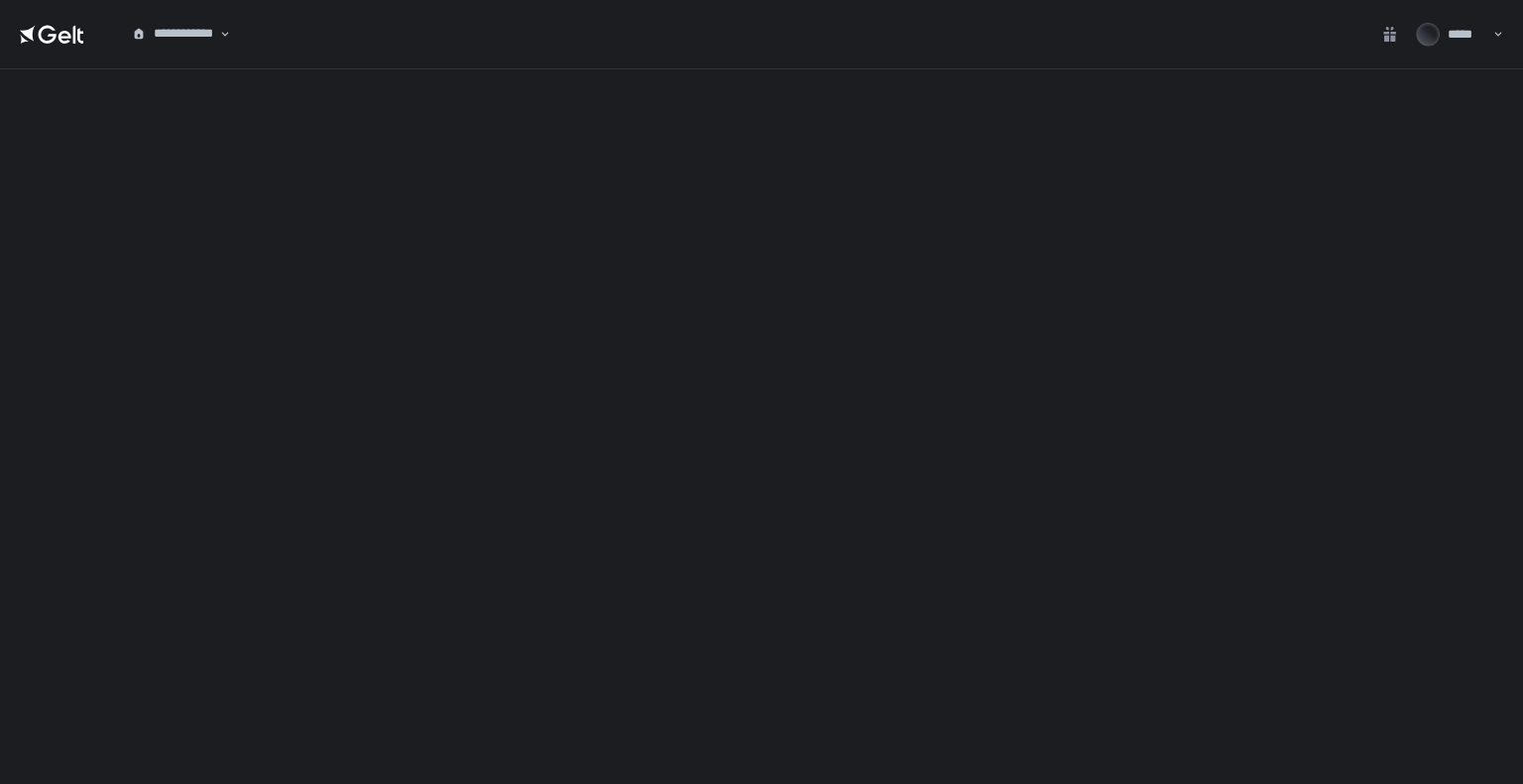 scroll, scrollTop: 0, scrollLeft: 0, axis: both 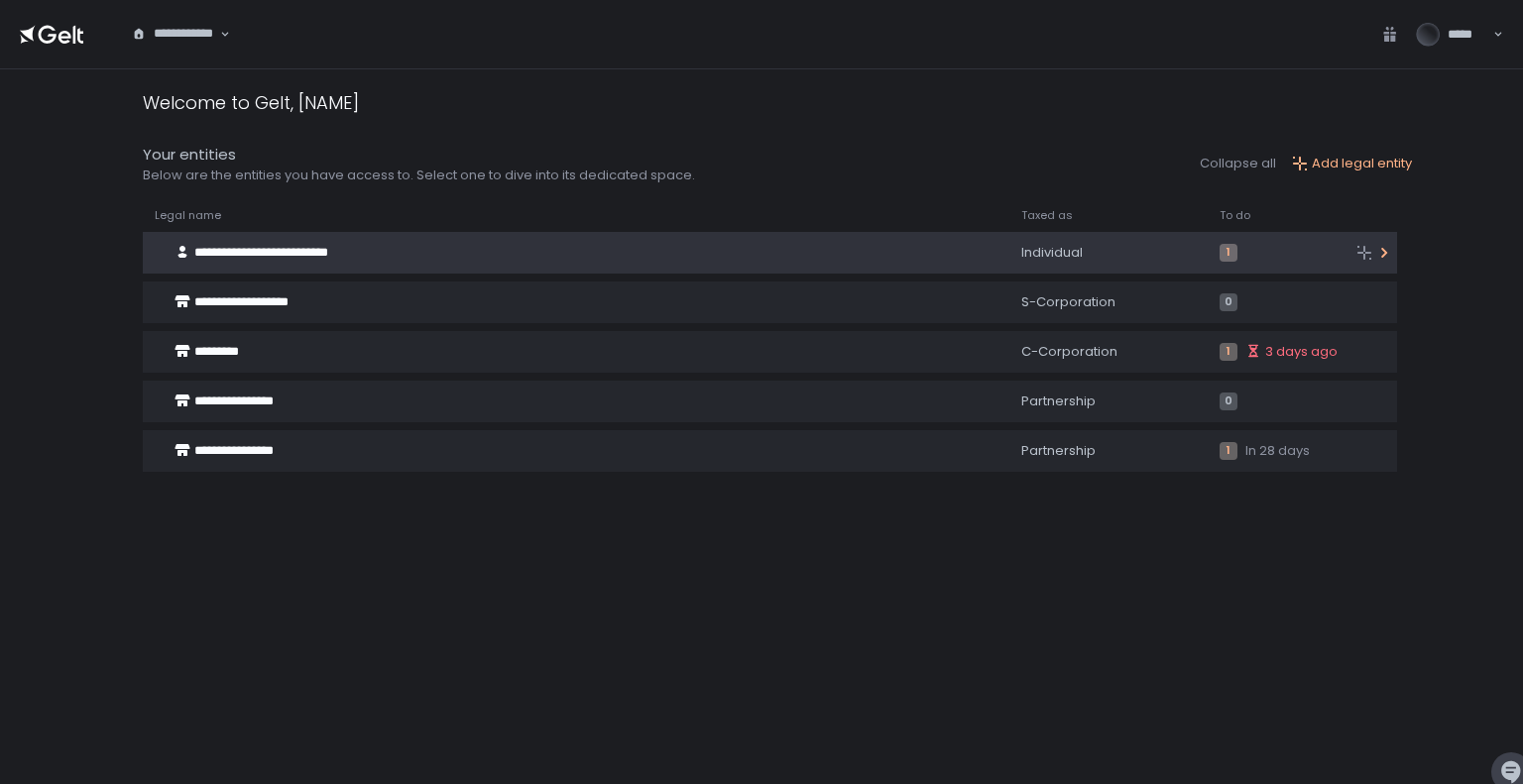 click on "**********" 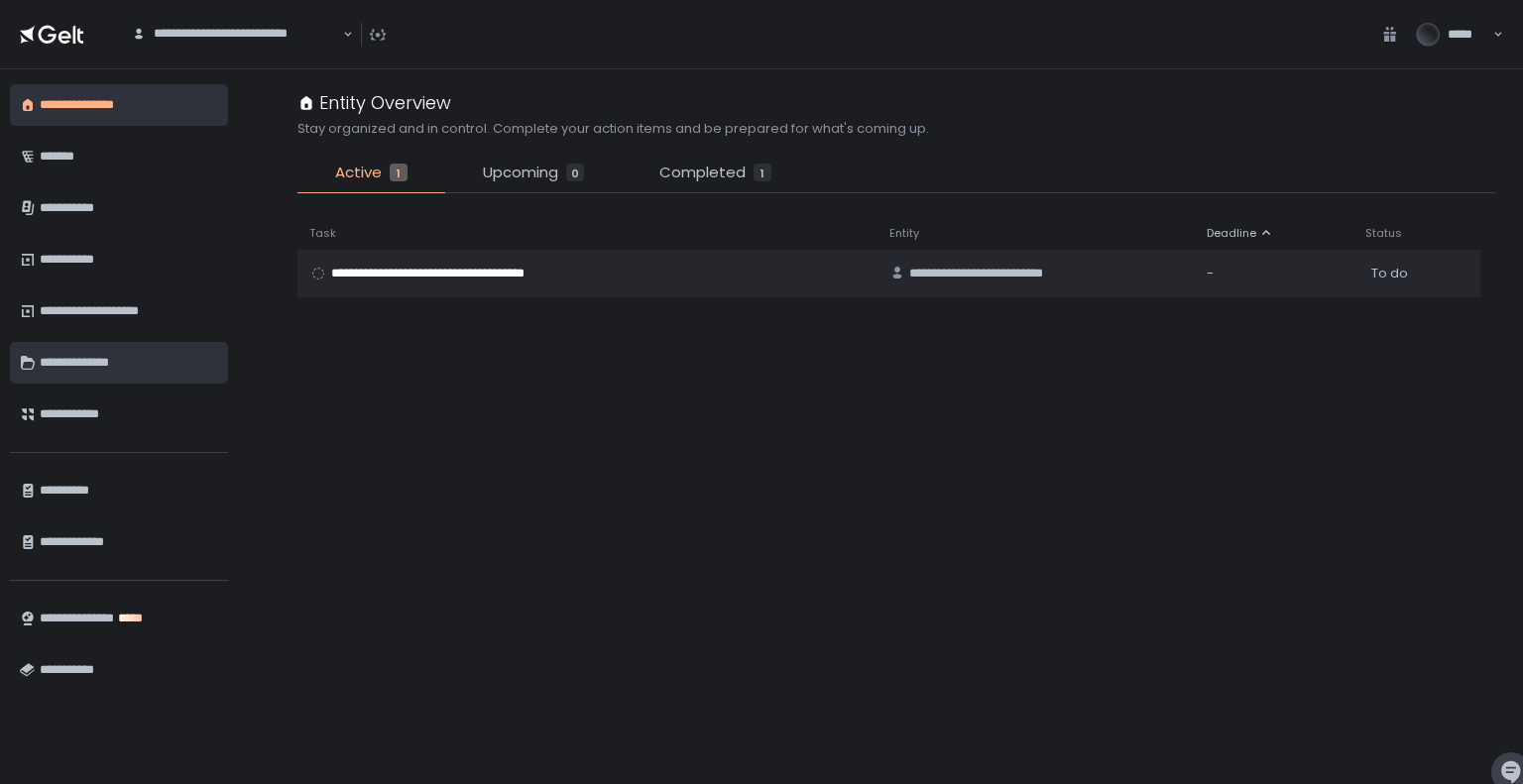 click on "**********" at bounding box center [129, 363] 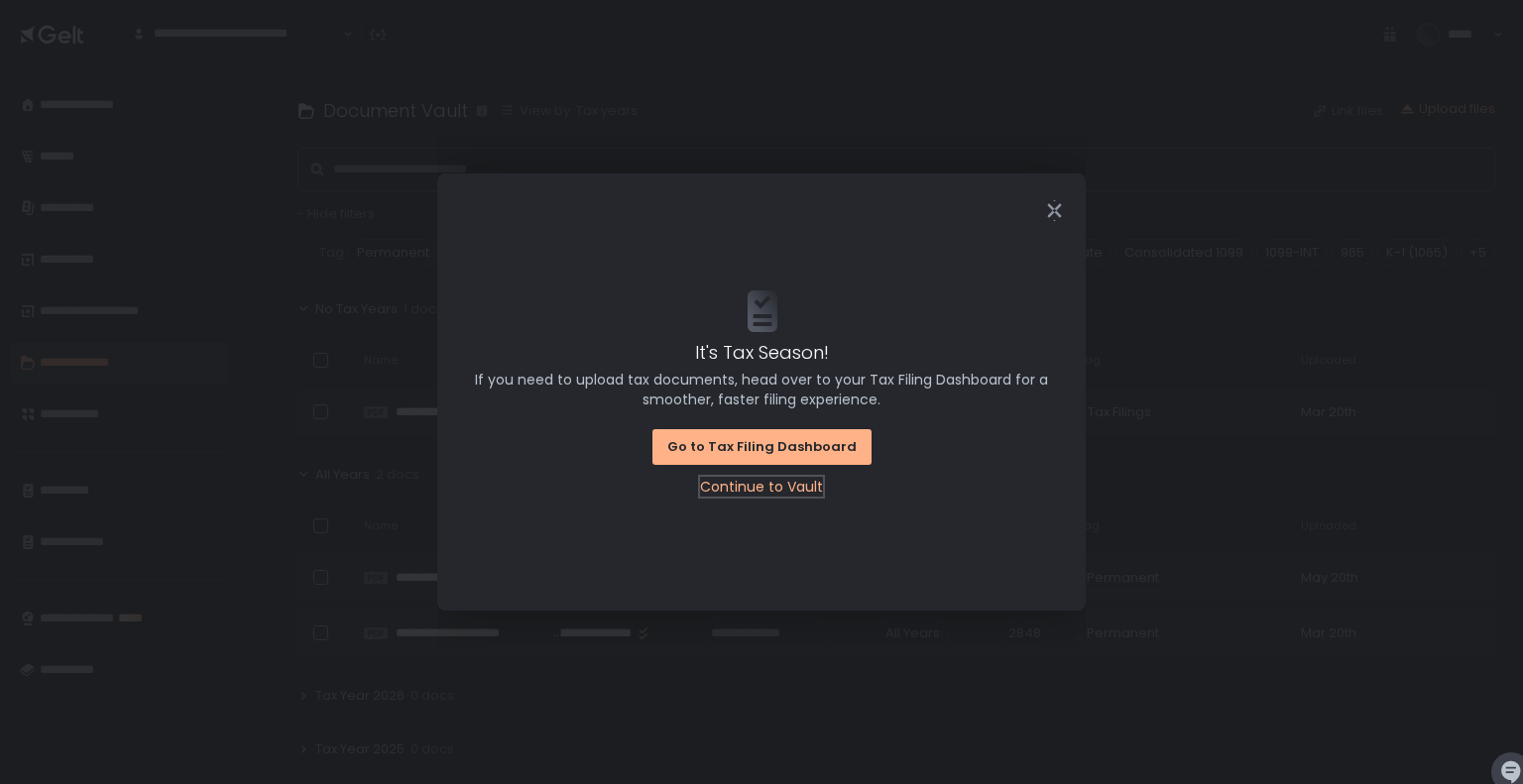 click on "Continue to Vault" at bounding box center (762, 487) 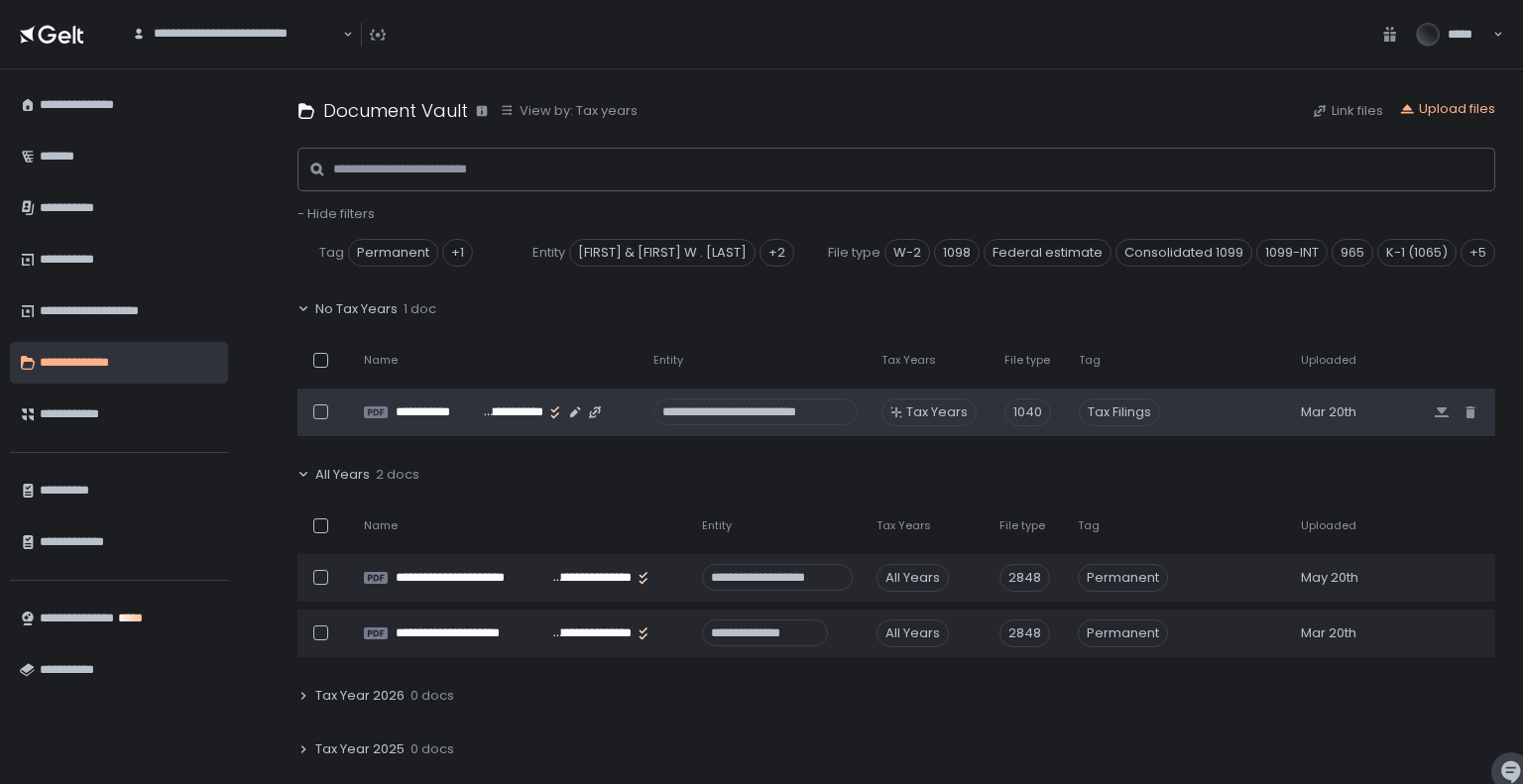 click on "Tax Years" at bounding box center [937, 412] 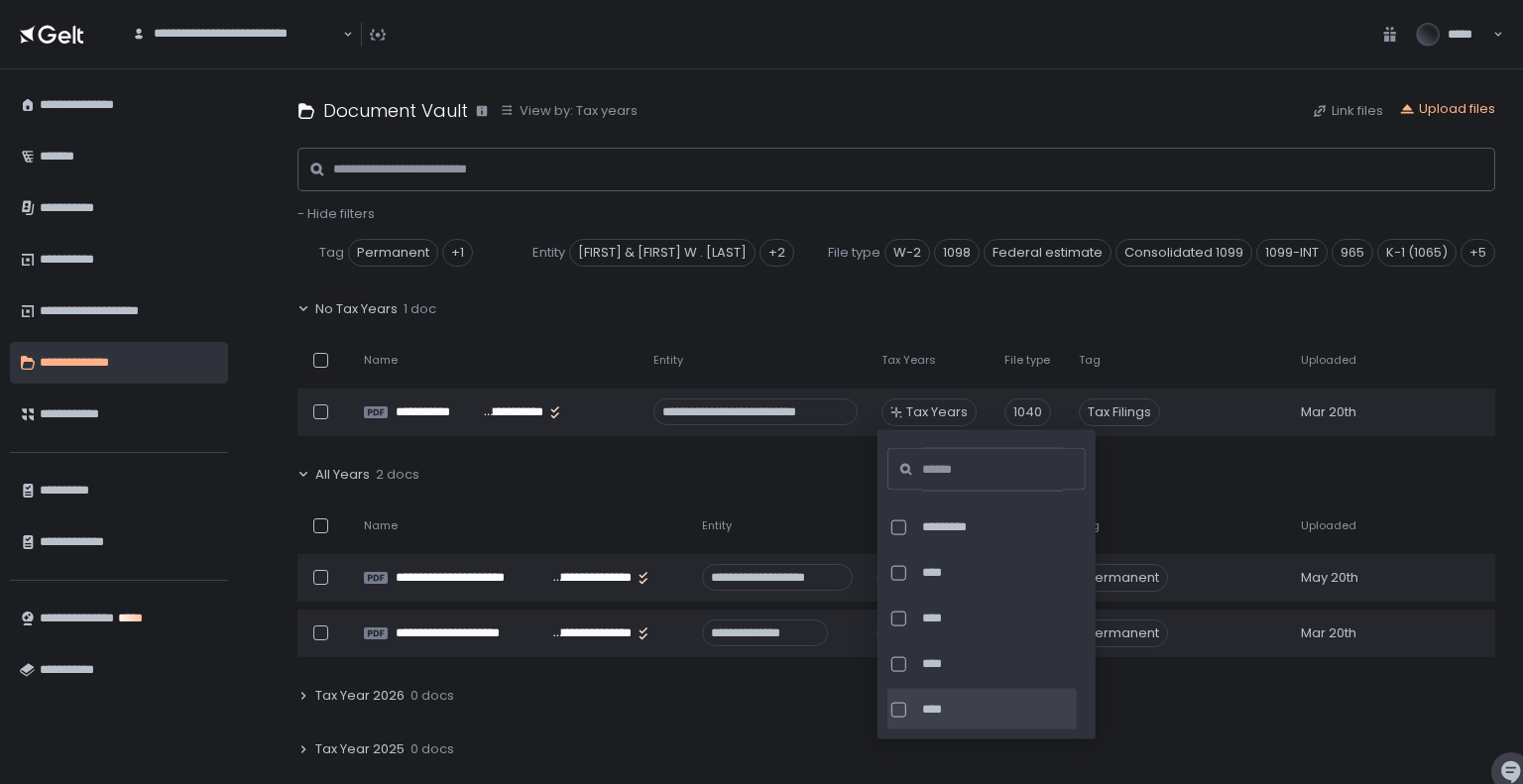 click on "****" 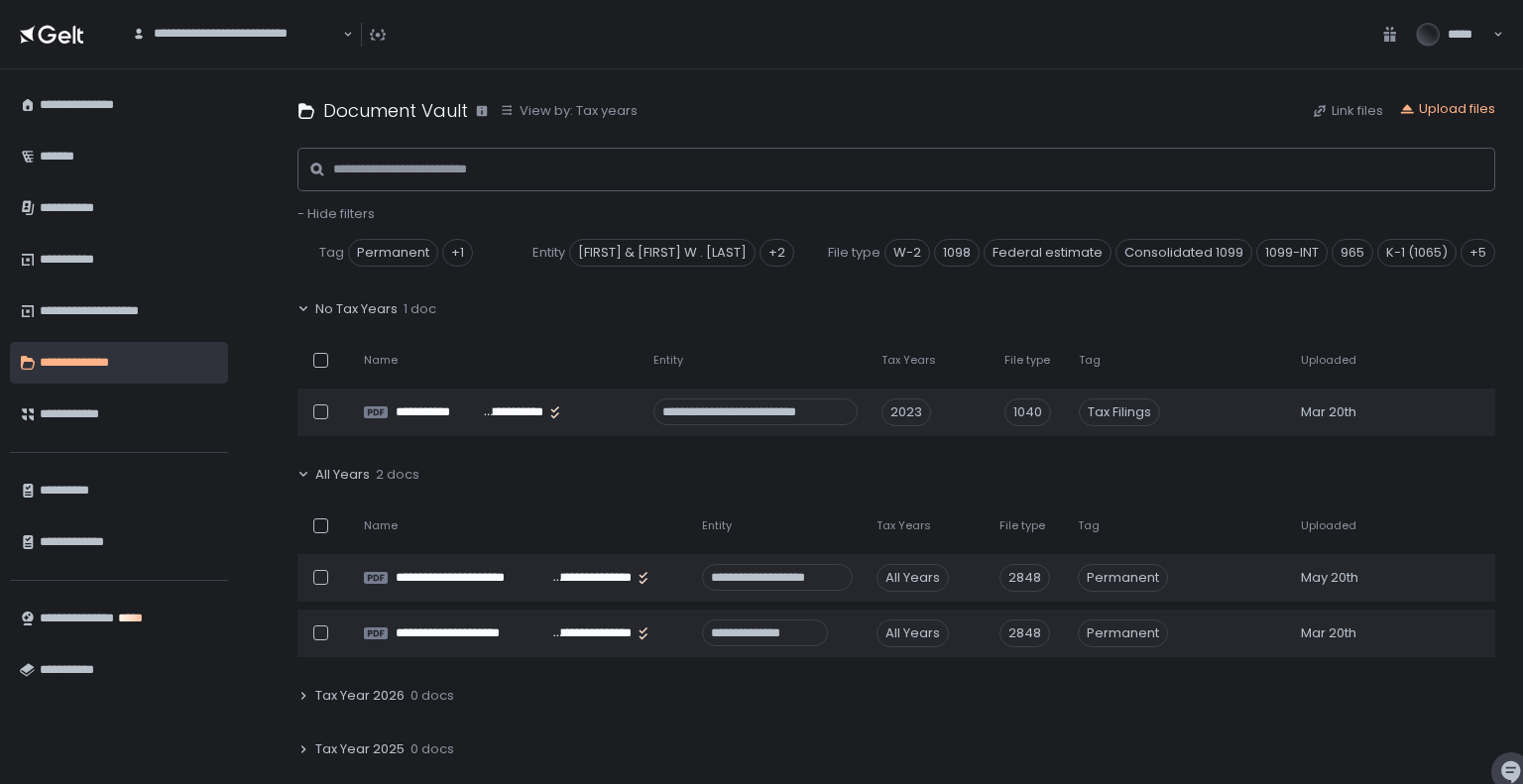 click on "Tag" 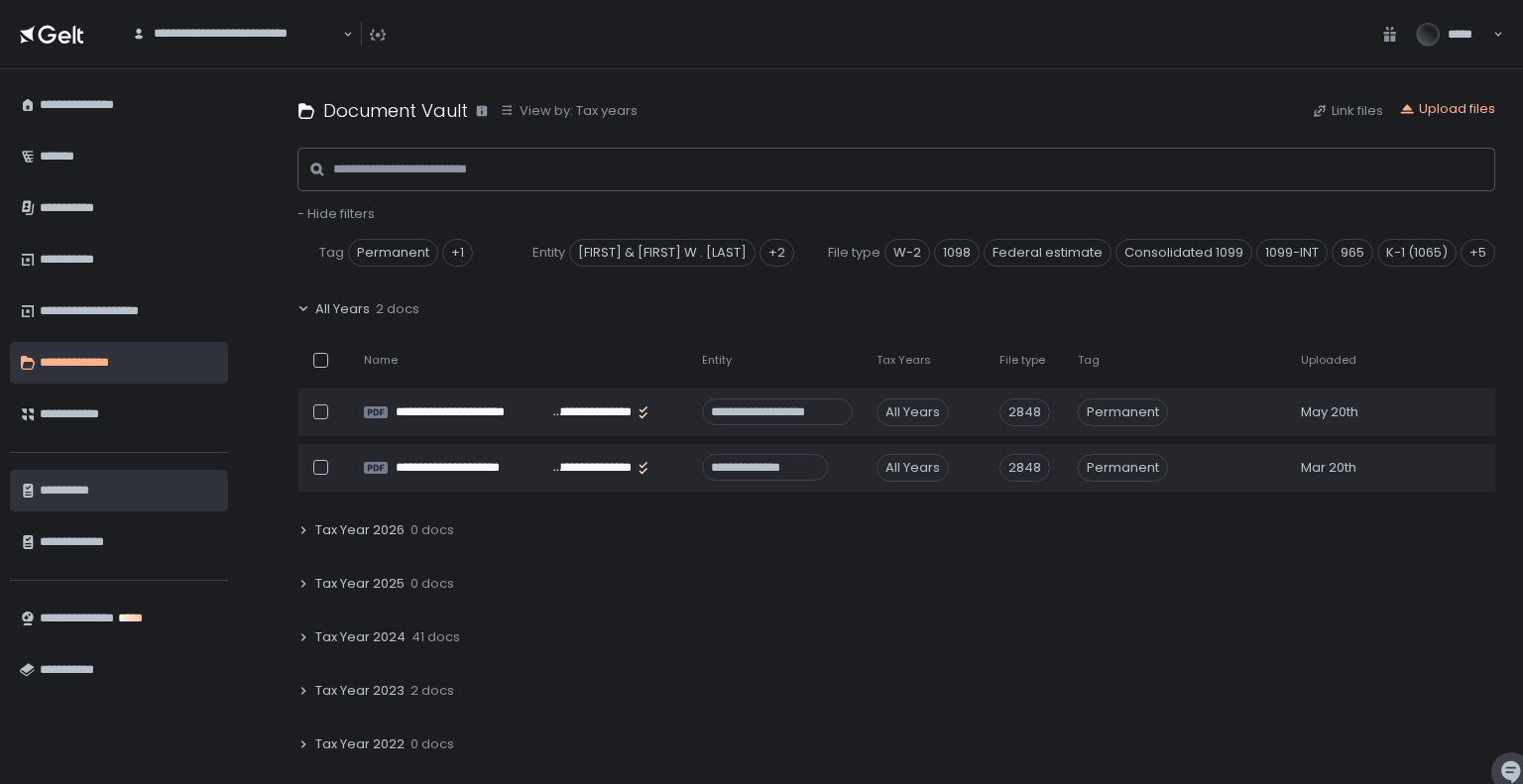 click on "**********" at bounding box center [129, 491] 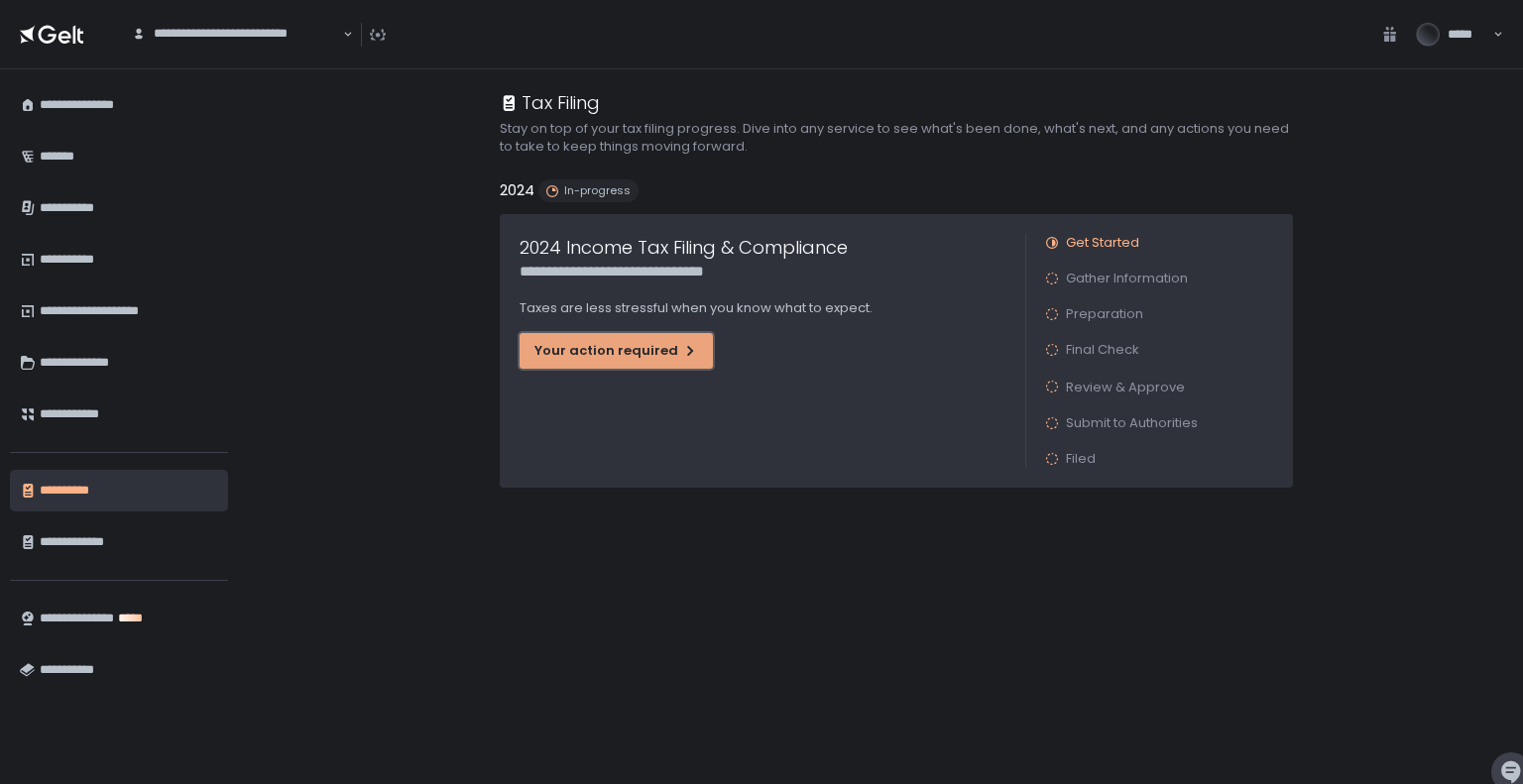 click on "Your action required" 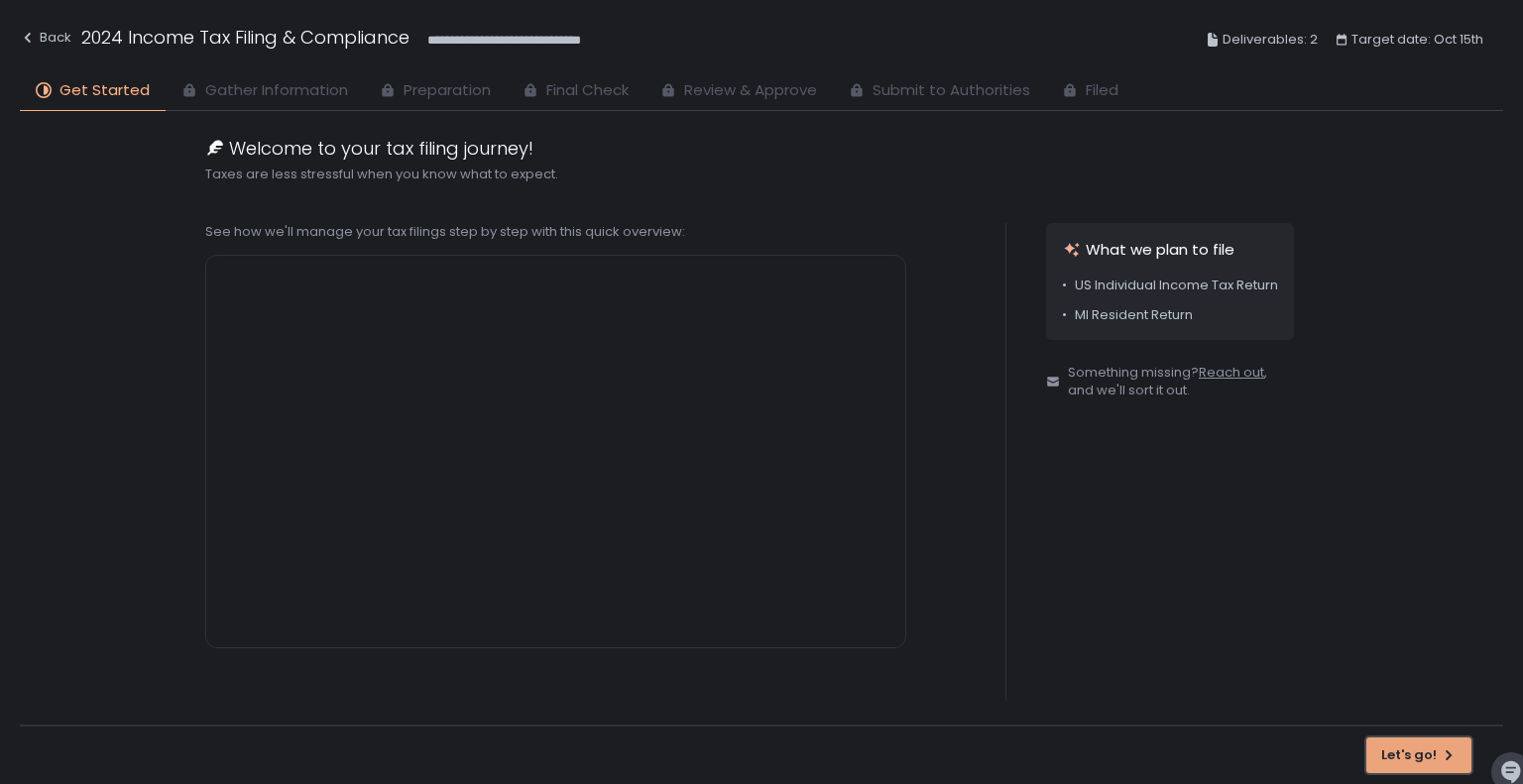 click on "Let's go!" at bounding box center [1409, 755] 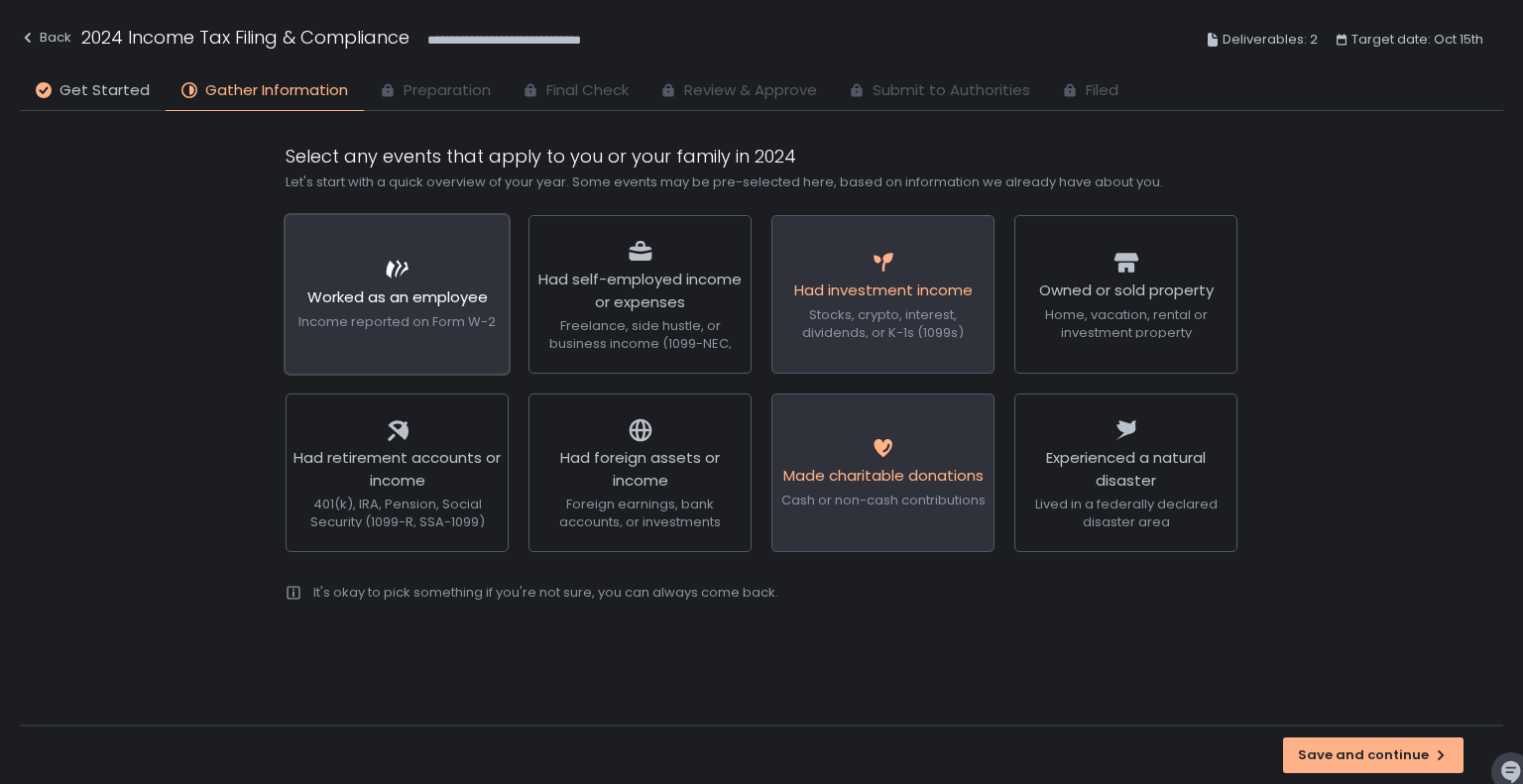 click on "Worked as an employee" 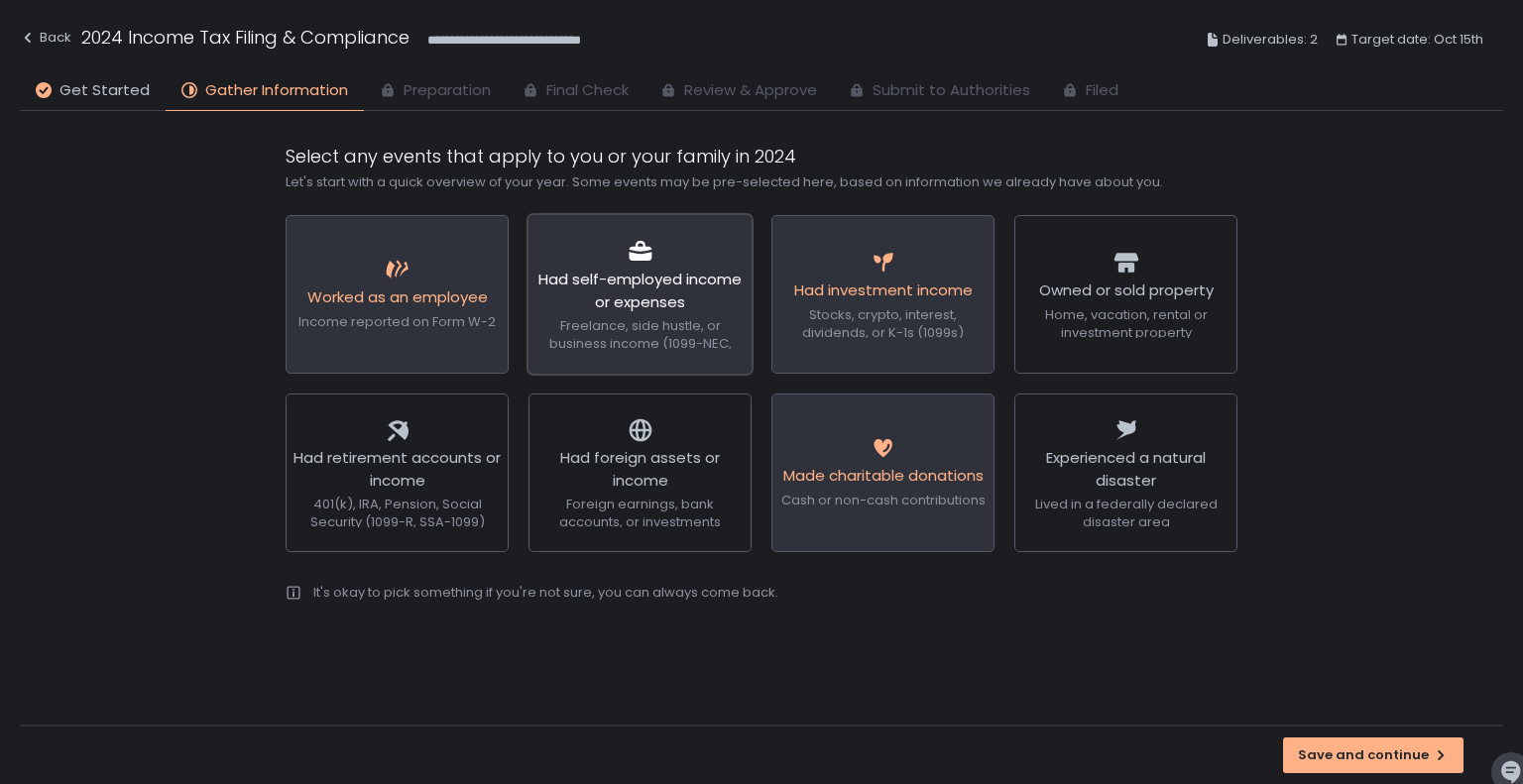 click on "Had self-employed income or expenses" 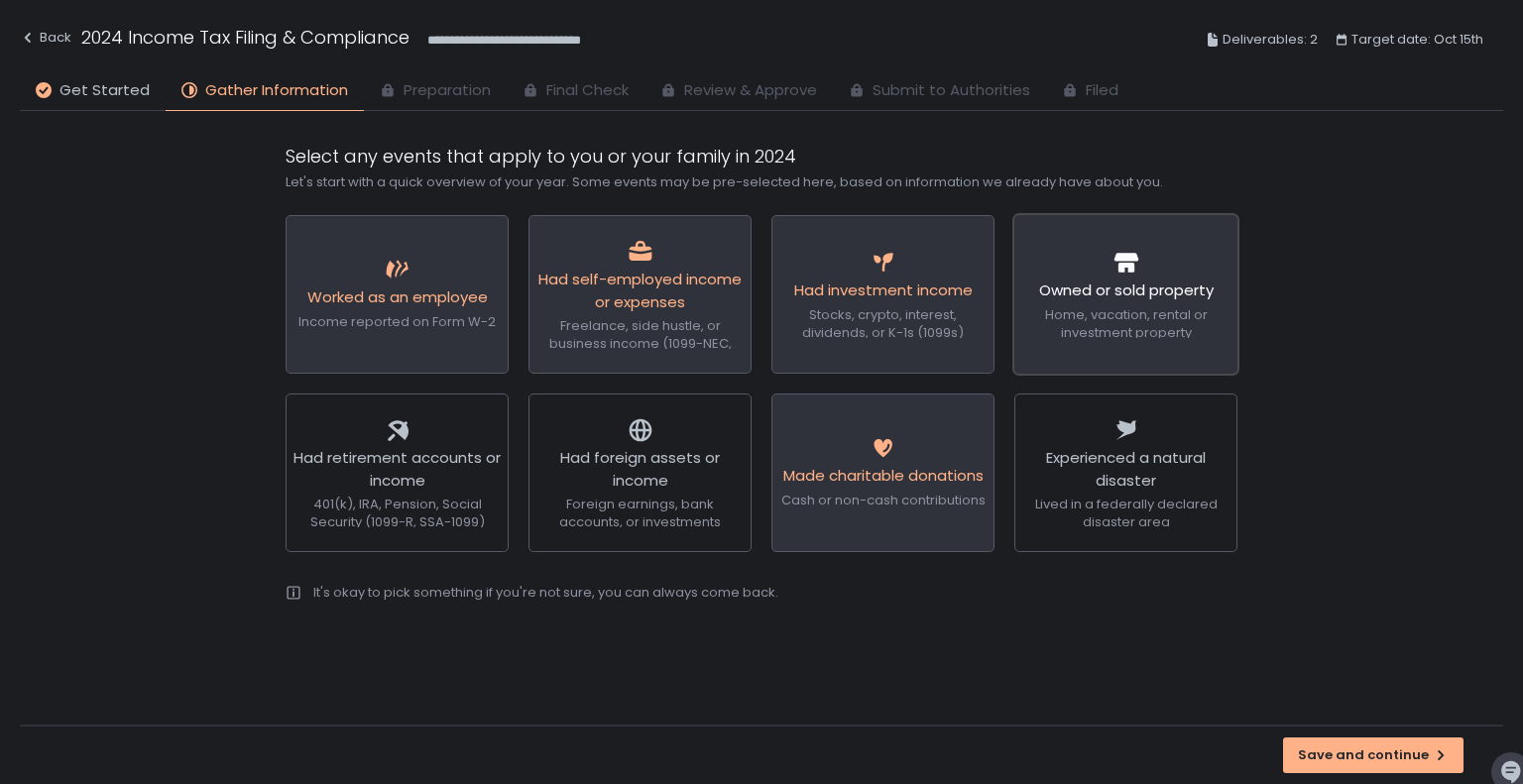 click on "Owned or sold property" 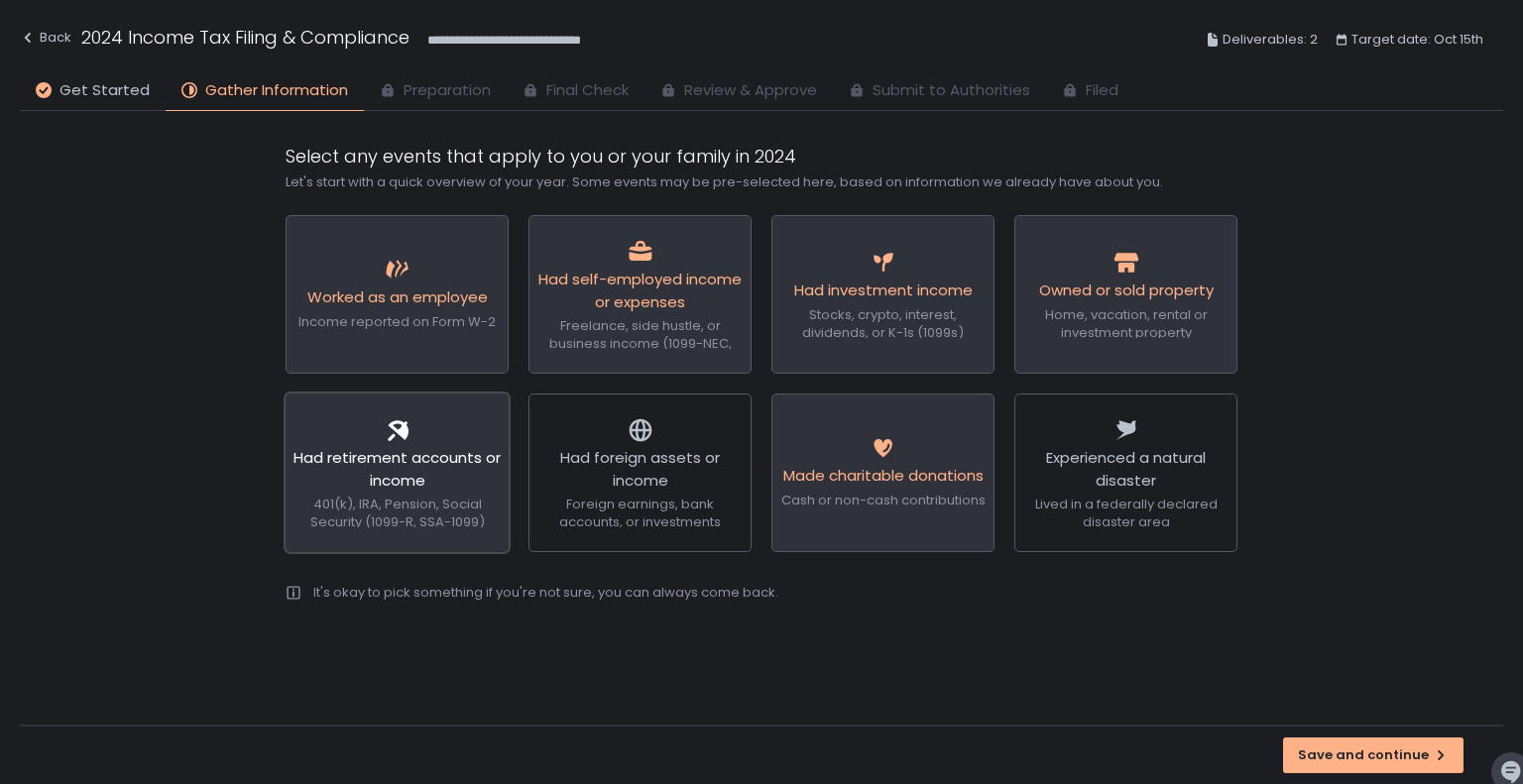 click on "Had retirement accounts or income" 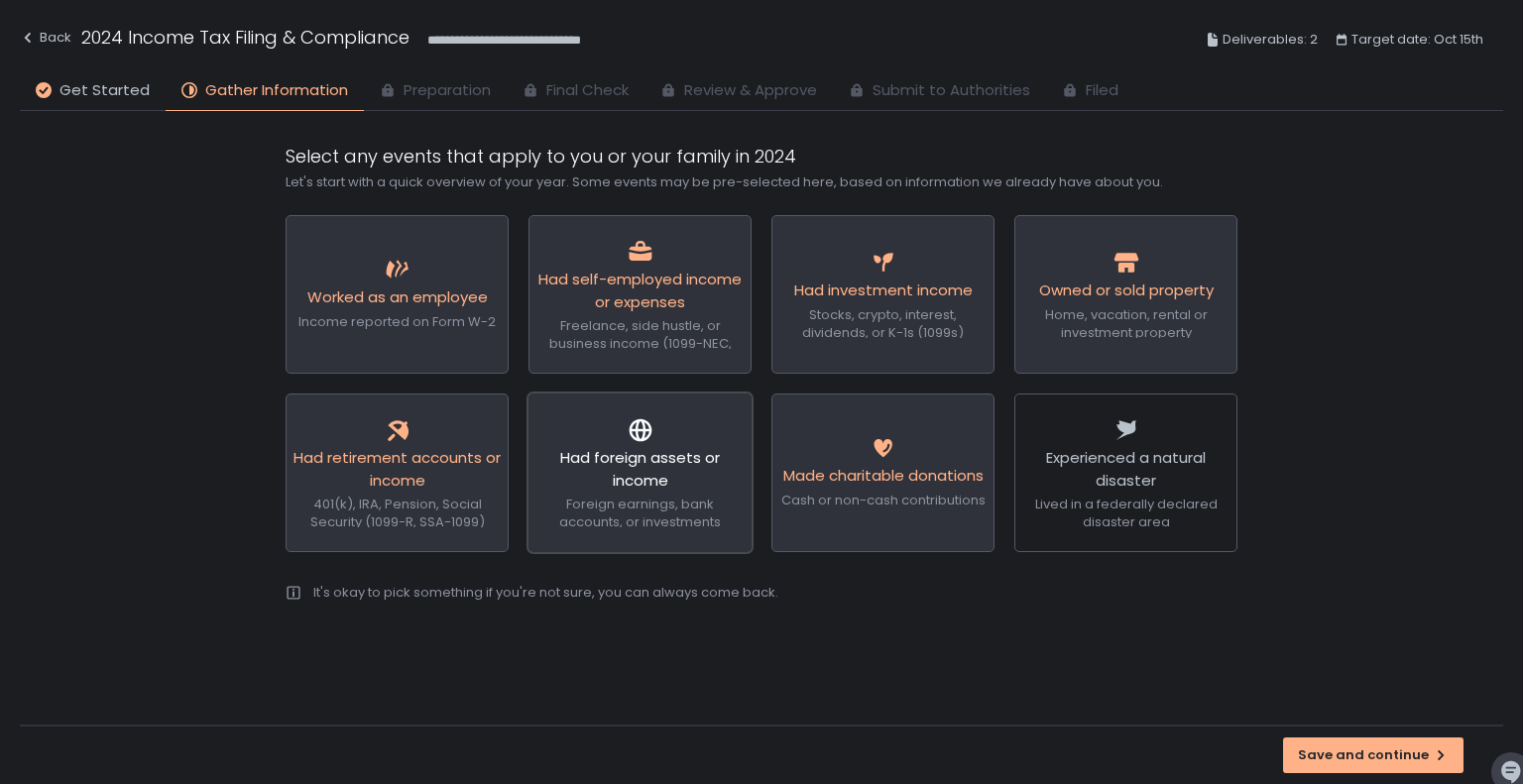 click on "Had foreign assets or income" 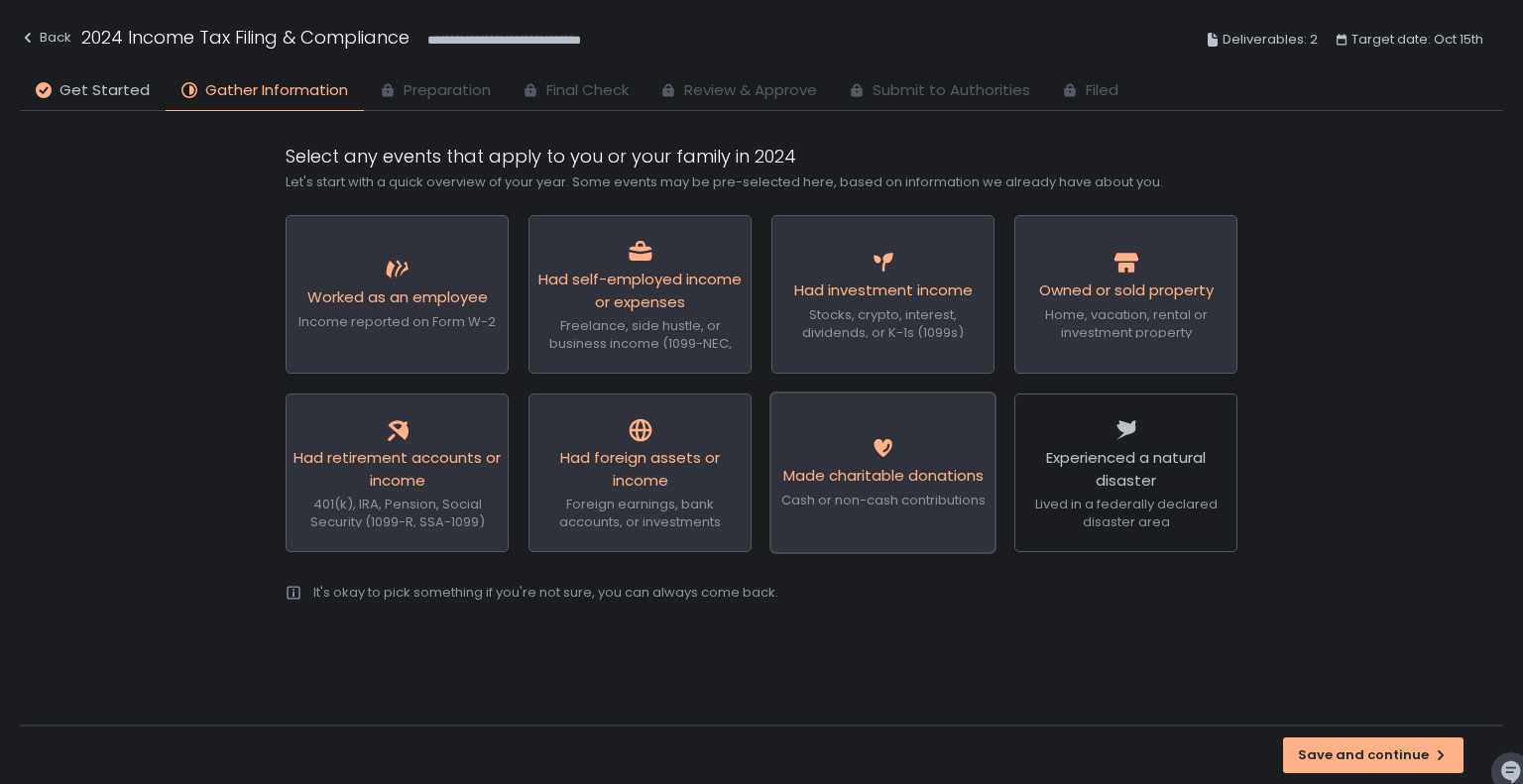 click on "Made charitable donations" 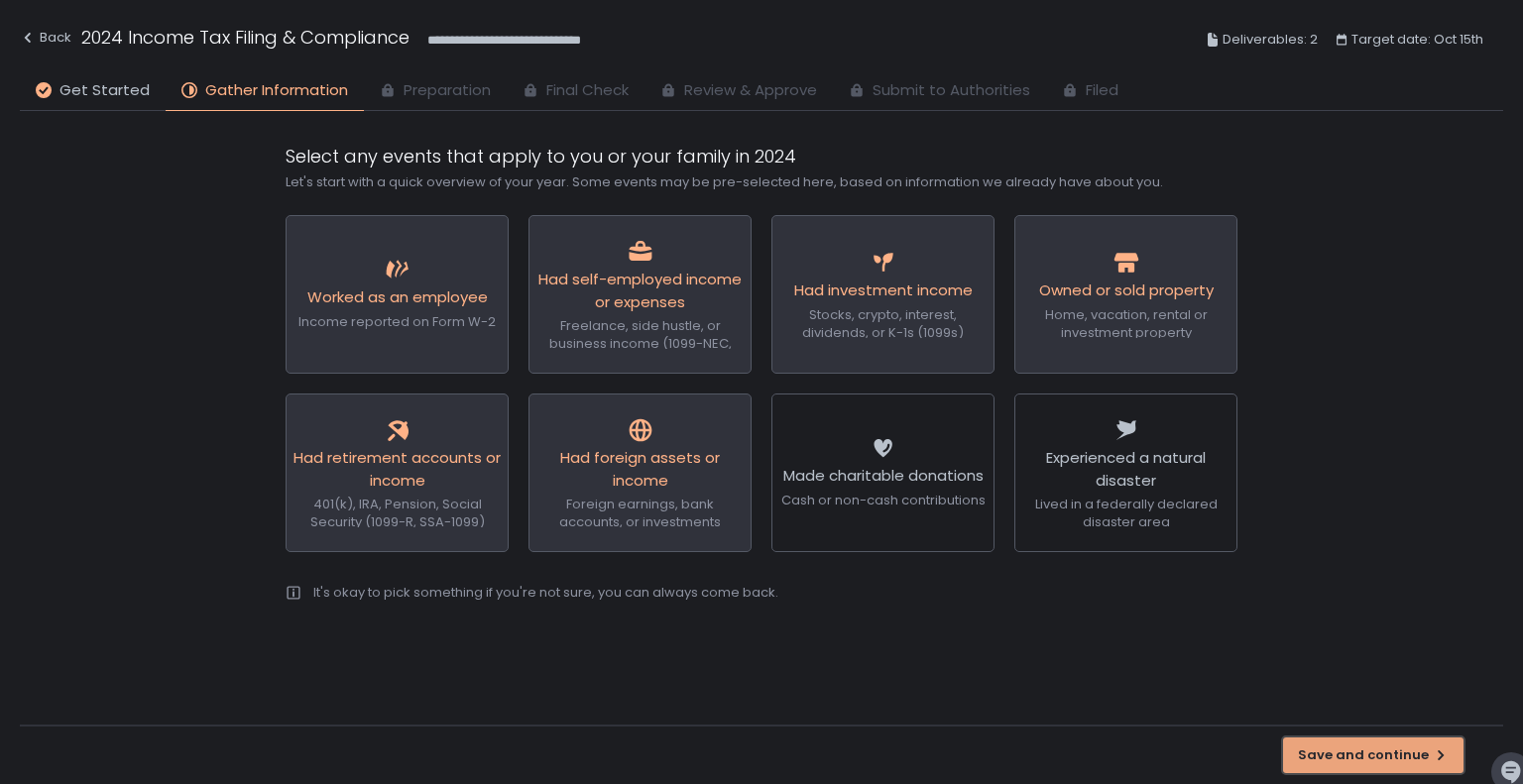 click on "Save and continue" 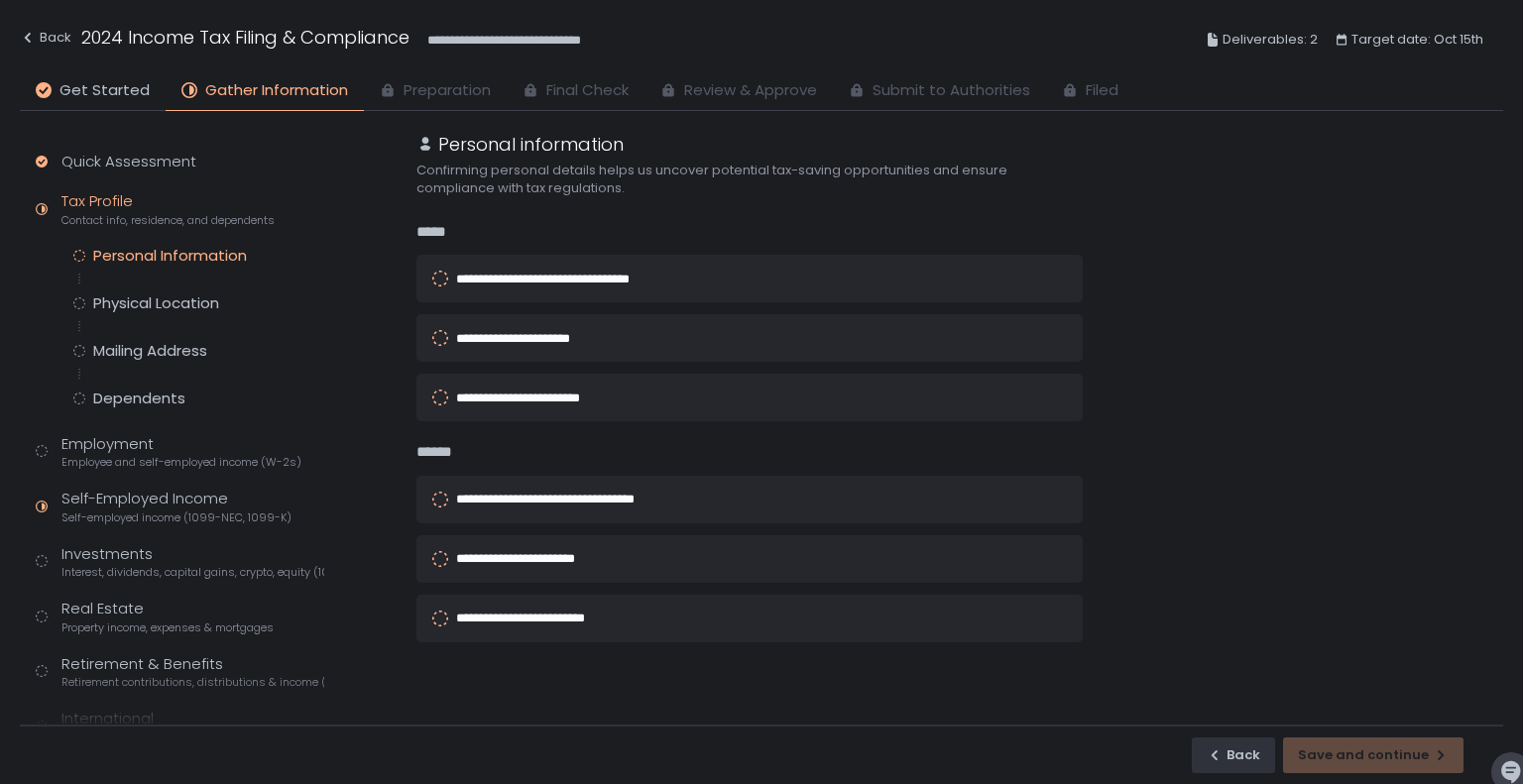 click on "**********" at bounding box center [568, 279] 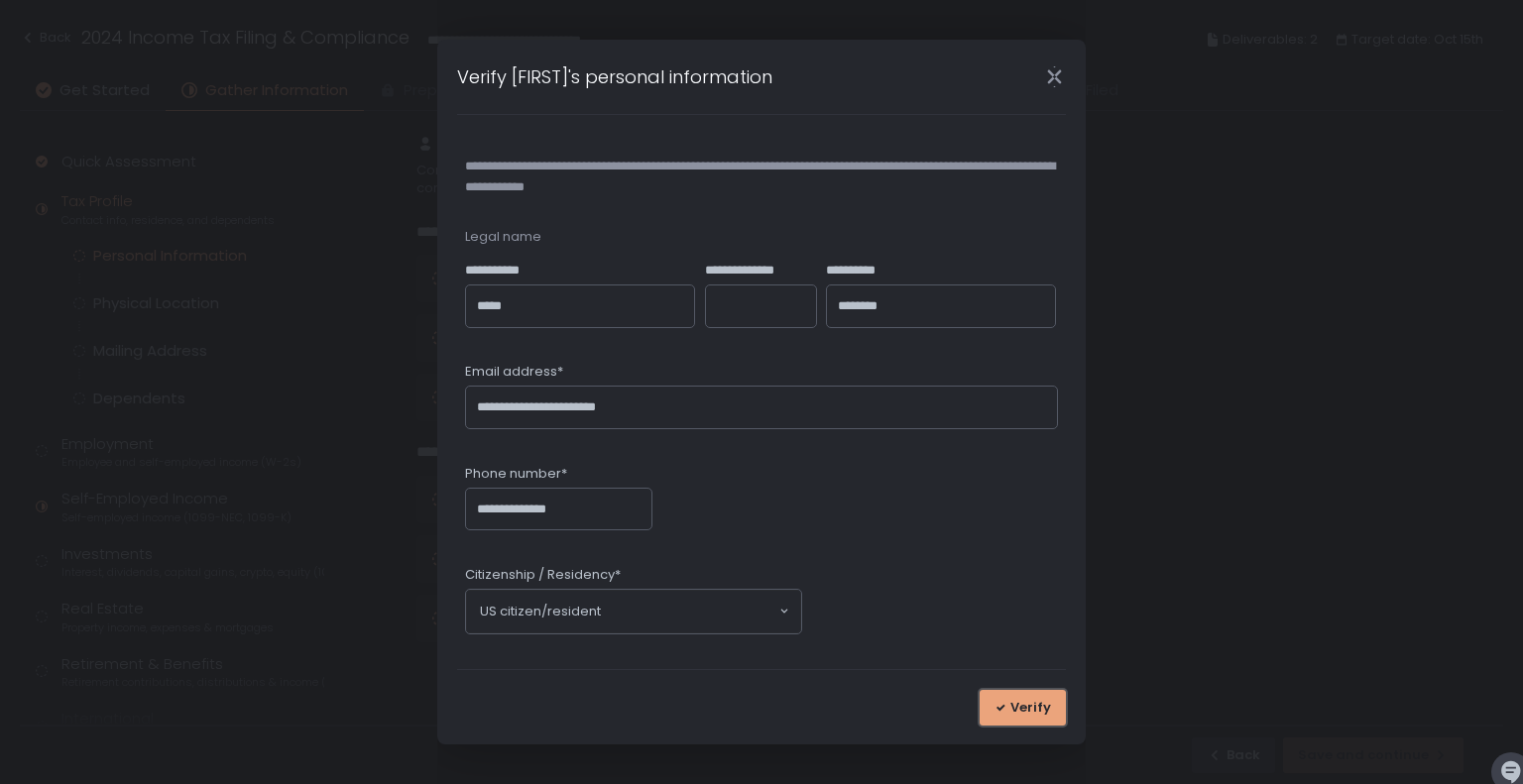 click on "Verify" at bounding box center [1030, 708] 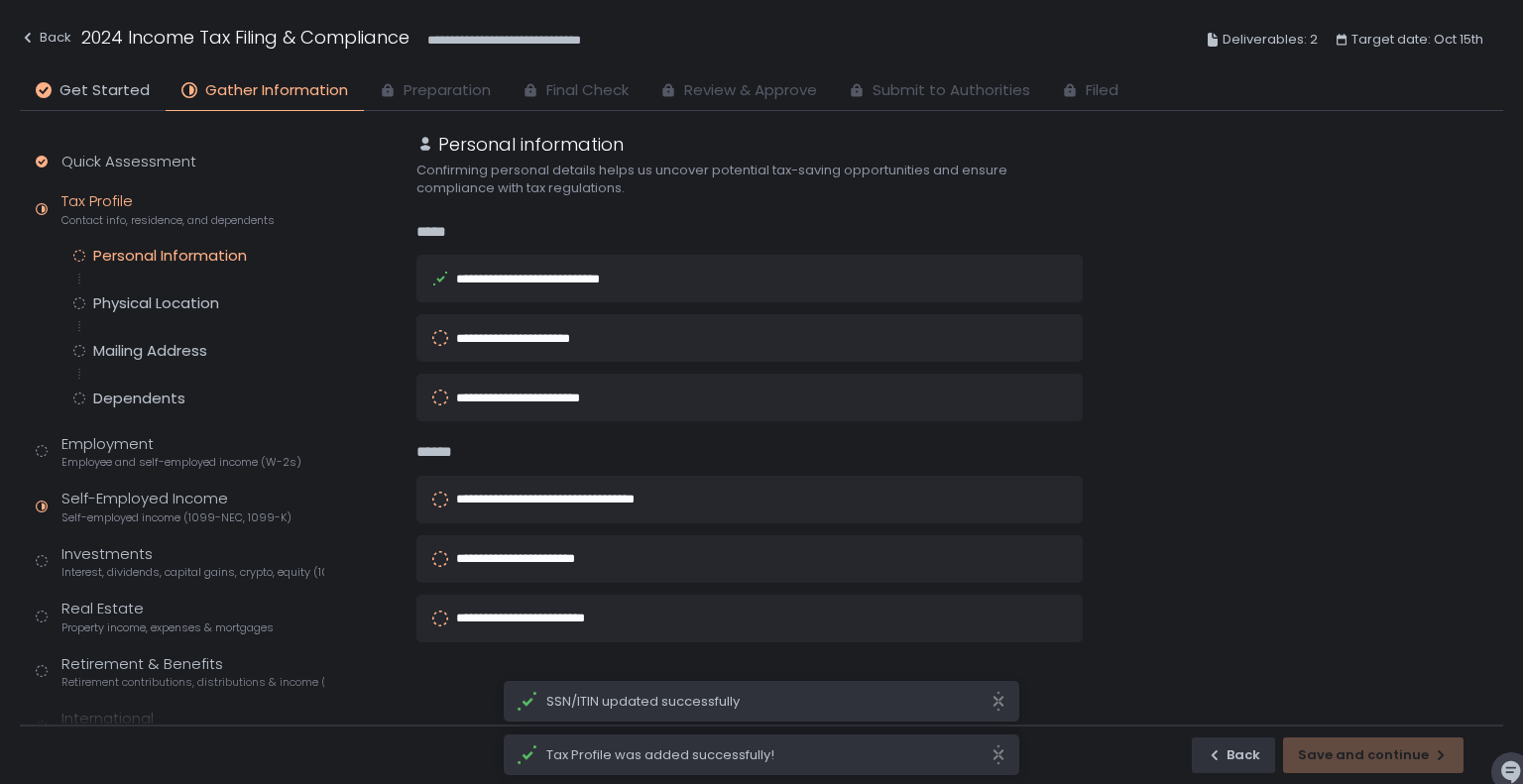 click on "**********" at bounding box center [722, 338] 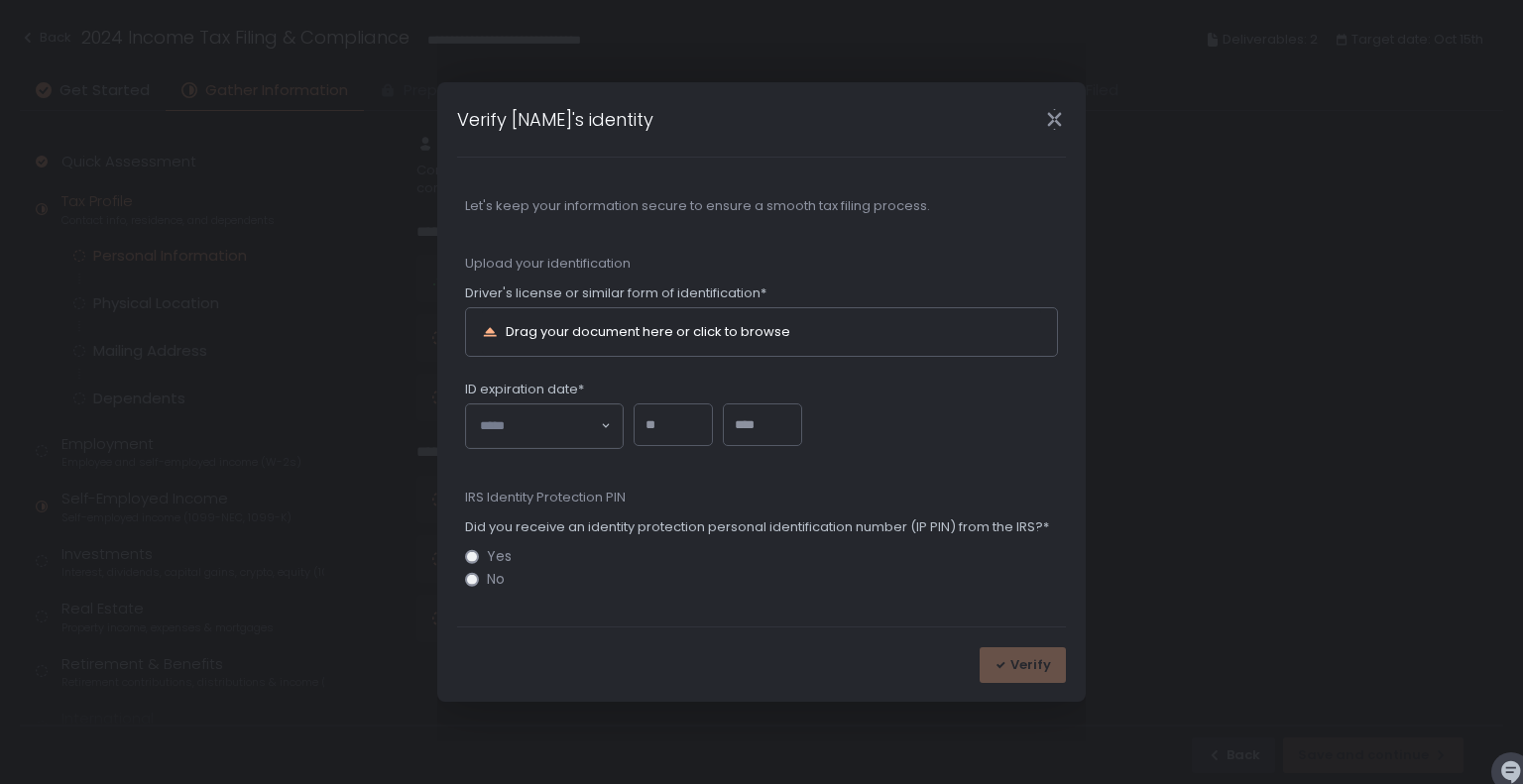 click on "Drag your document here or click to browse" at bounding box center (647, 331) 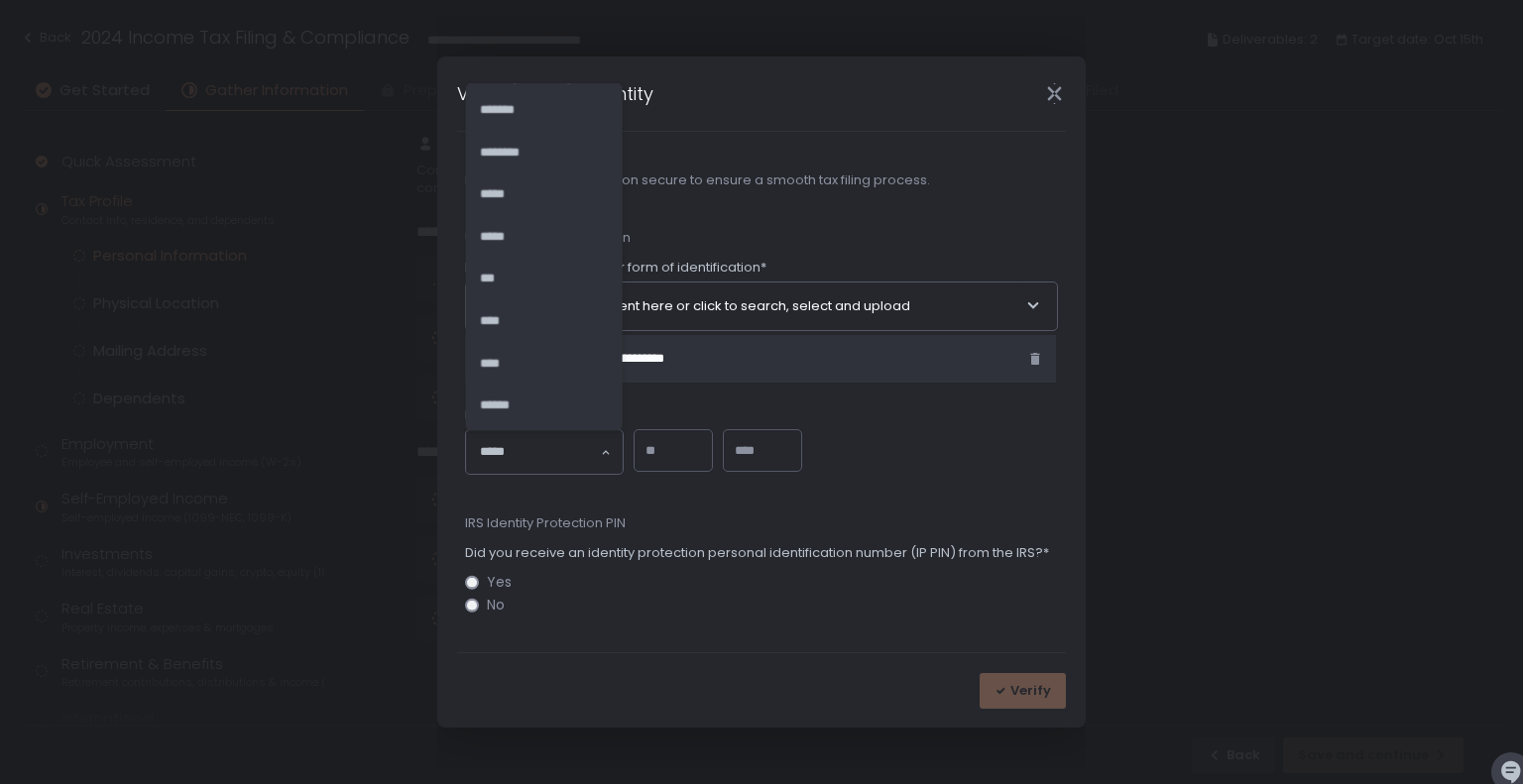 click on "Loading..." 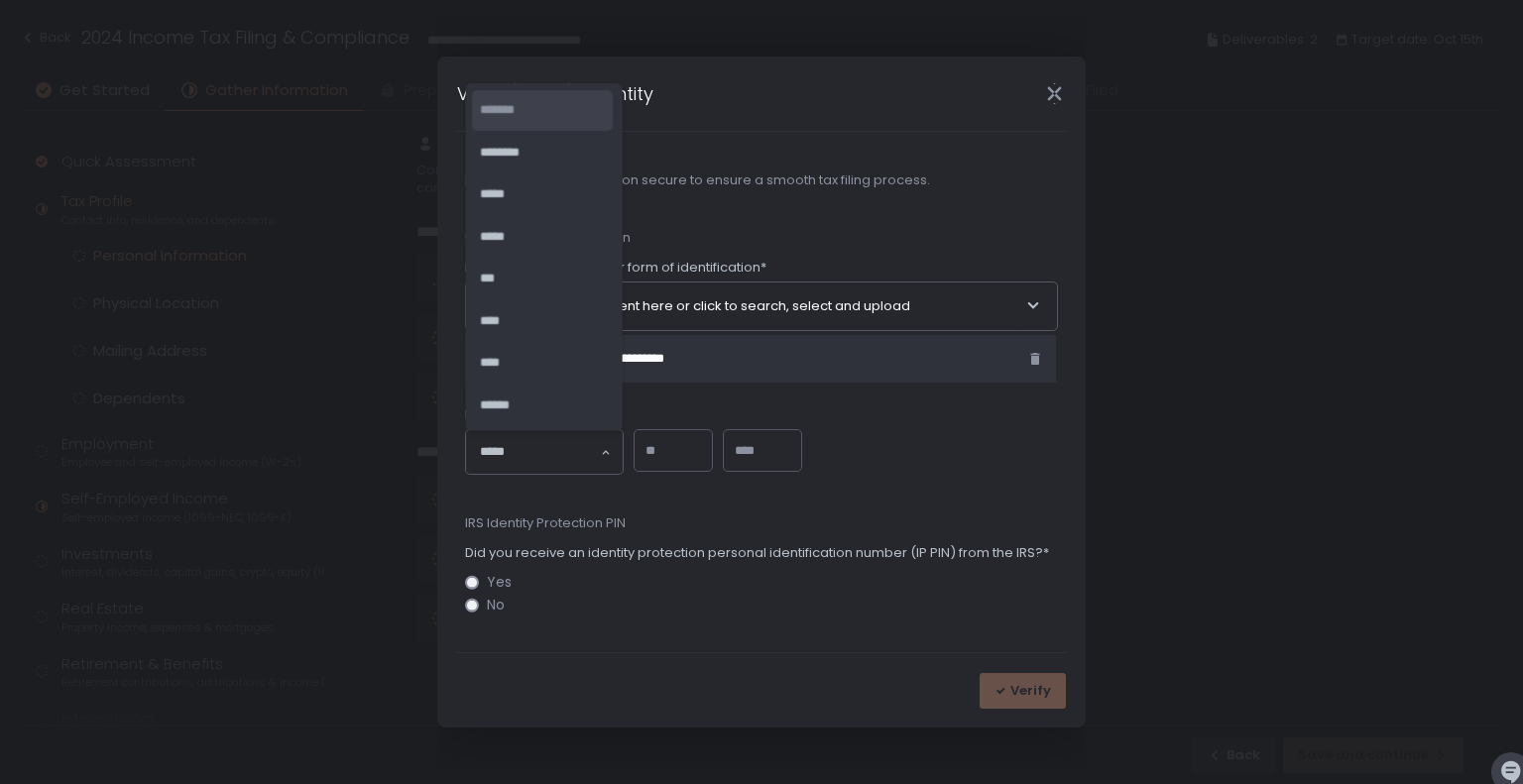 click on "*******" 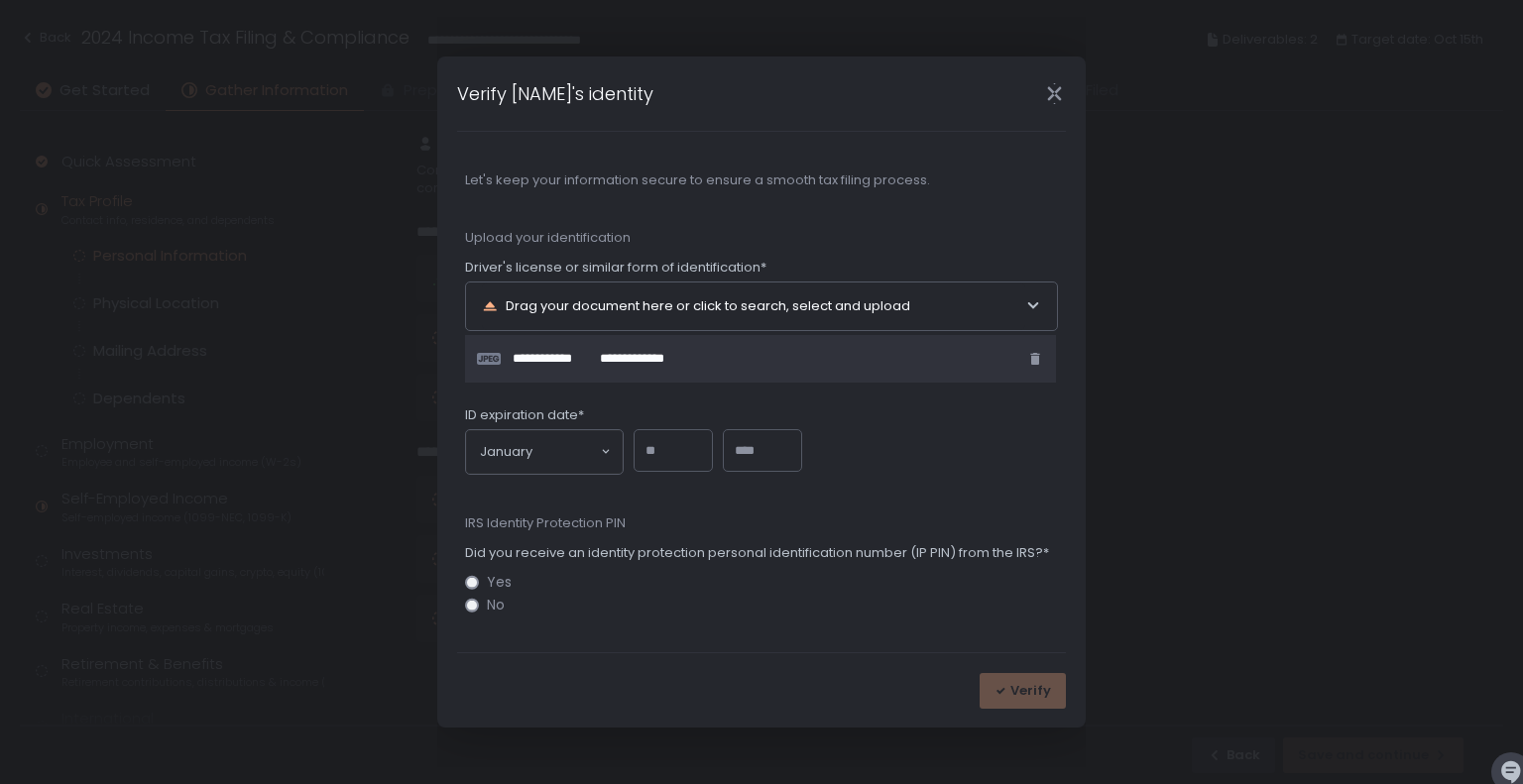 click at bounding box center [673, 451] 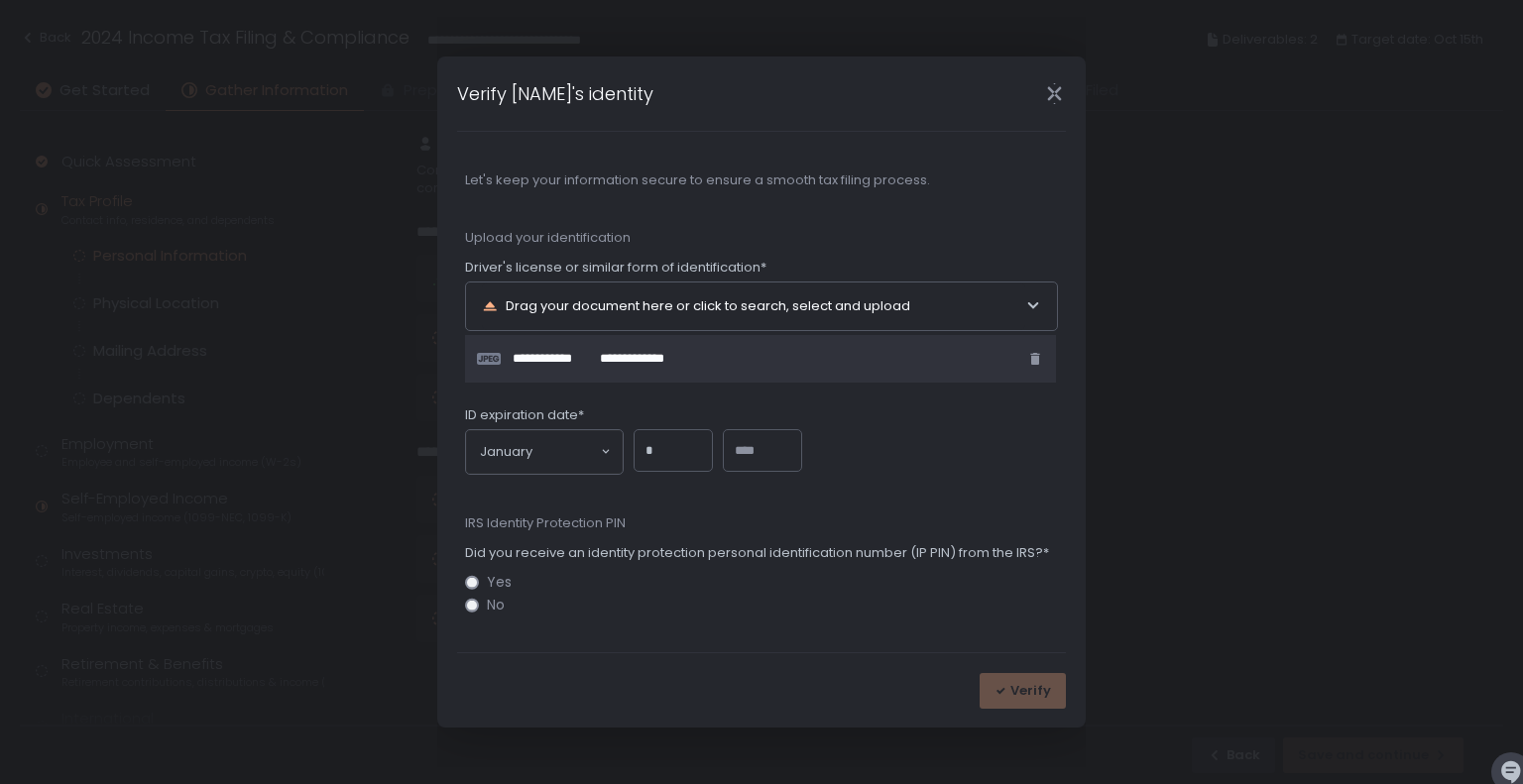 type on "*" 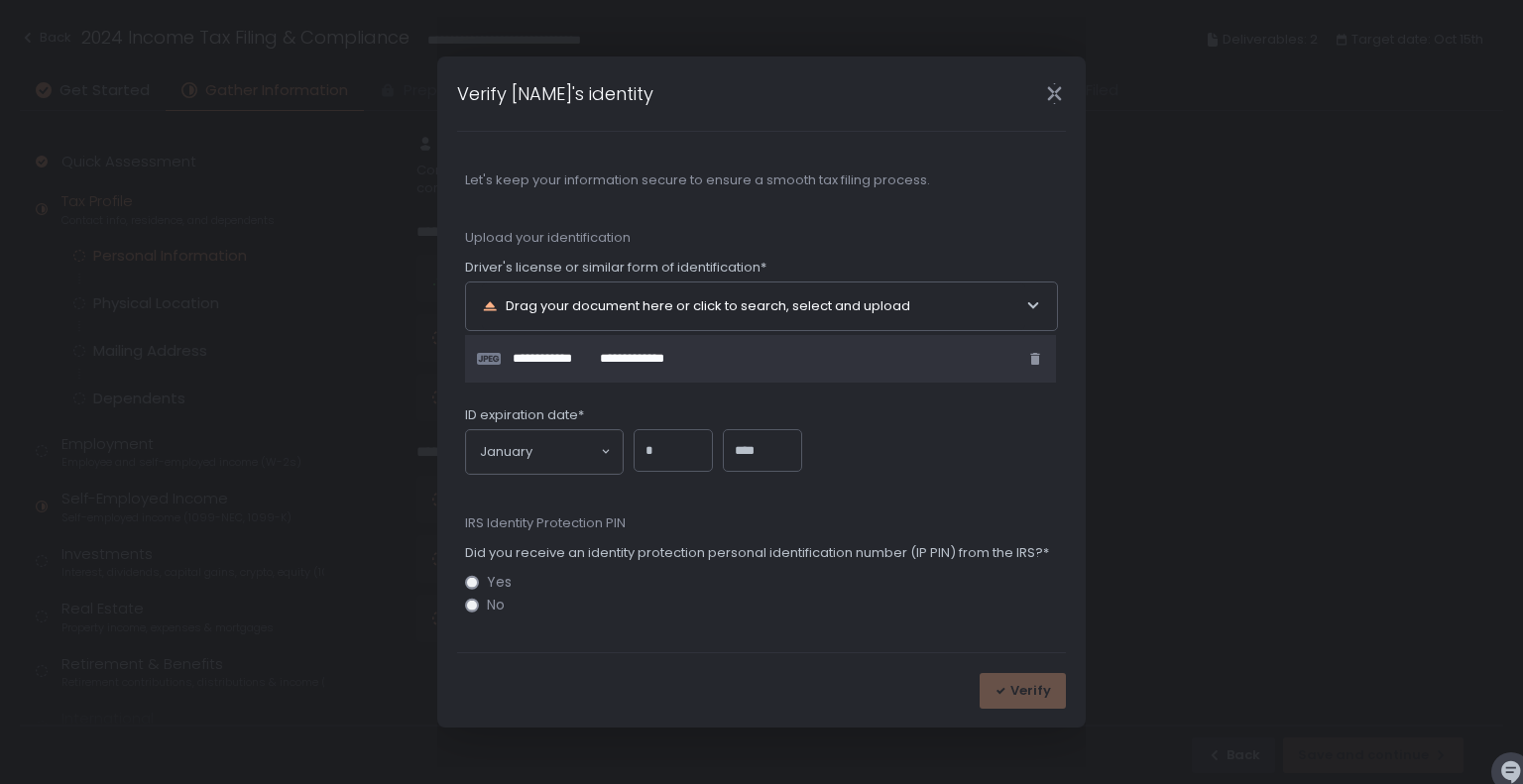 type on "****" 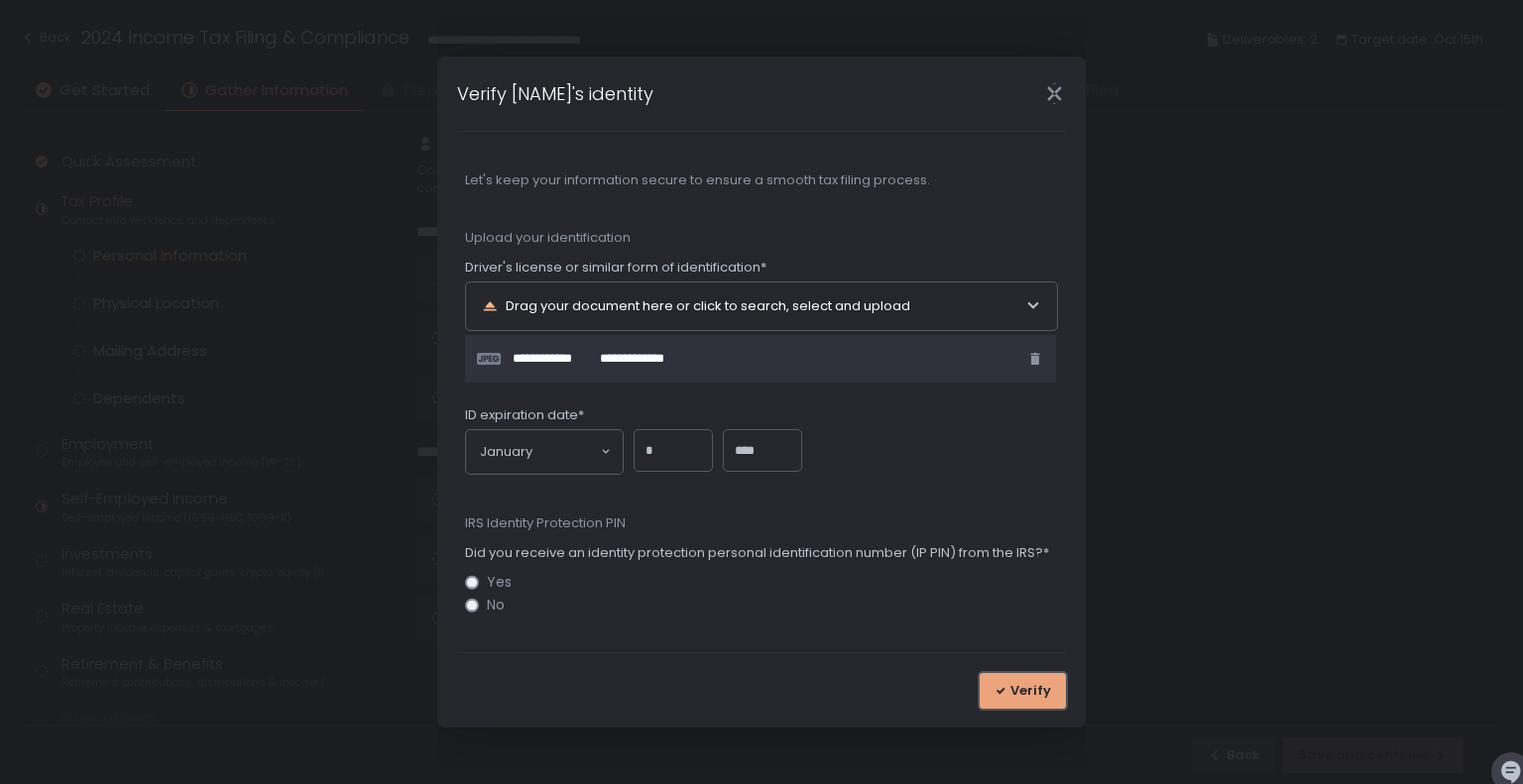 click on "Verify" at bounding box center (1030, 691) 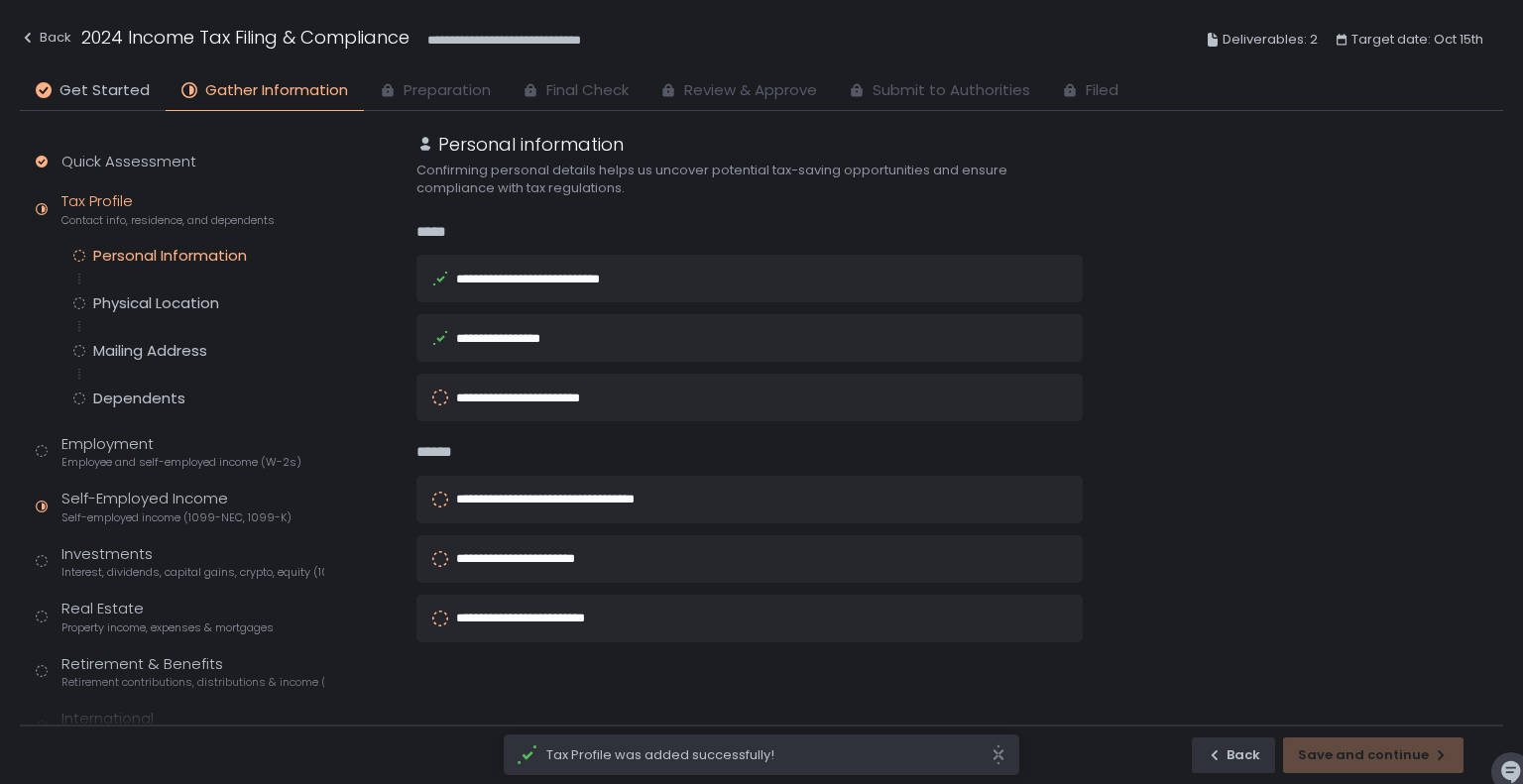 click on "**********" at bounding box center (537, 397) 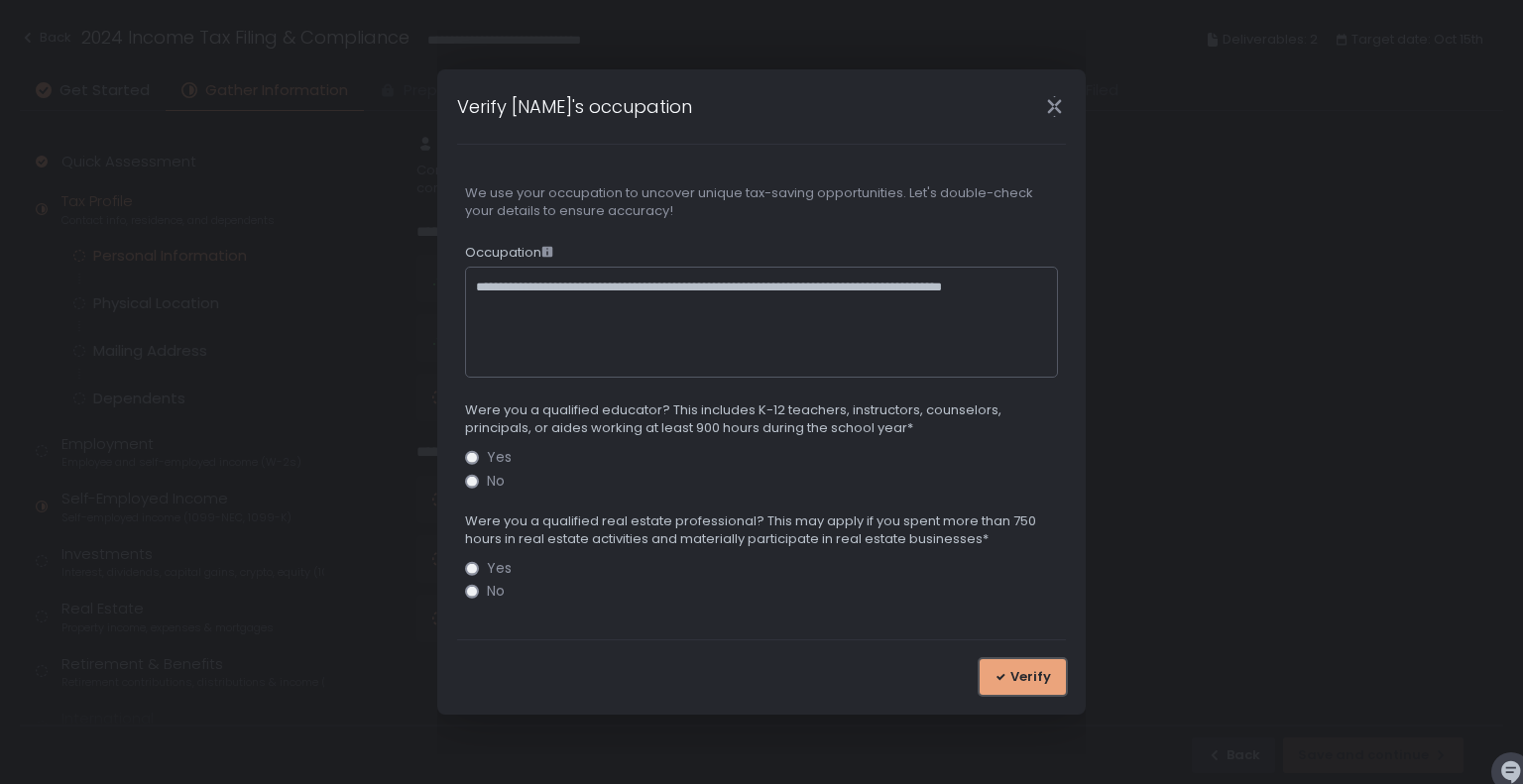 click on "Verify" at bounding box center (1030, 677) 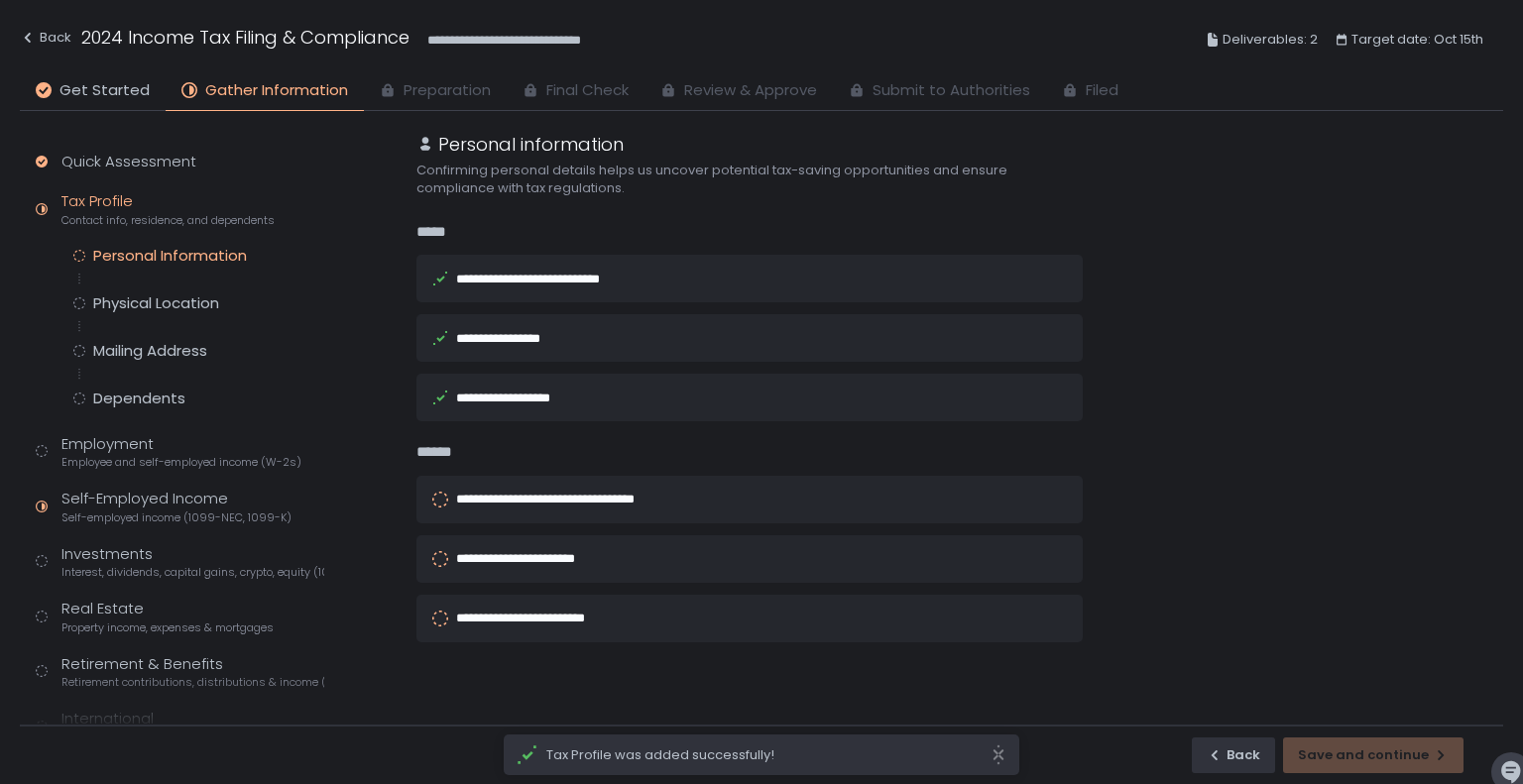 click on "**********" at bounding box center [569, 499] 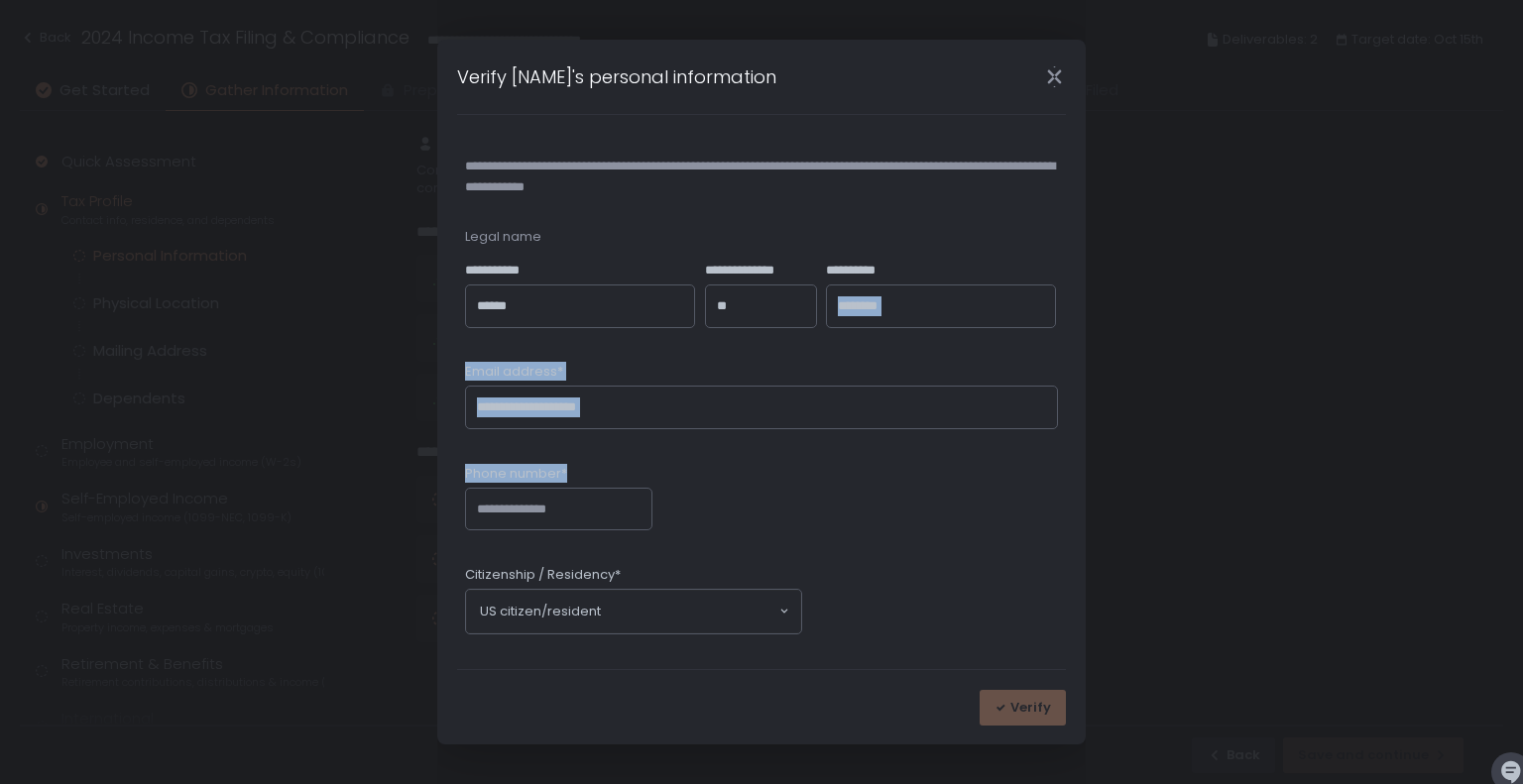 drag, startPoint x: 1066, startPoint y: 318, endPoint x: 1067, endPoint y: 428, distance: 110.0045 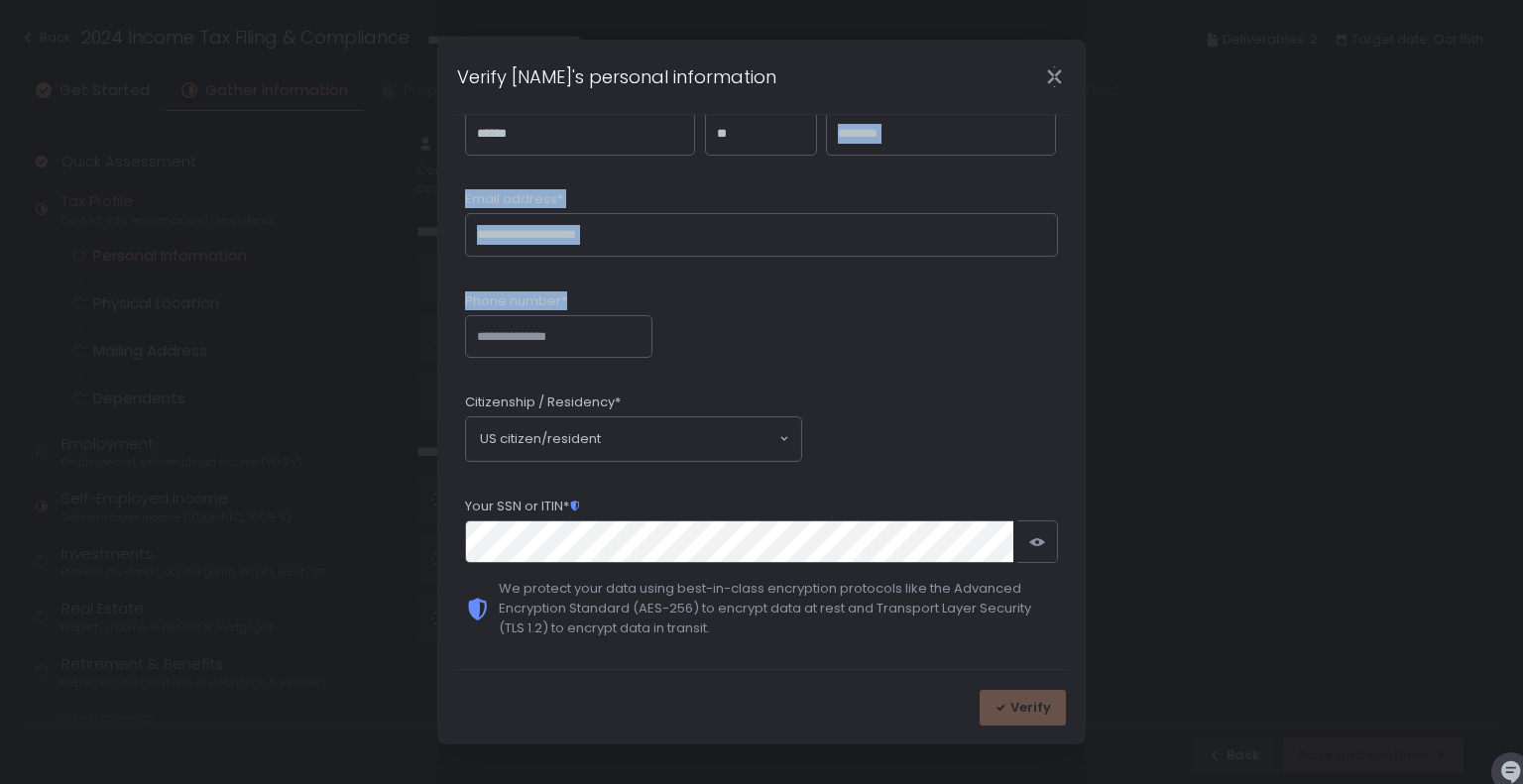 scroll, scrollTop: 176, scrollLeft: 0, axis: vertical 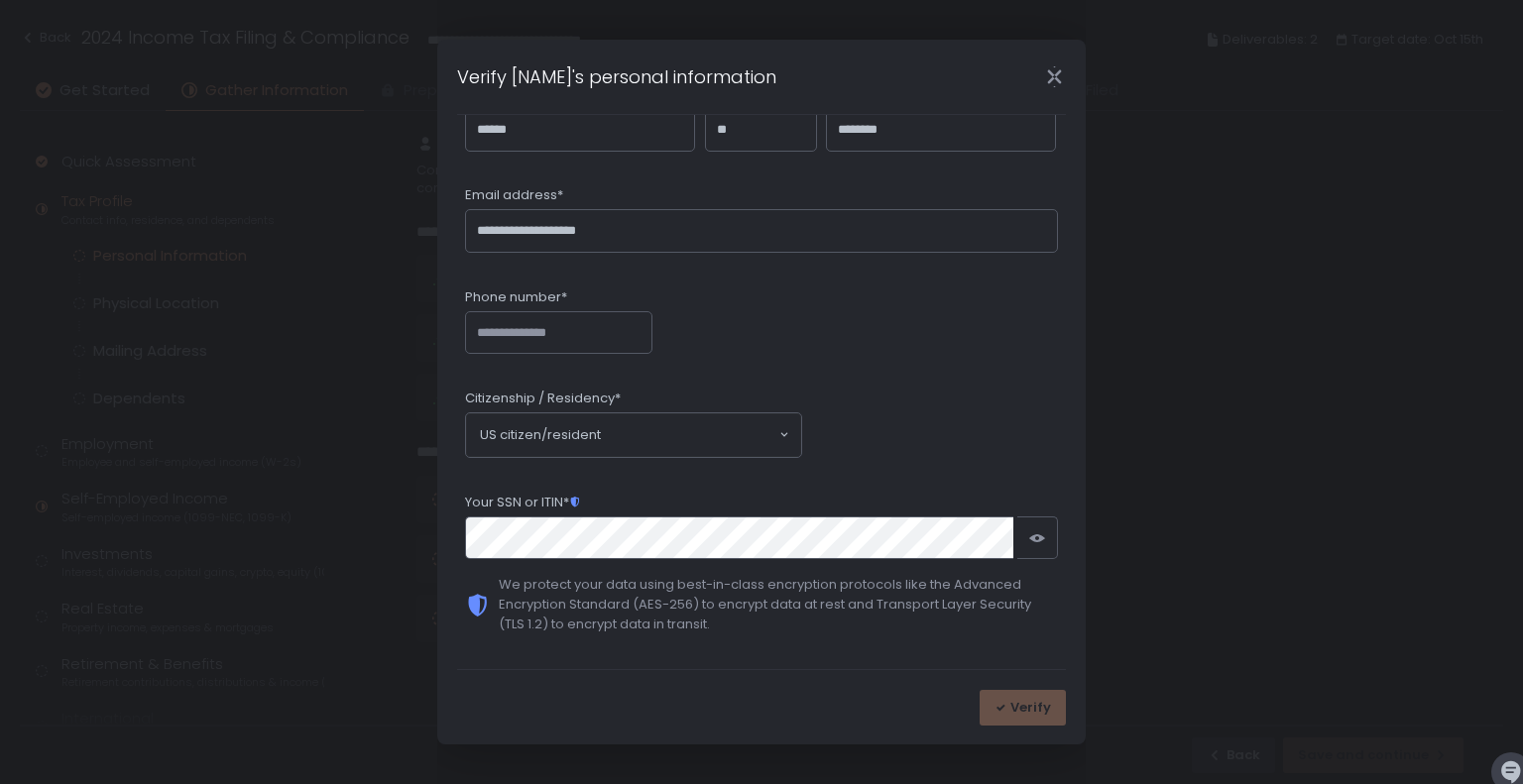click 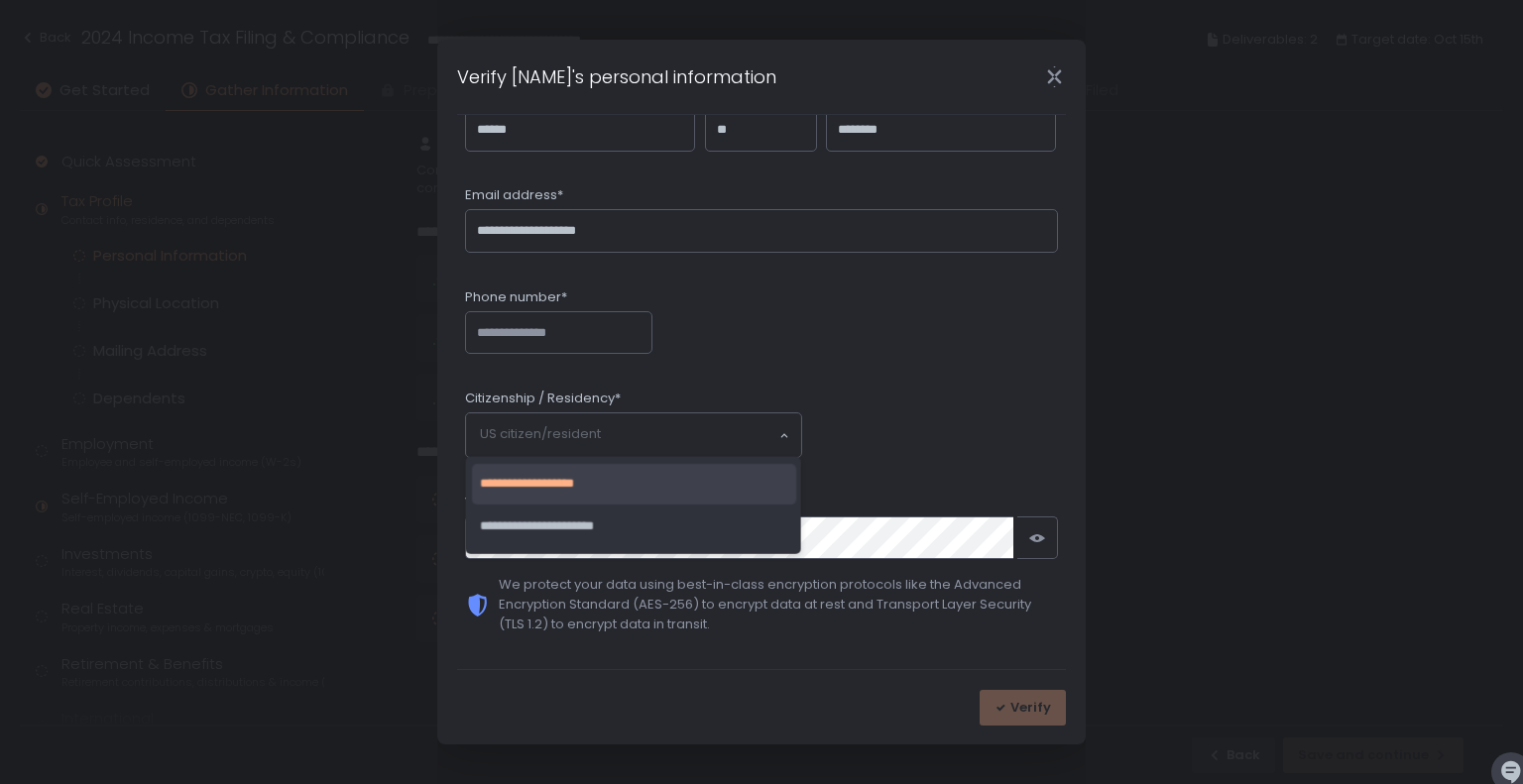 click 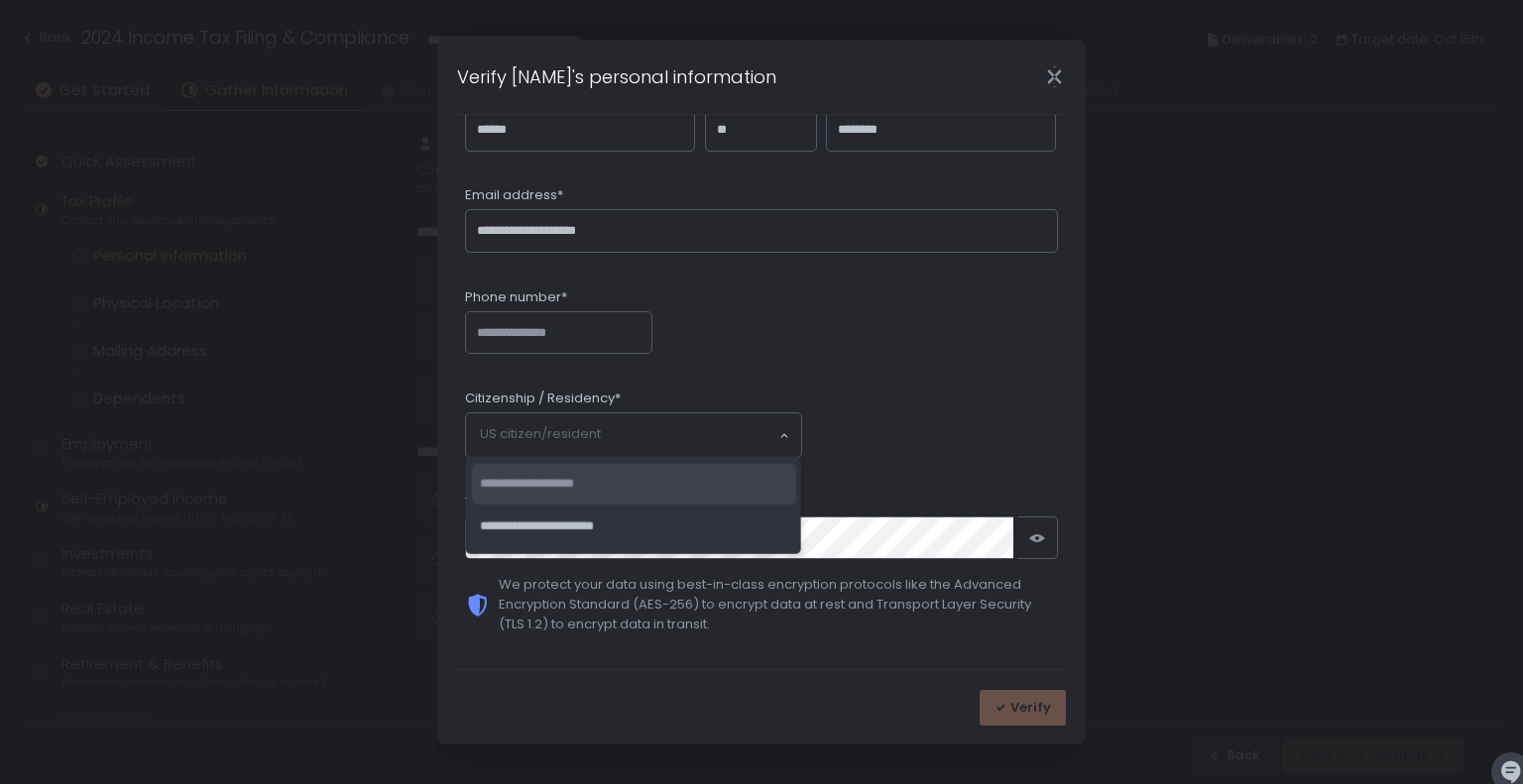 click on "**********" 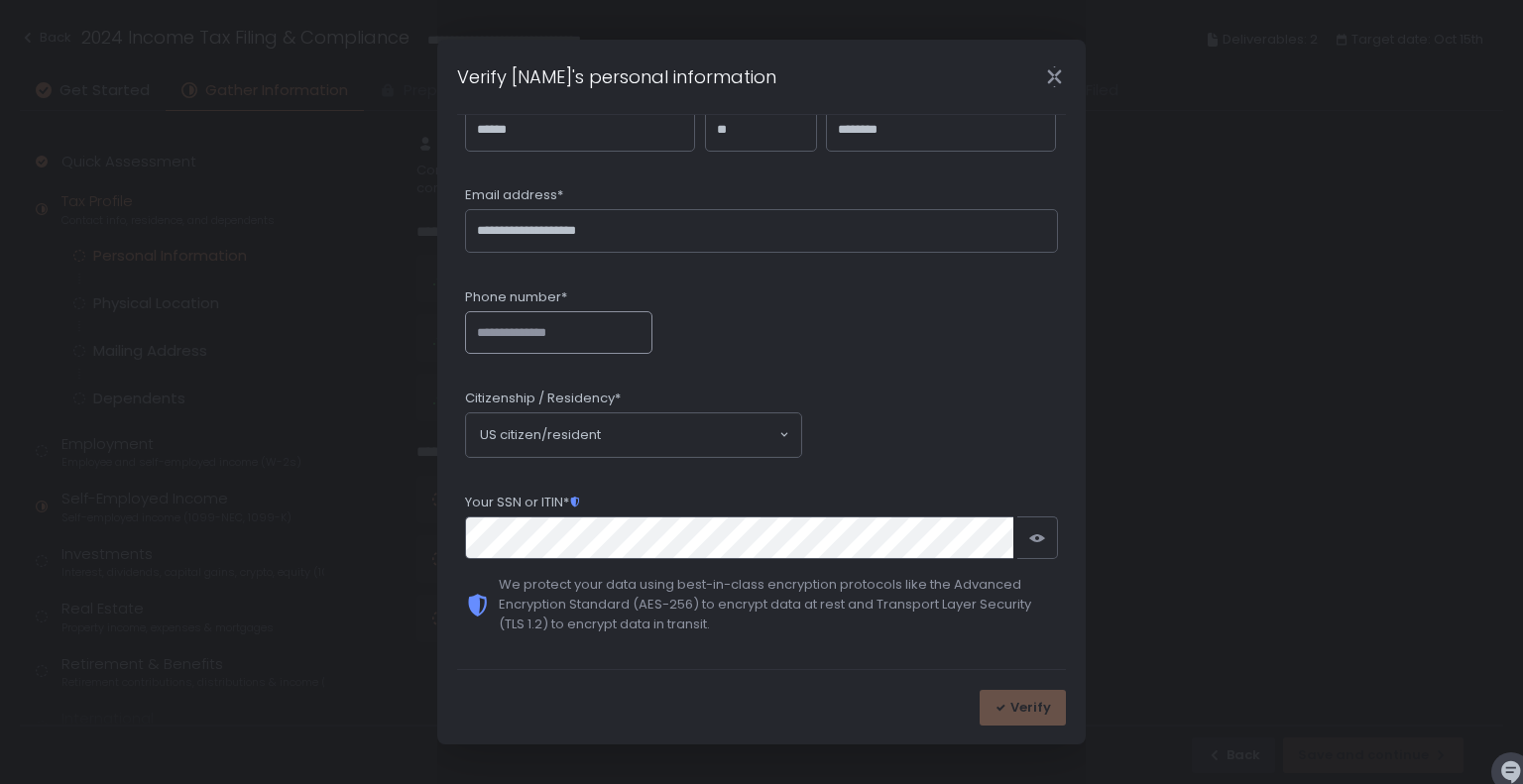 click on "Phone number*" 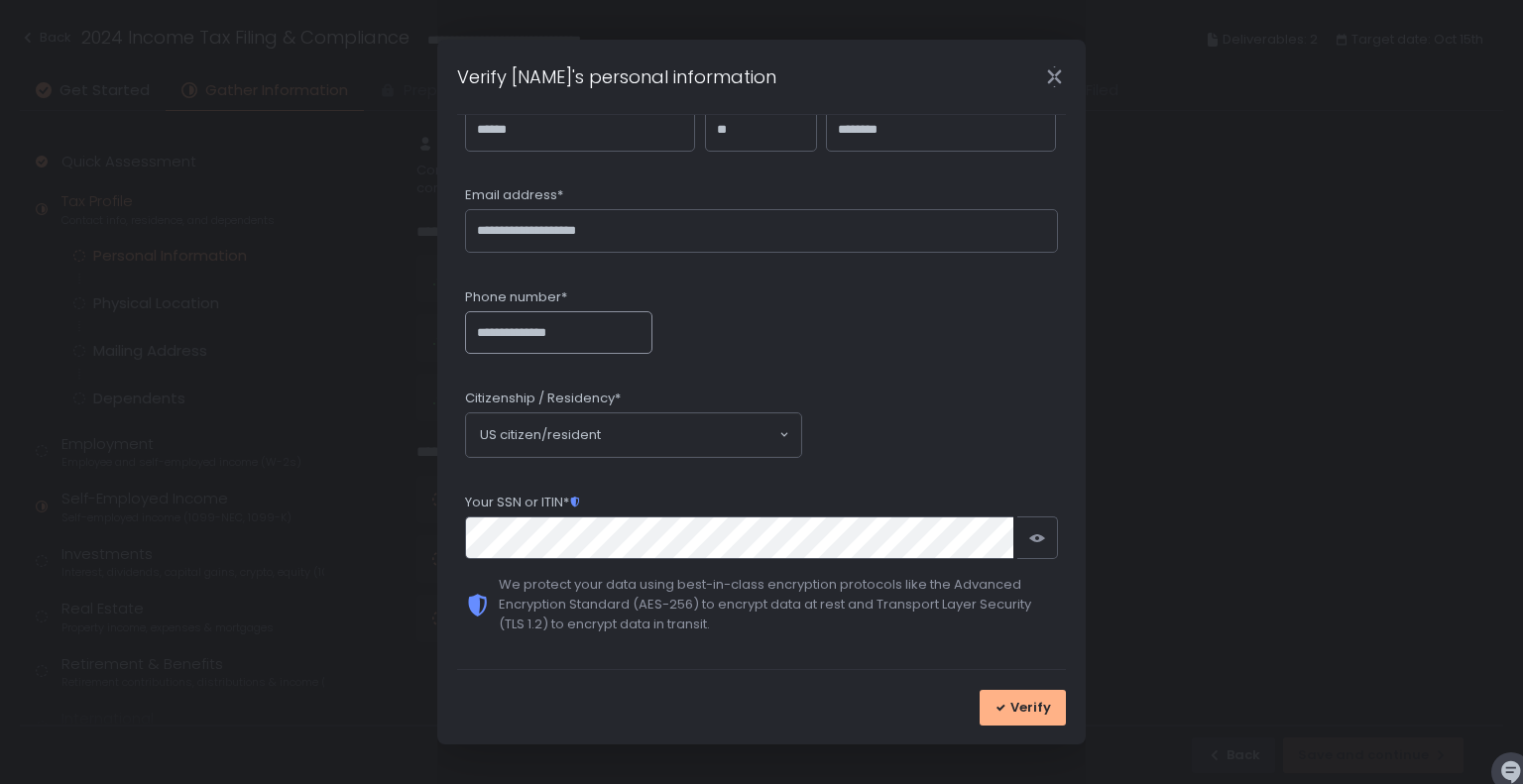 click on "**********" 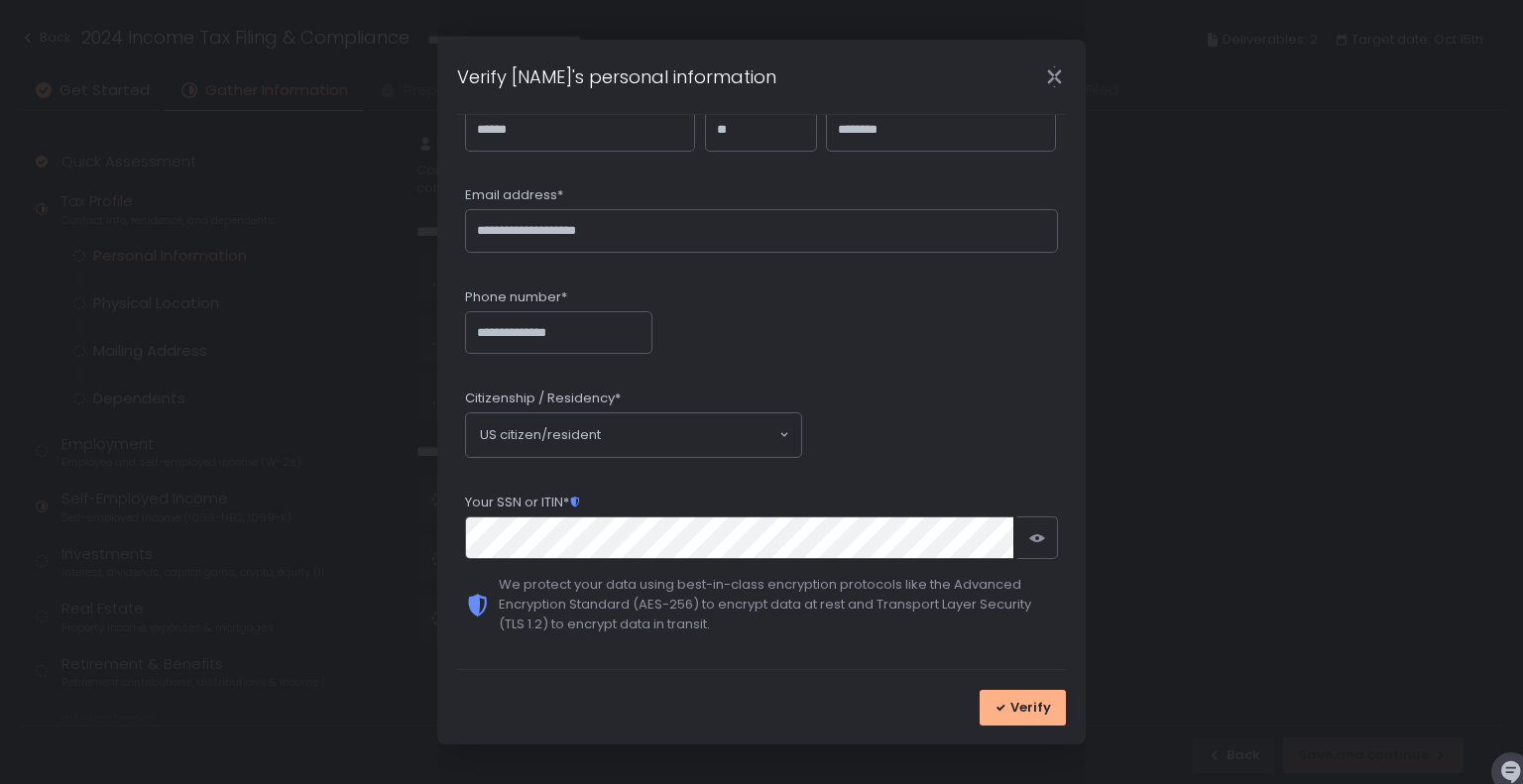 click on "**********" 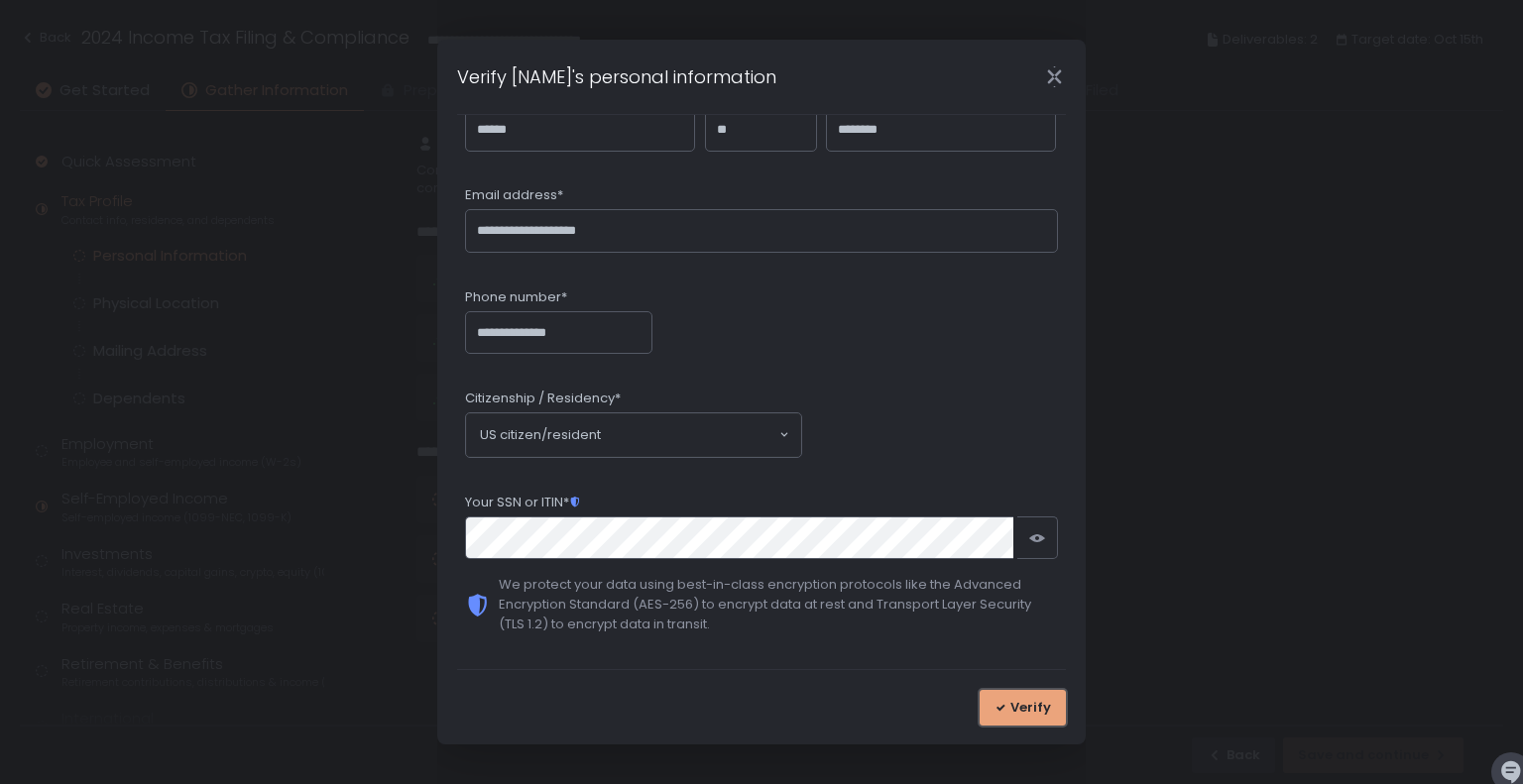 click on "Verify" at bounding box center [1030, 708] 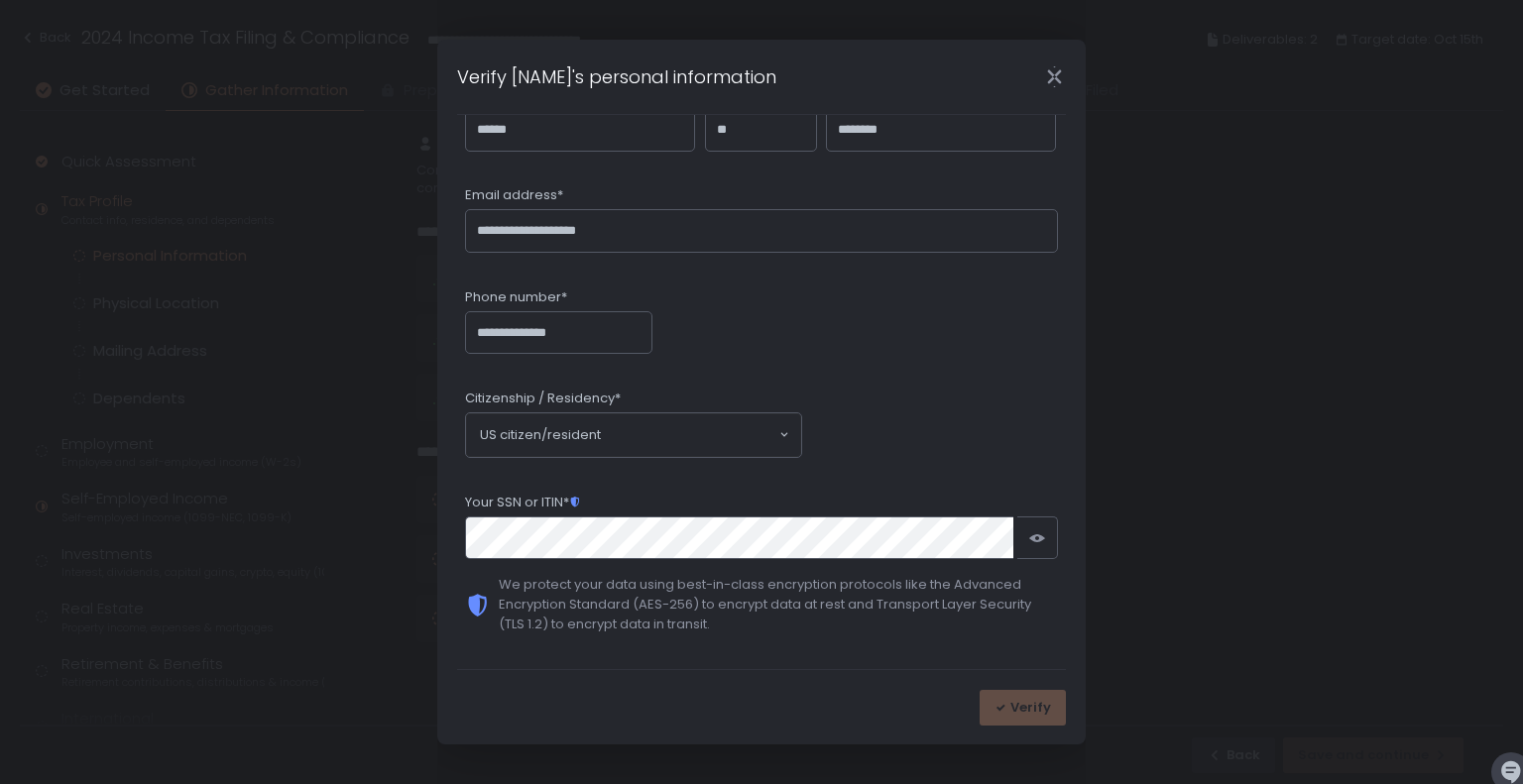 scroll, scrollTop: 0, scrollLeft: 0, axis: both 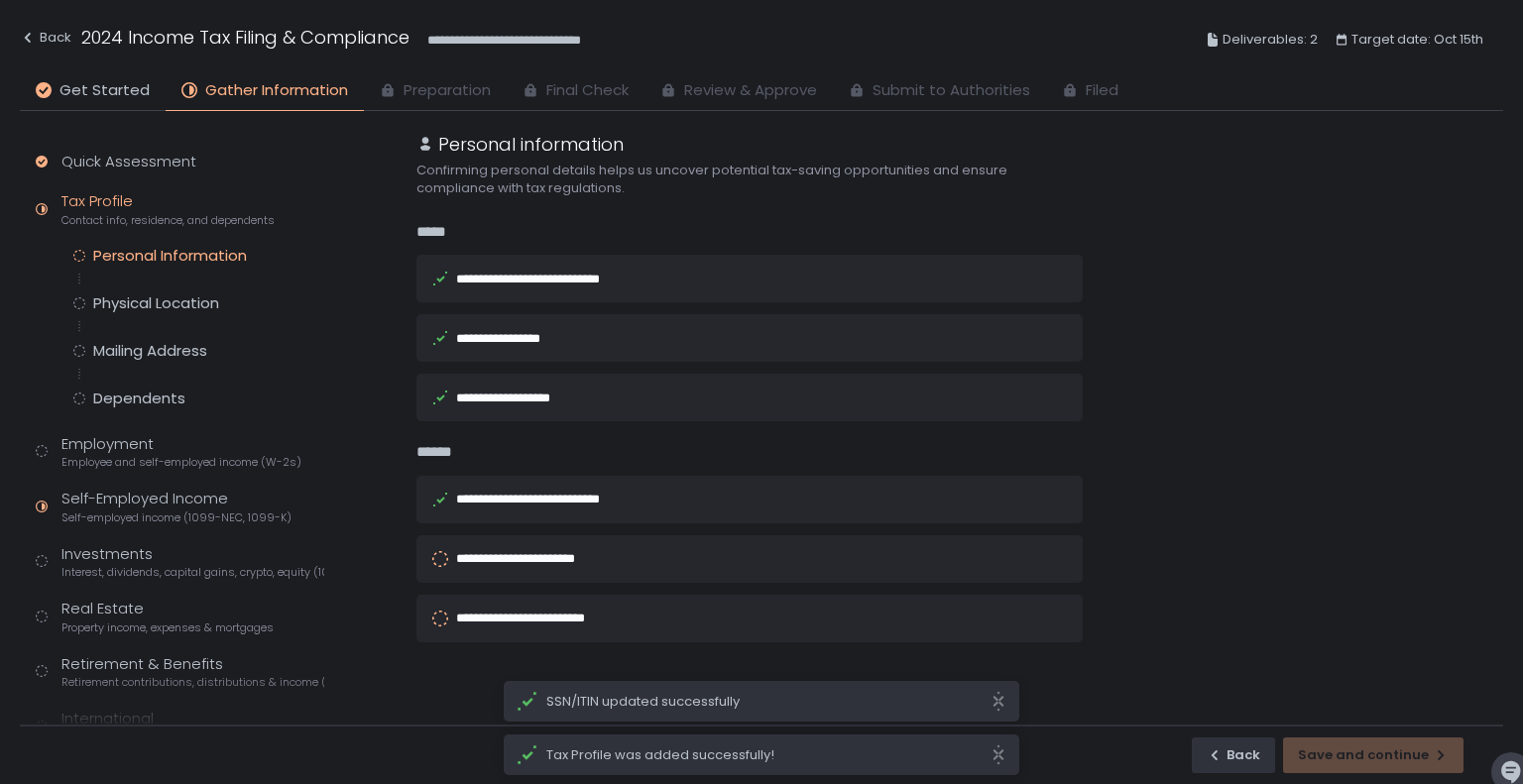 click on "**********" at bounding box center (526, 558) 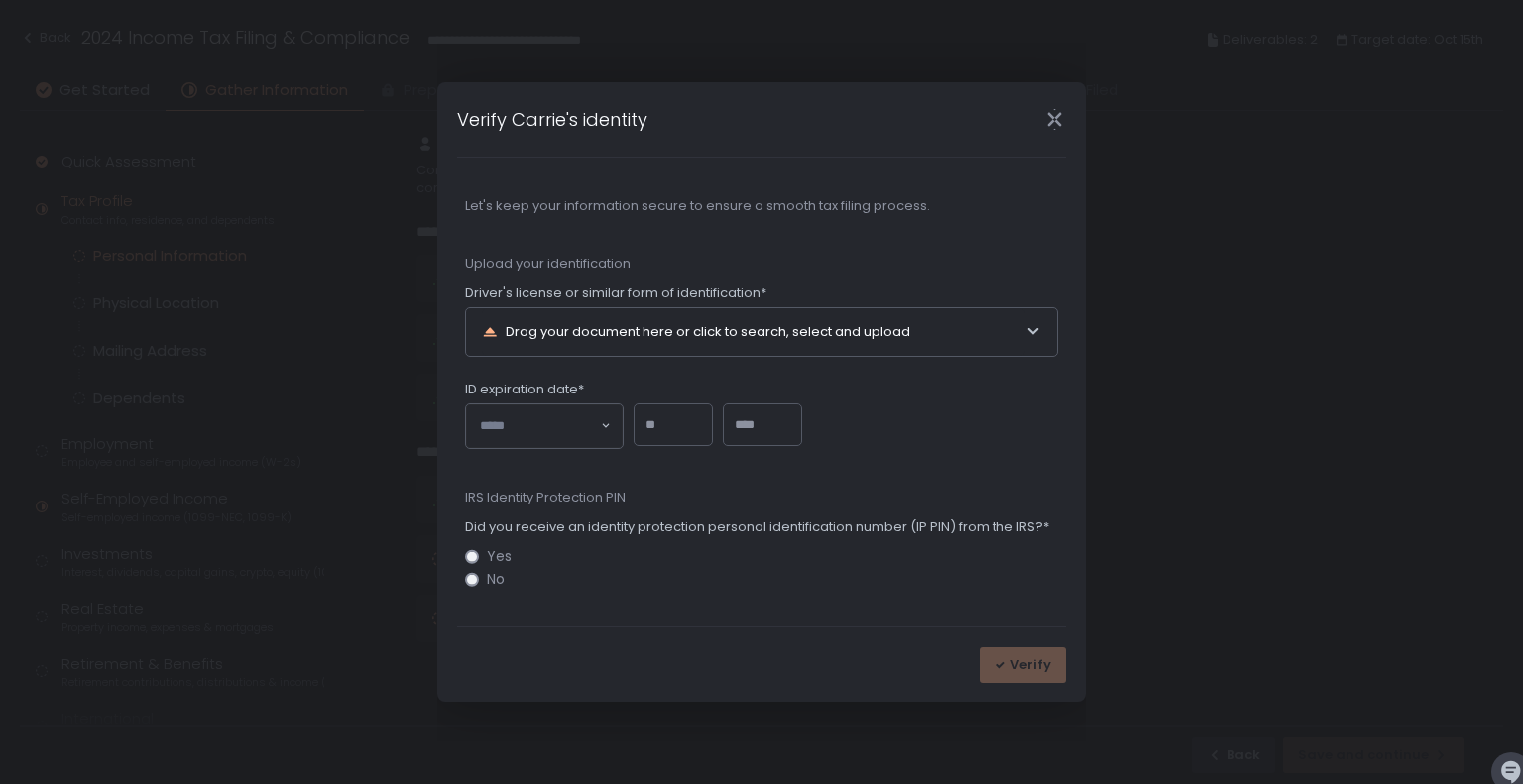 click on "Drag your document here or click to search, select and upload" at bounding box center (754, 332) 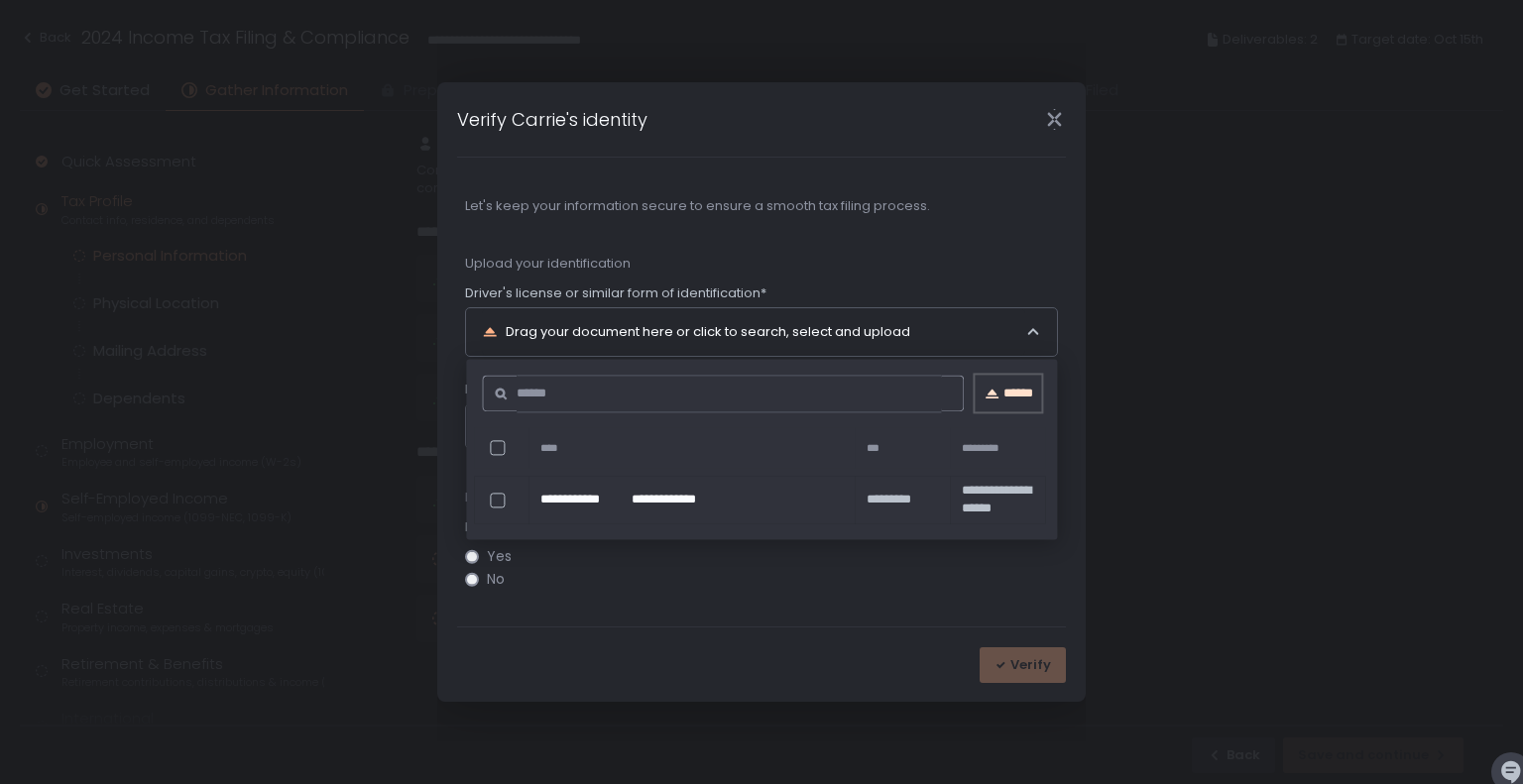 click on "******" 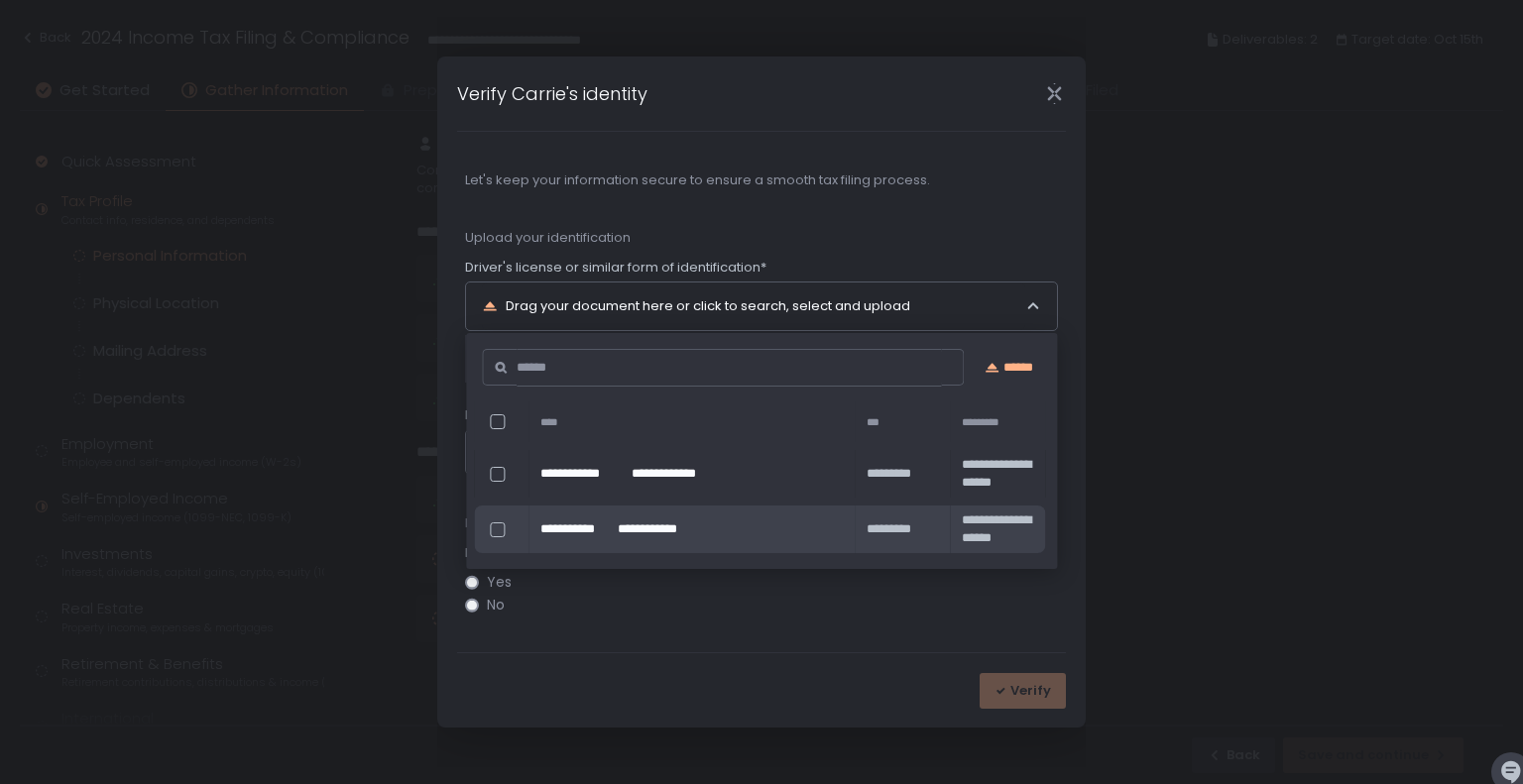 click on "No" at bounding box center (772, 605) 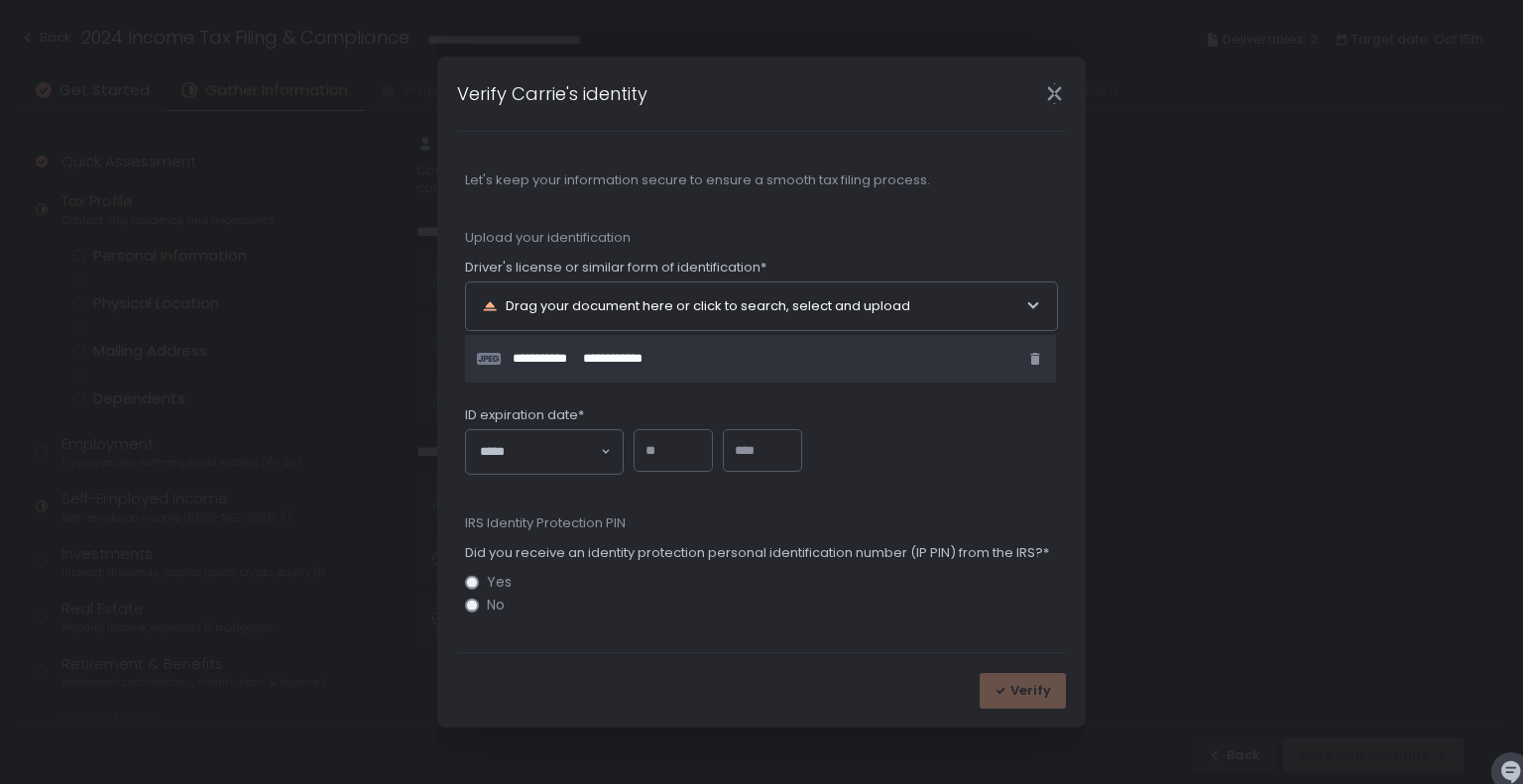 click on "Loading..." 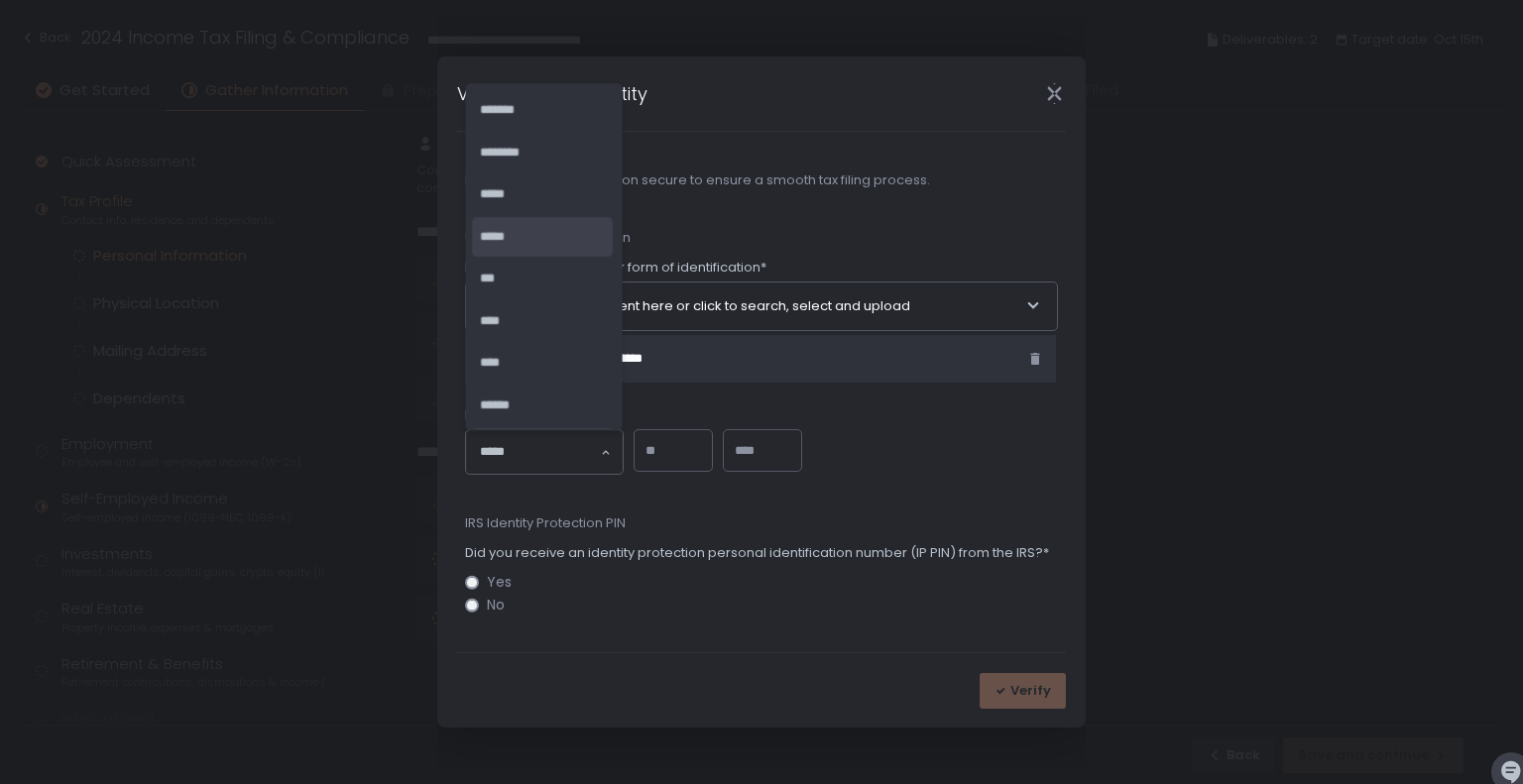 scroll, scrollTop: 38, scrollLeft: 0, axis: vertical 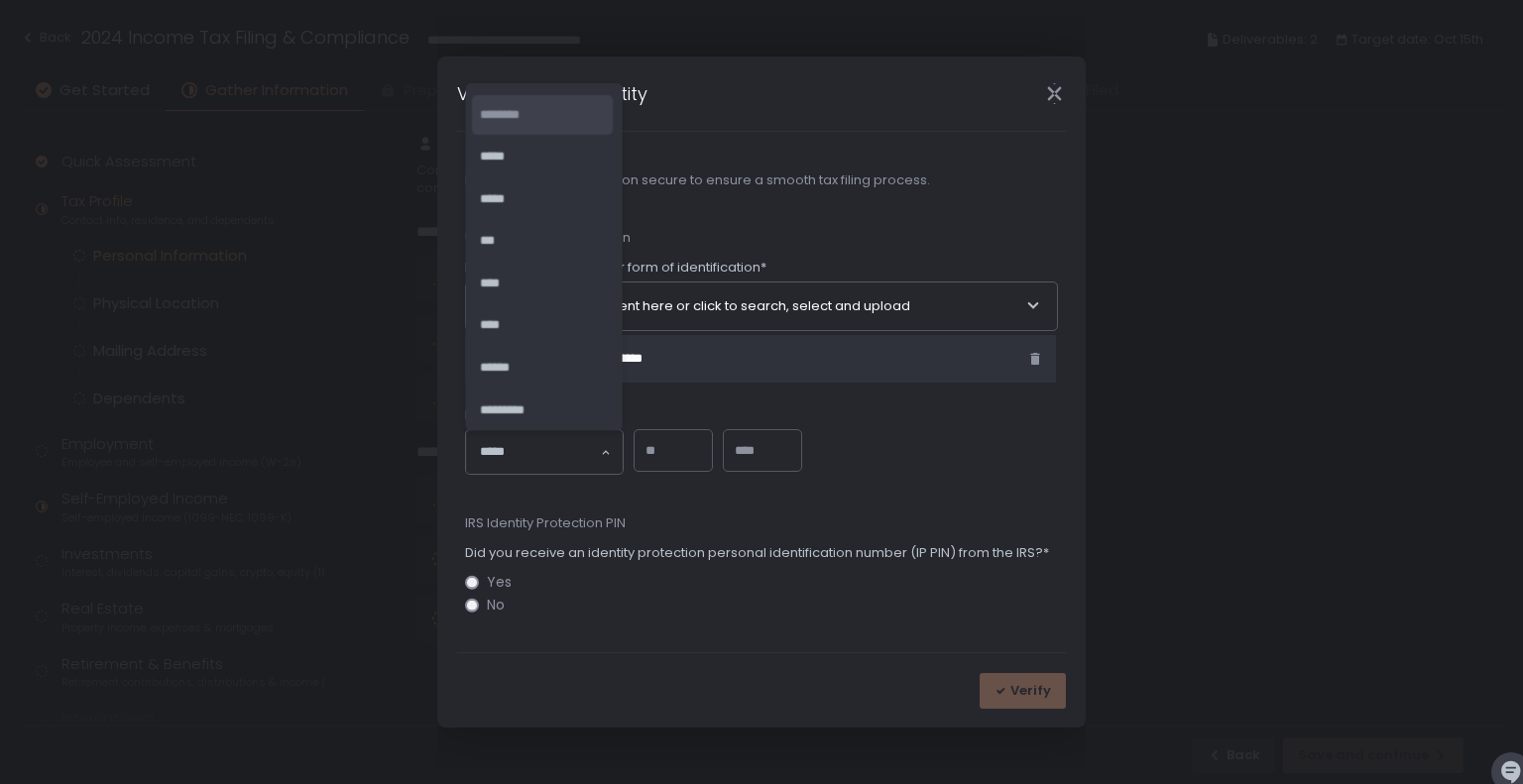 click on "********" 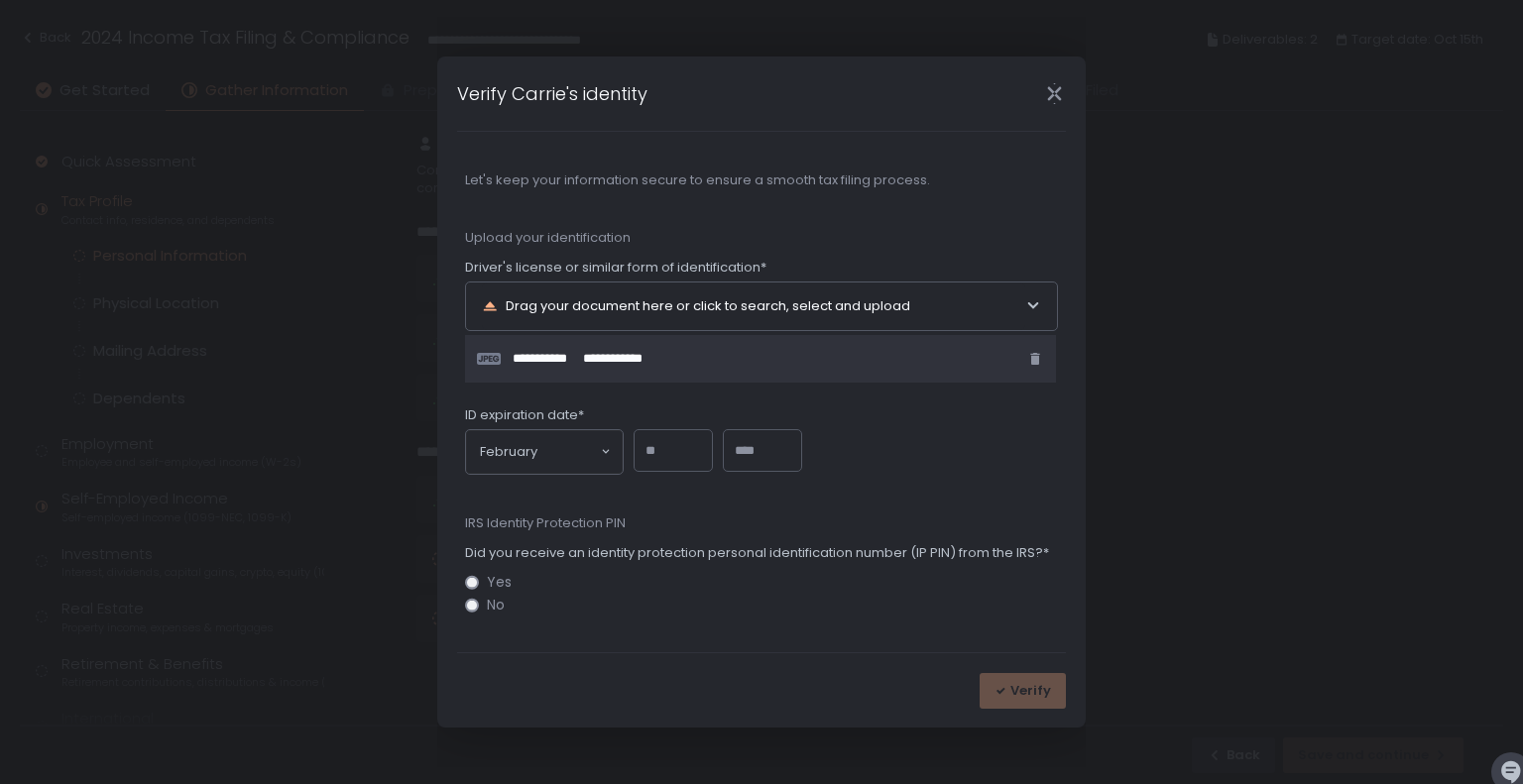 click at bounding box center (673, 451) 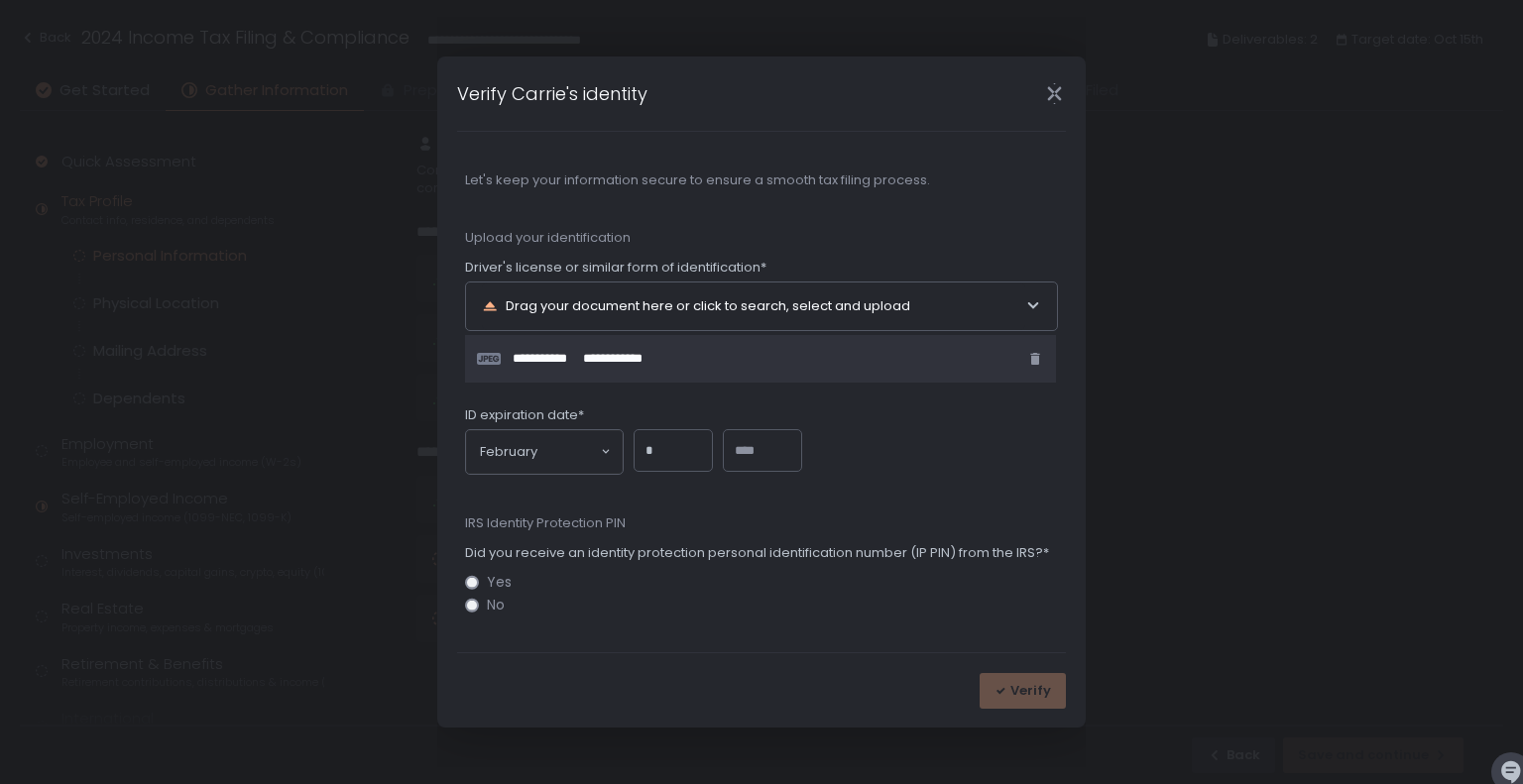 type on "*" 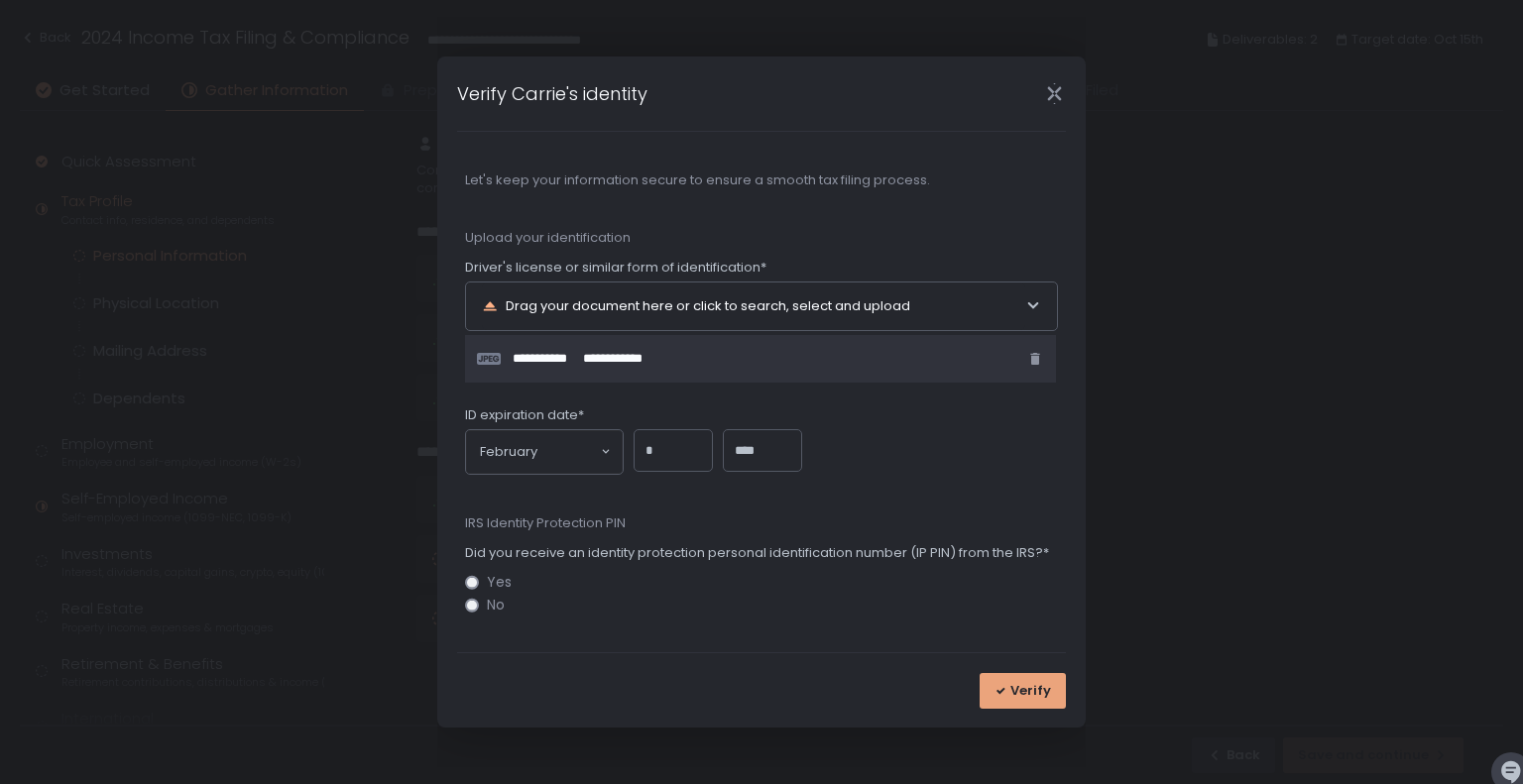 type on "****" 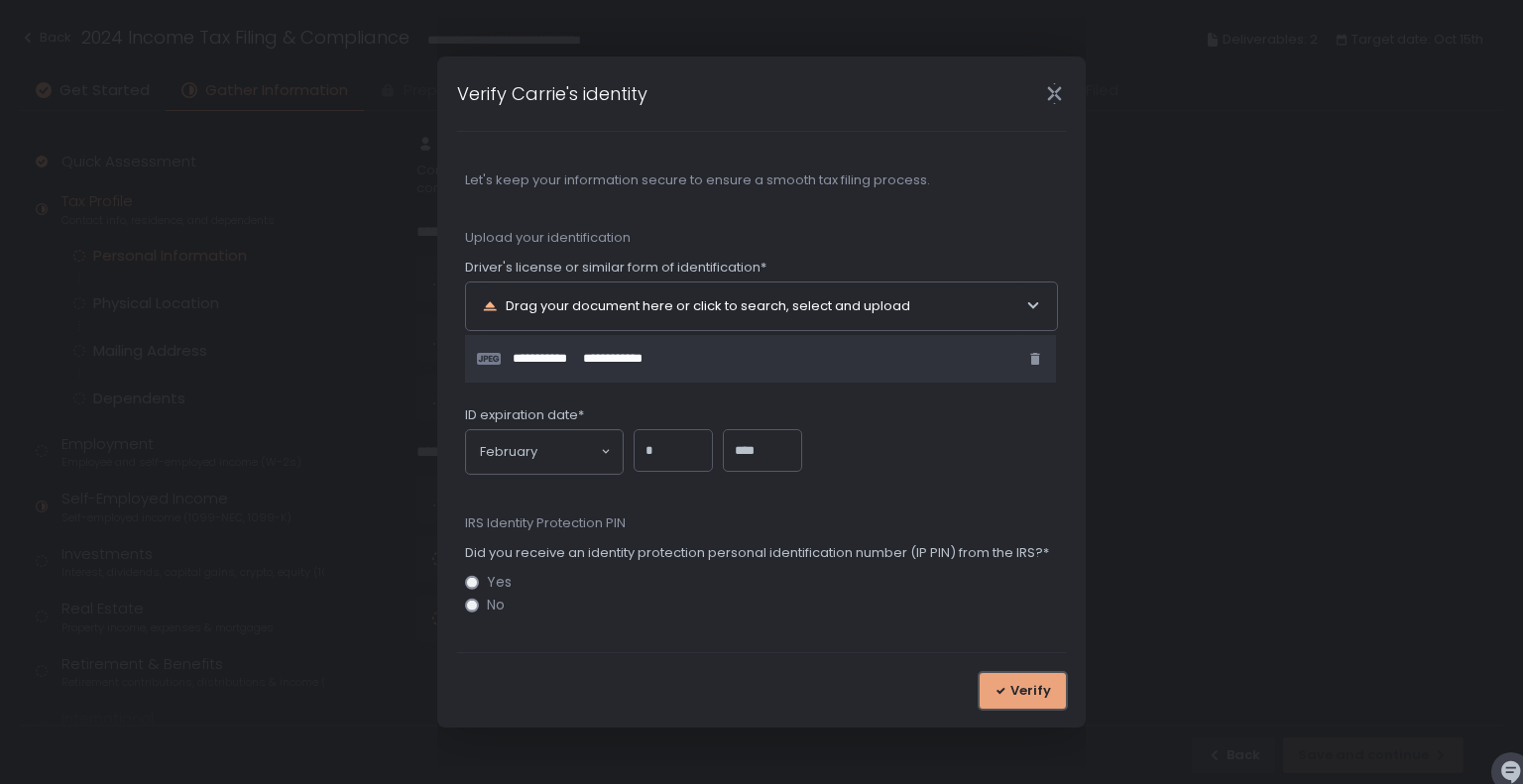 click on "Verify" at bounding box center (1030, 691) 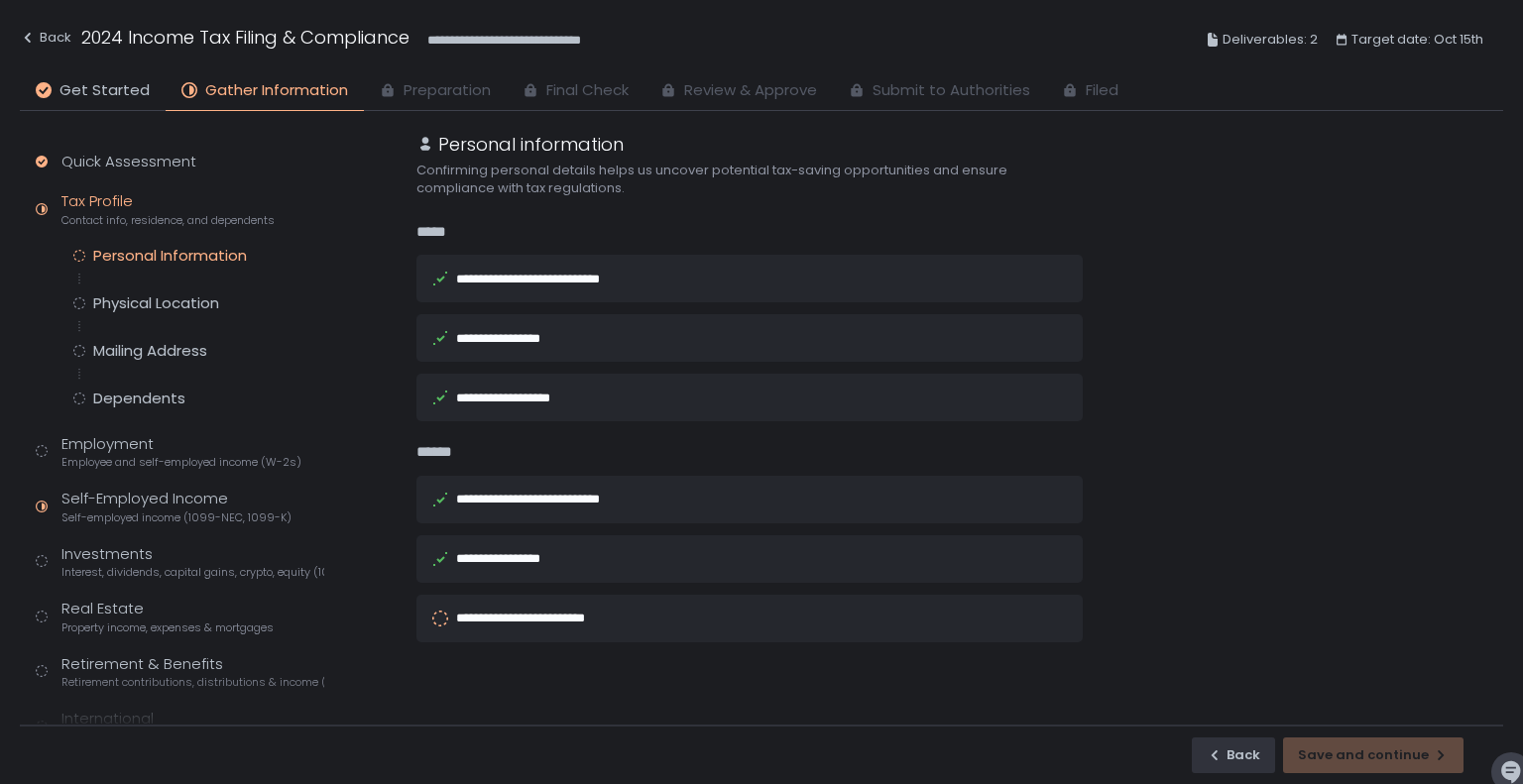 click on "**********" at bounding box center [538, 617] 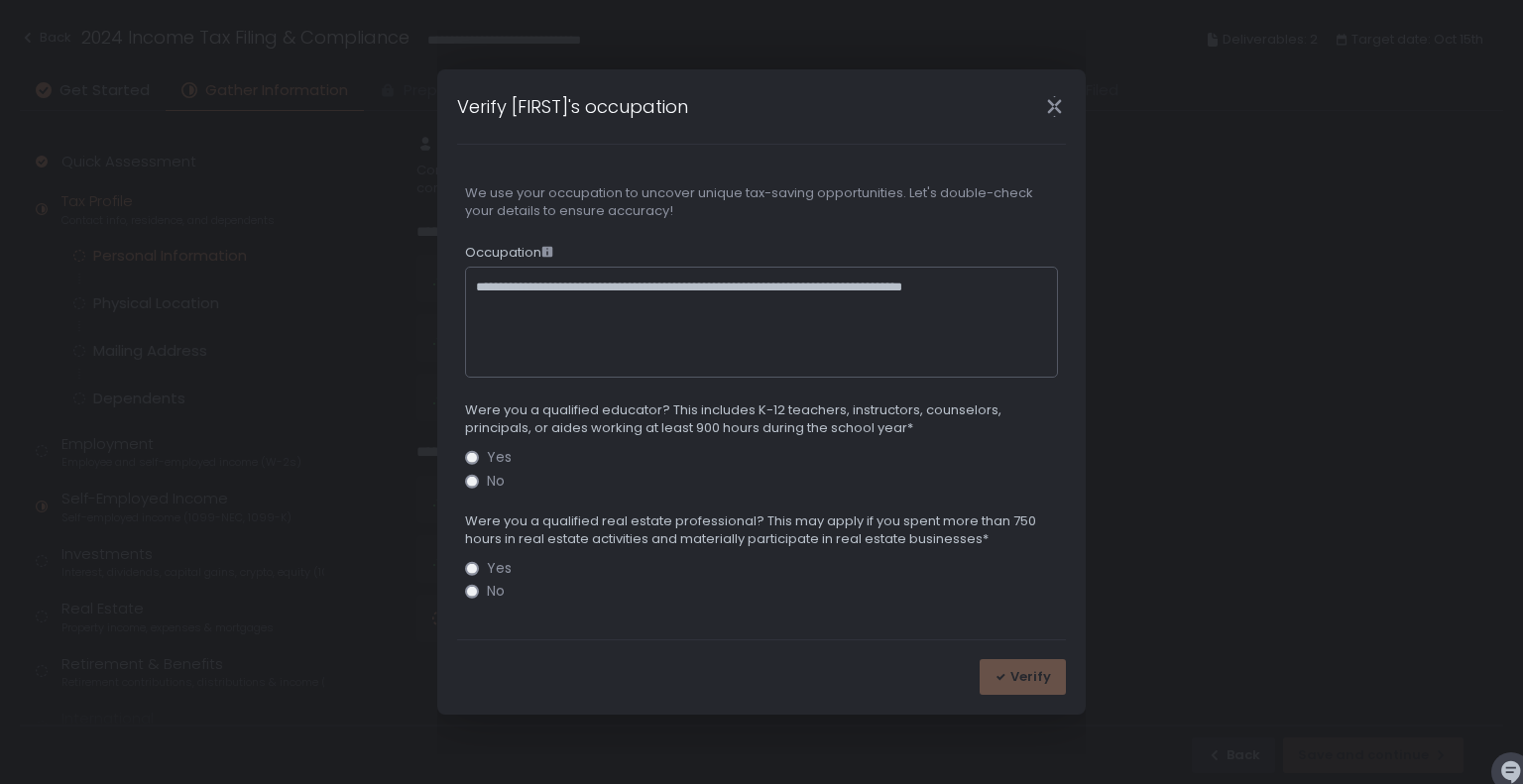 click on "No" 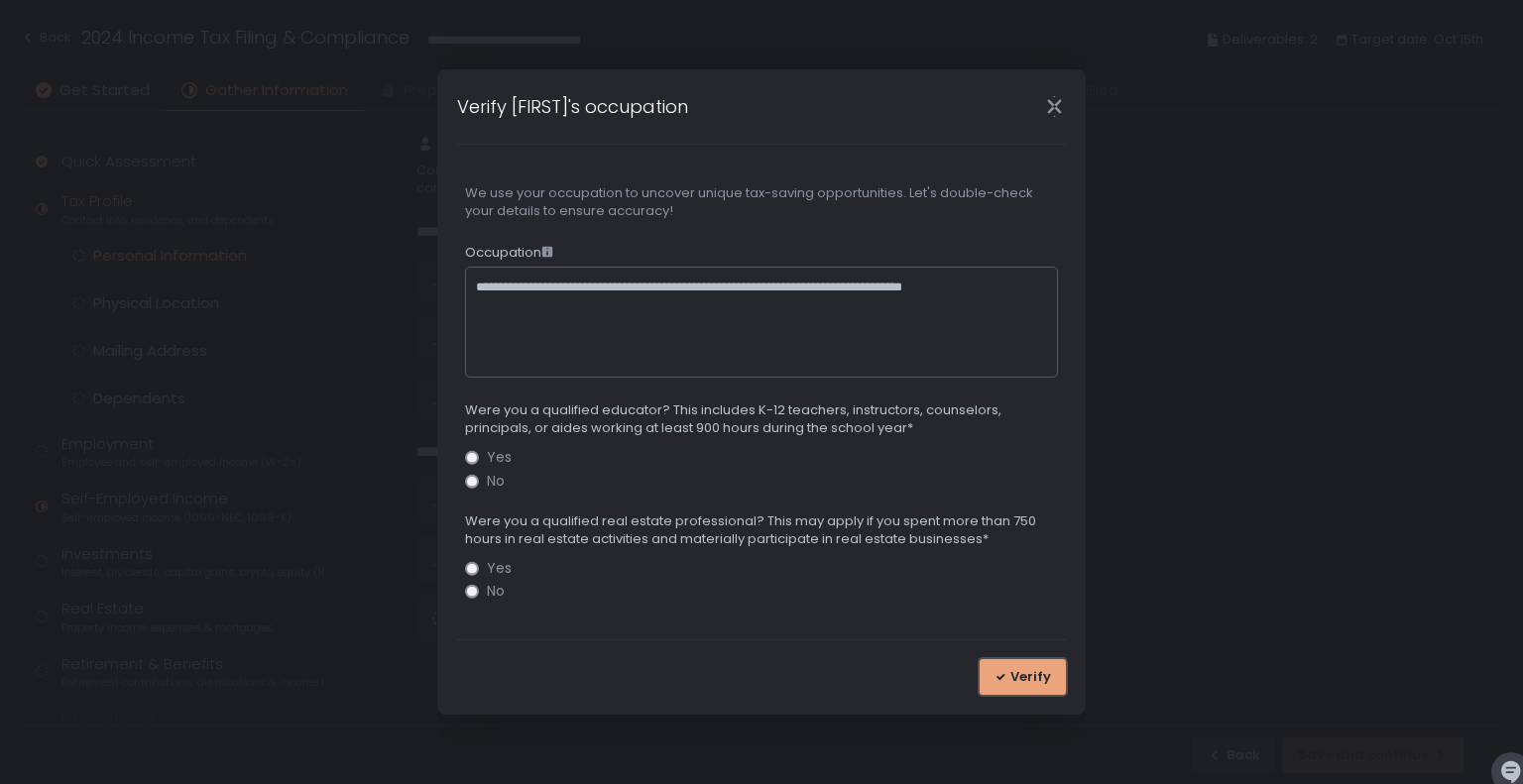 click on "Verify" at bounding box center [1022, 677] 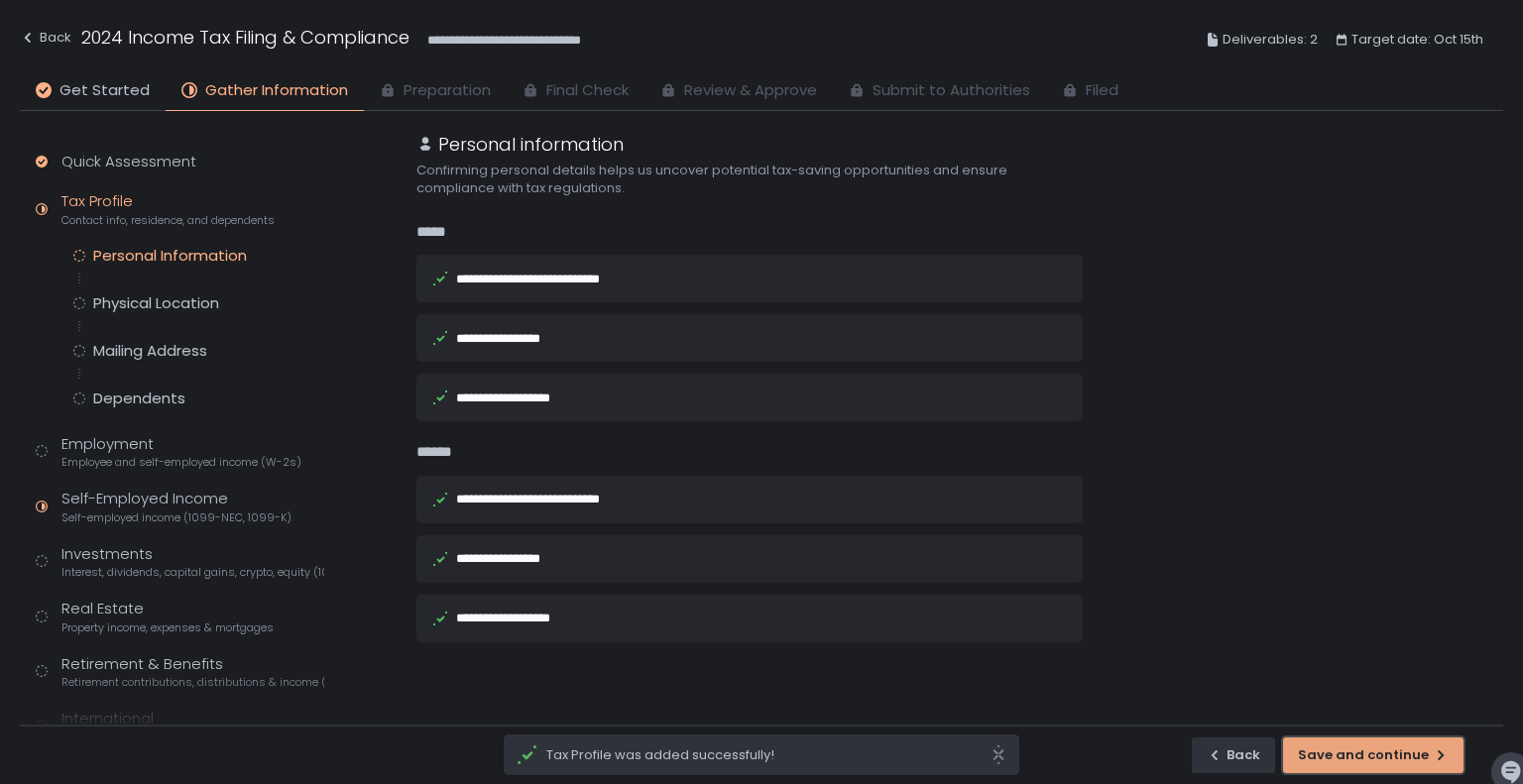 click on "Save and continue" at bounding box center (1373, 755) 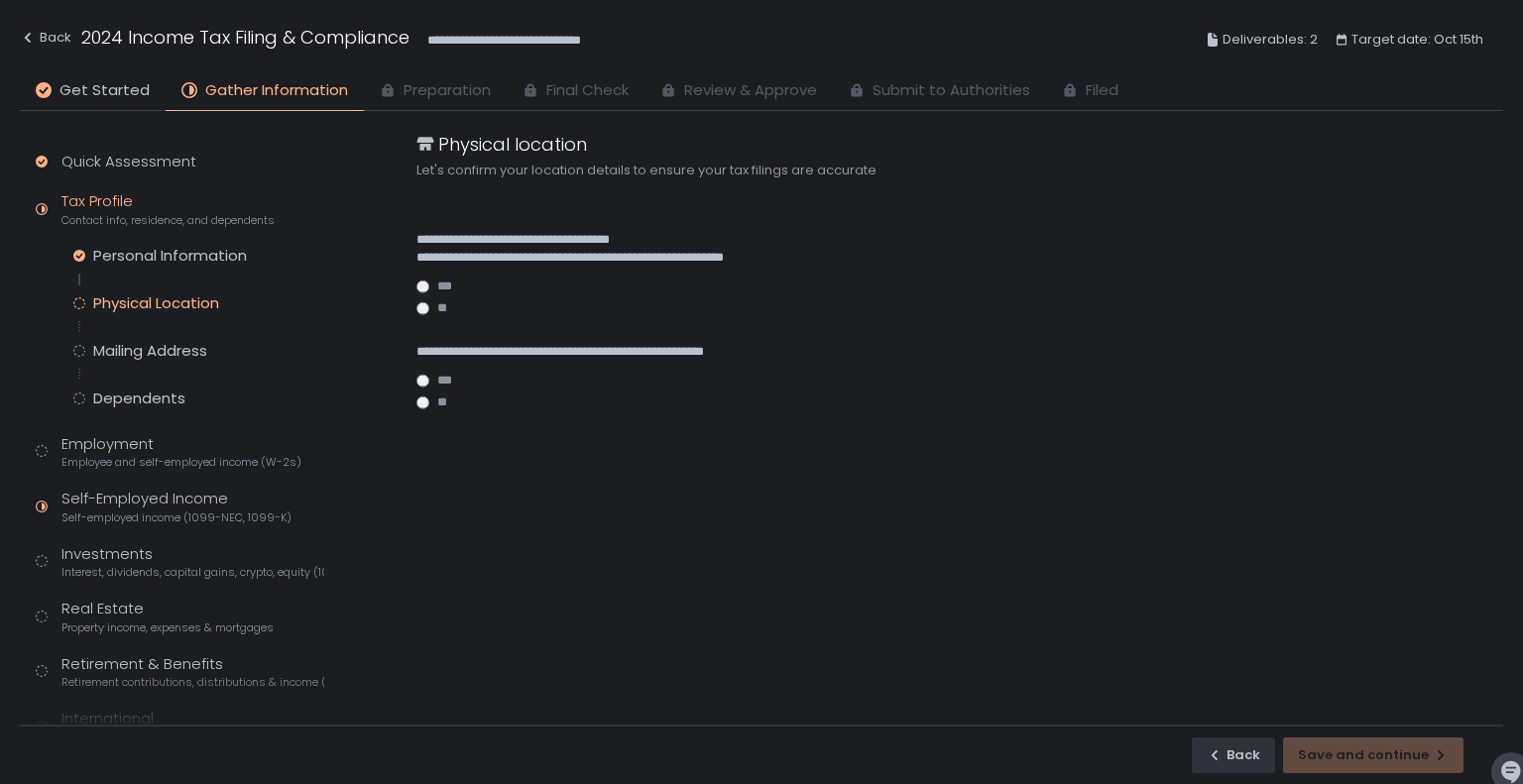 click on "***" 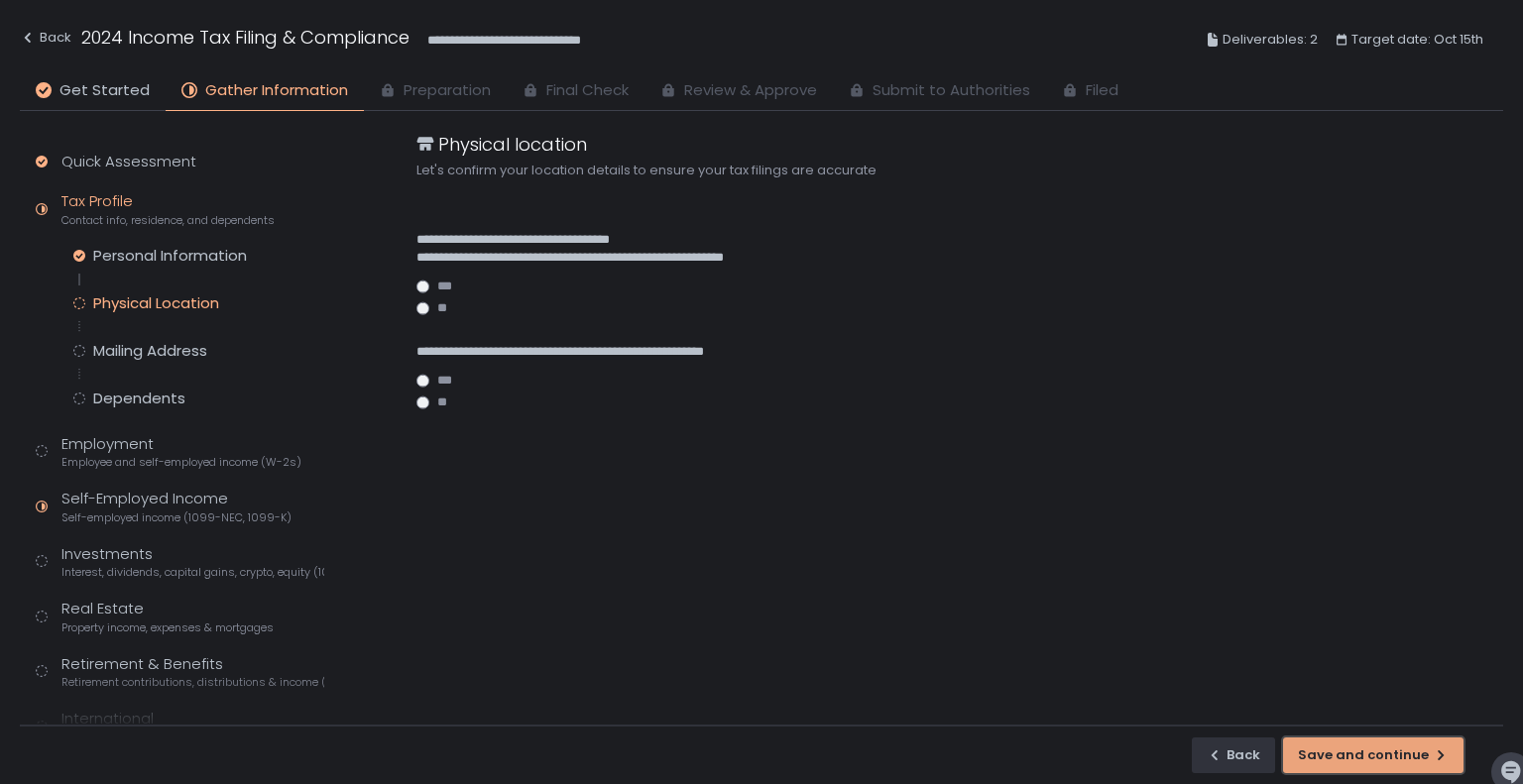 click on "Save and continue" 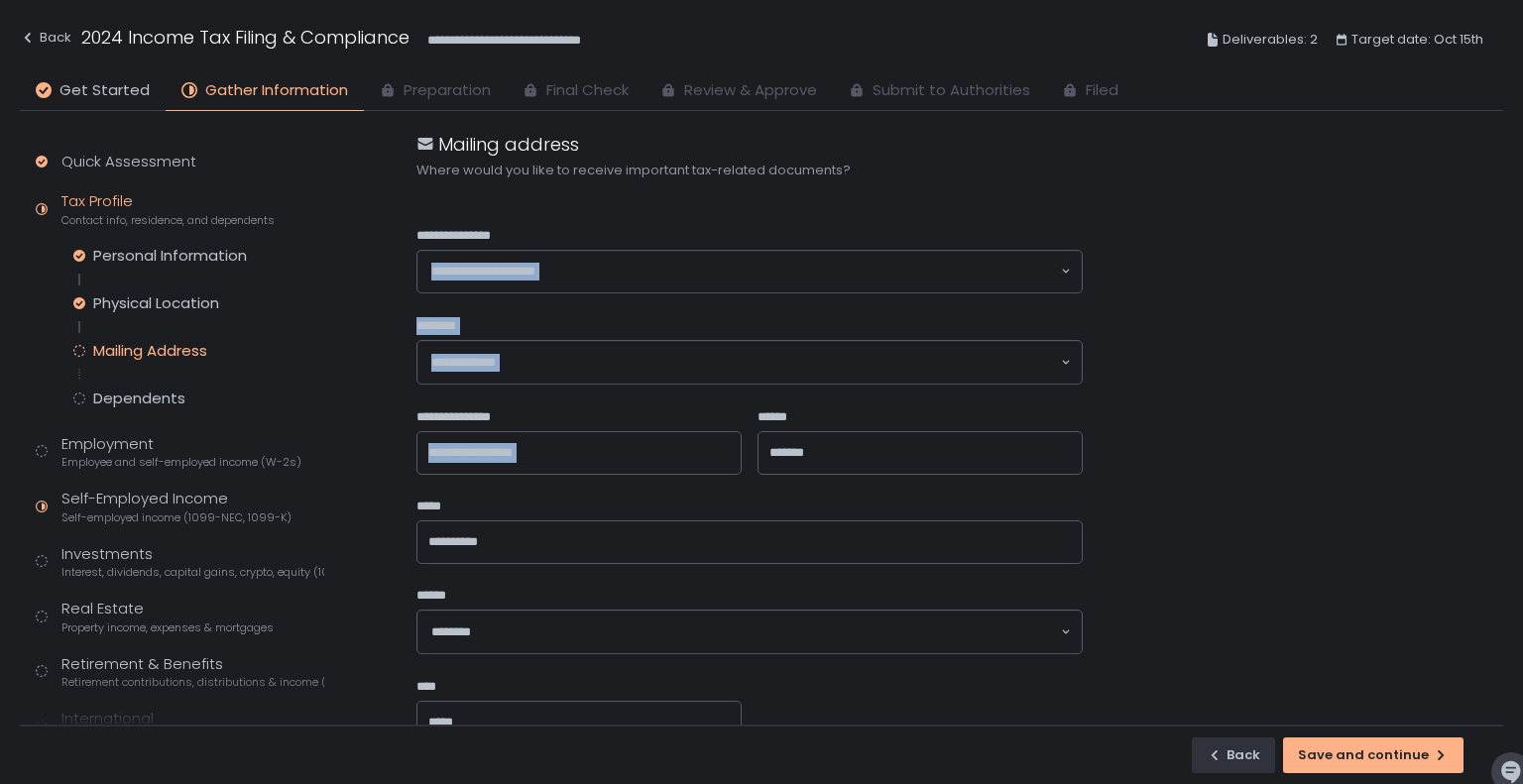drag, startPoint x: 1503, startPoint y: 245, endPoint x: 1522, endPoint y: 360, distance: 116.559 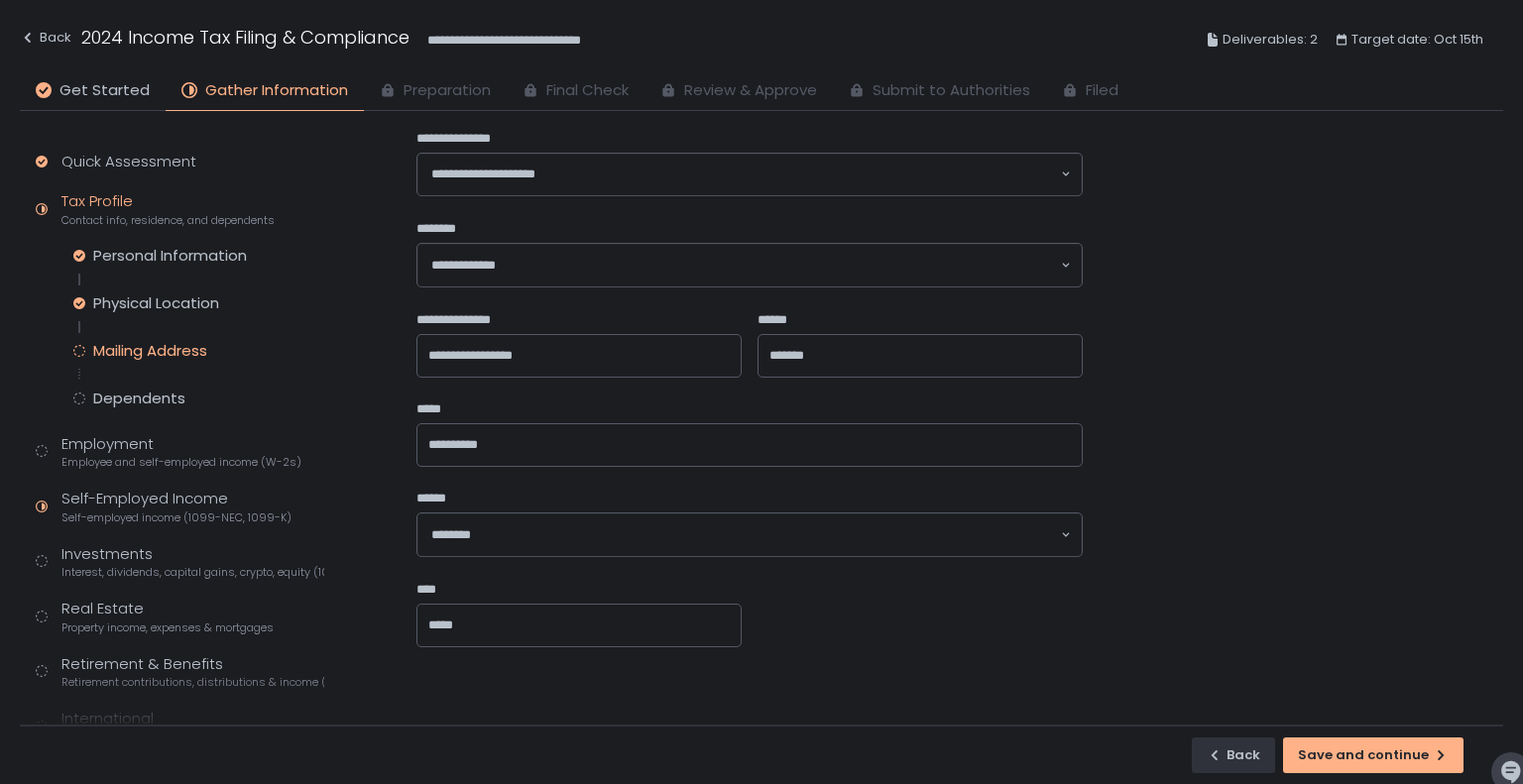 click on "**********" at bounding box center (960, 428) 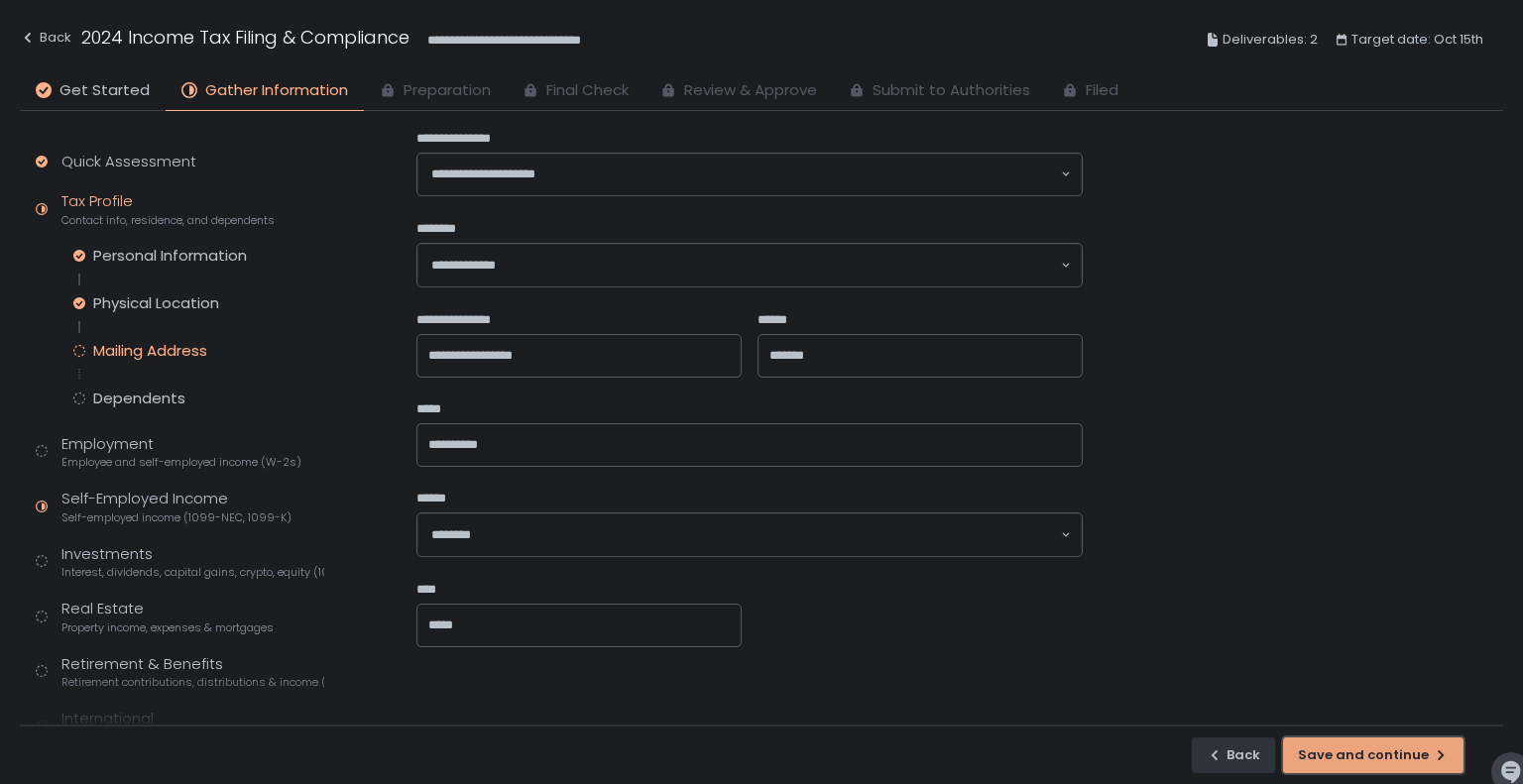 click on "Save and continue" 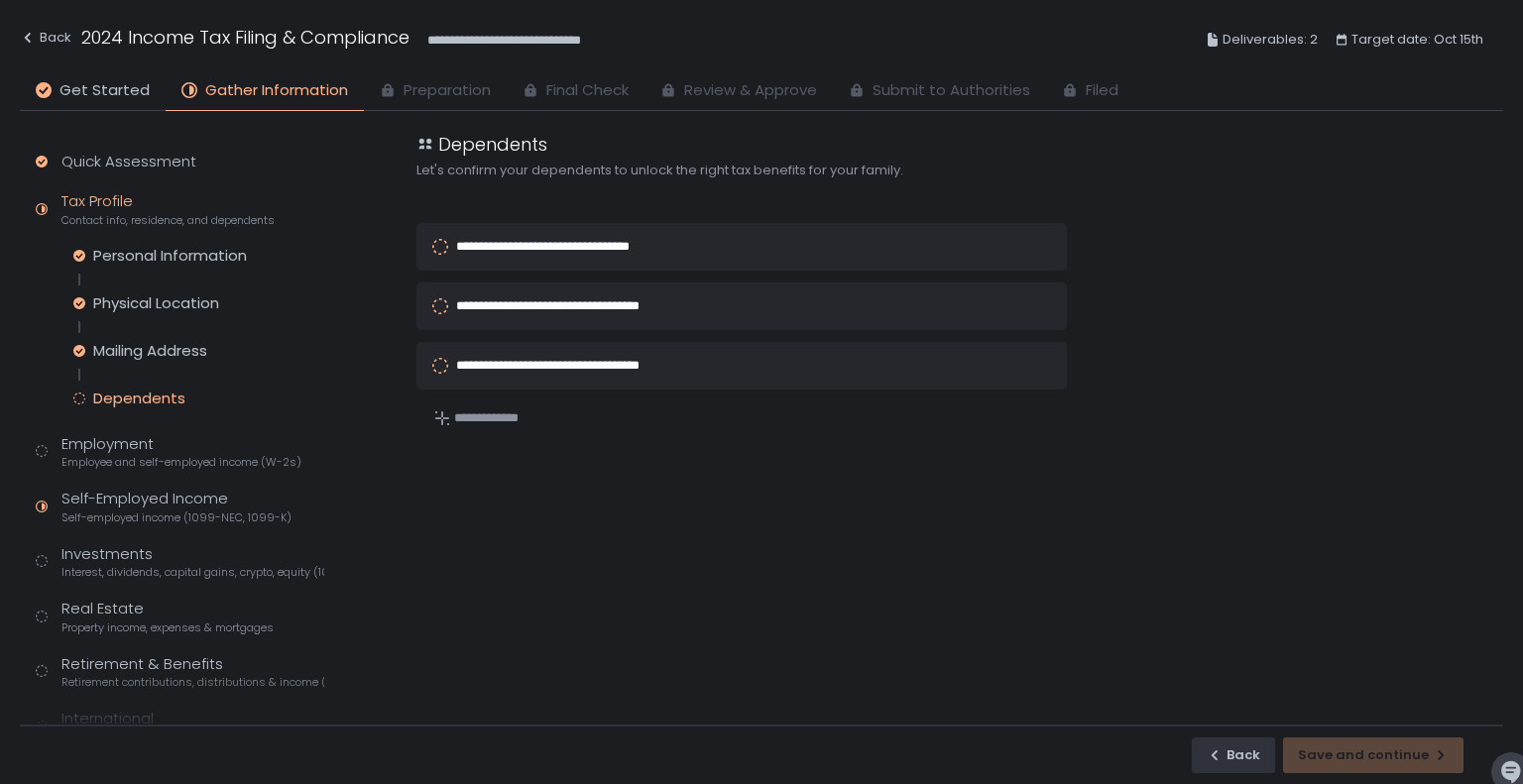 scroll, scrollTop: 0, scrollLeft: 0, axis: both 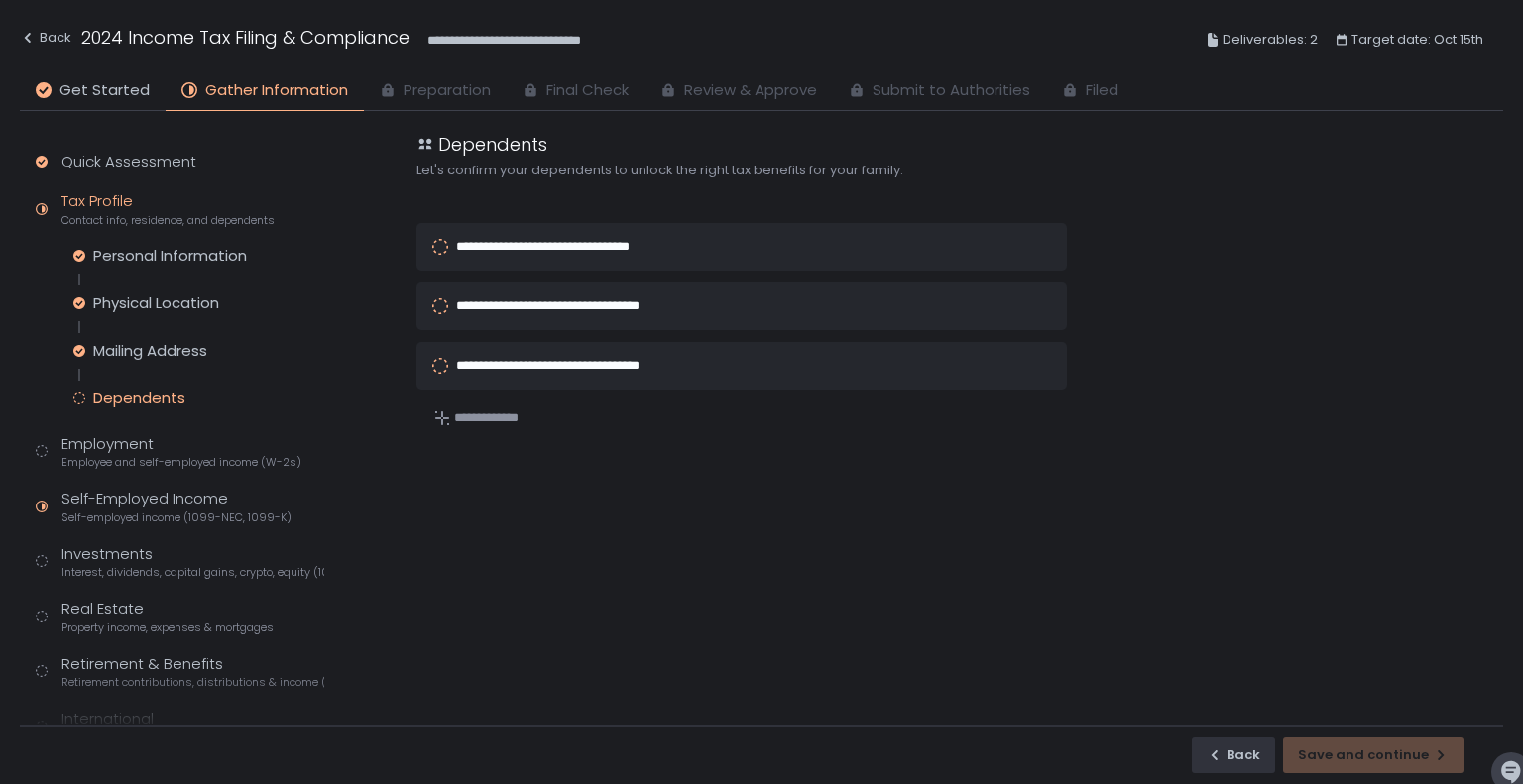 click on "**********" at bounding box center [569, 246] 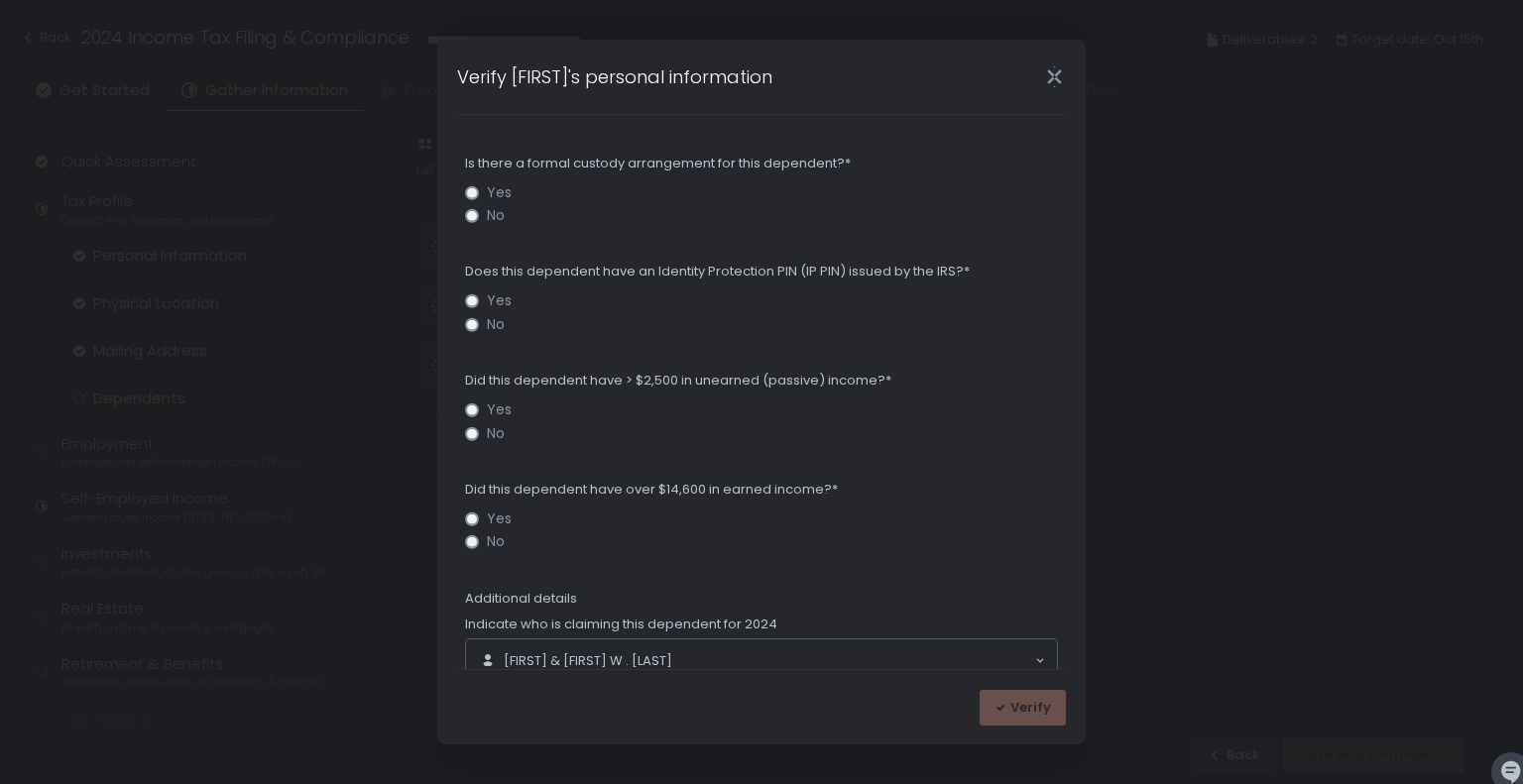 scroll, scrollTop: 696, scrollLeft: 0, axis: vertical 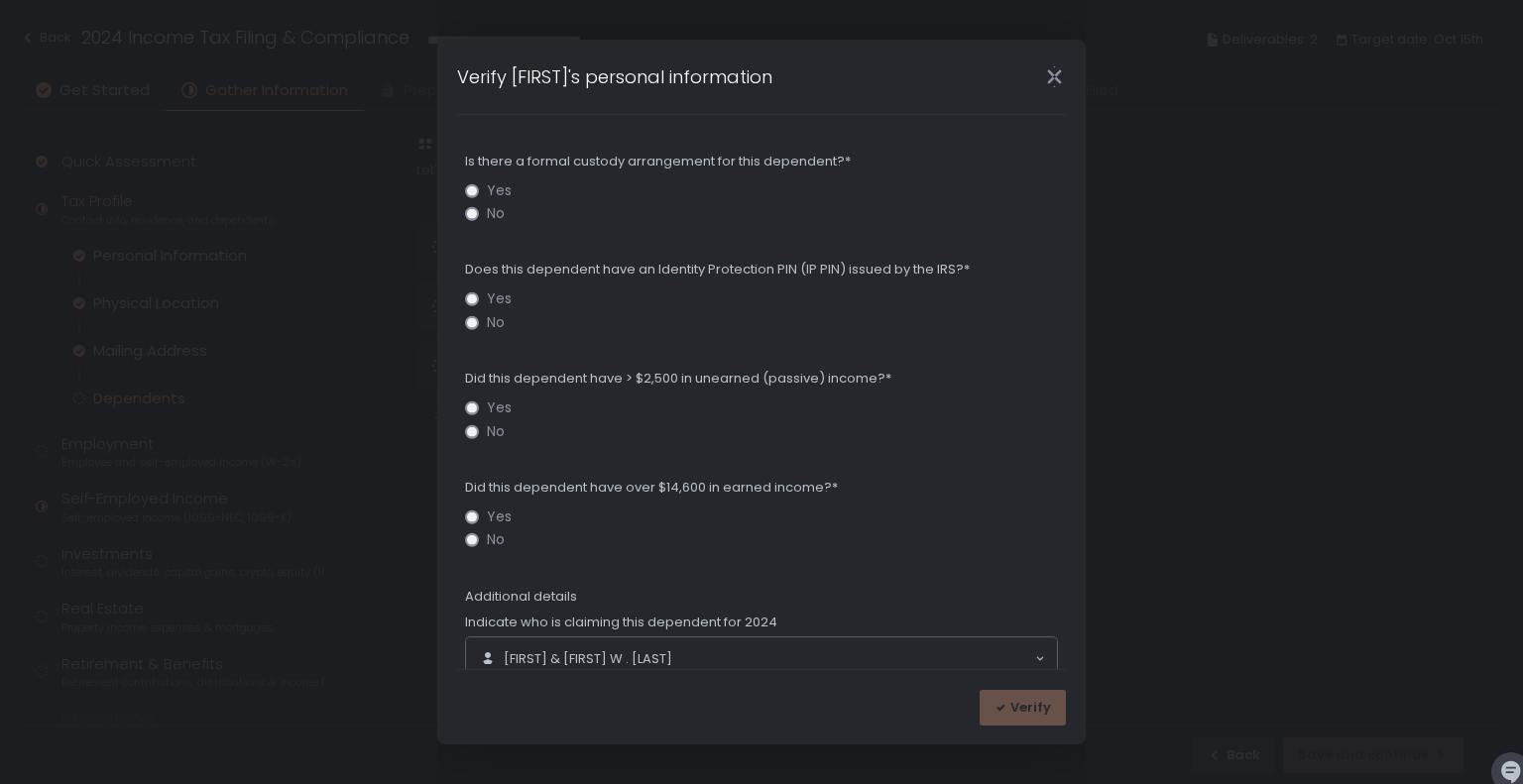 click on "No" 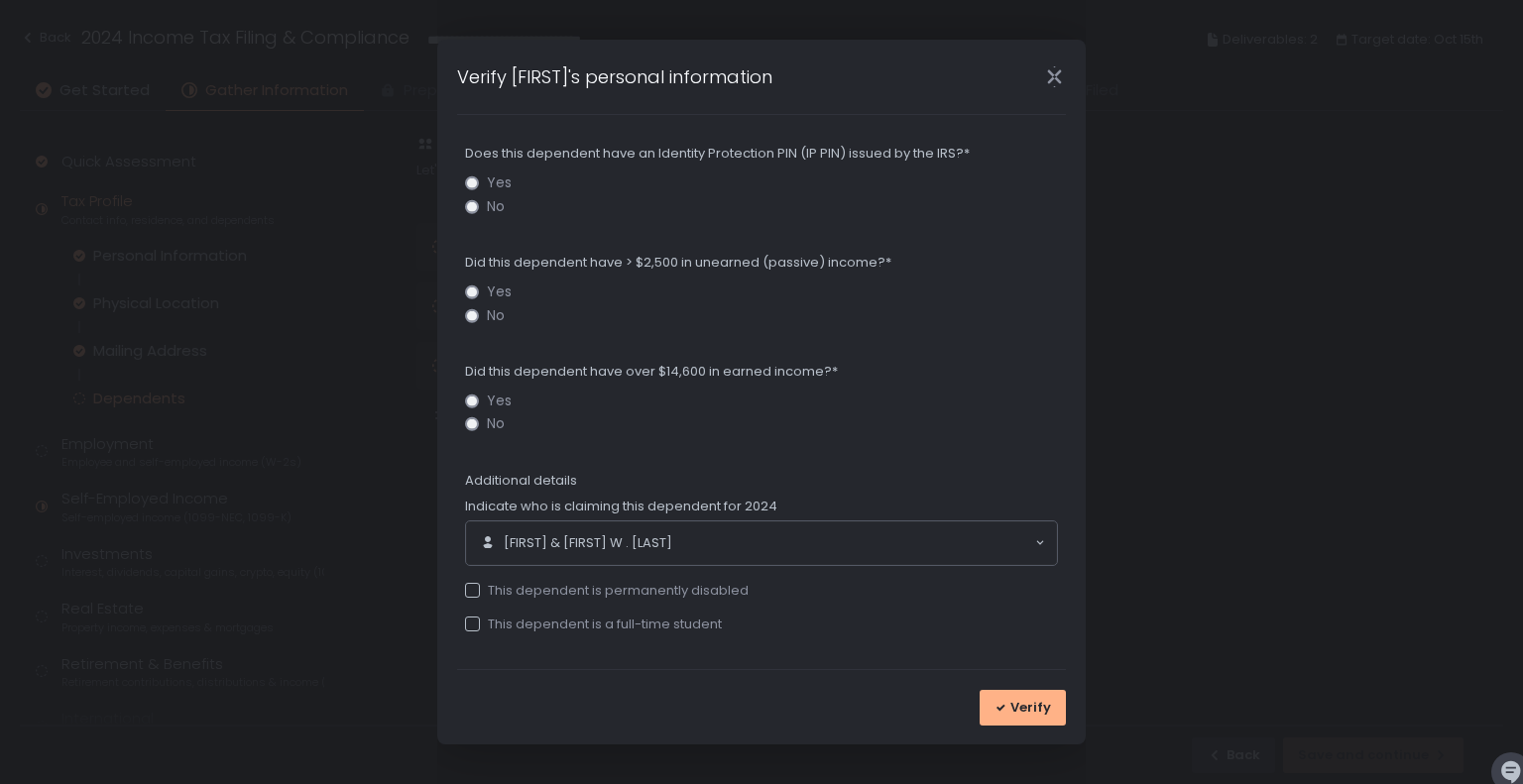 scroll, scrollTop: 820, scrollLeft: 0, axis: vertical 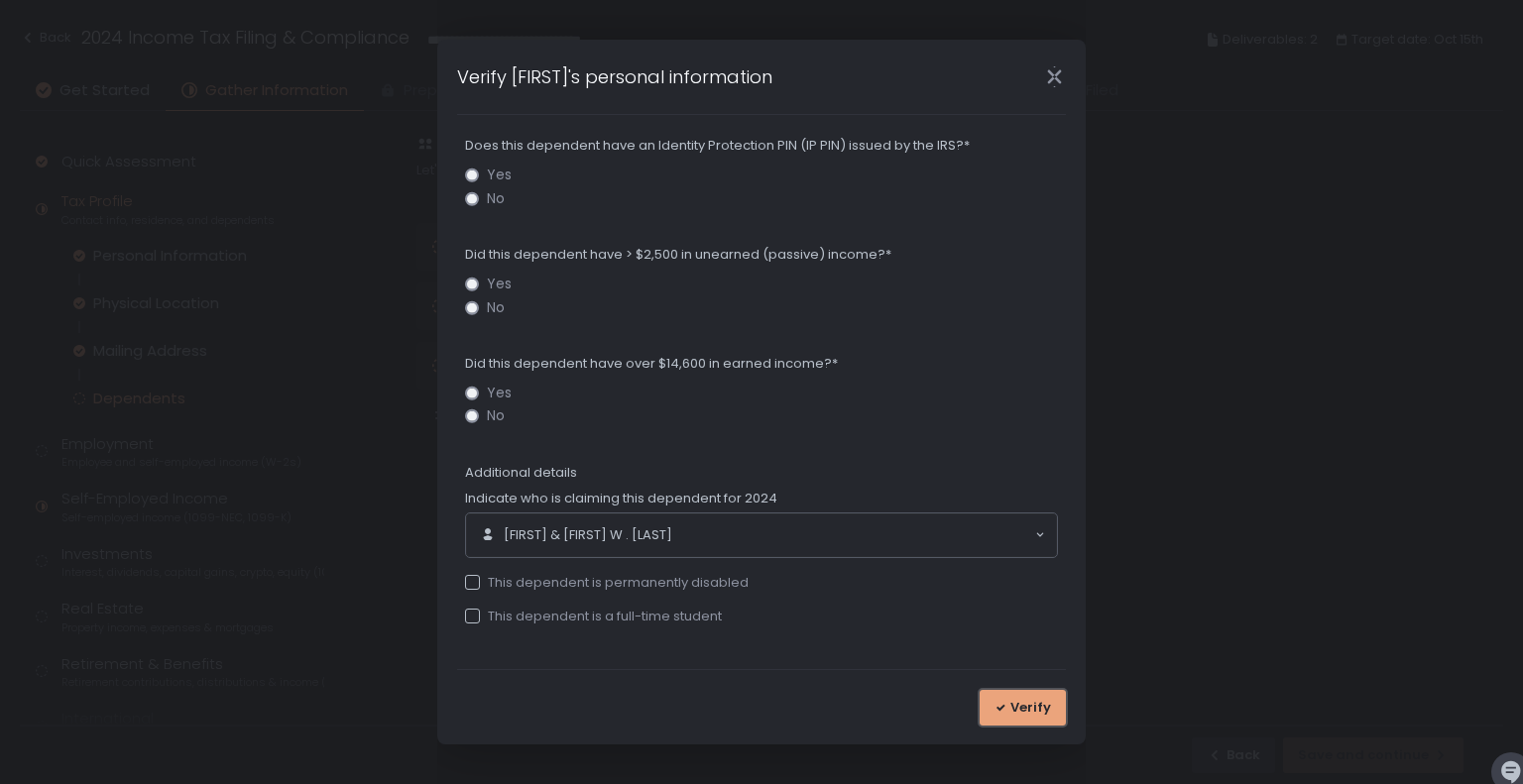 click on "Verify" at bounding box center (1030, 708) 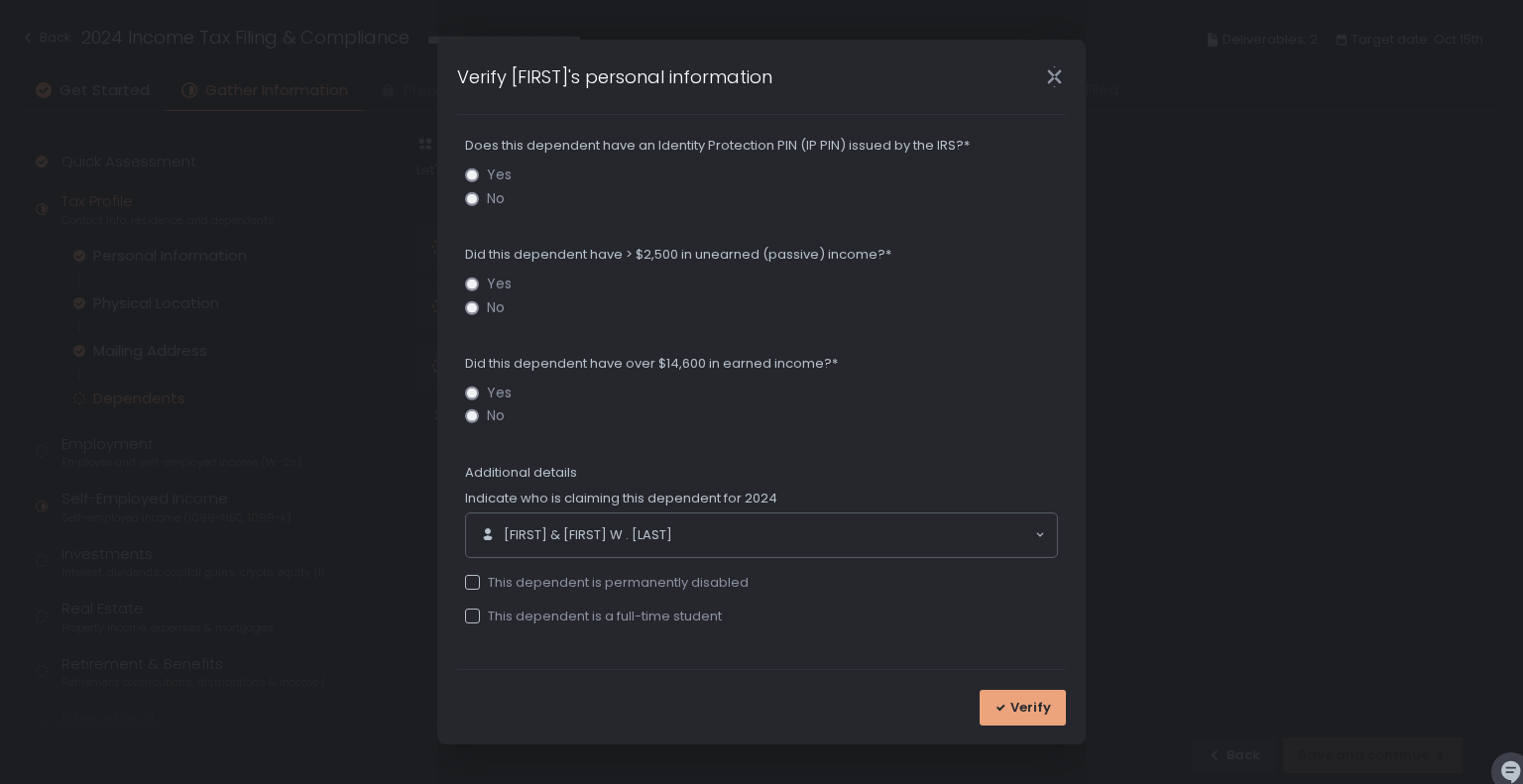 scroll, scrollTop: 0, scrollLeft: 0, axis: both 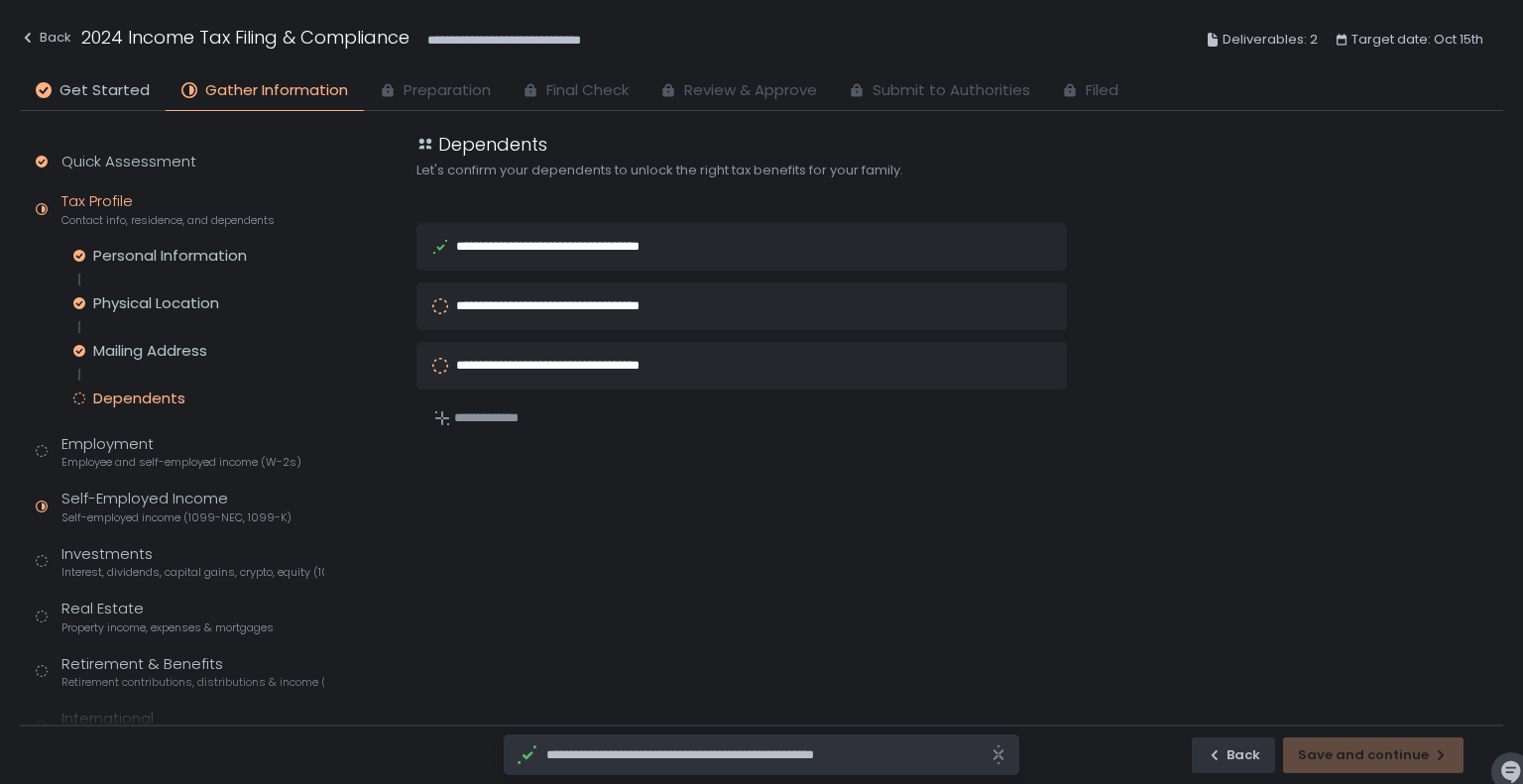 click on "**********" at bounding box center [742, 306] 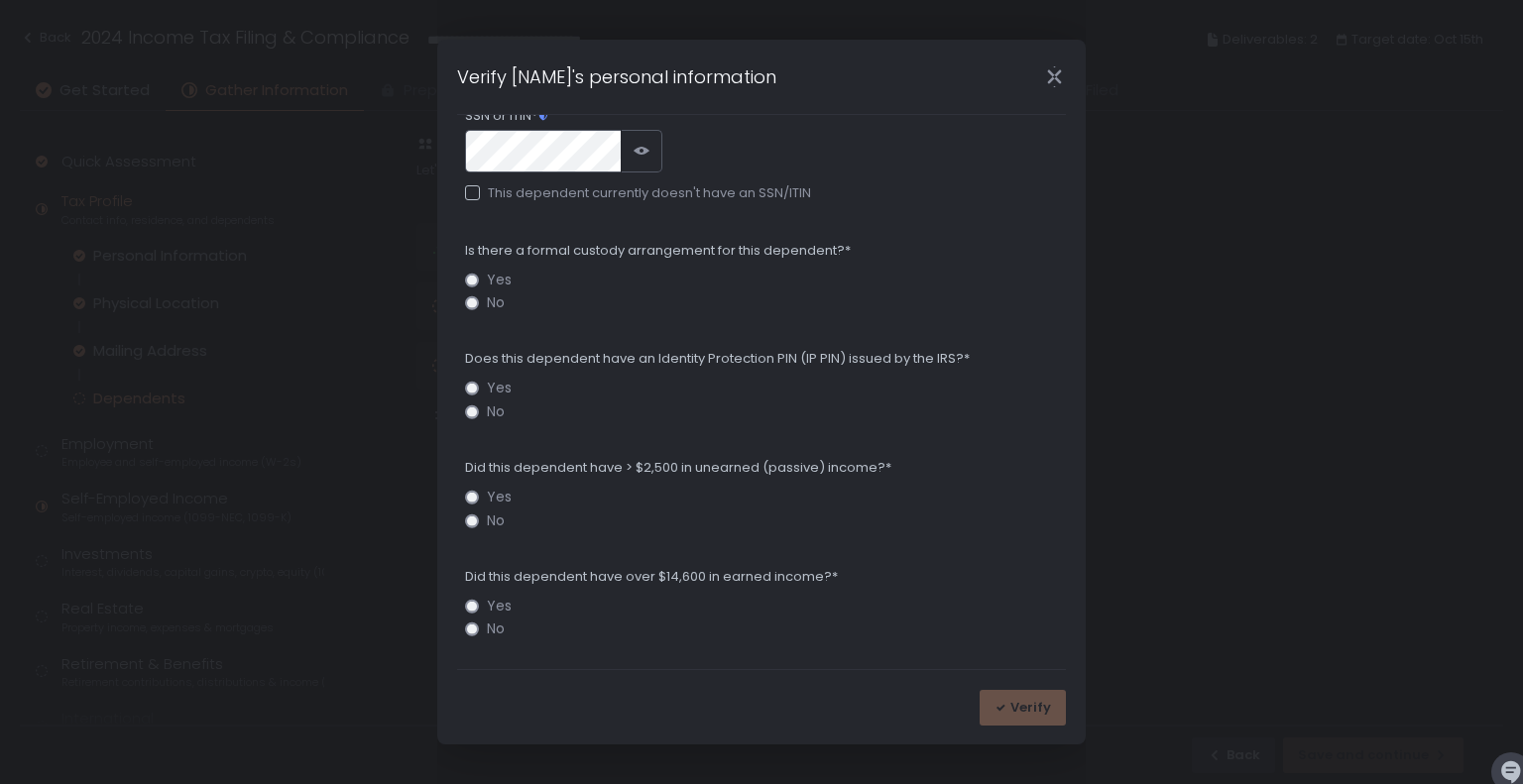 scroll, scrollTop: 675, scrollLeft: 0, axis: vertical 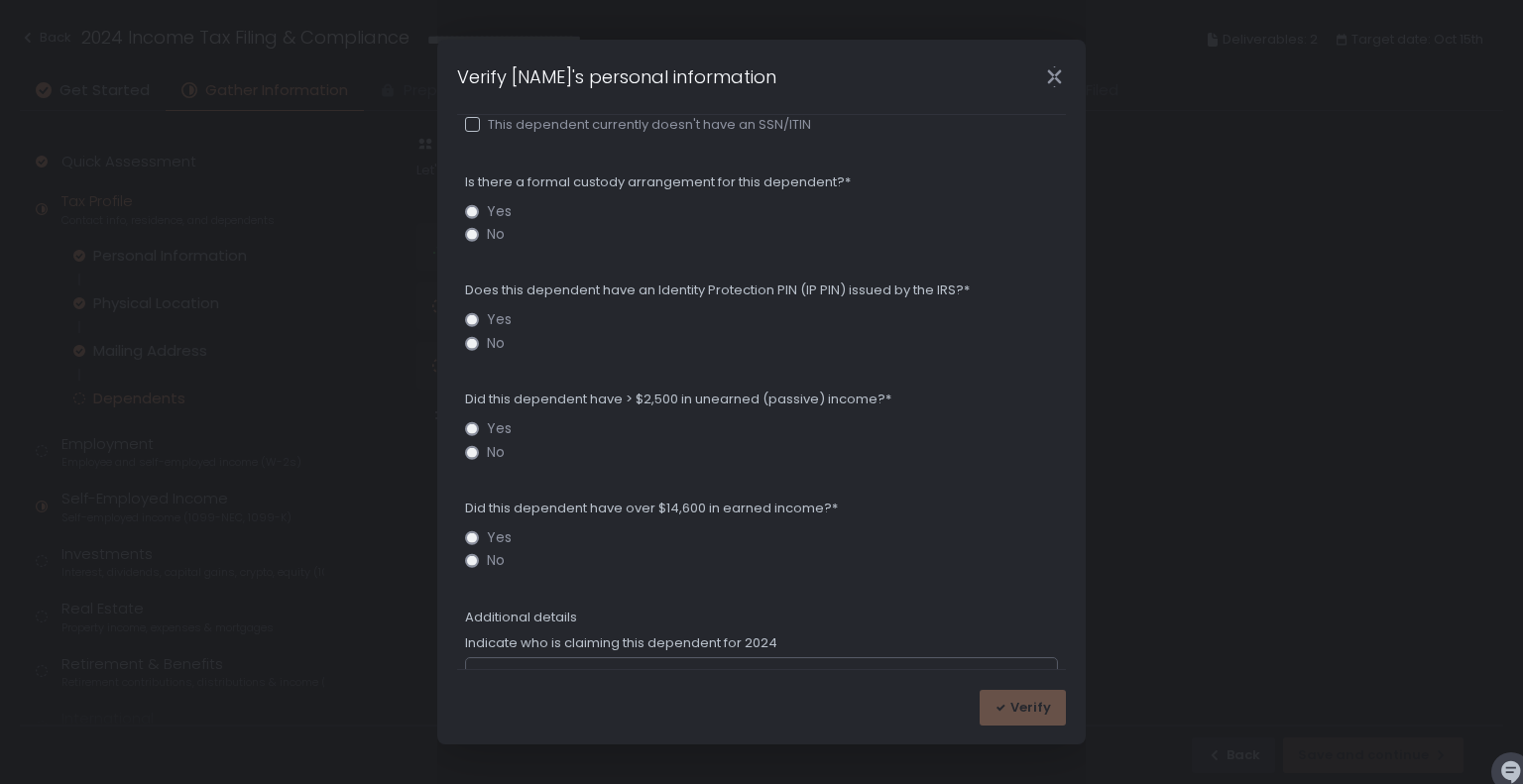 click on "No" 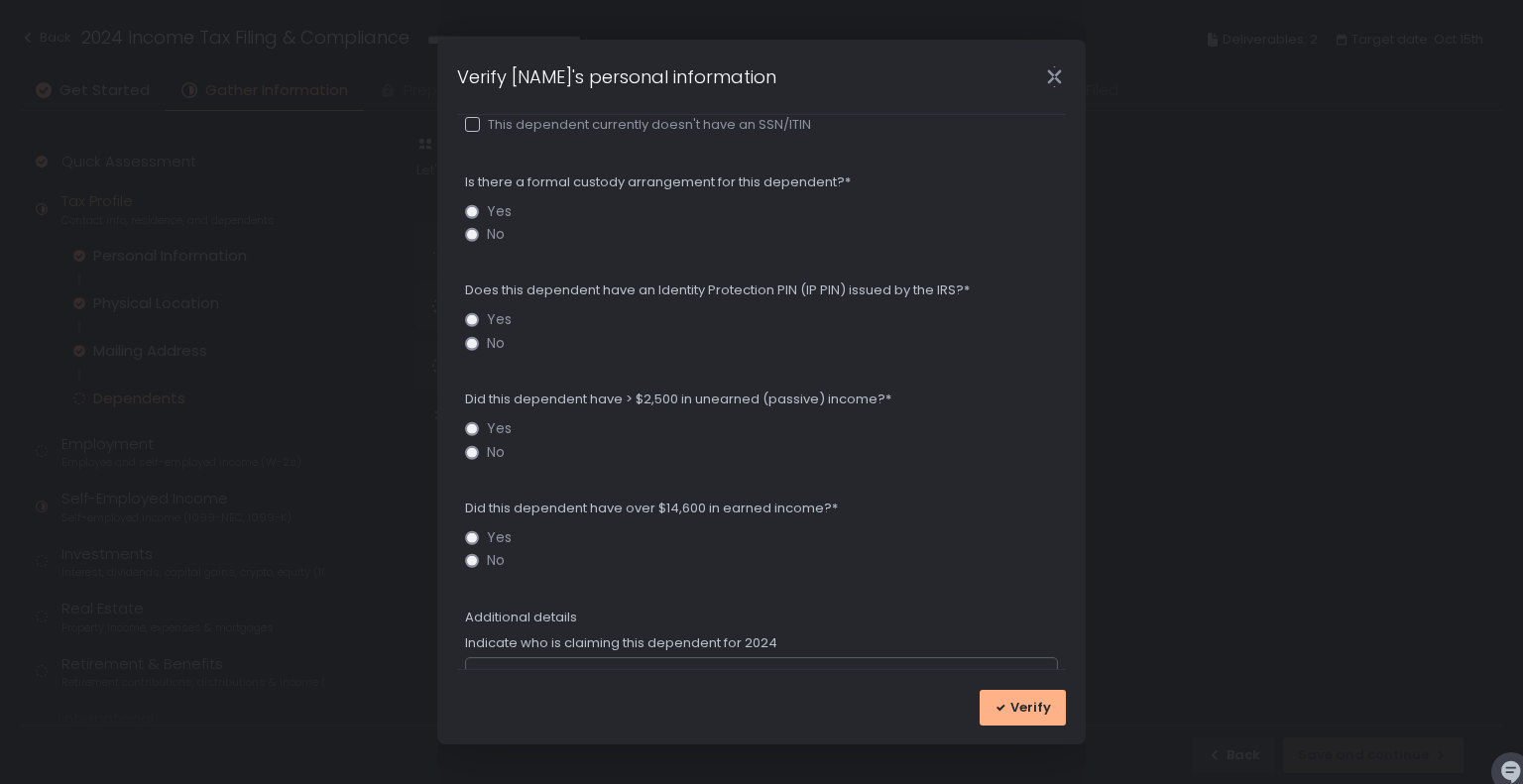 scroll, scrollTop: 820, scrollLeft: 0, axis: vertical 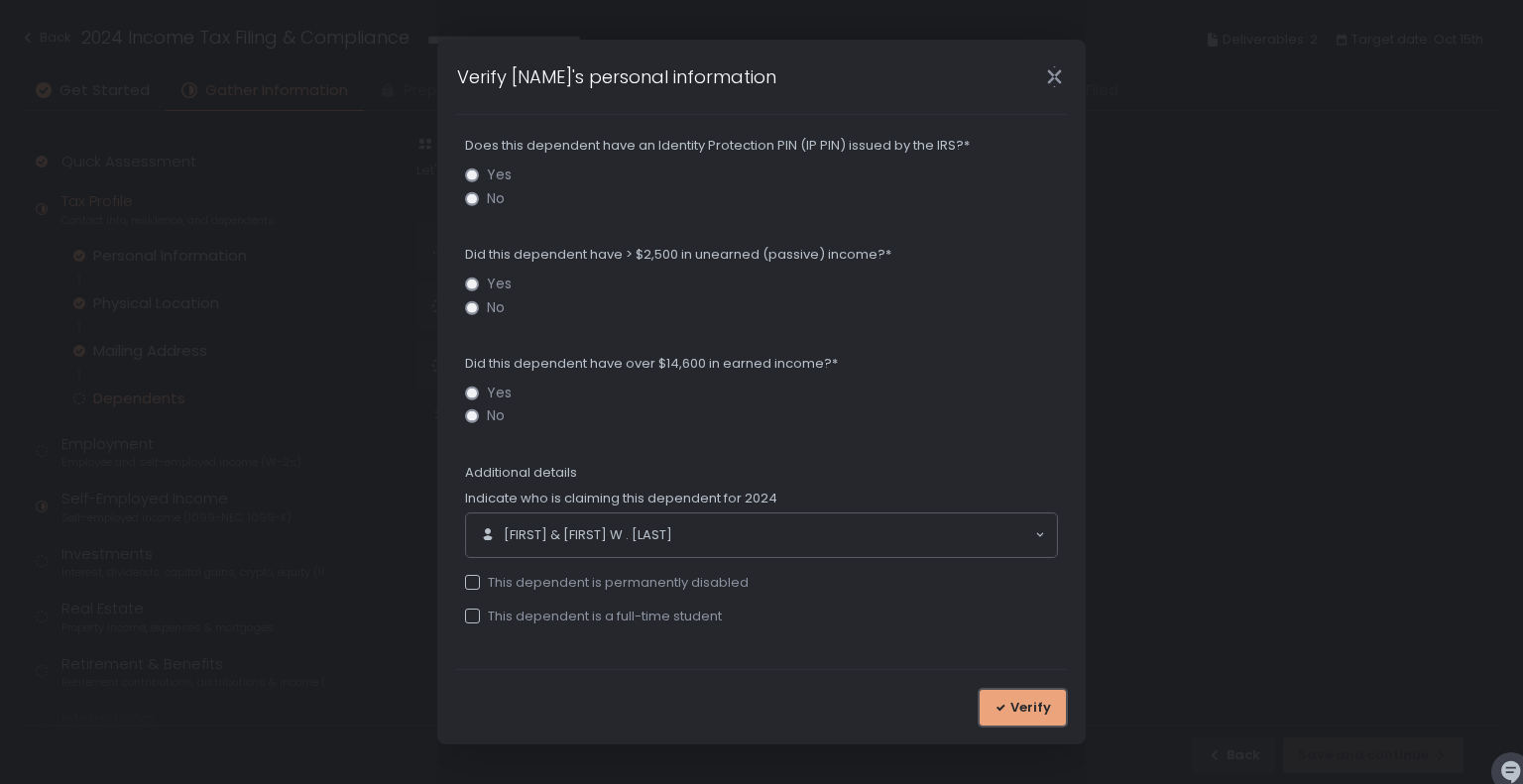 click on "Verify" at bounding box center (1030, 708) 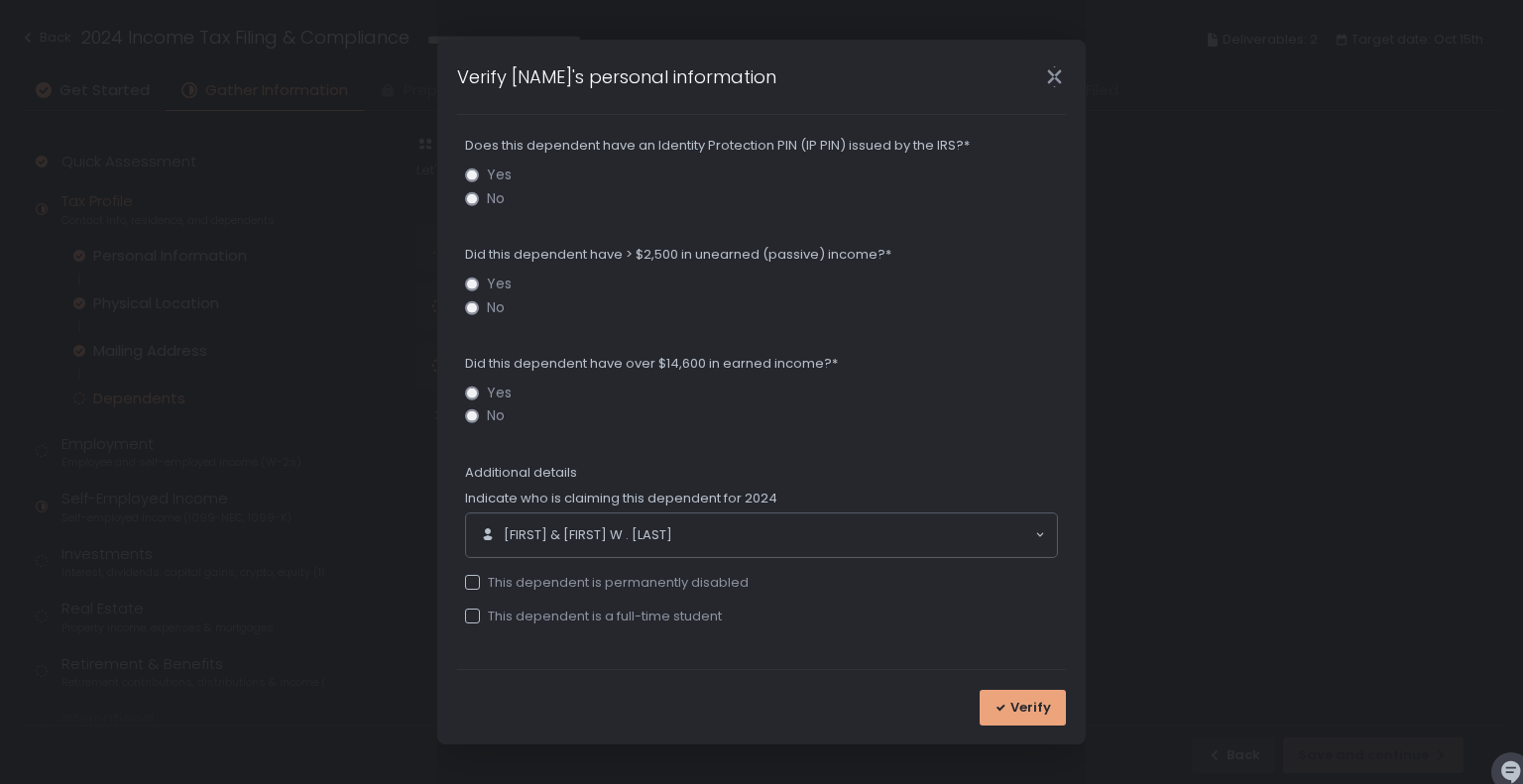 scroll, scrollTop: 0, scrollLeft: 0, axis: both 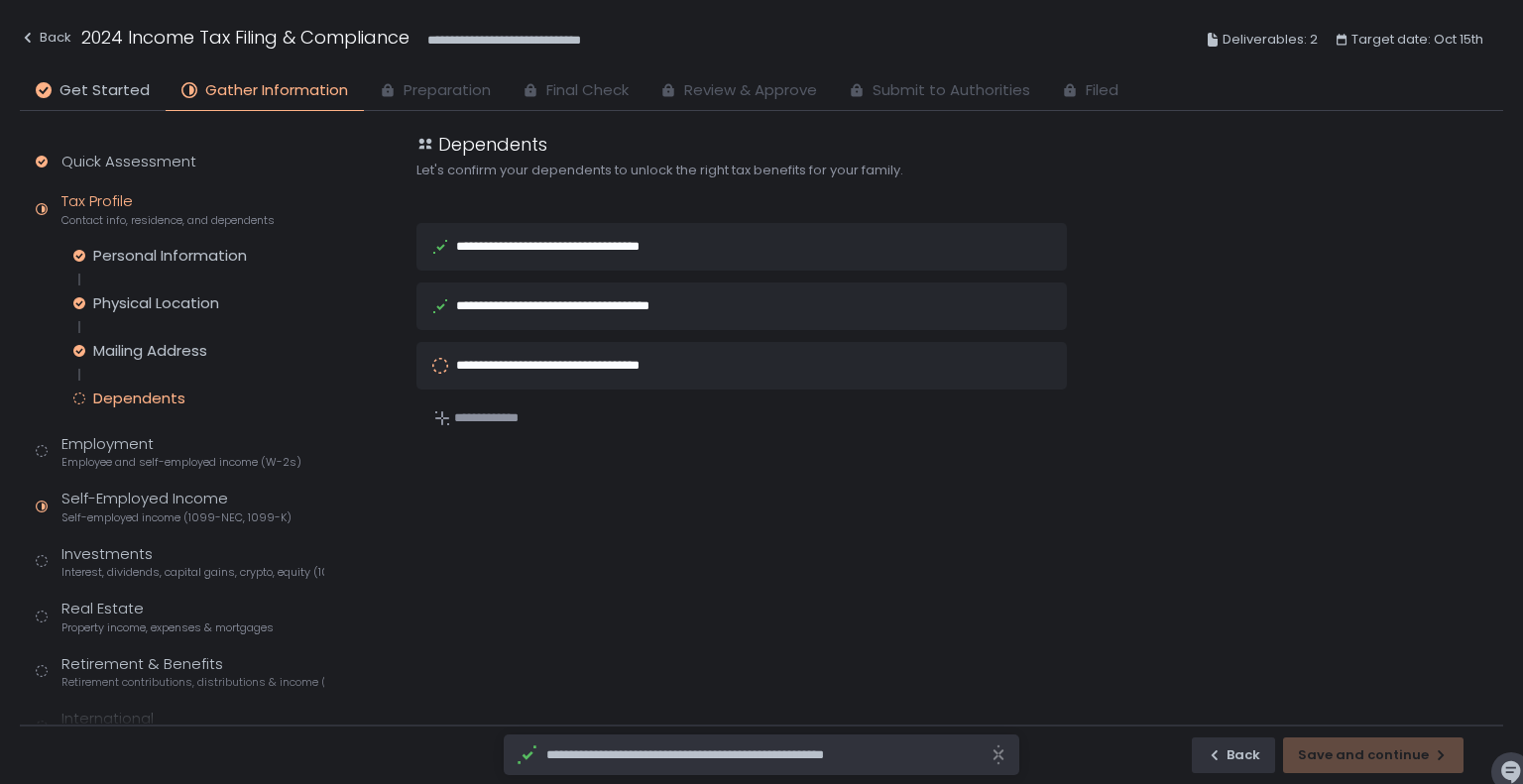 click on "**********" at bounding box center [573, 365] 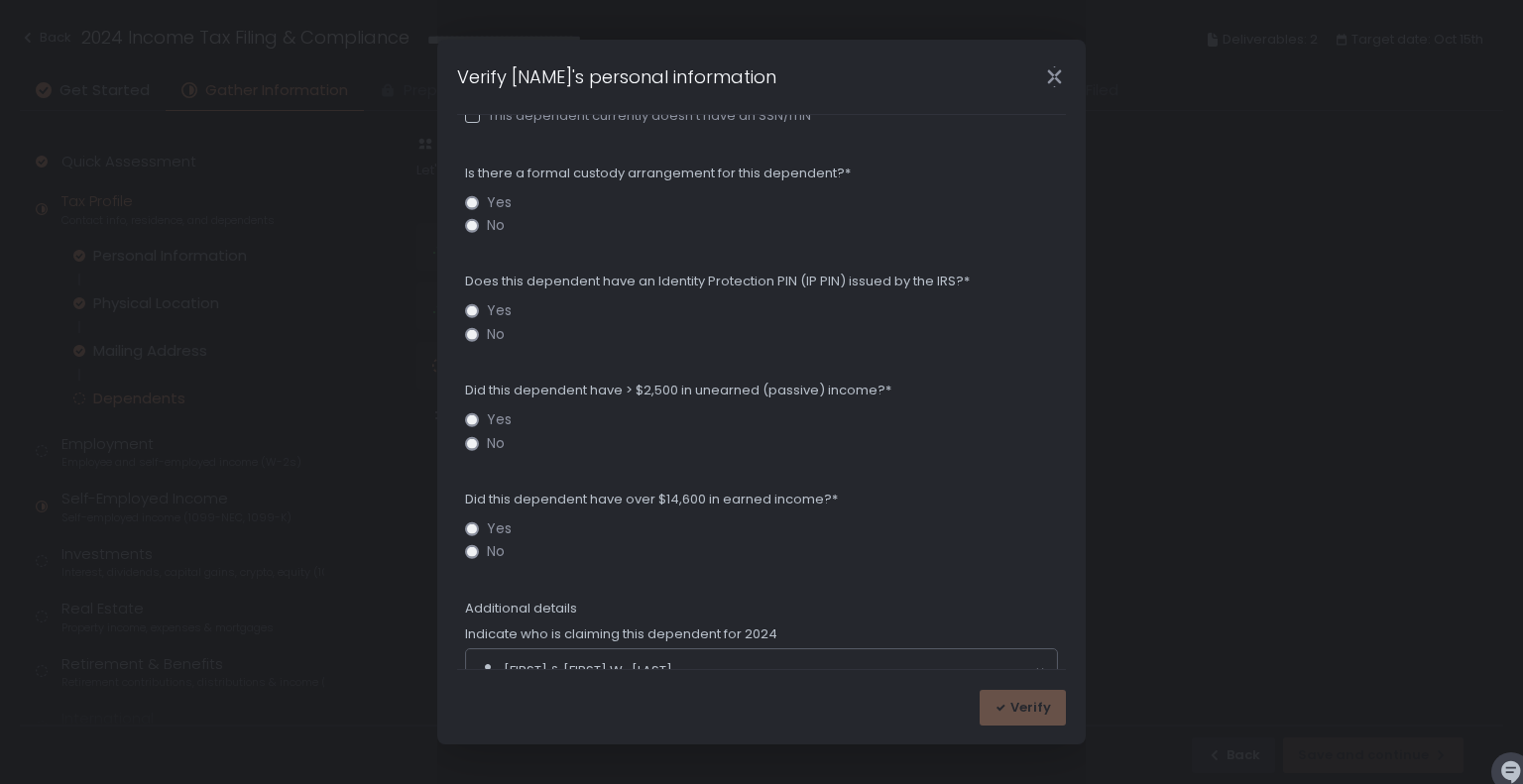 scroll, scrollTop: 714, scrollLeft: 0, axis: vertical 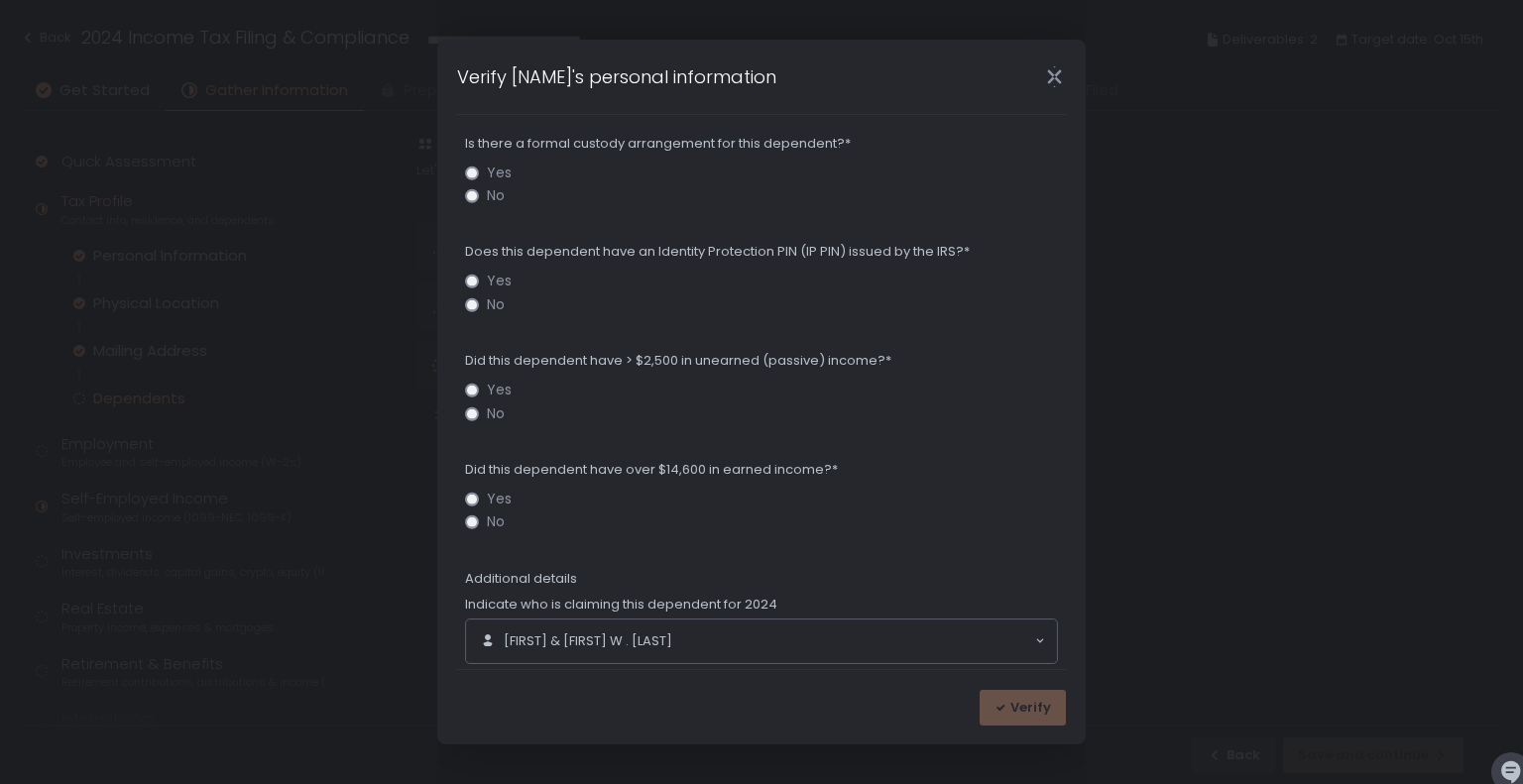 click on "No" 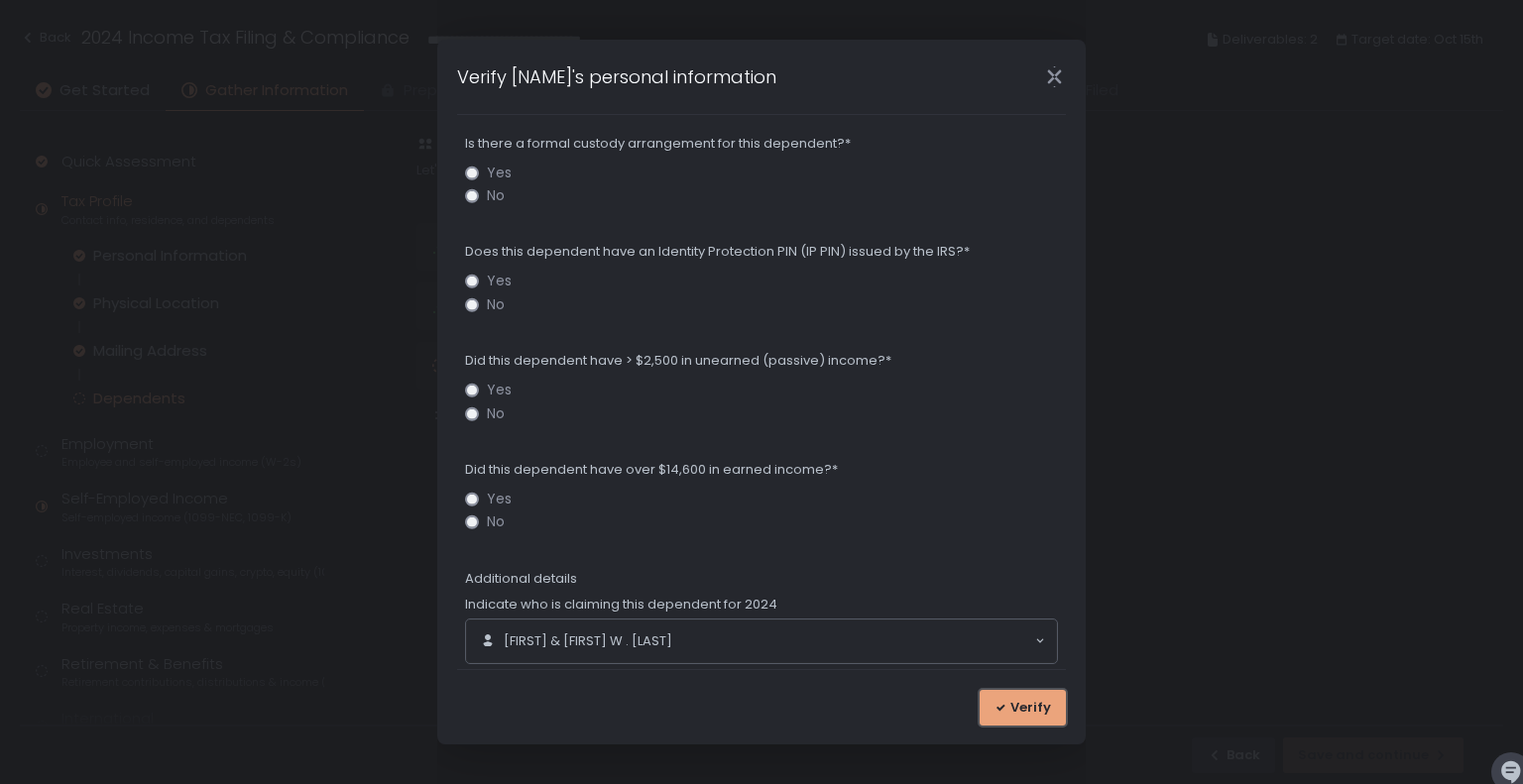 click on "Verify" at bounding box center (1030, 708) 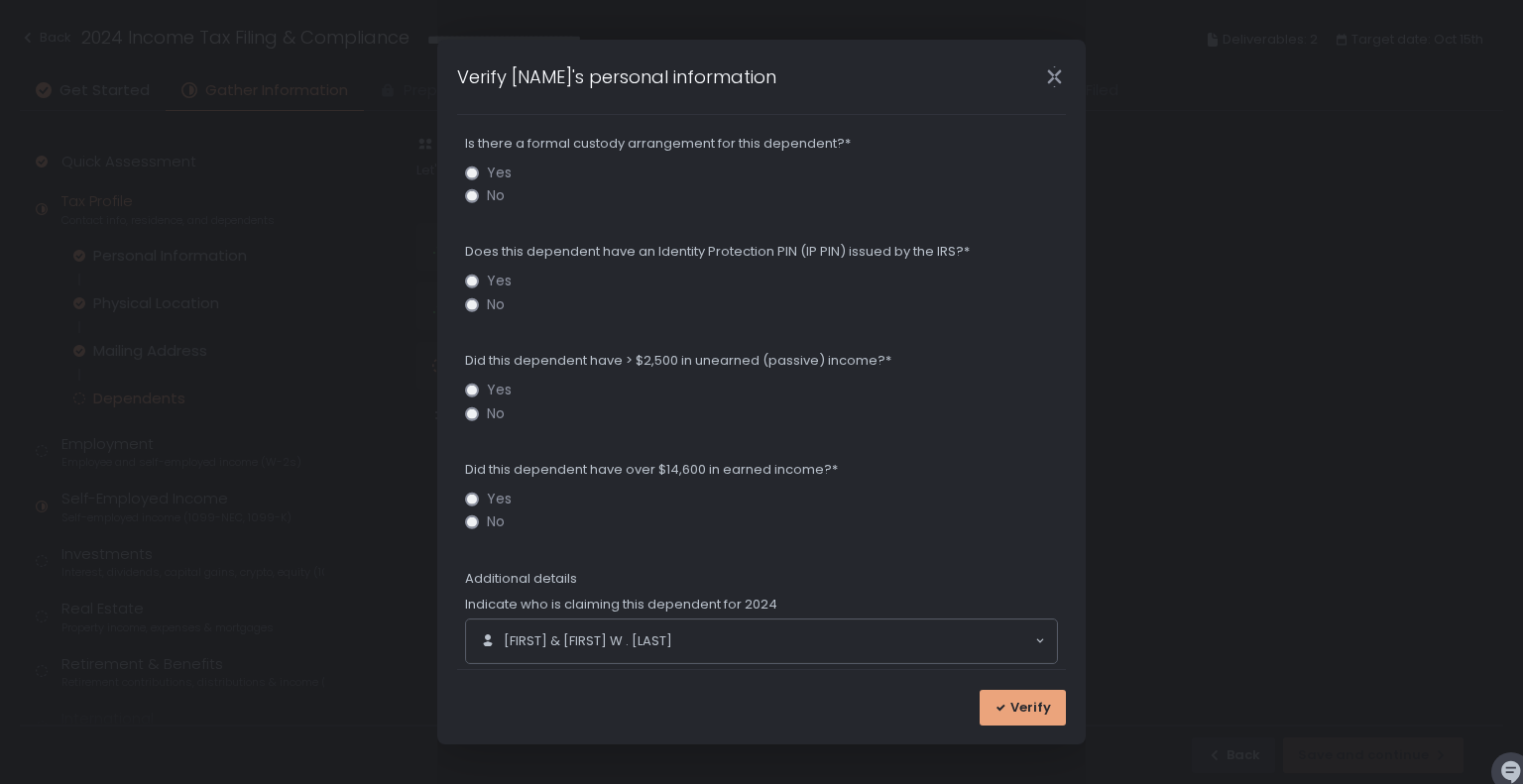 scroll, scrollTop: 0, scrollLeft: 0, axis: both 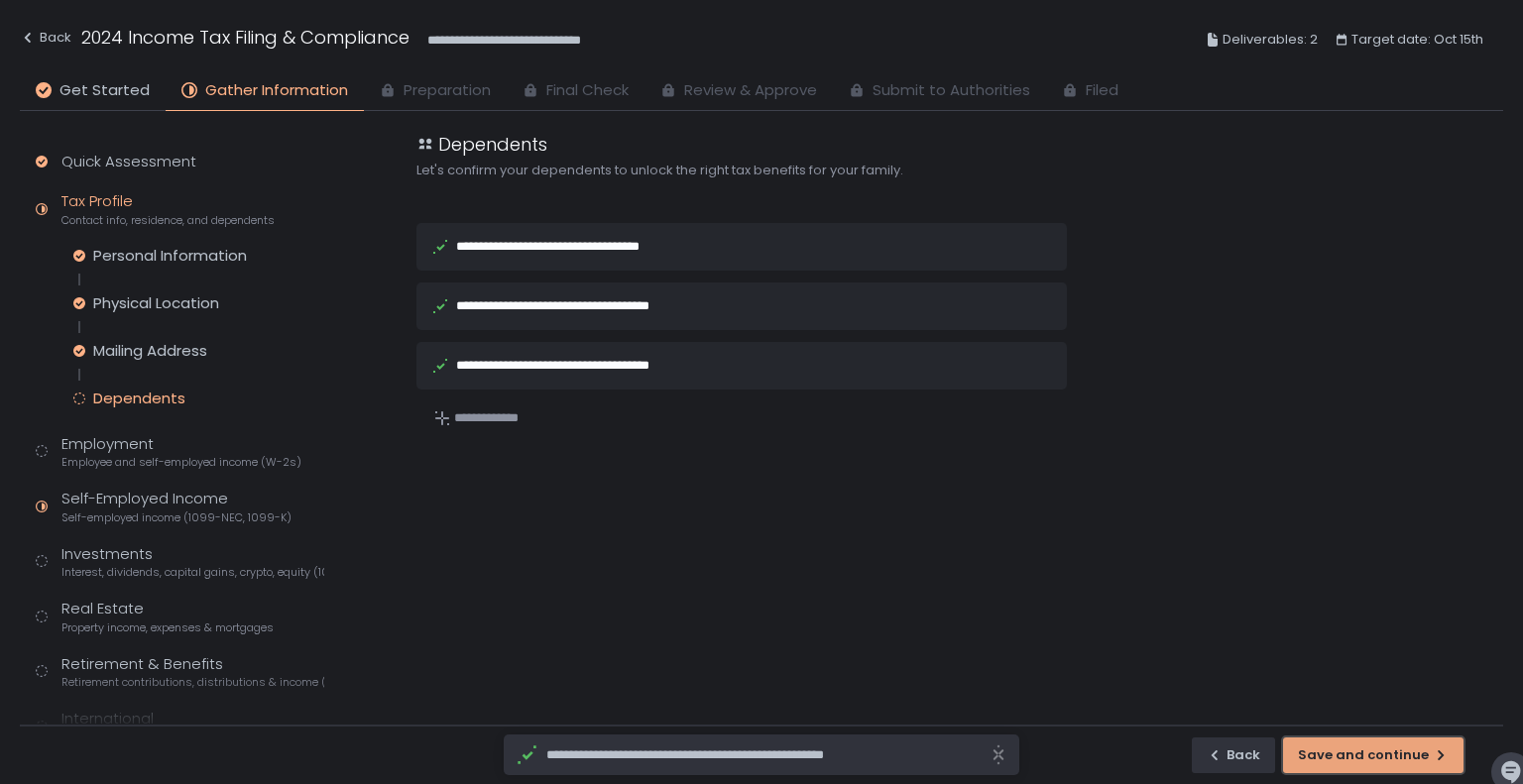 click on "Save and continue" 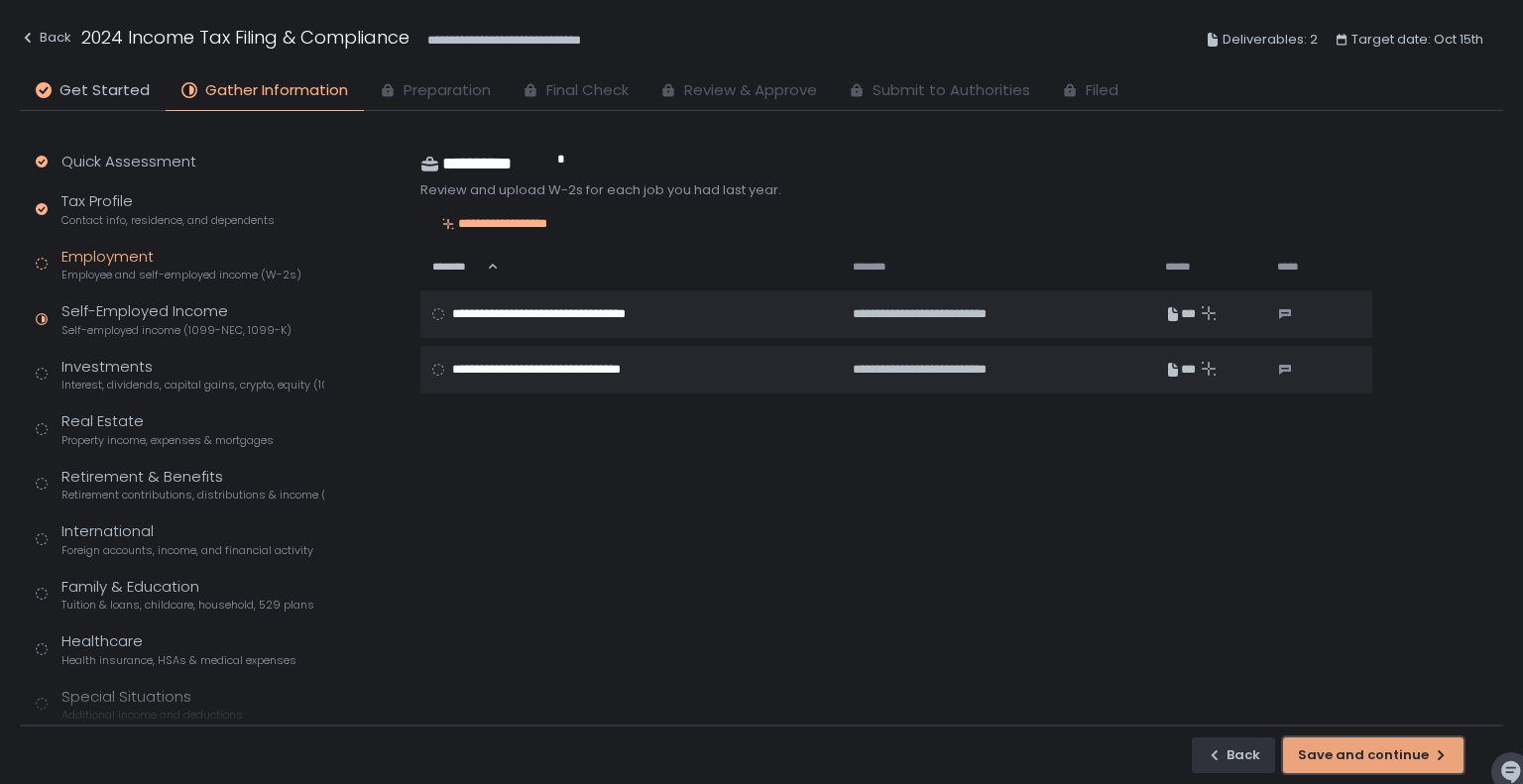 click on "Save and continue" 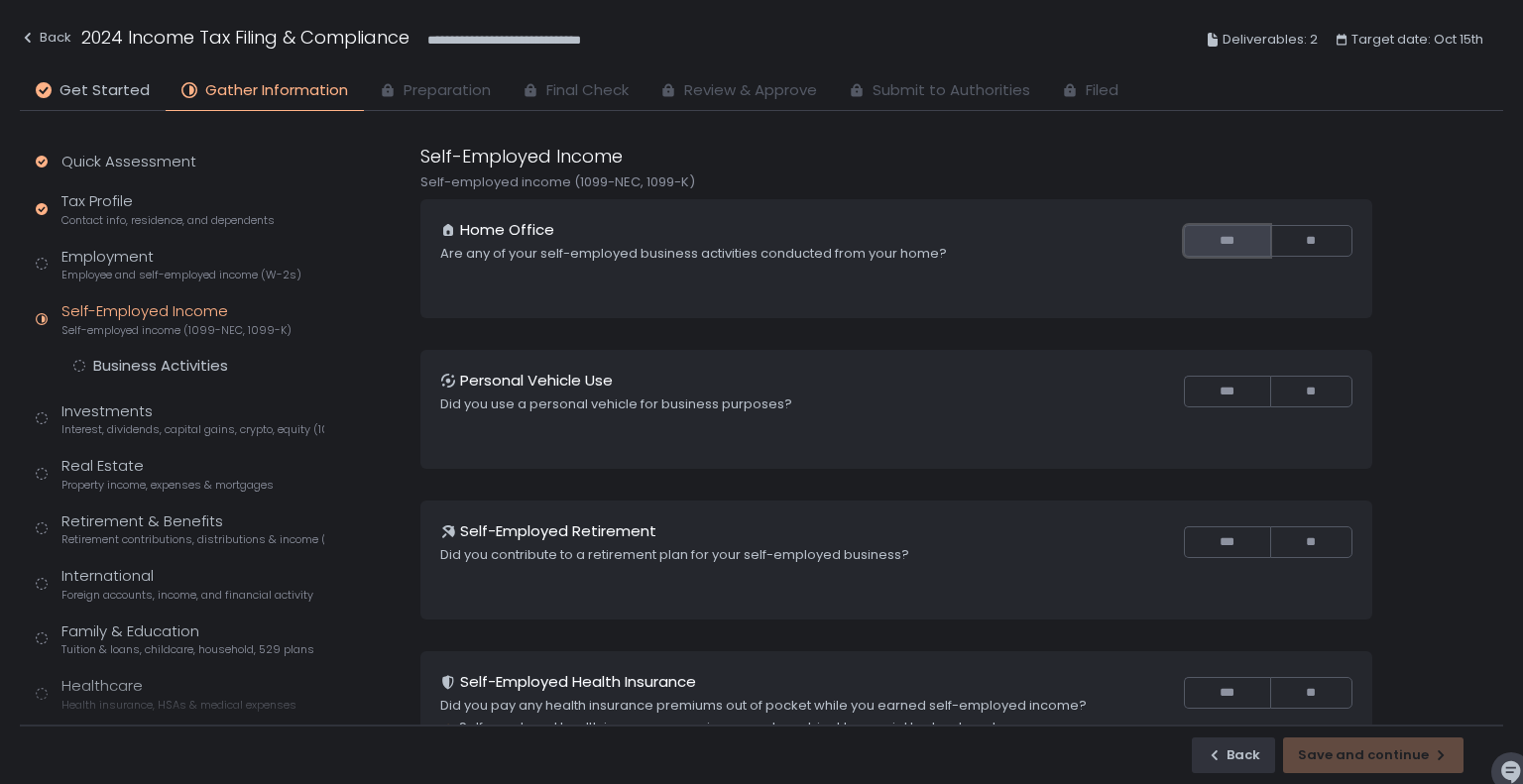 click on "***" at bounding box center (1227, 241) 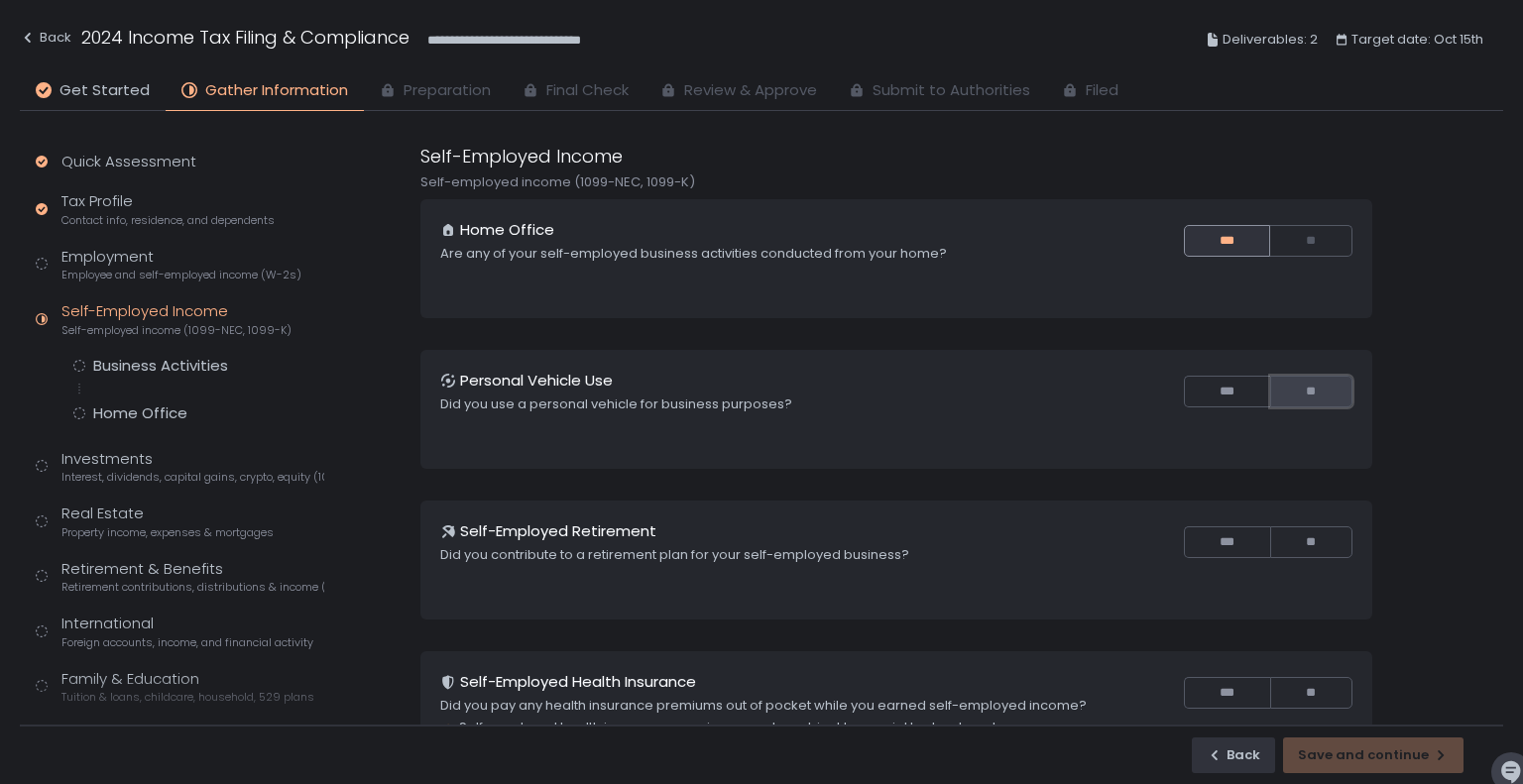 click on "**" at bounding box center (1311, 392) 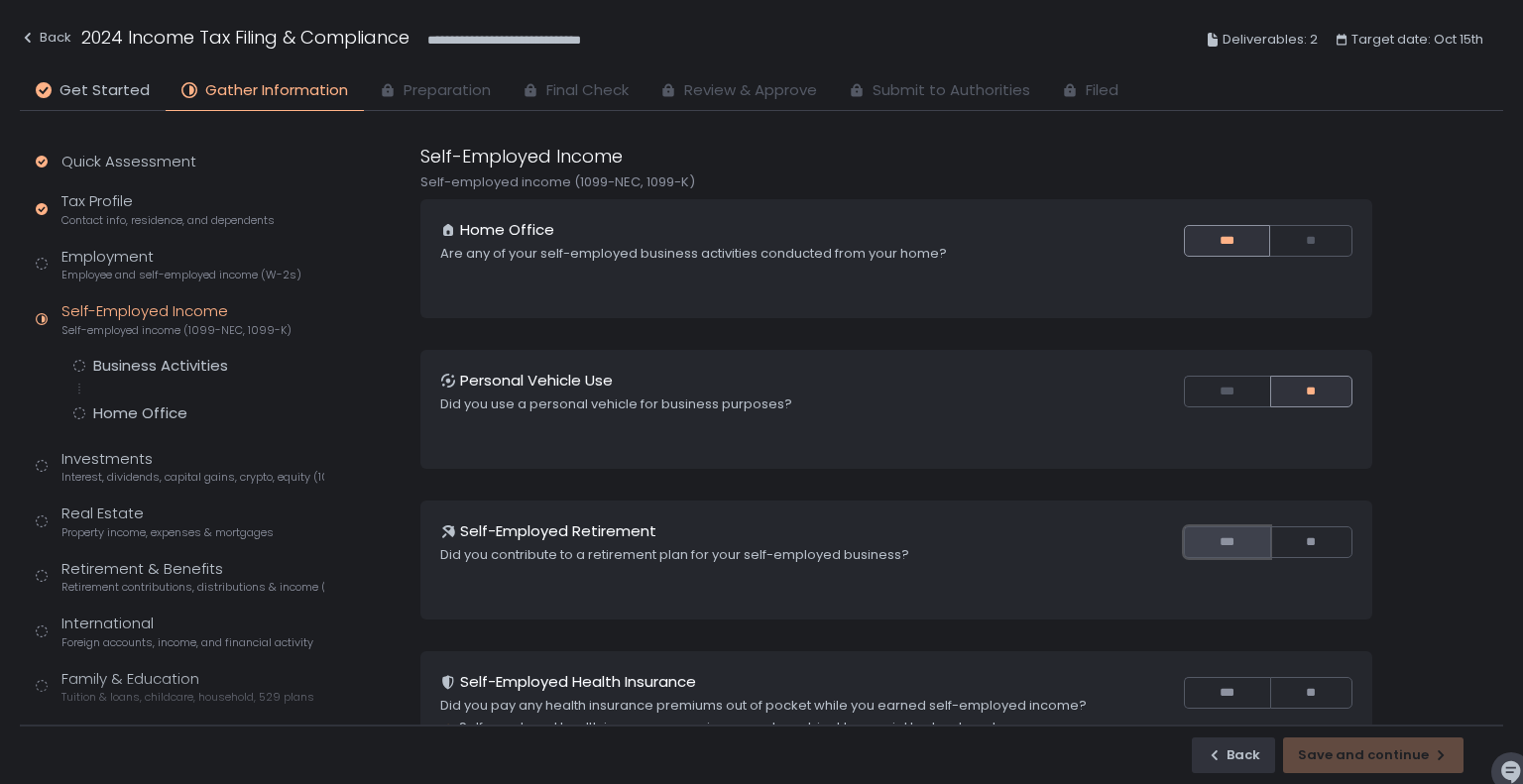 click on "***" at bounding box center [1227, 542] 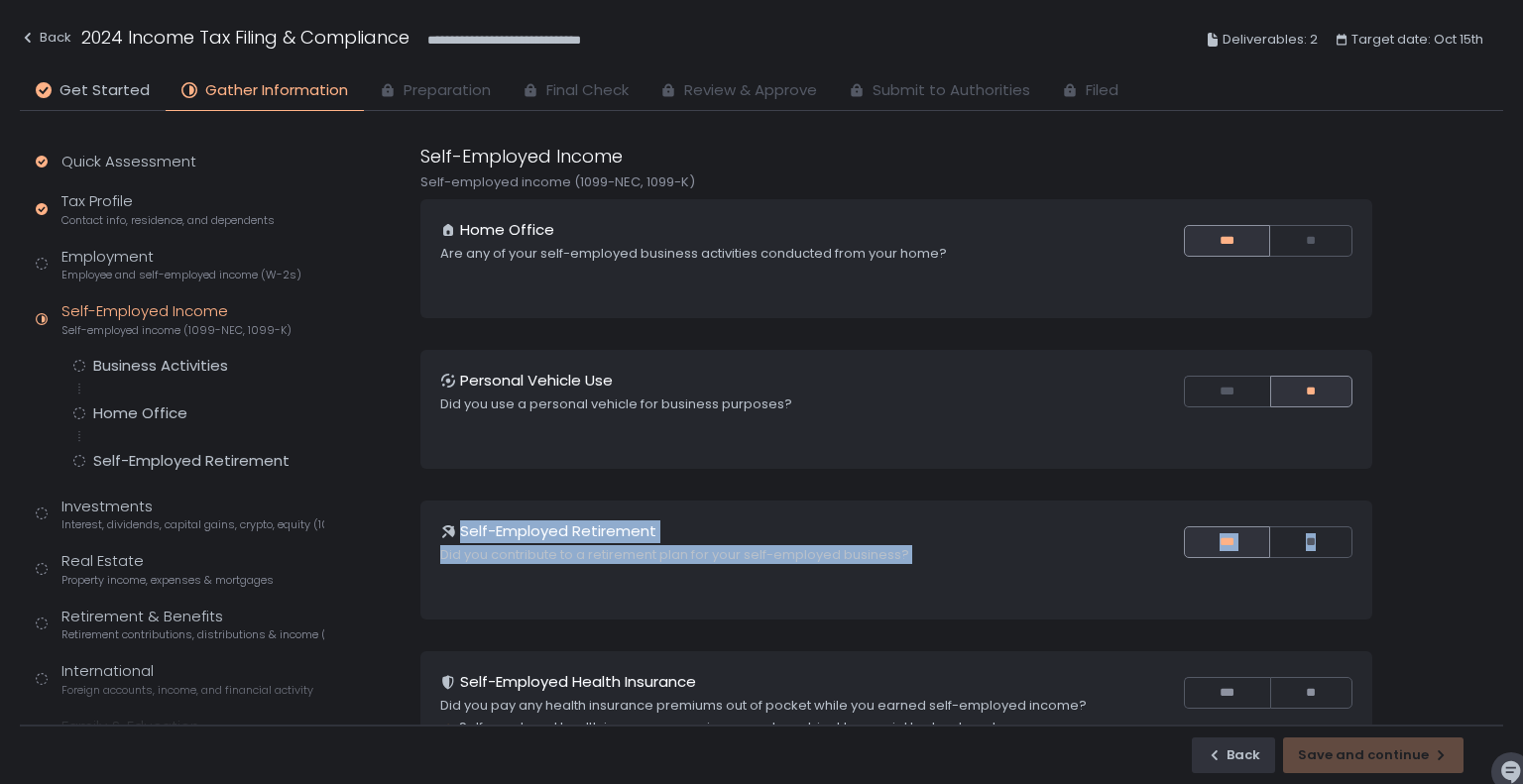 drag, startPoint x: 1503, startPoint y: 372, endPoint x: 1516, endPoint y: 504, distance: 132.63861 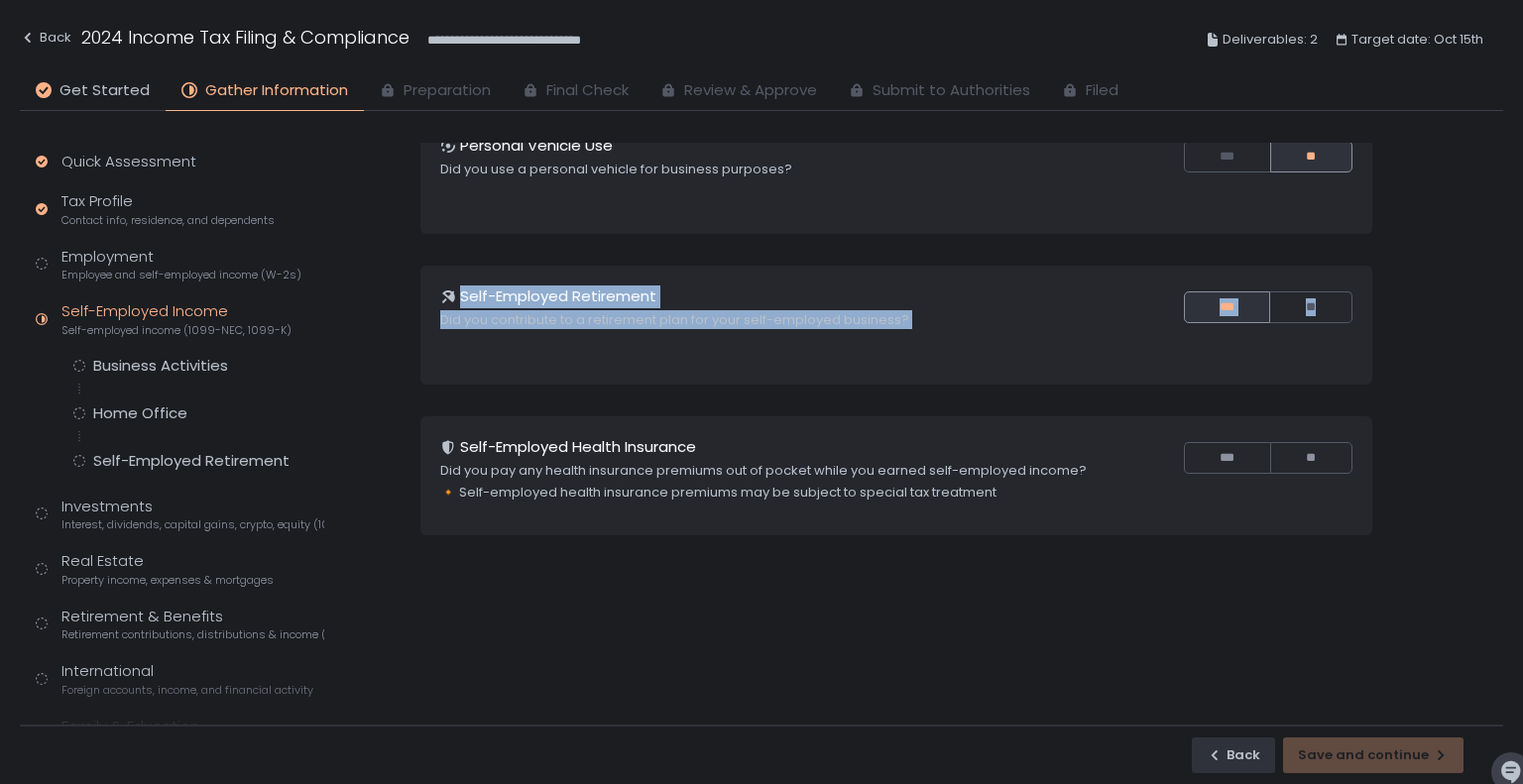 scroll, scrollTop: 242, scrollLeft: 0, axis: vertical 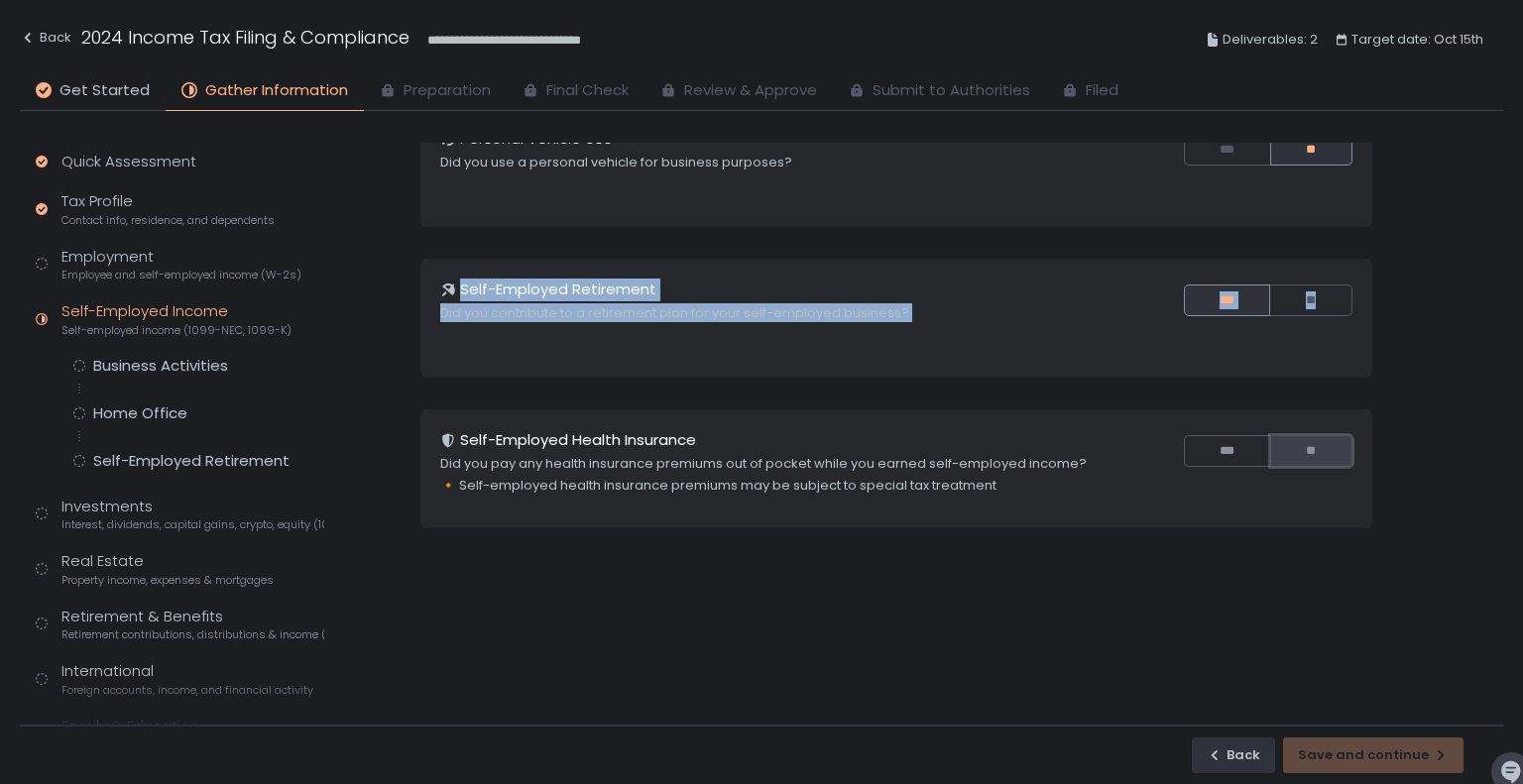 click on "**" at bounding box center (1311, 451) 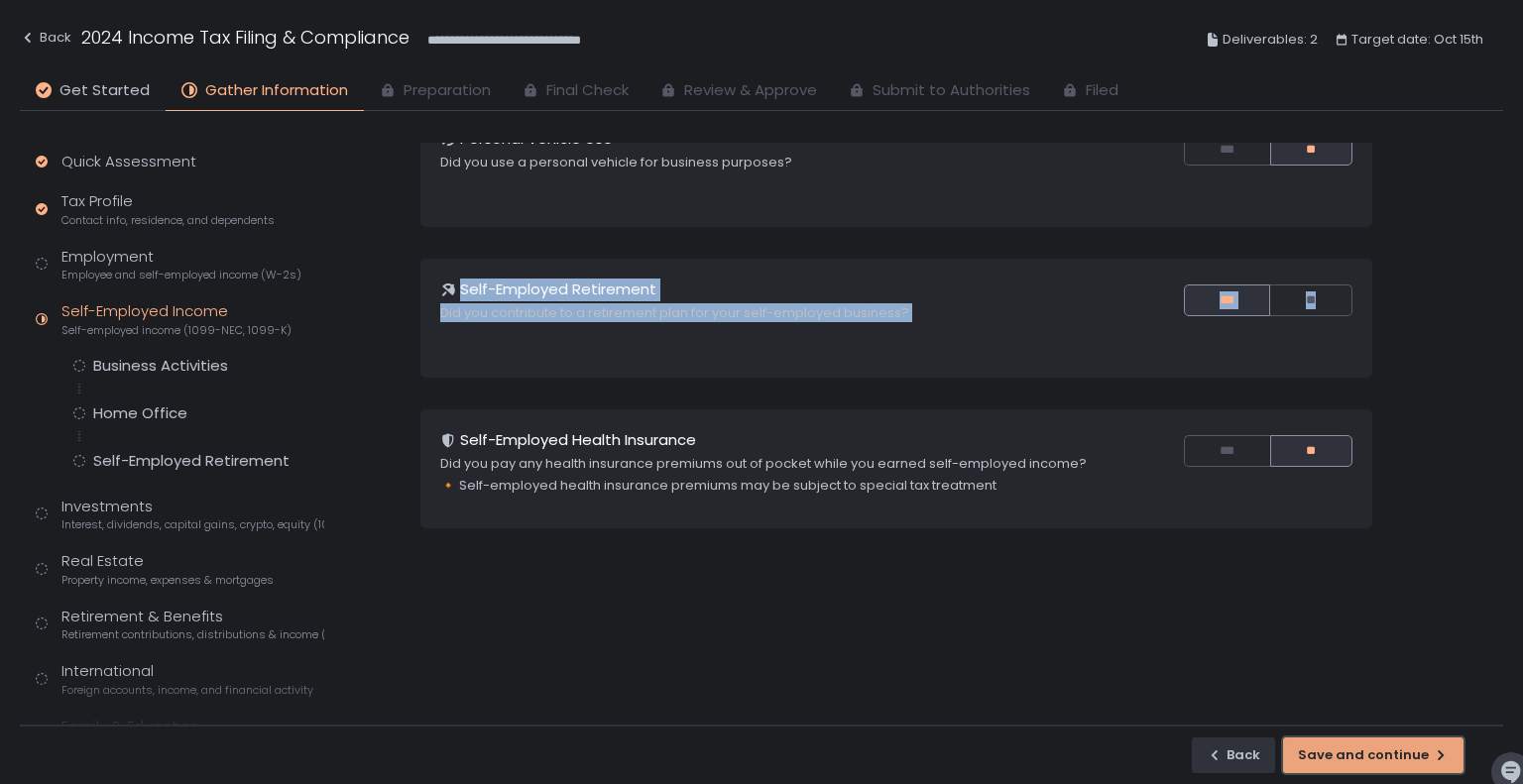 click on "Save and continue" 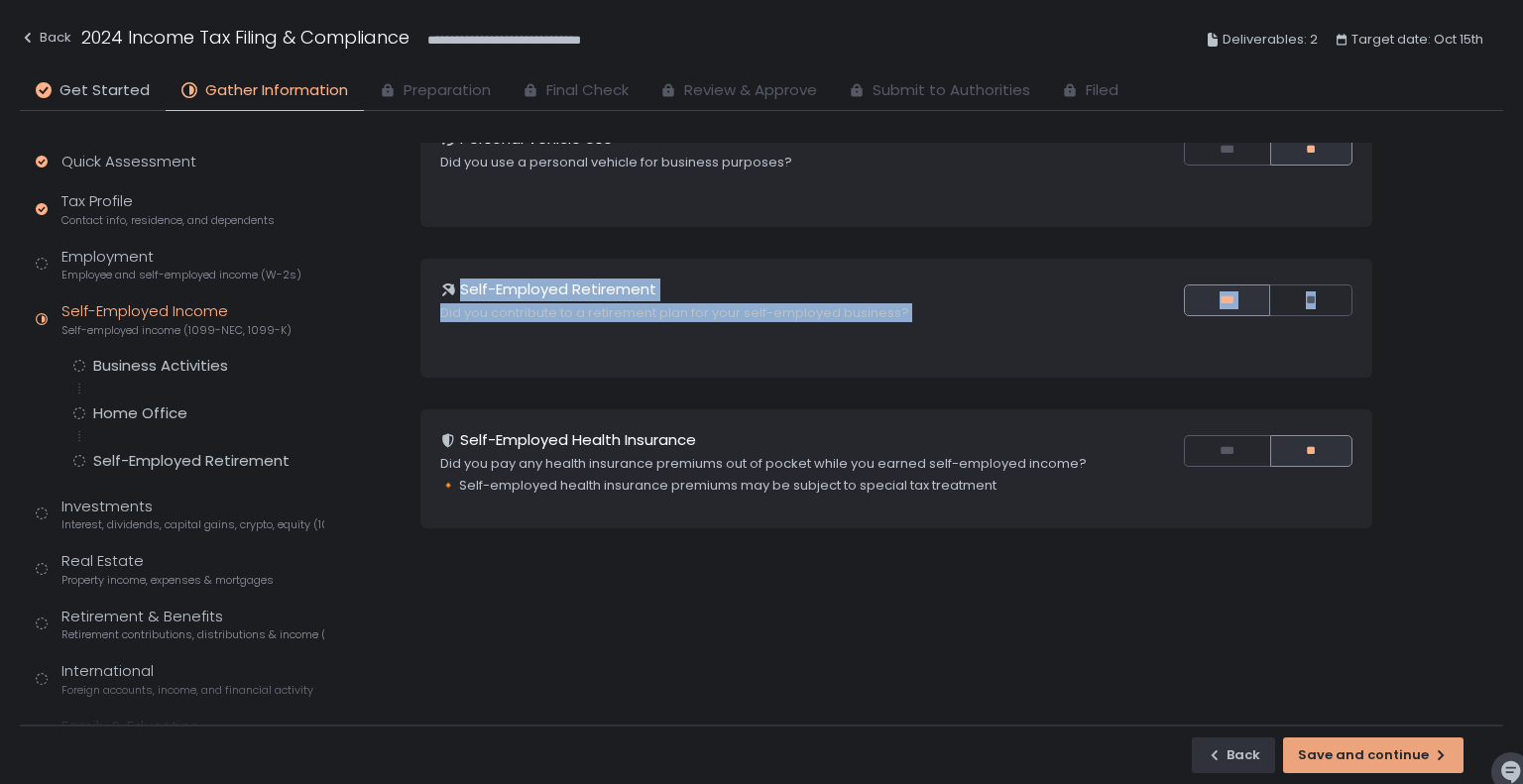 scroll, scrollTop: 0, scrollLeft: 0, axis: both 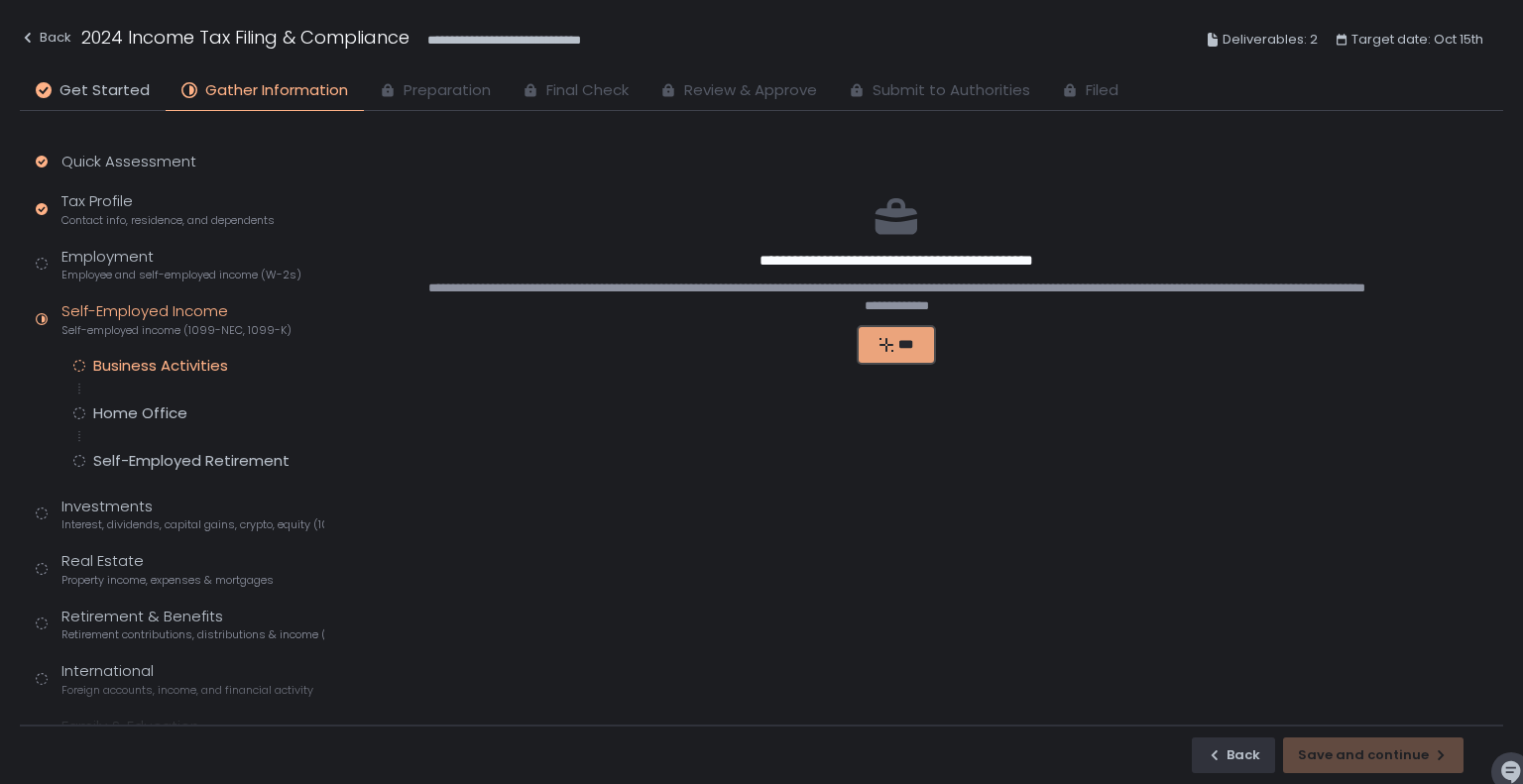 click on "***" 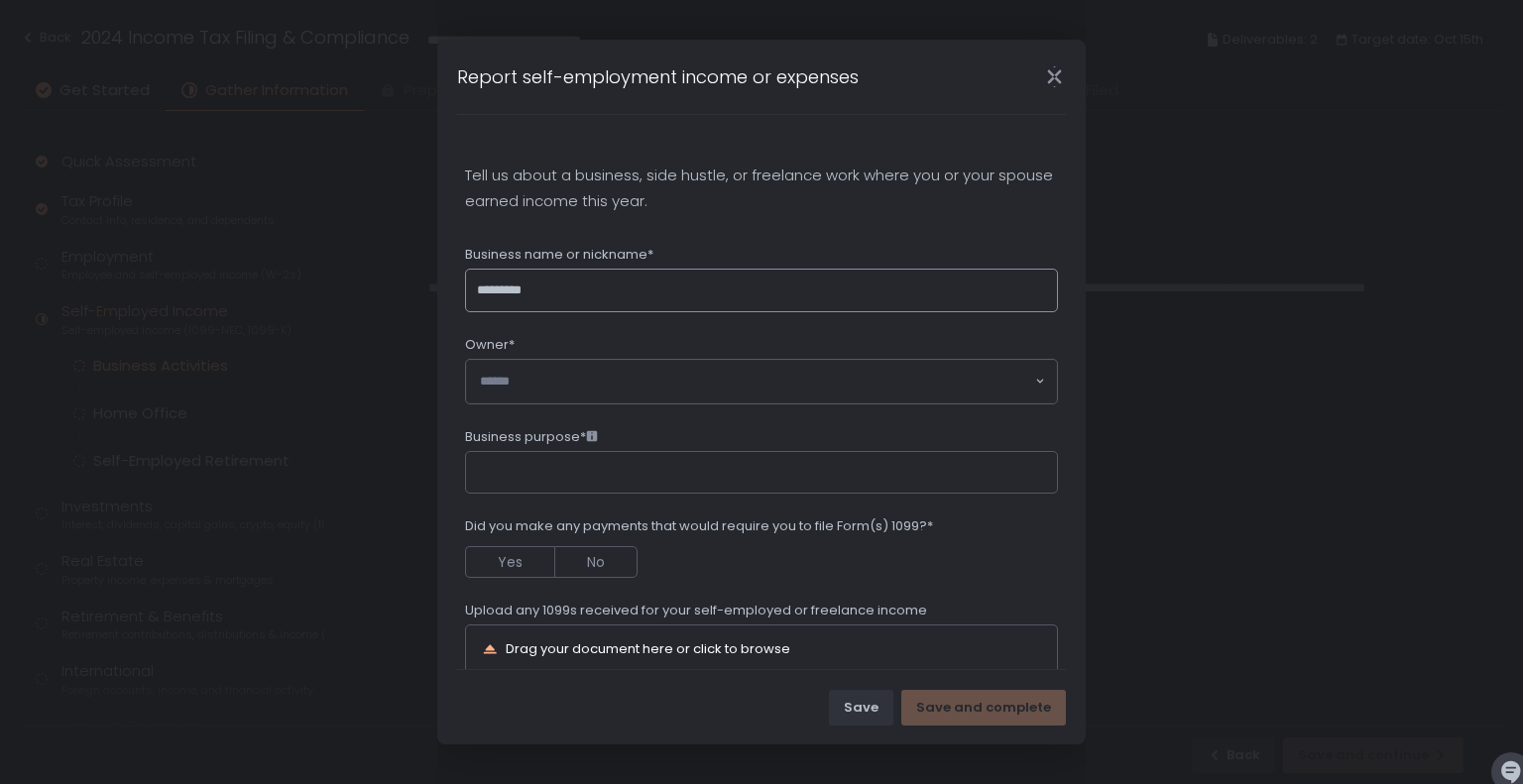 type on "*********" 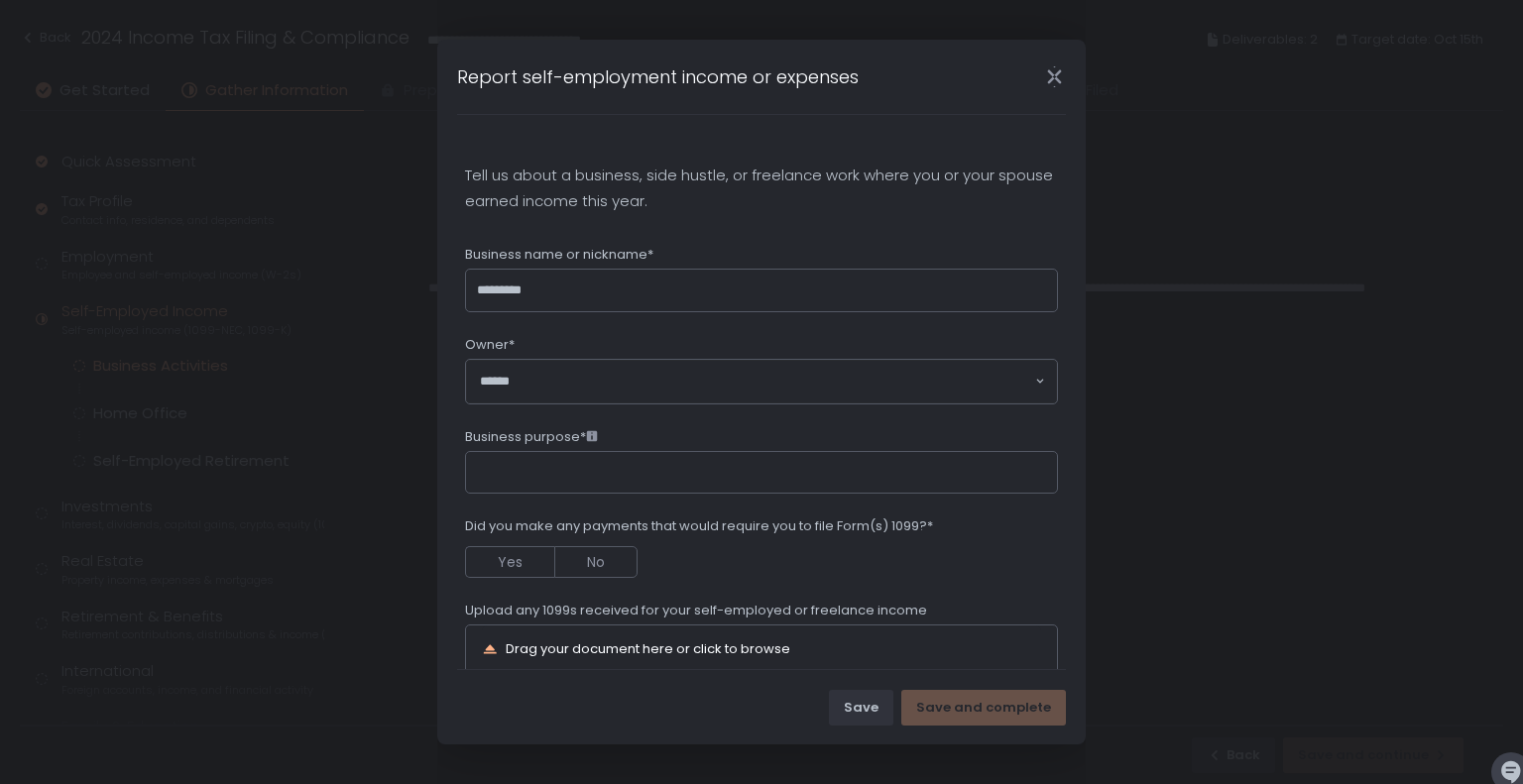 click 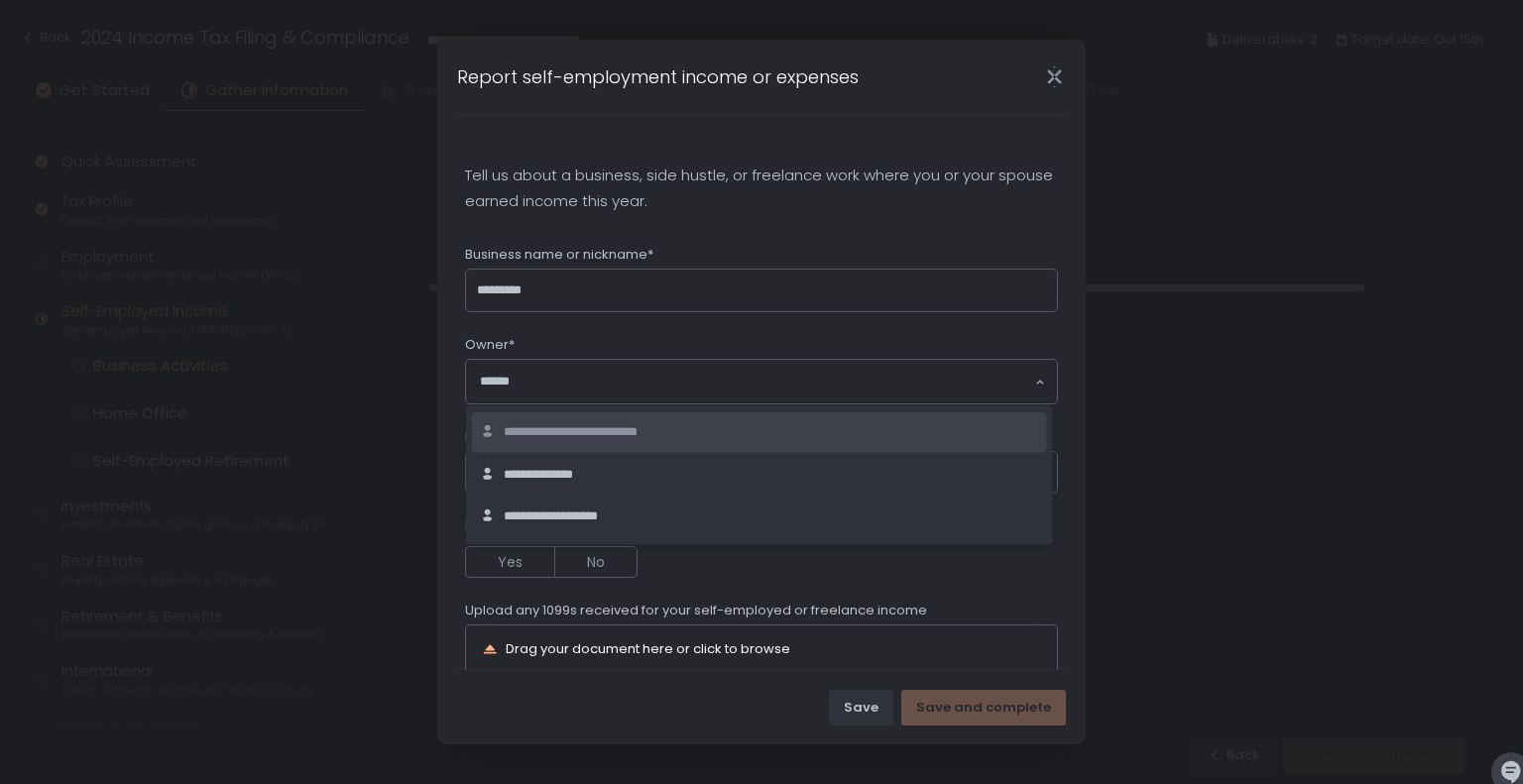 click on "**********" 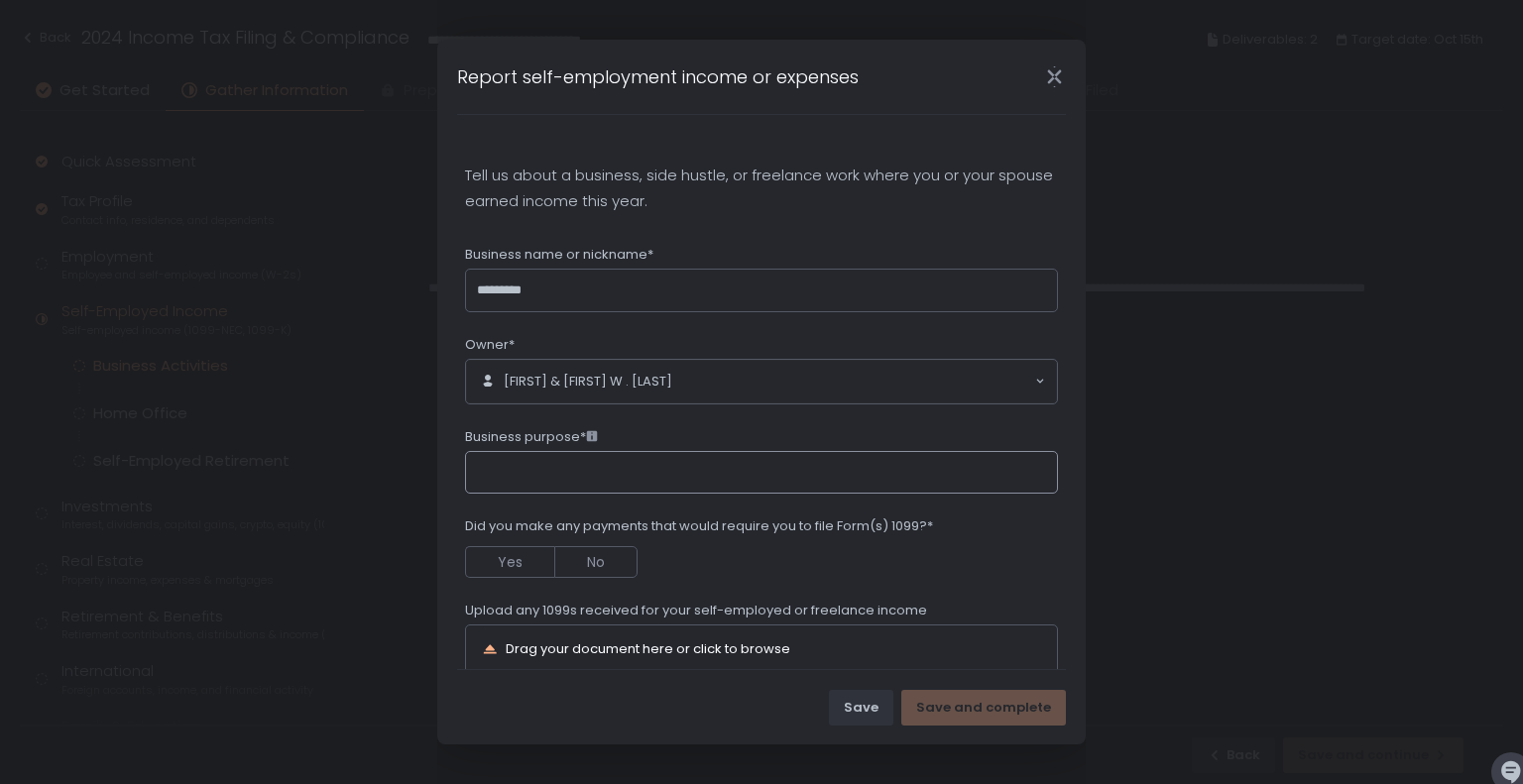 click on "Business purpose*" 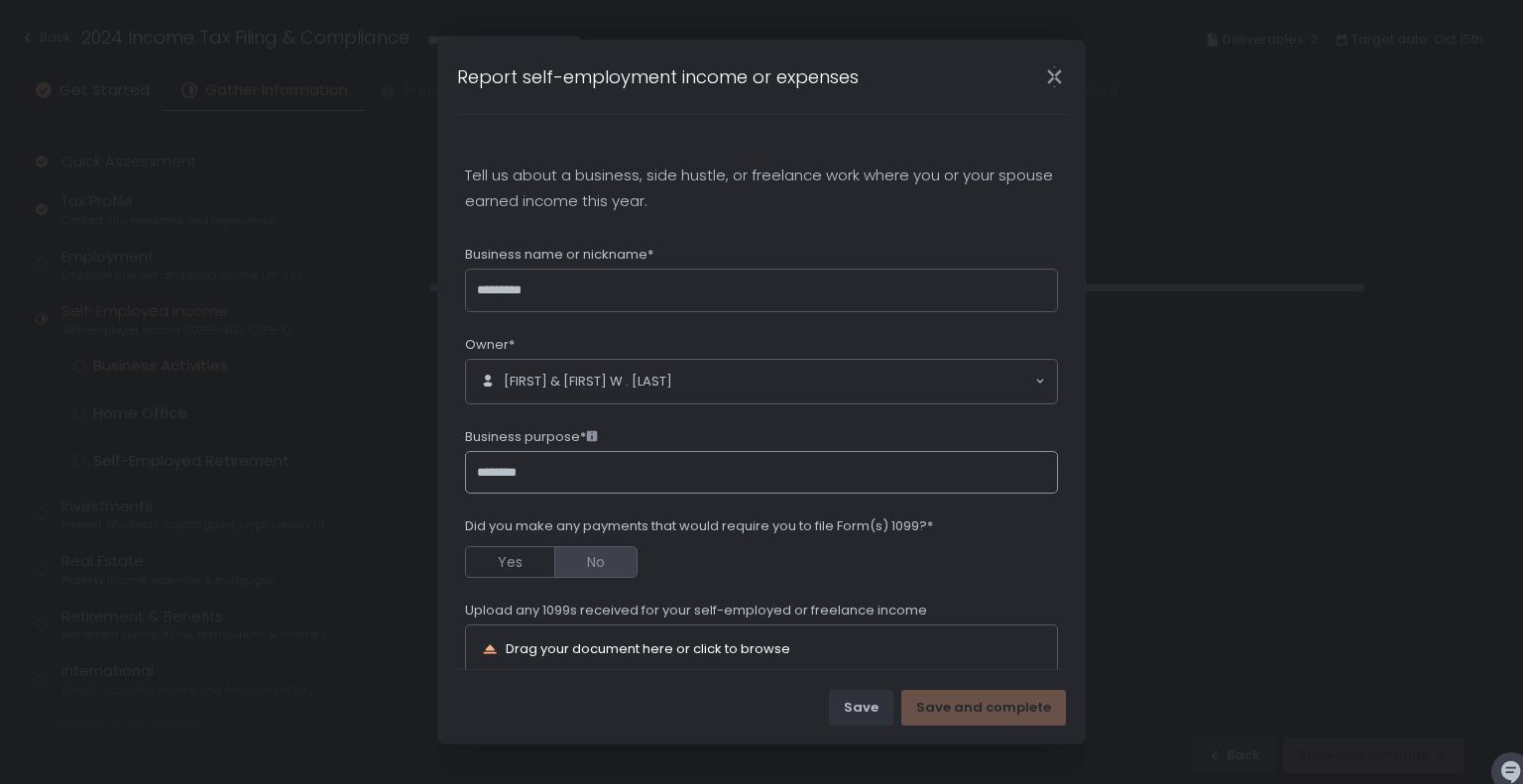 type on "********" 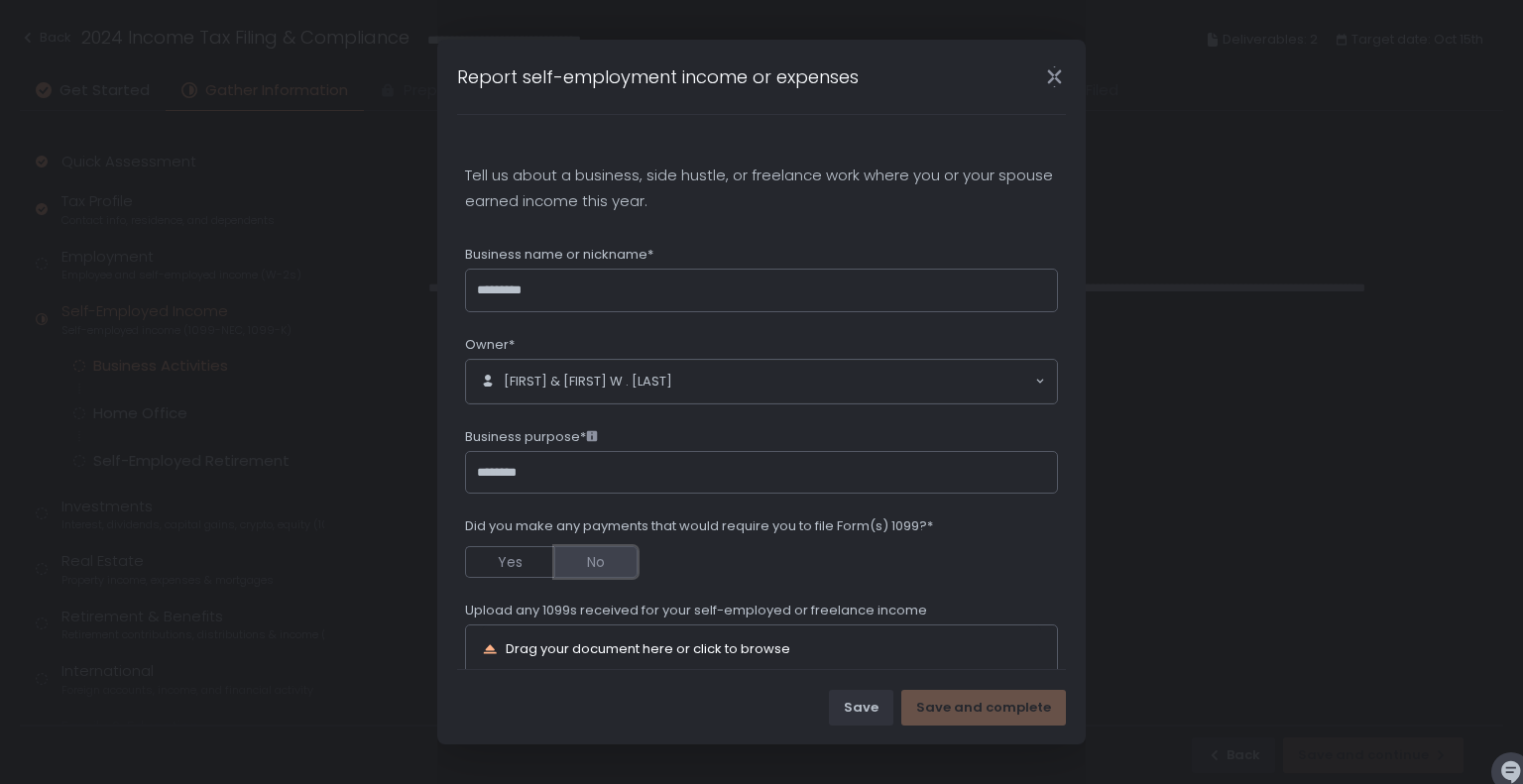 click on "No" at bounding box center (596, 562) 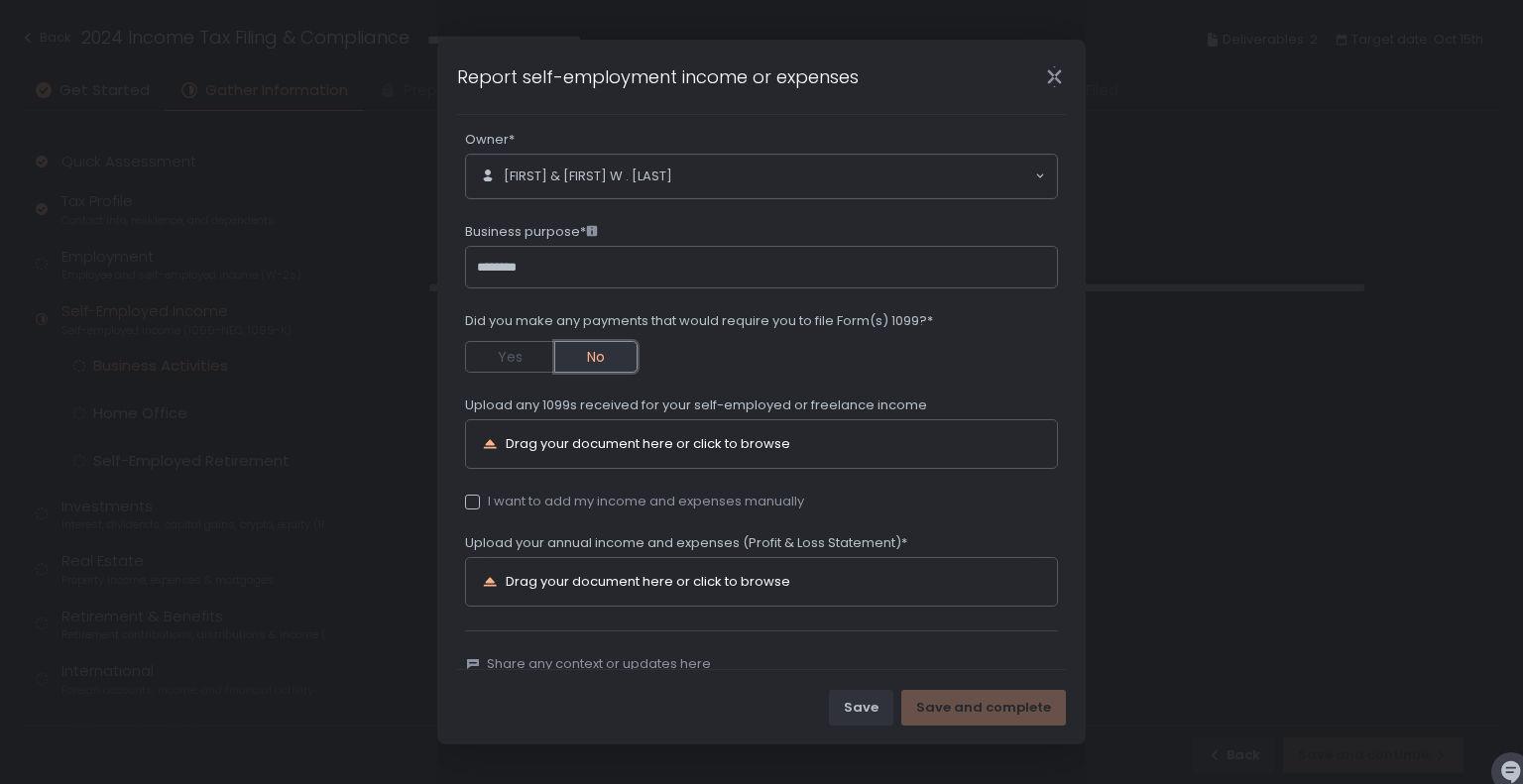 scroll, scrollTop: 245, scrollLeft: 0, axis: vertical 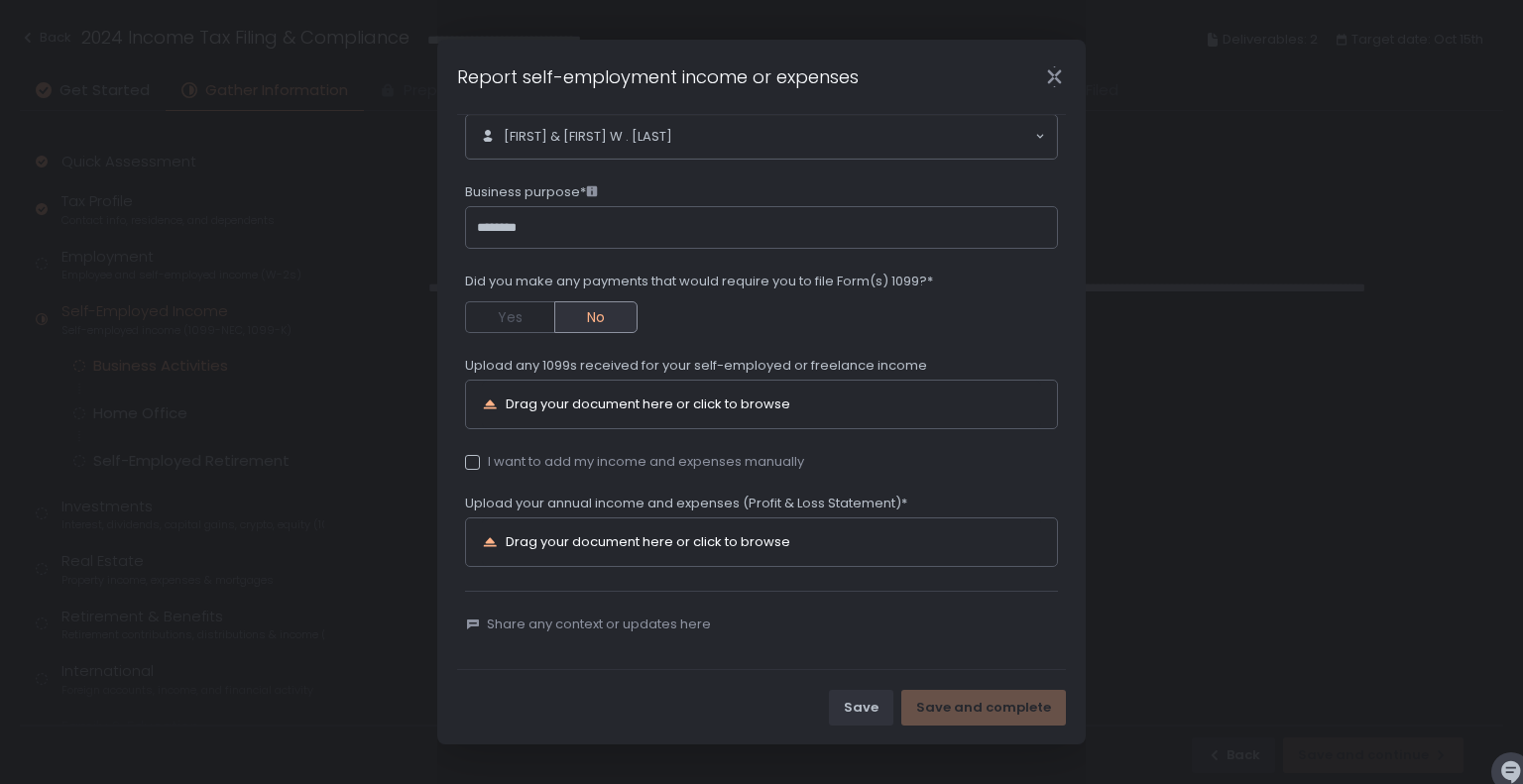 click 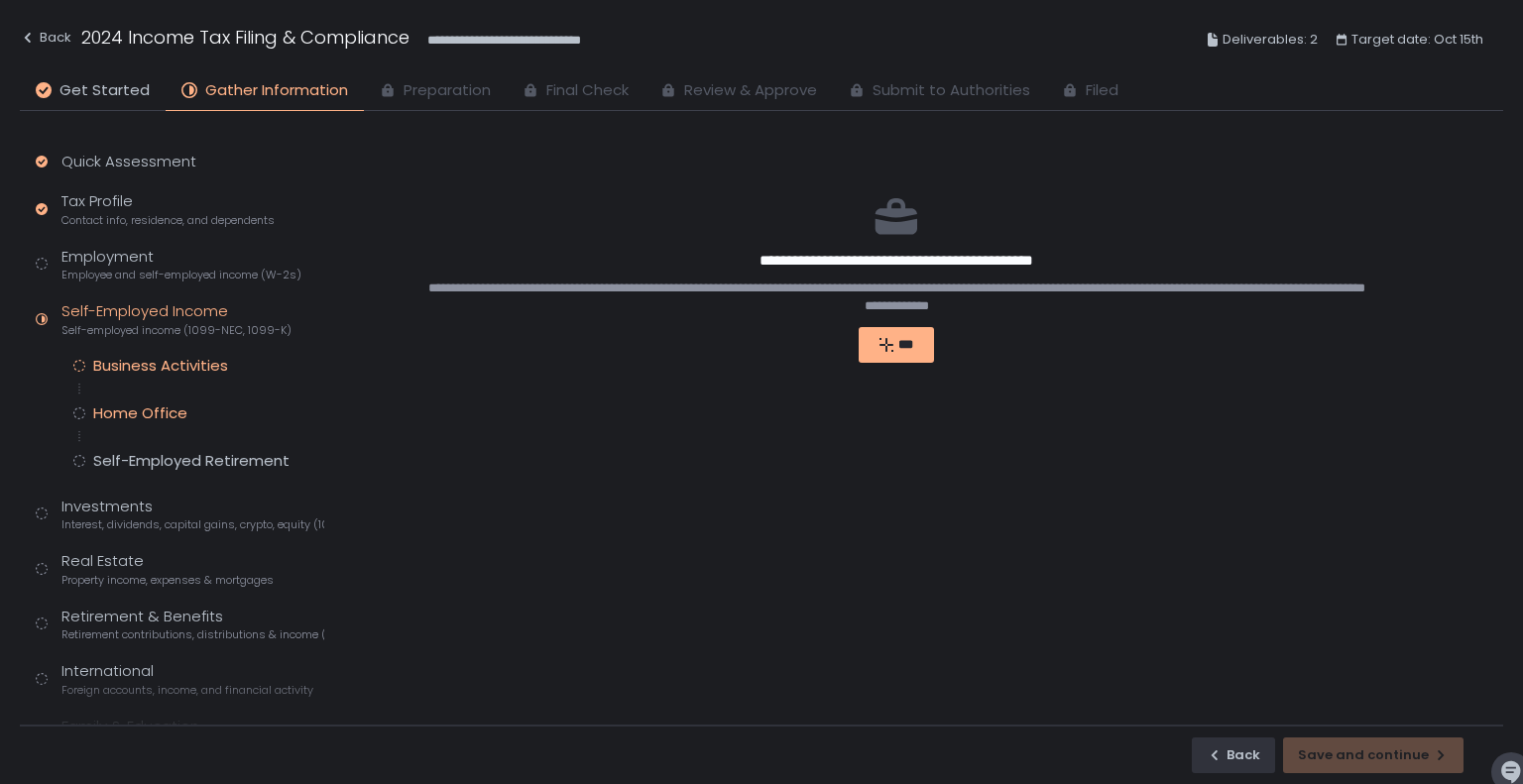 click on "Home Office" 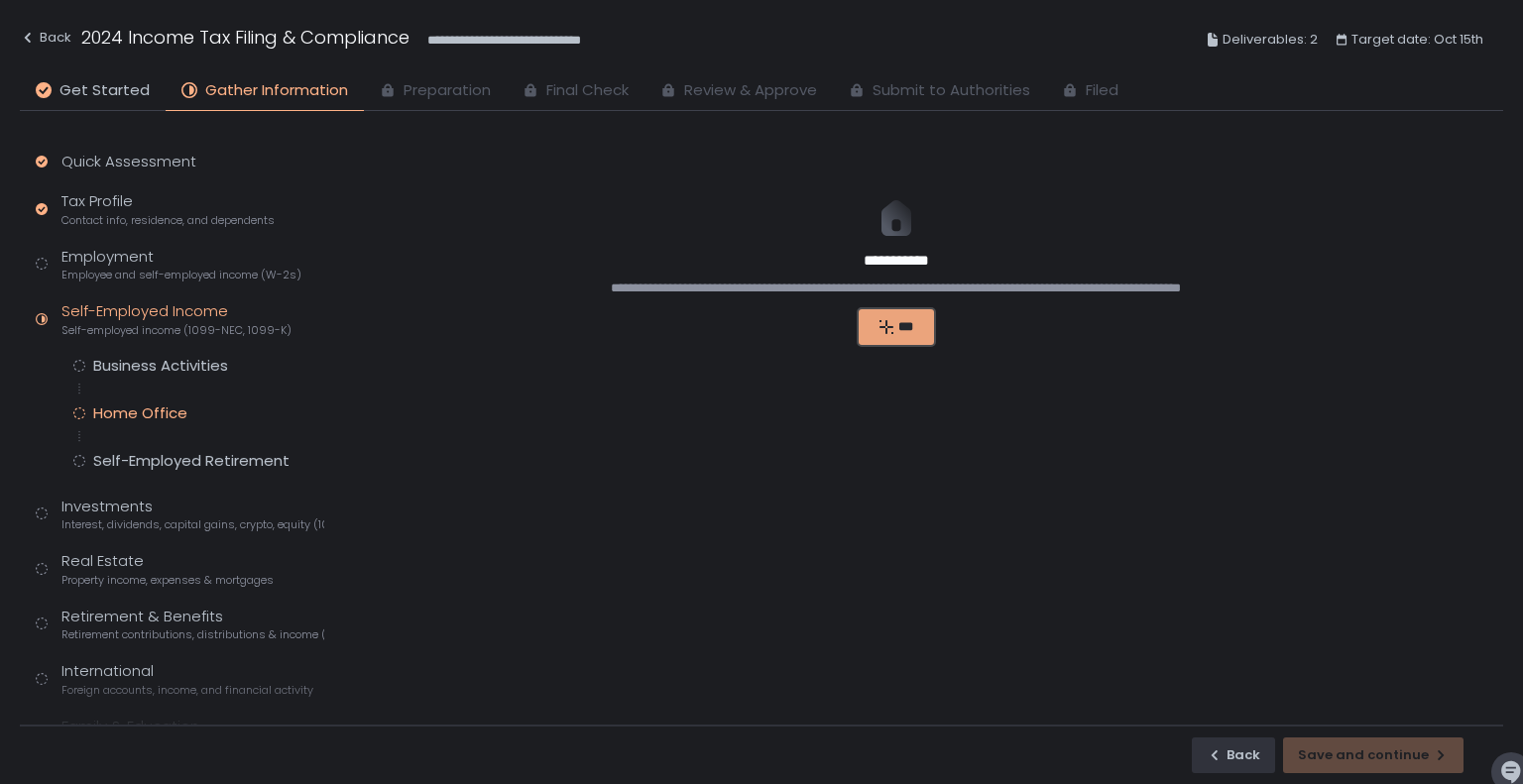 click on "***" 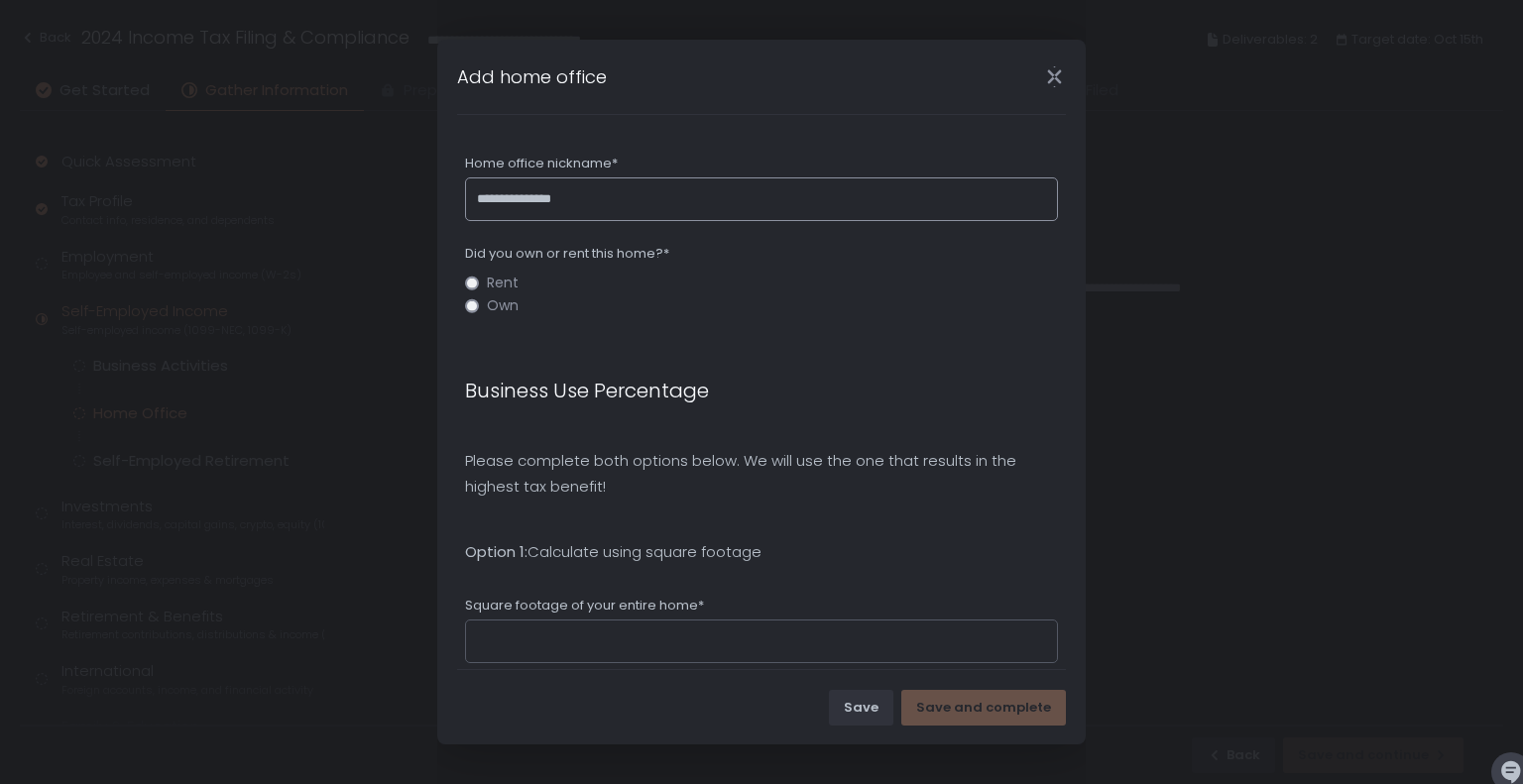 type on "**********" 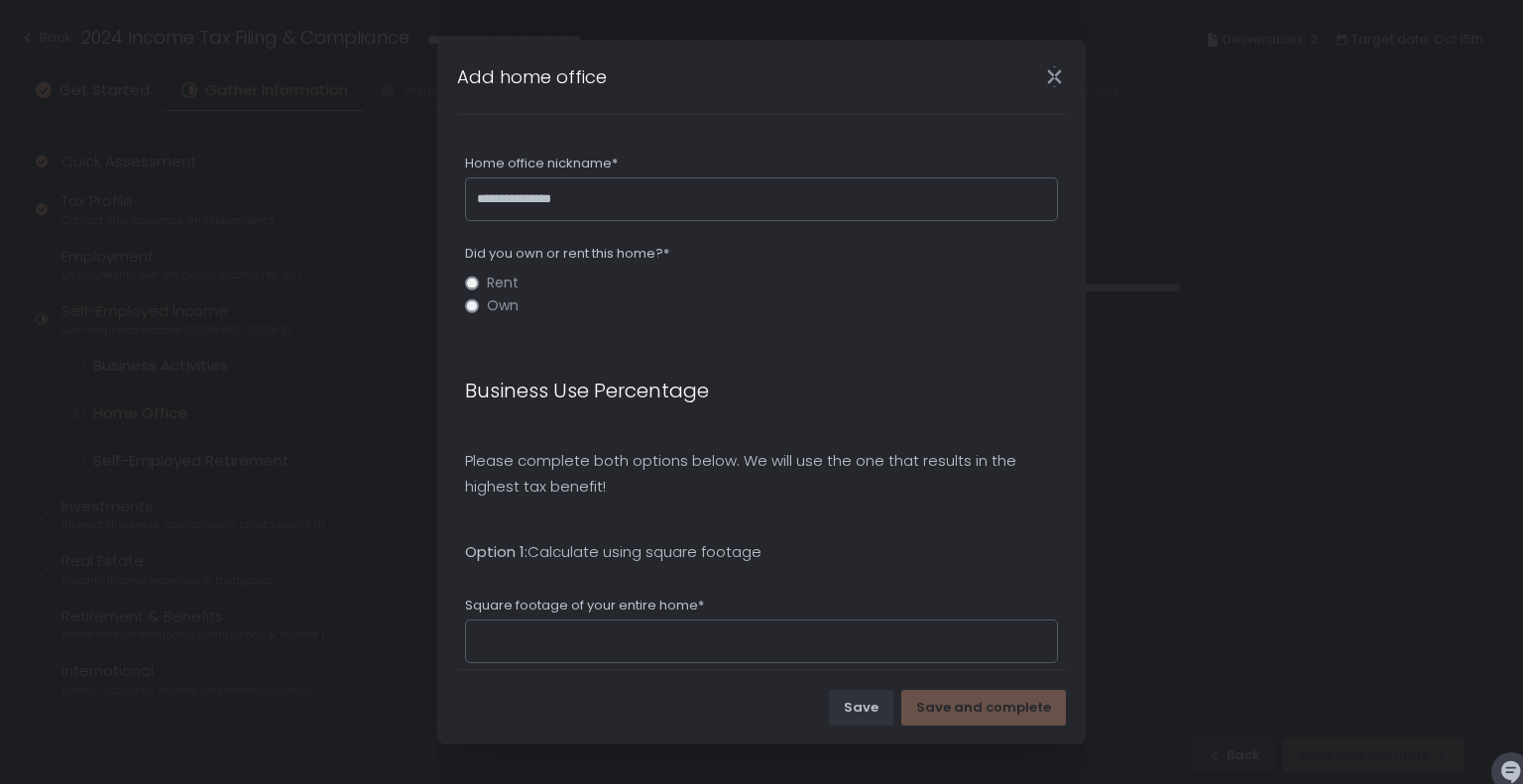 click on "Own" 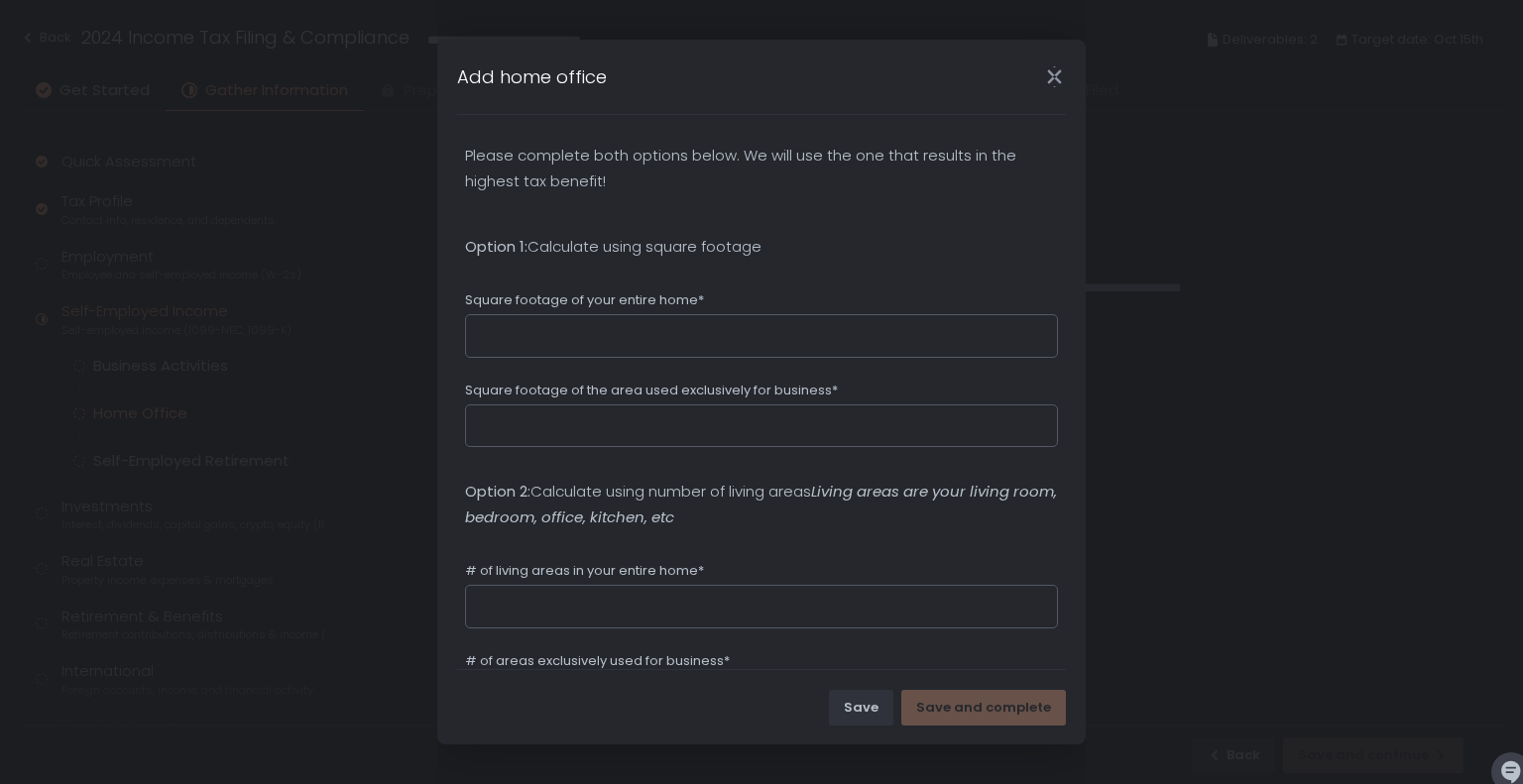 scroll, scrollTop: 314, scrollLeft: 0, axis: vertical 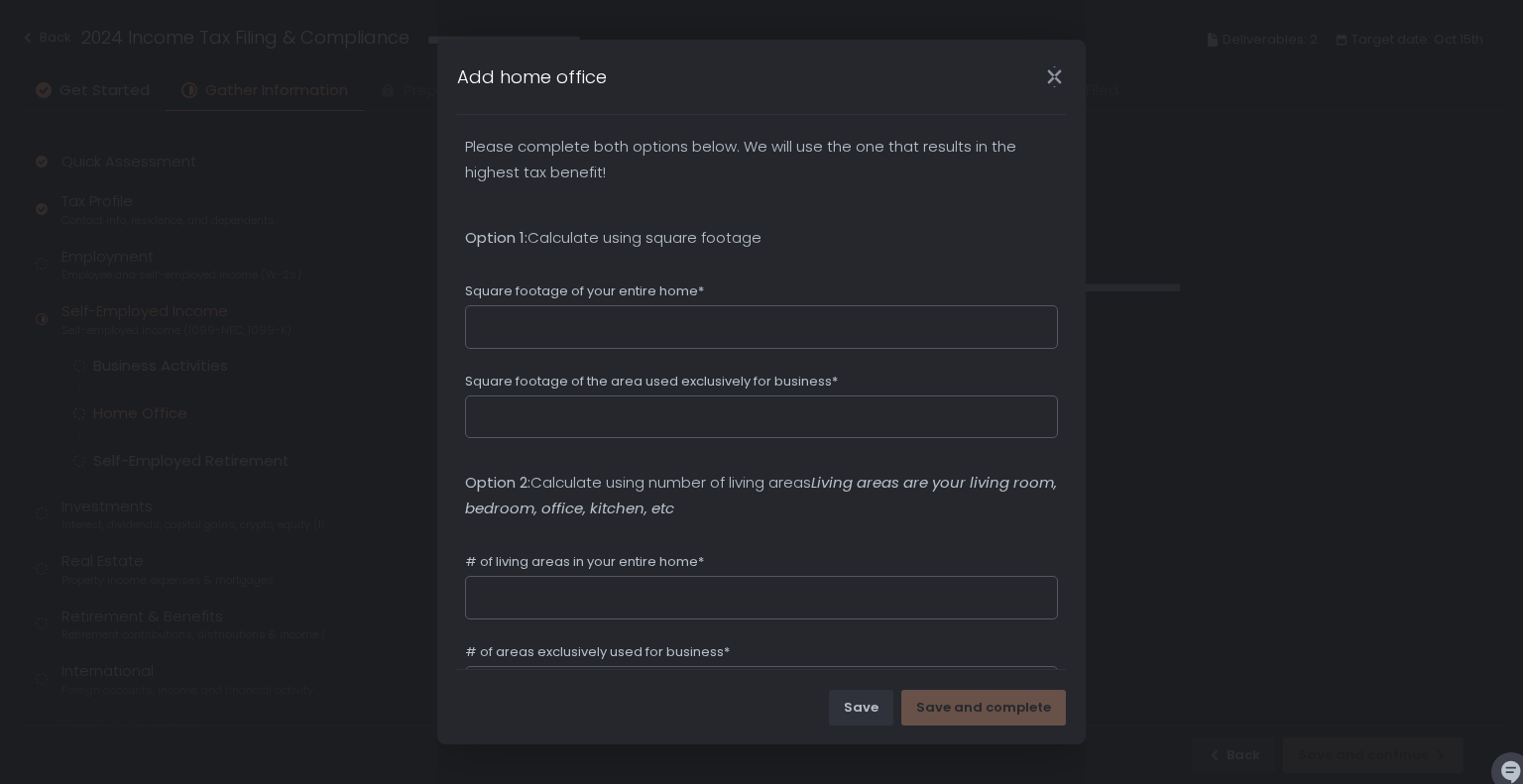 click on "Square footage of your entire home*" at bounding box center (762, 327) 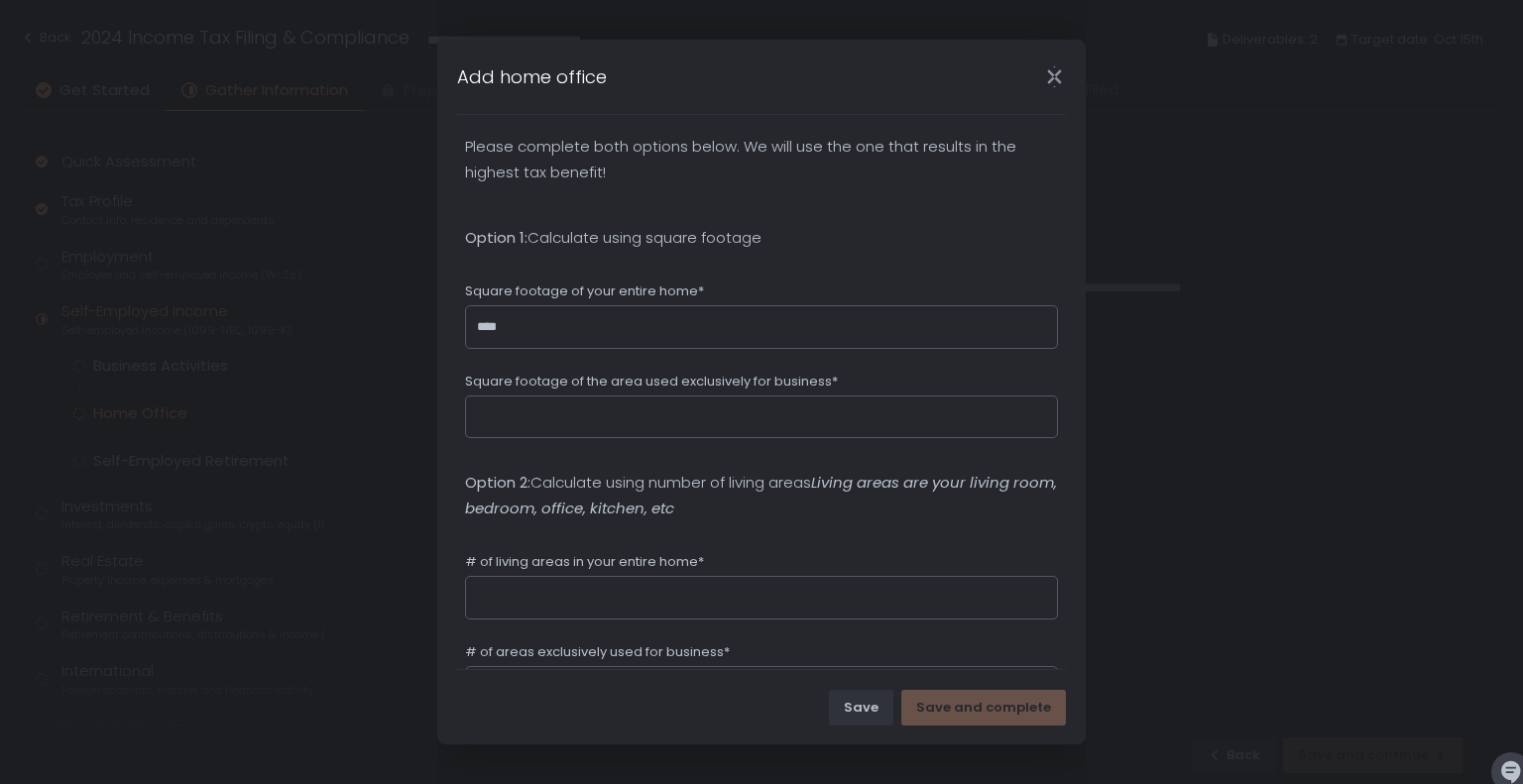 type on "****" 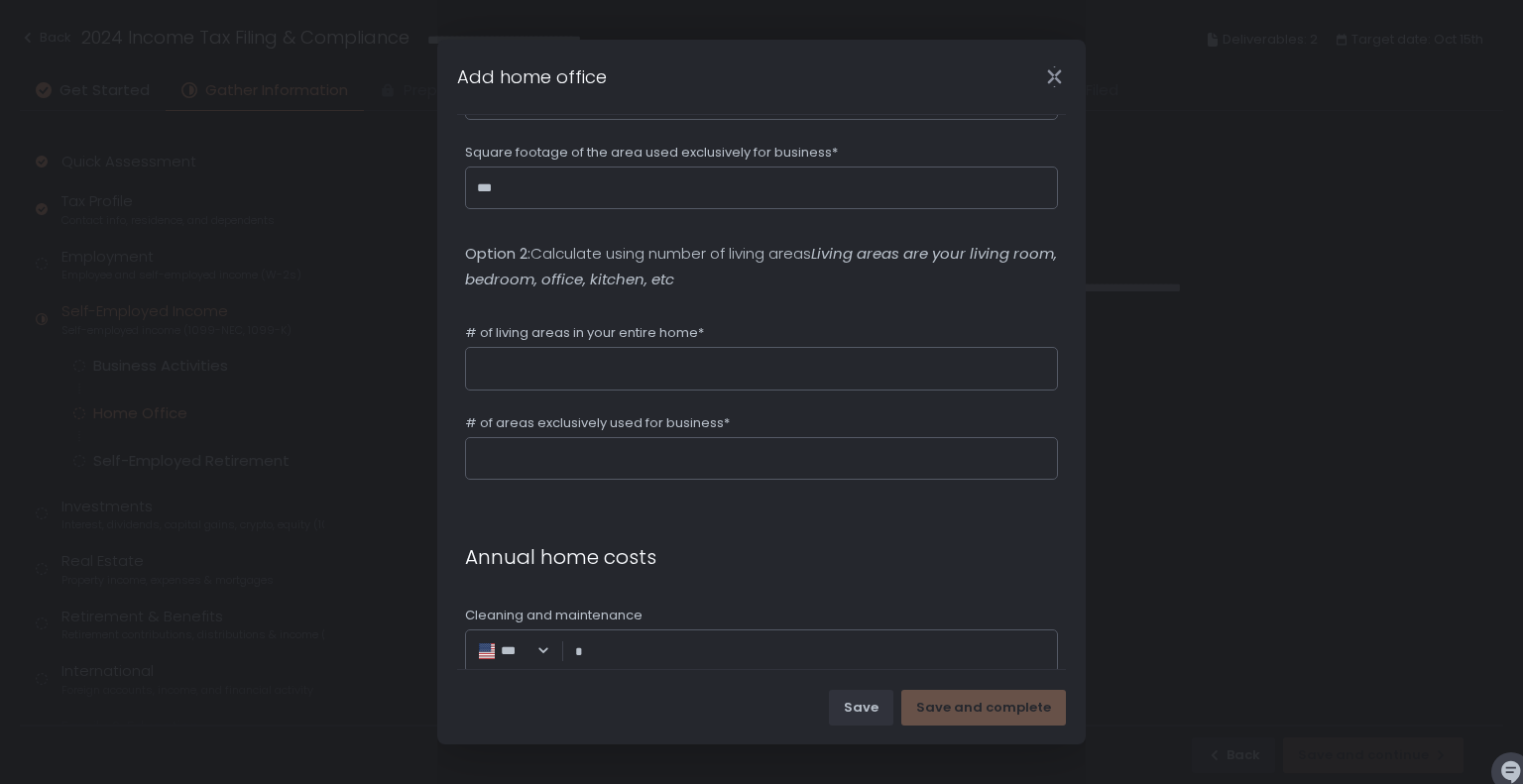 scroll, scrollTop: 559, scrollLeft: 0, axis: vertical 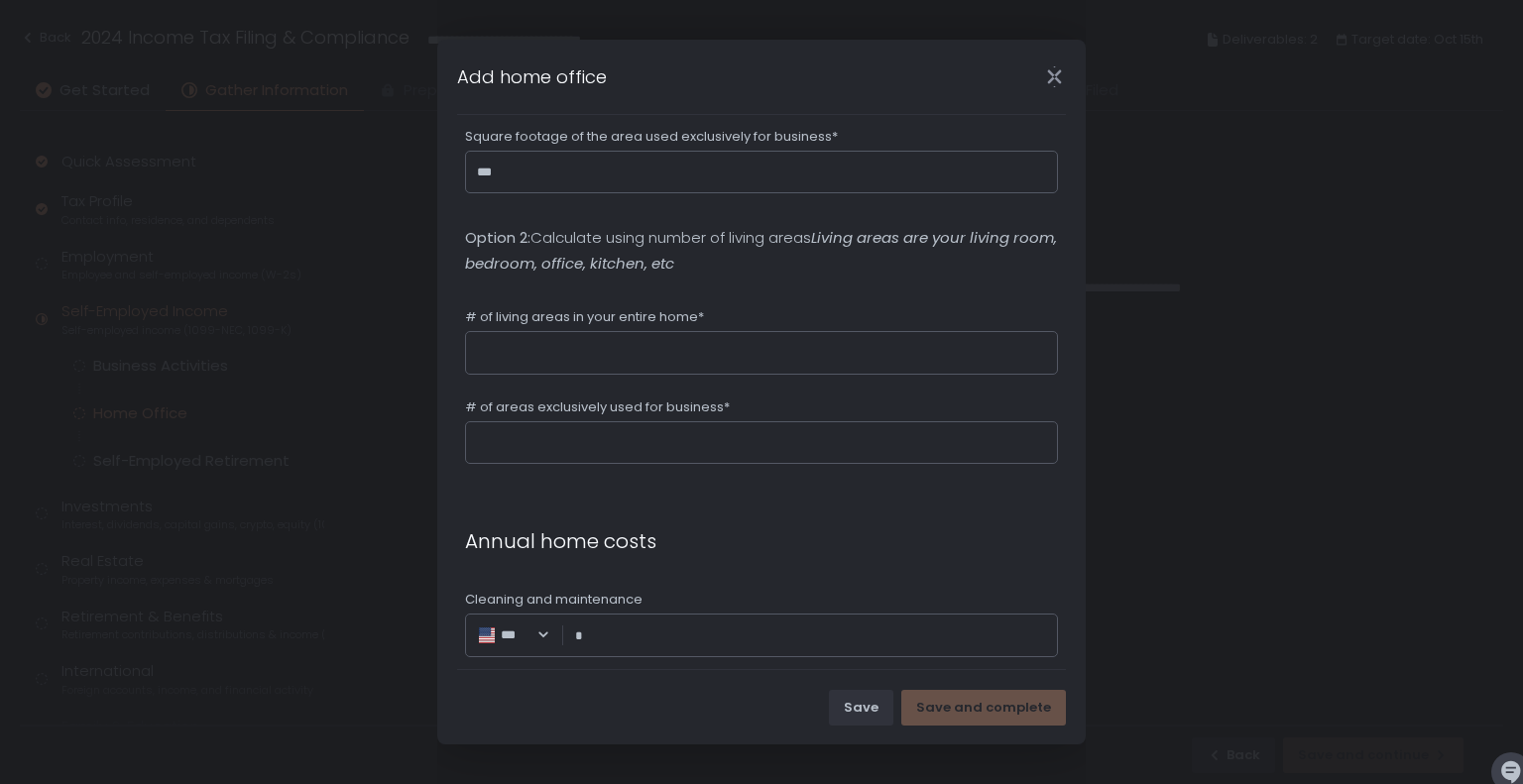 type on "***" 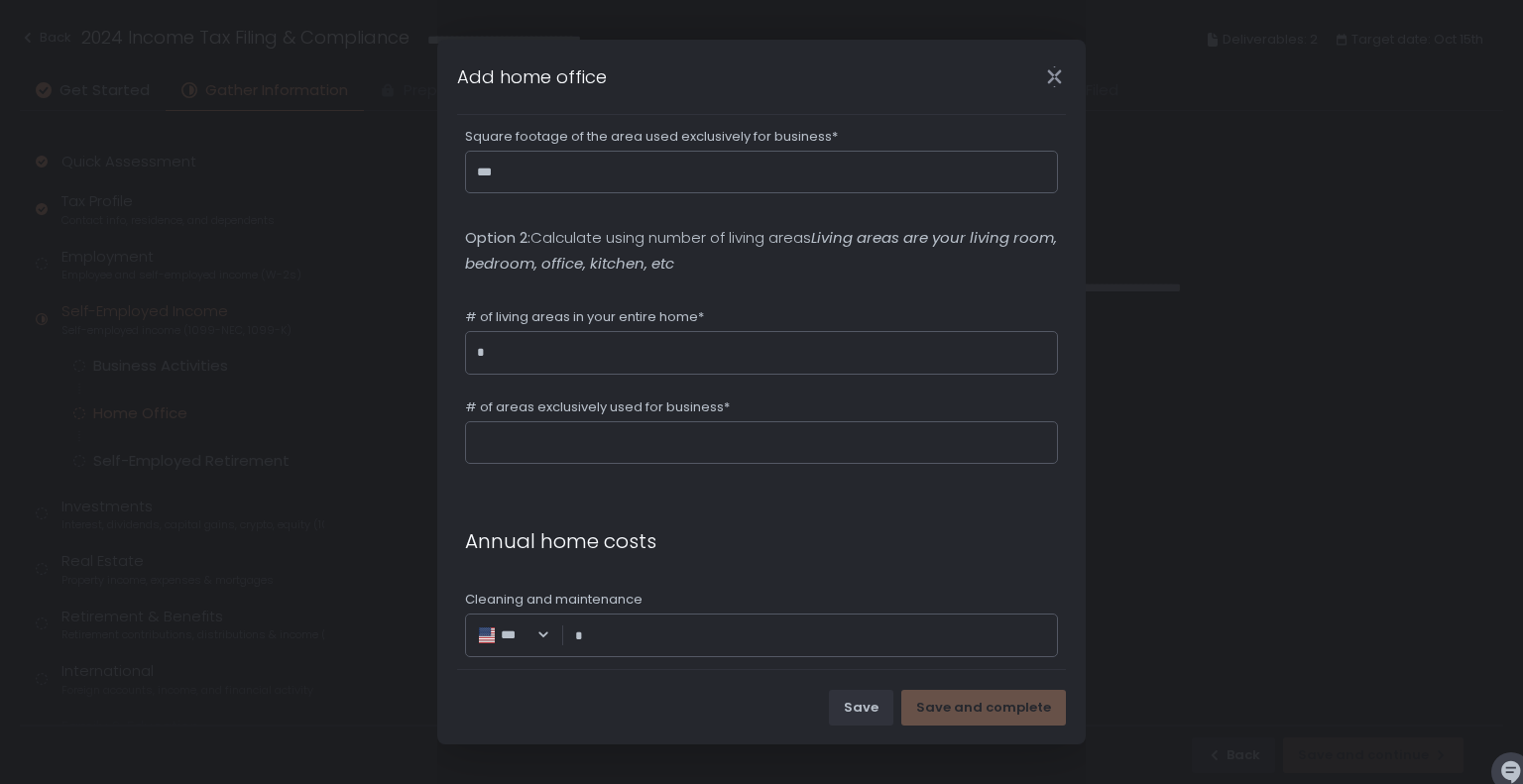 type on "*" 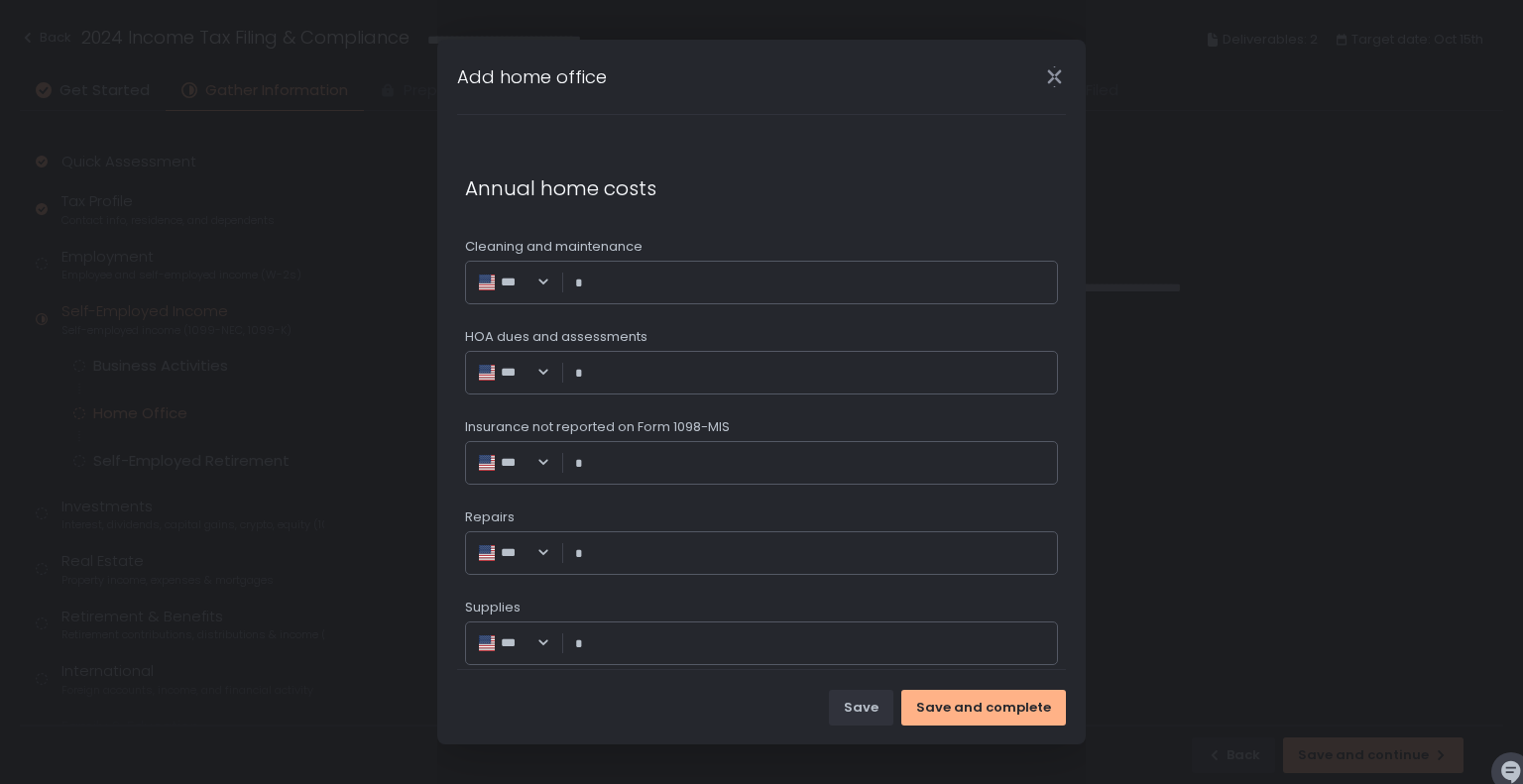 scroll, scrollTop: 913, scrollLeft: 0, axis: vertical 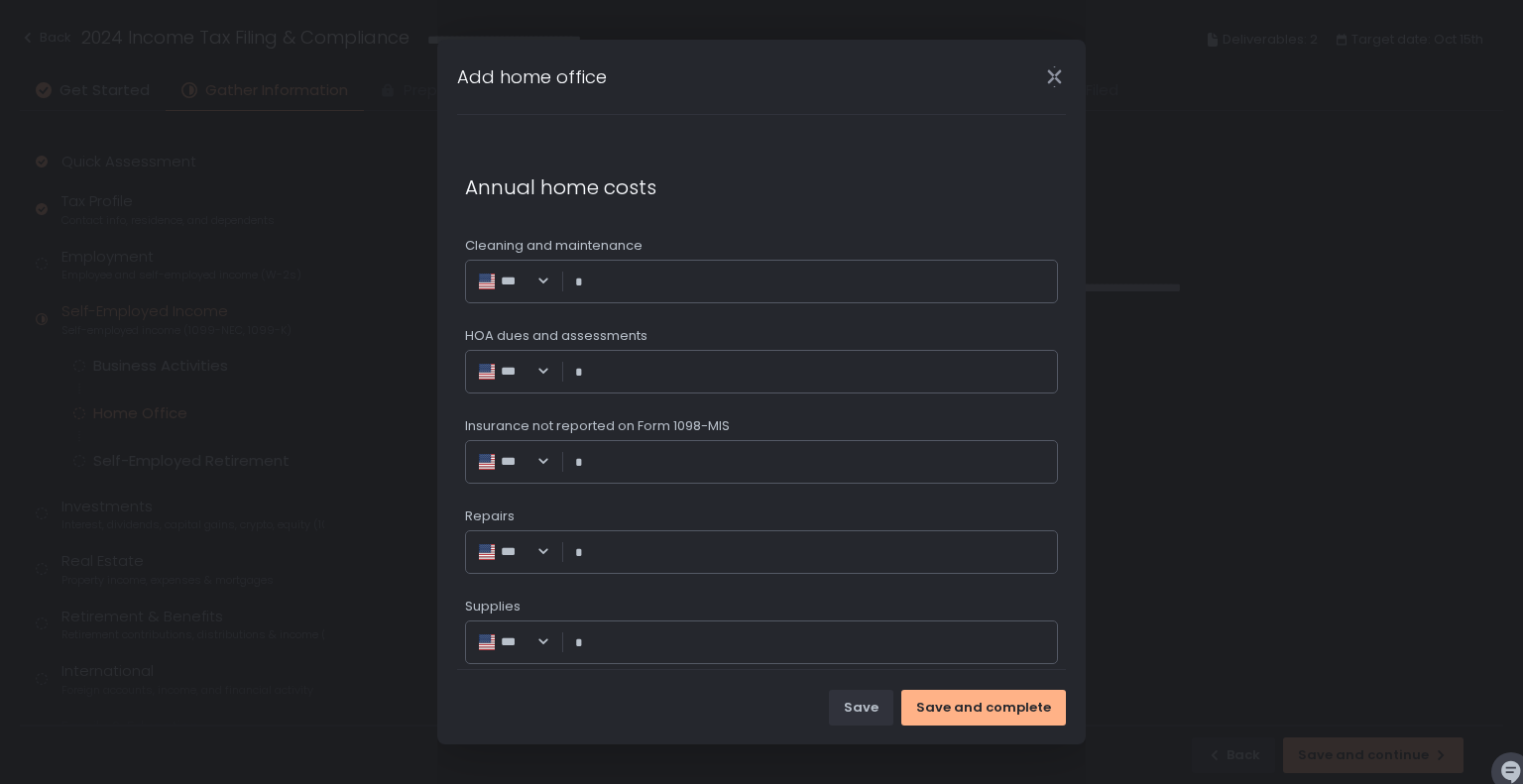 type on "*" 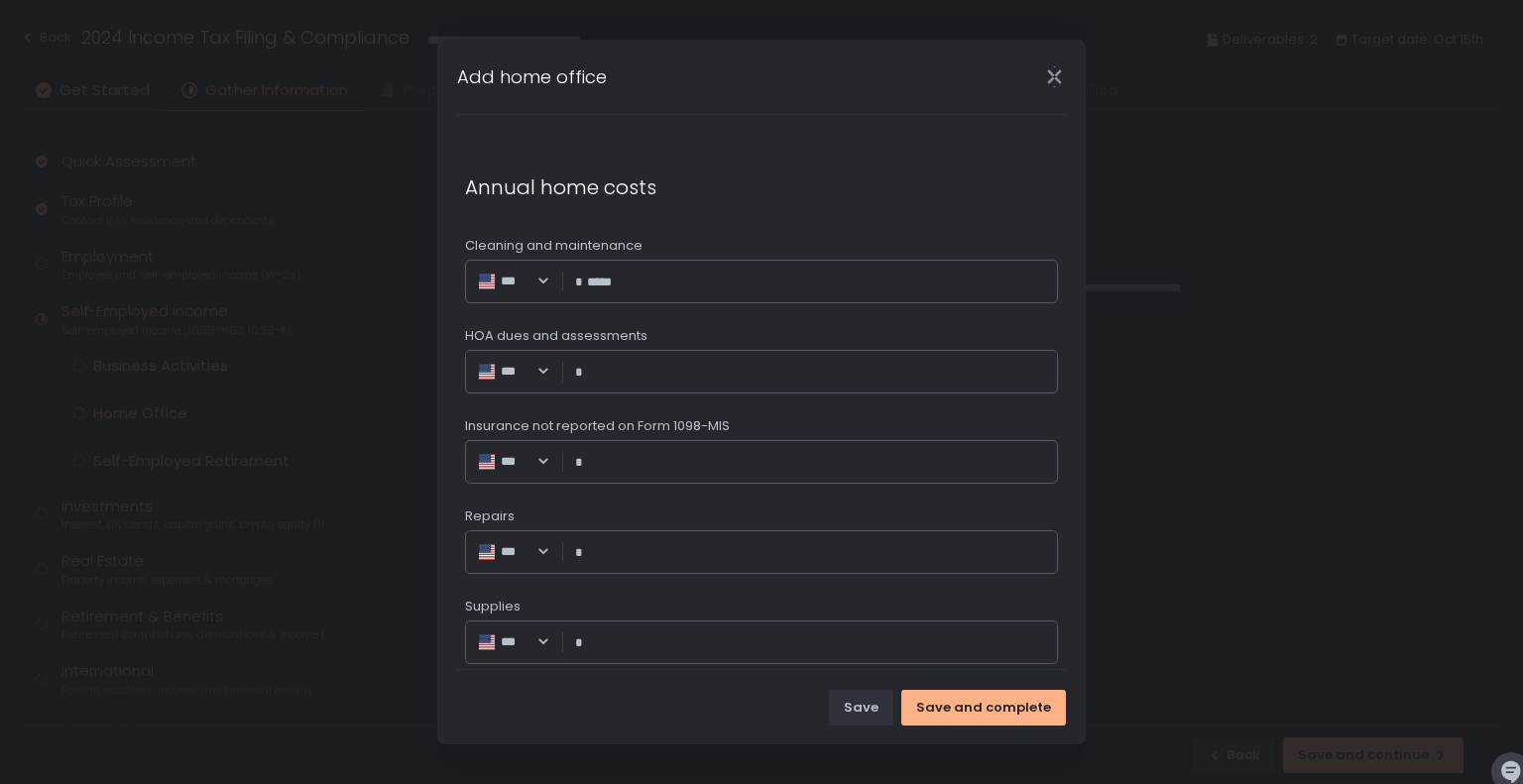 type on "*********" 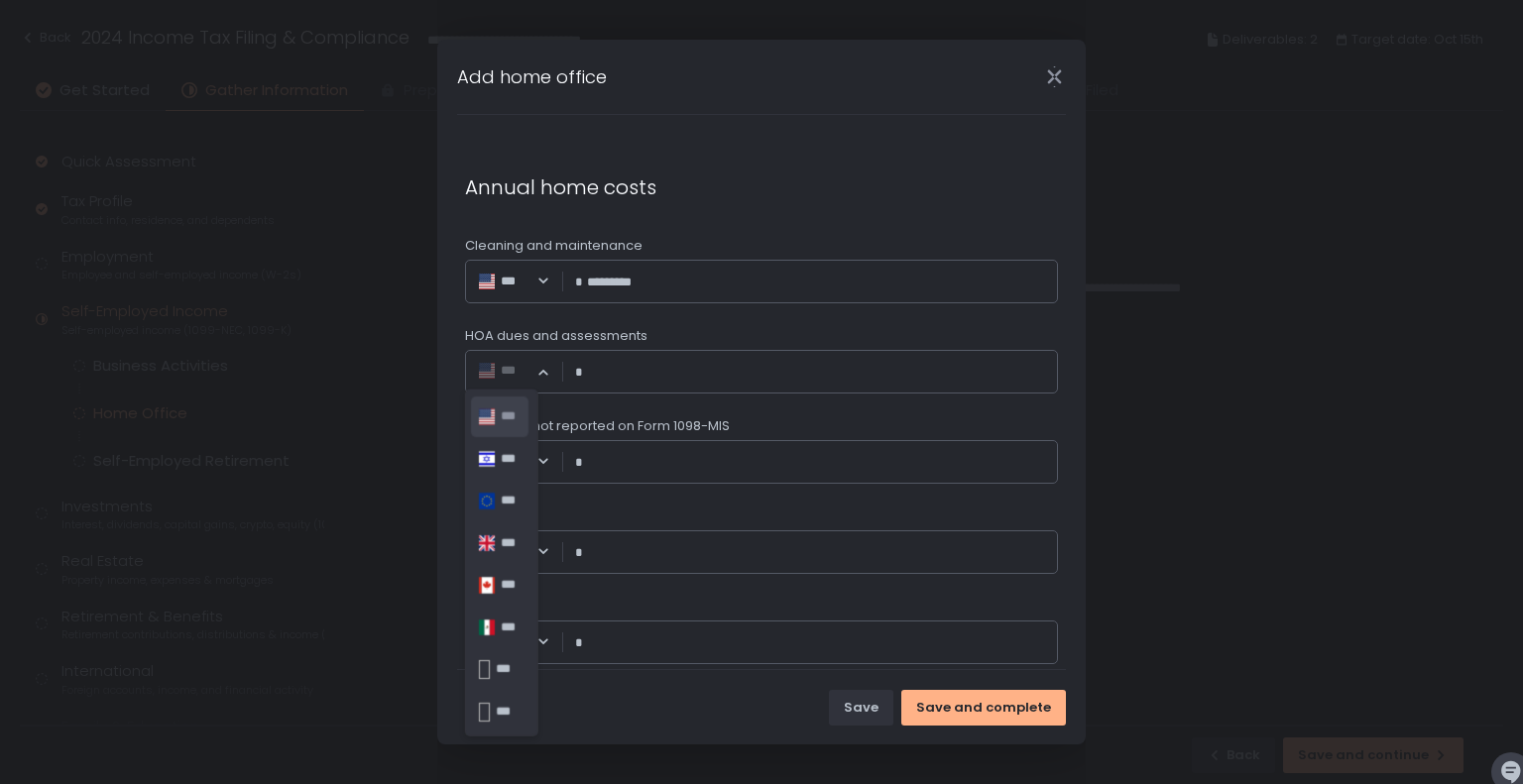 click on "HOA dues and assessments" at bounding box center [816, 372] 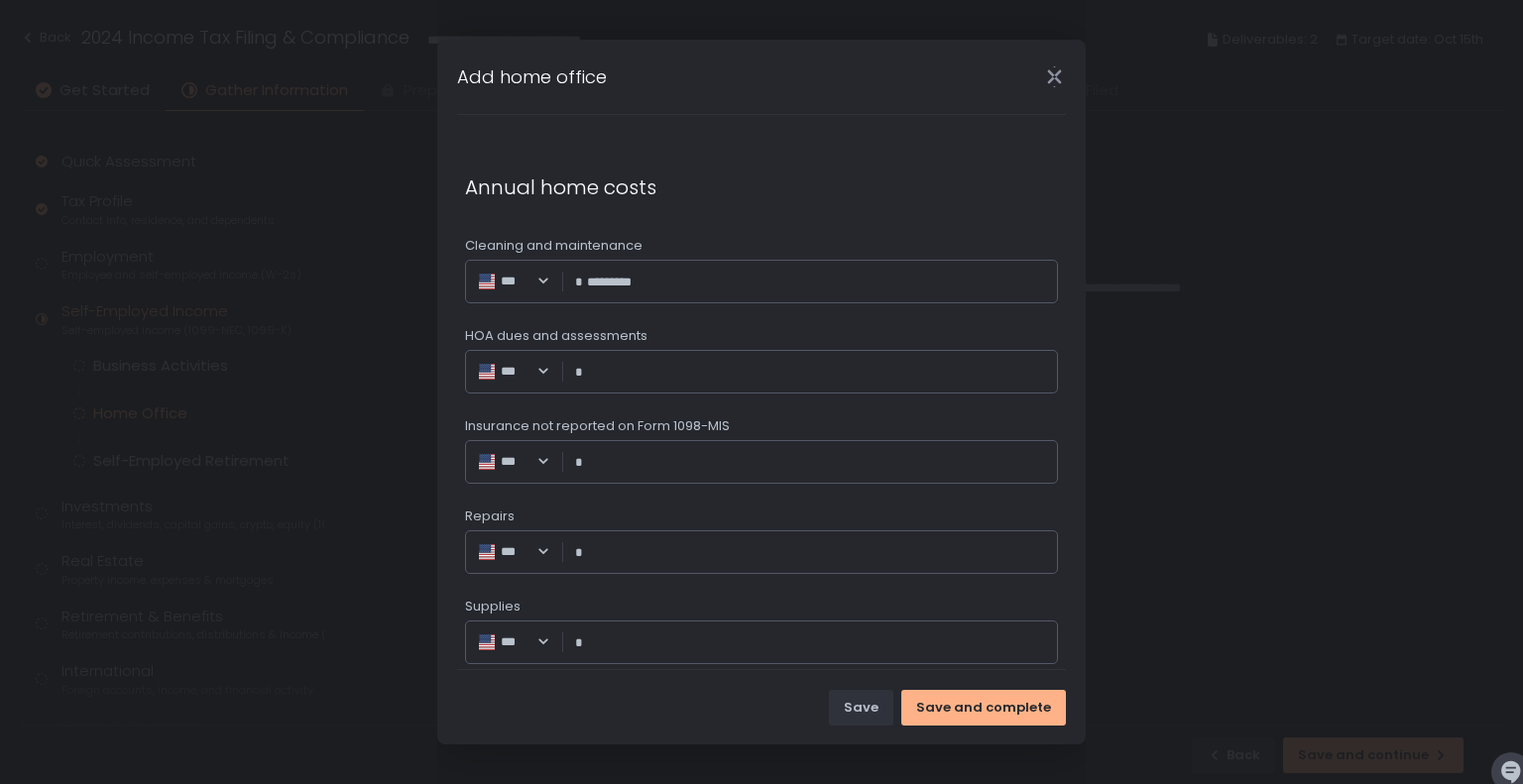 click on "Insurance not reported on Form 1098-MIS" at bounding box center (816, 462) 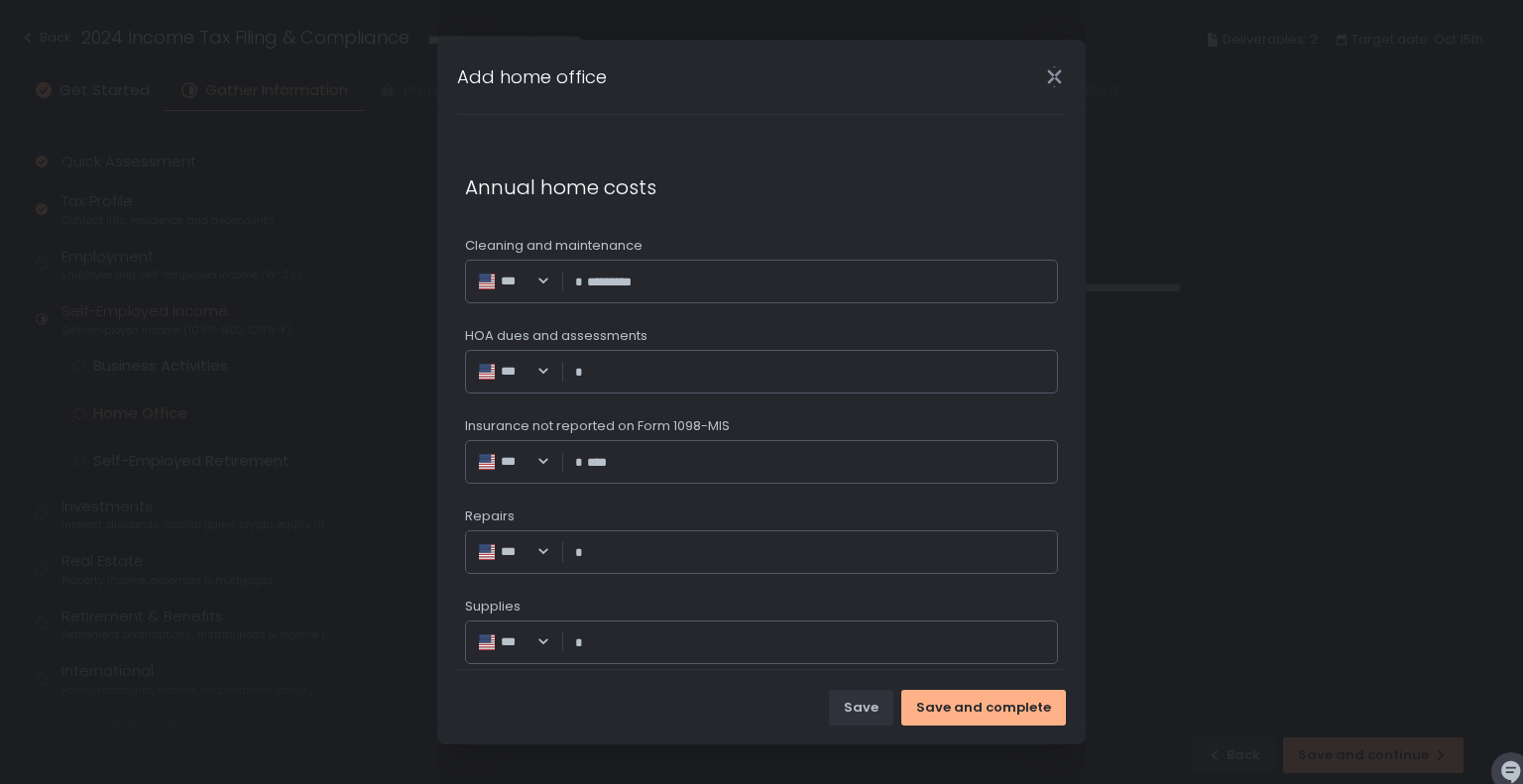 type on "********" 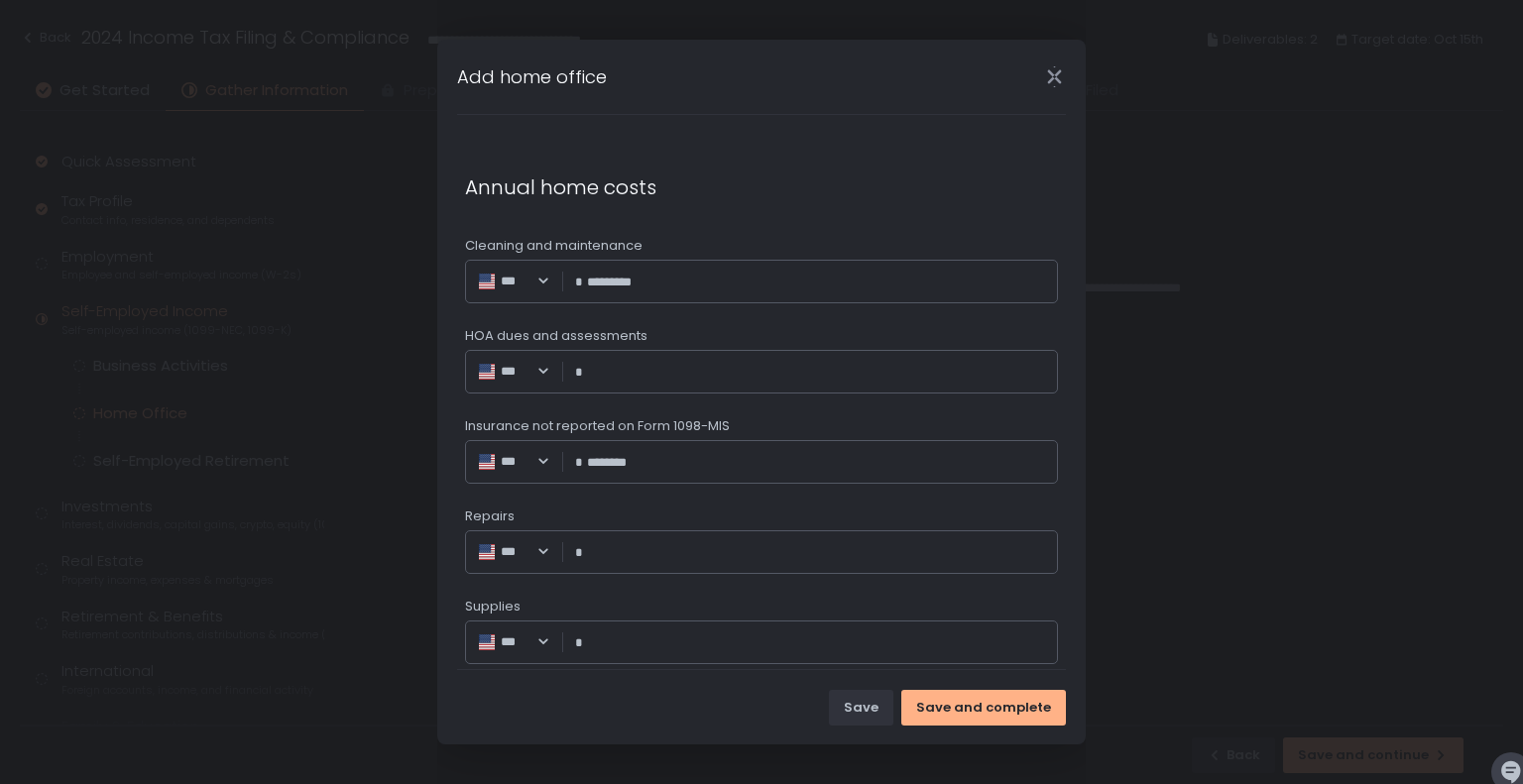 click on "HOA dues and assessments" at bounding box center [816, 372] 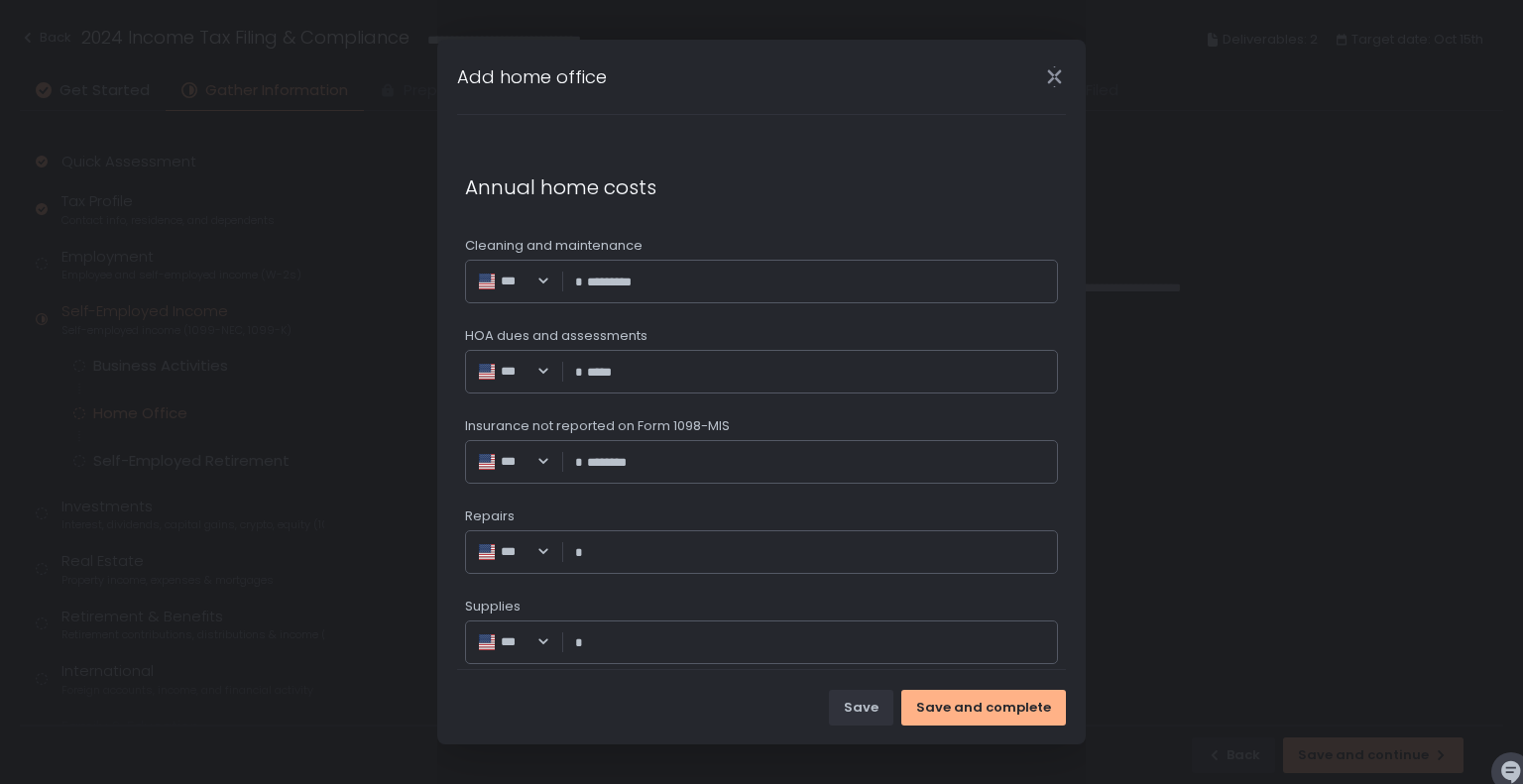 type on "*********" 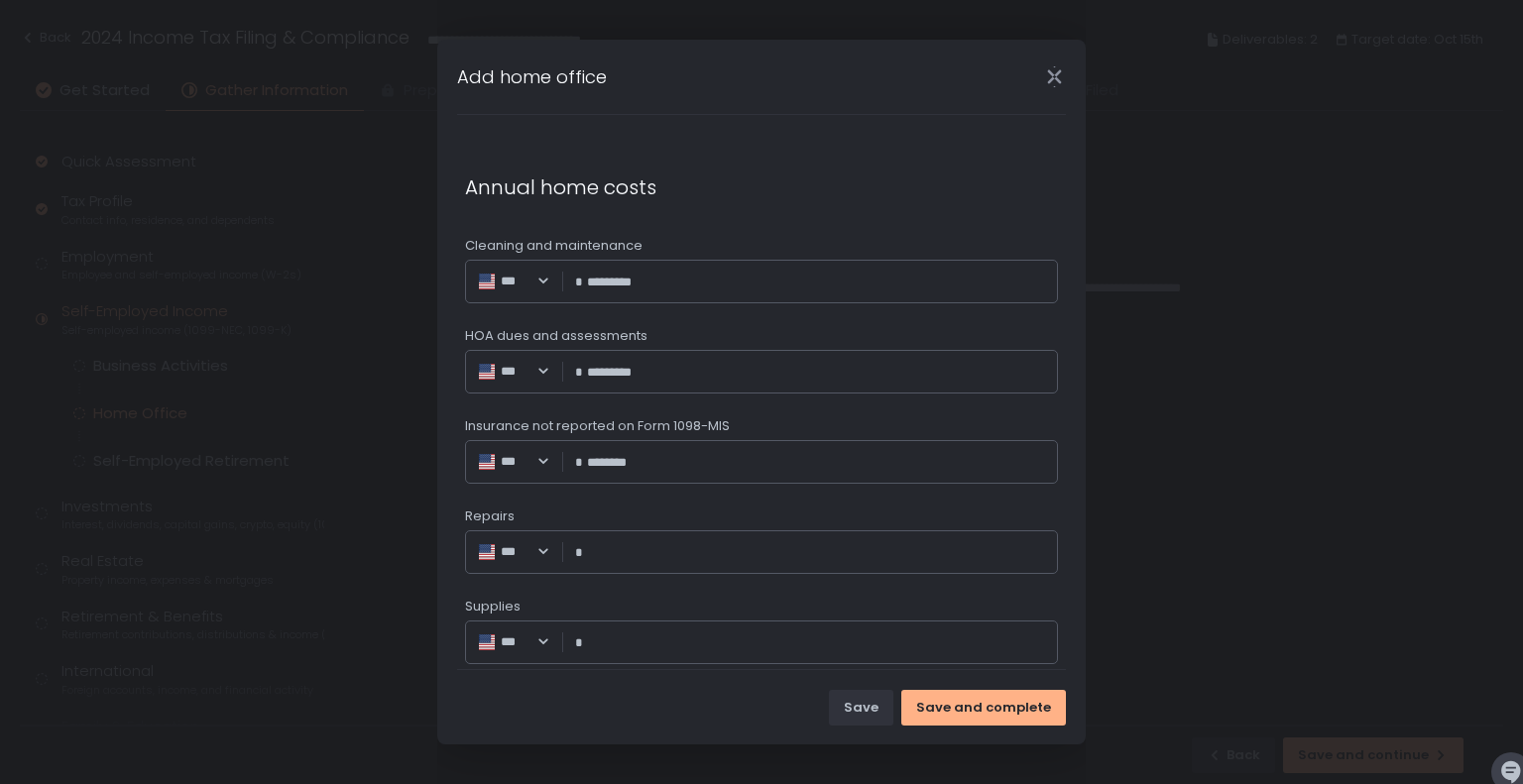click on "Repairs" at bounding box center [816, 552] 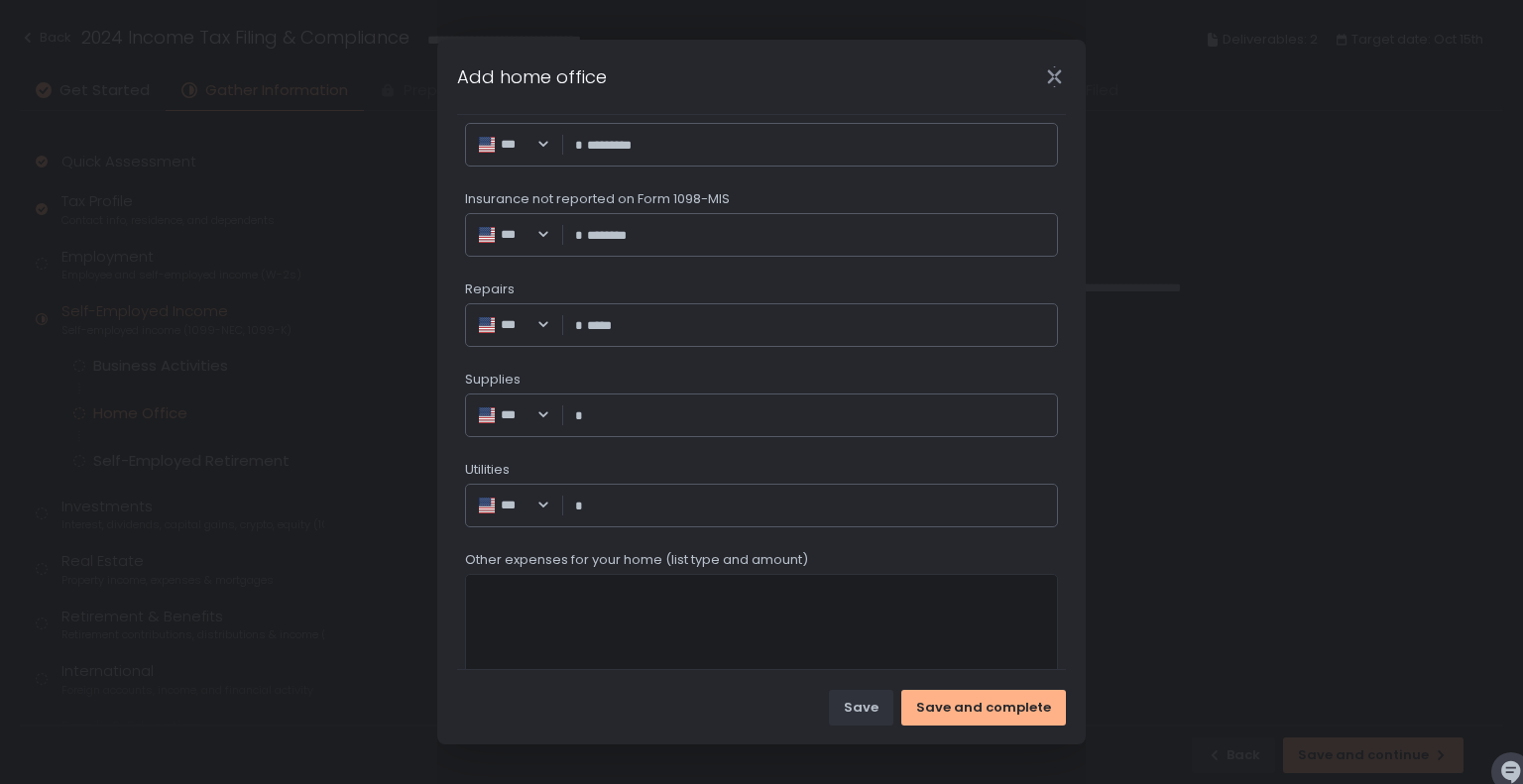 scroll, scrollTop: 1185, scrollLeft: 0, axis: vertical 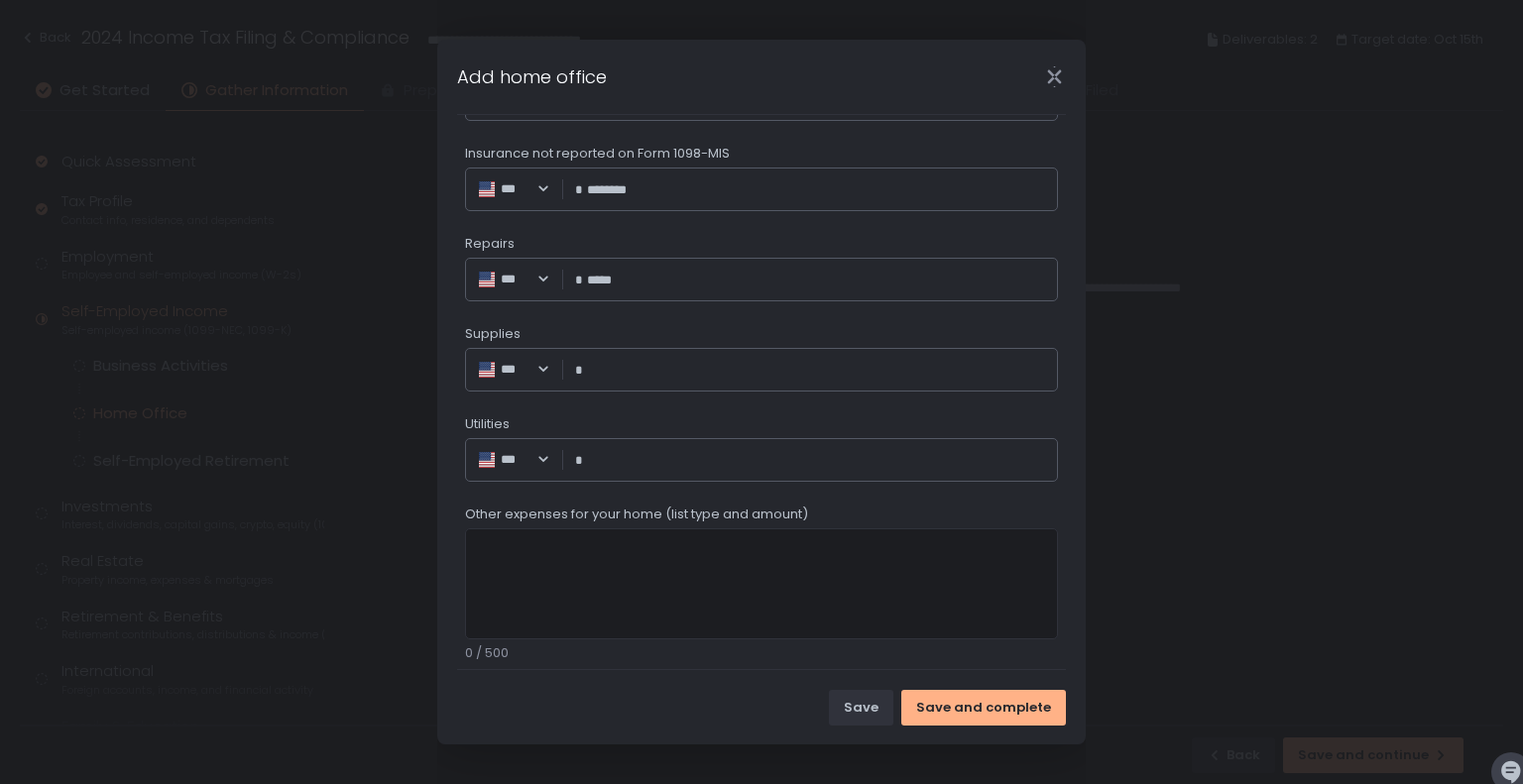 type on "*********" 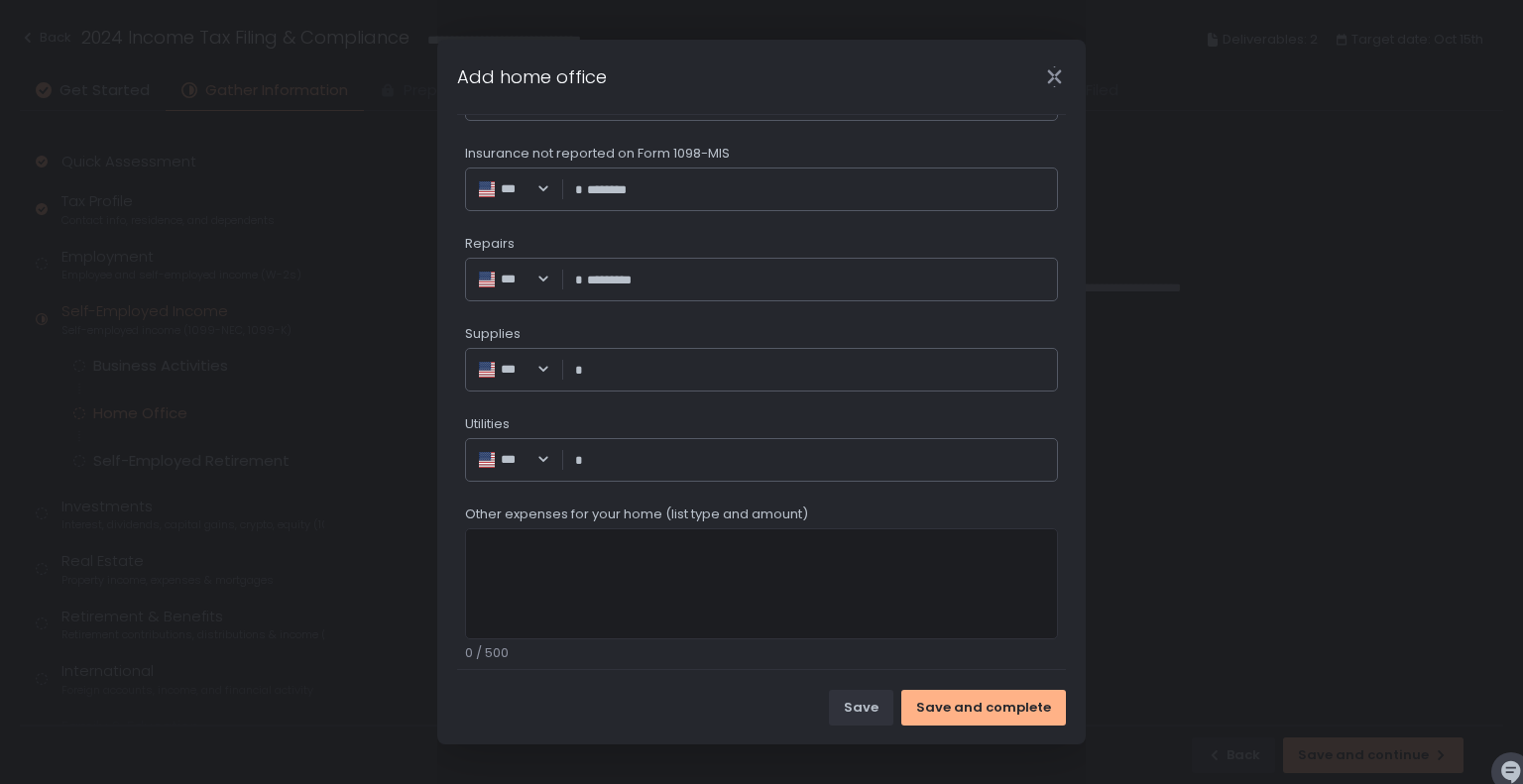 click on "Utilities" at bounding box center (816, 460) 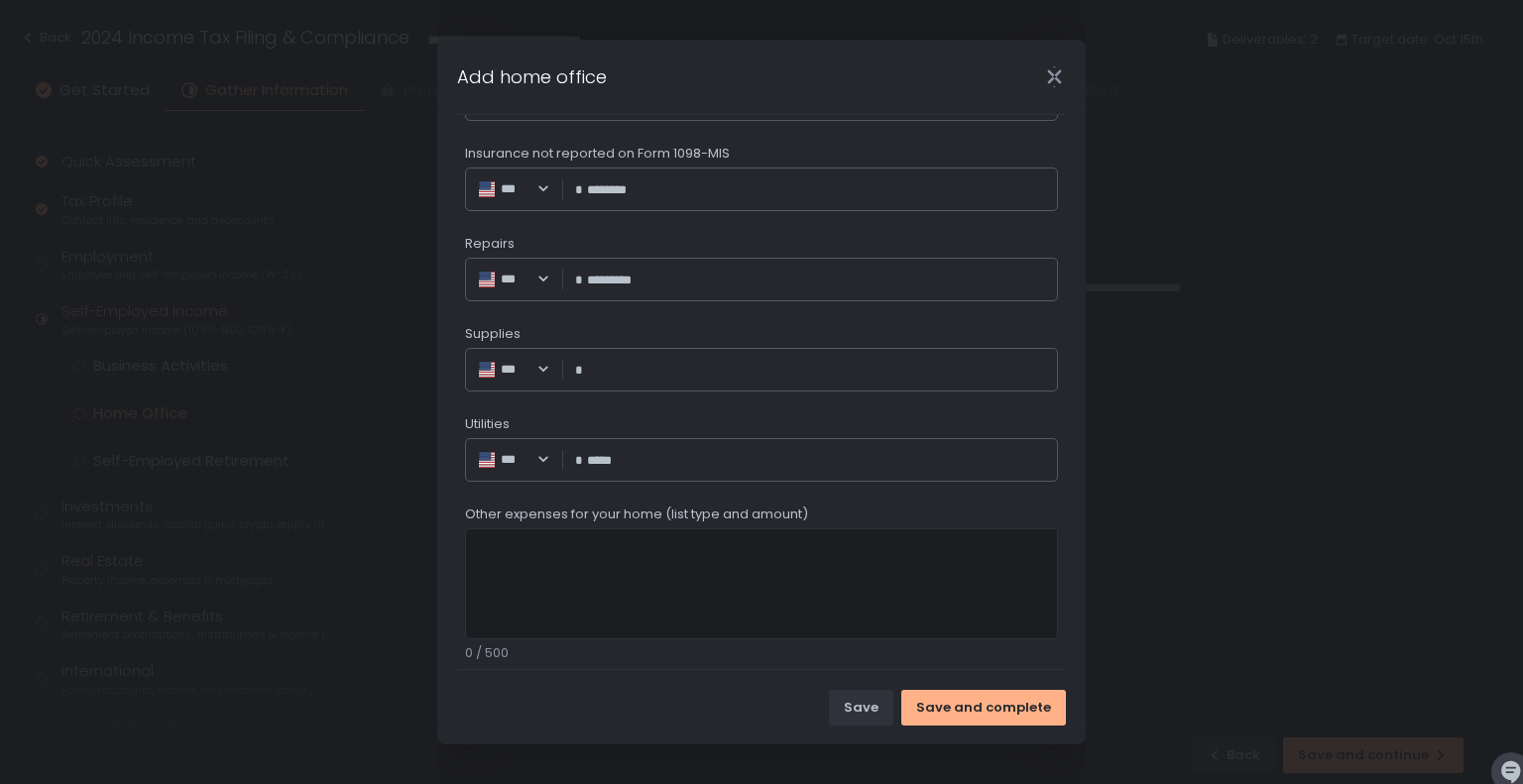 type on "*********" 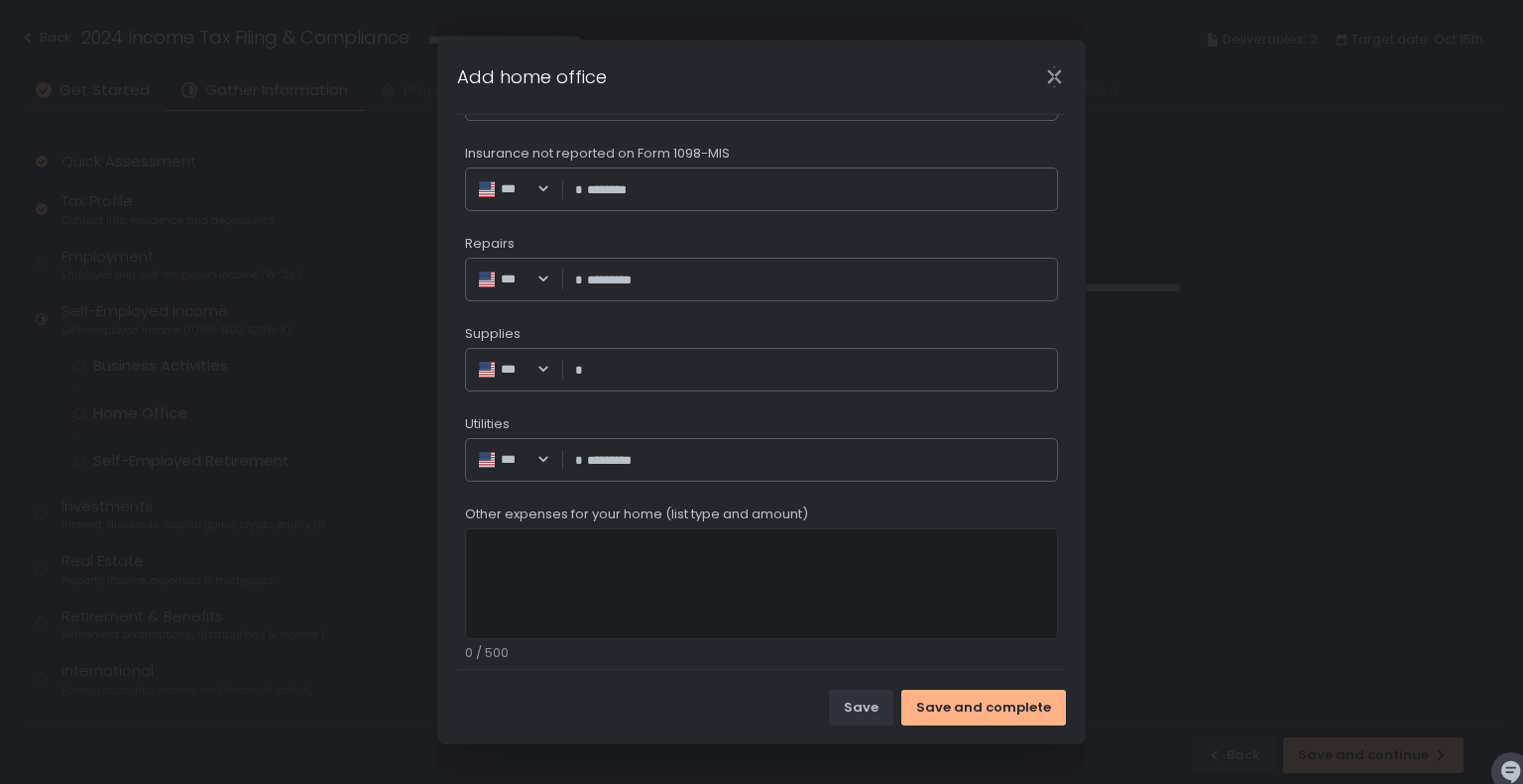 click on "Supplies" at bounding box center [816, 370] 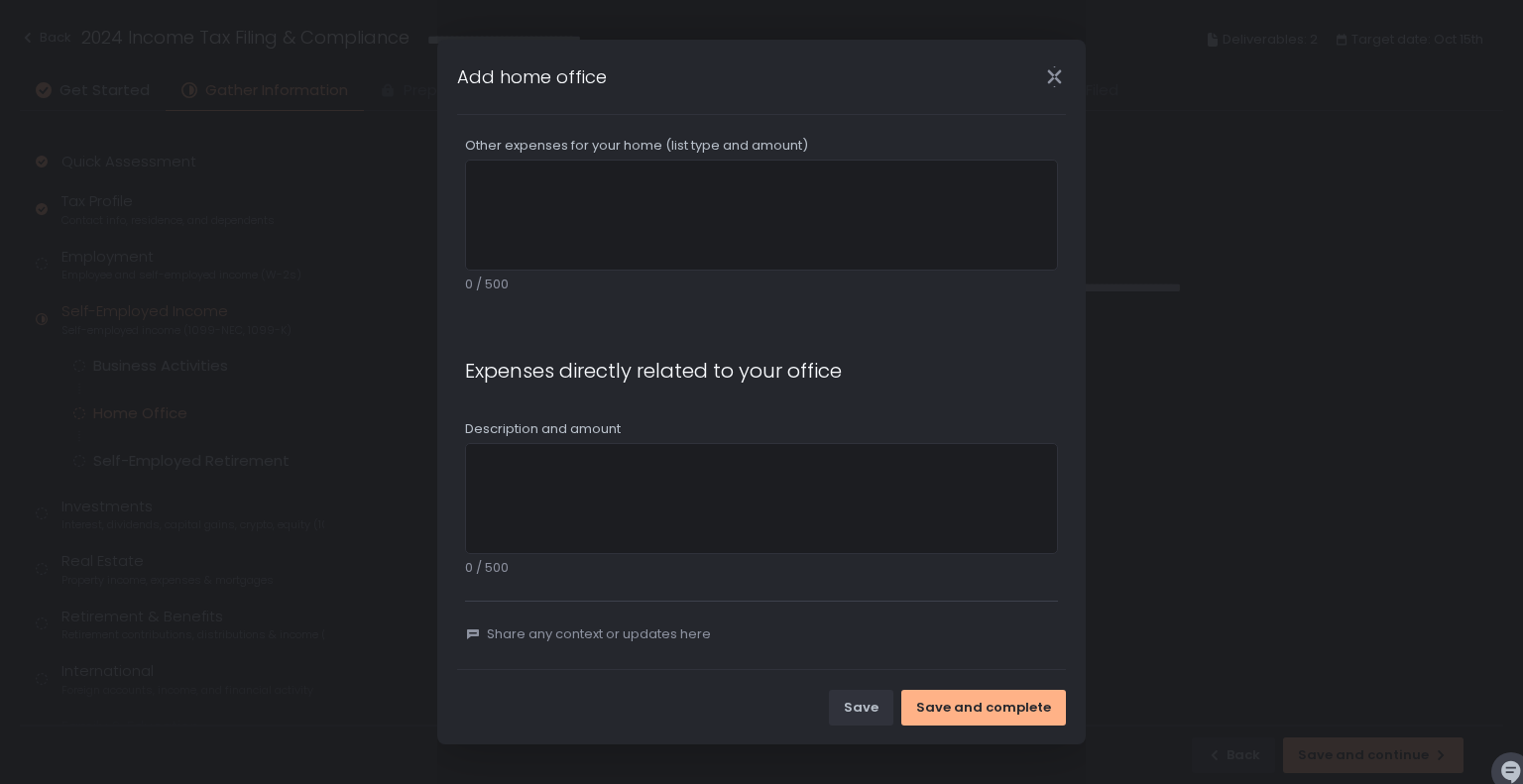 scroll, scrollTop: 1560, scrollLeft: 0, axis: vertical 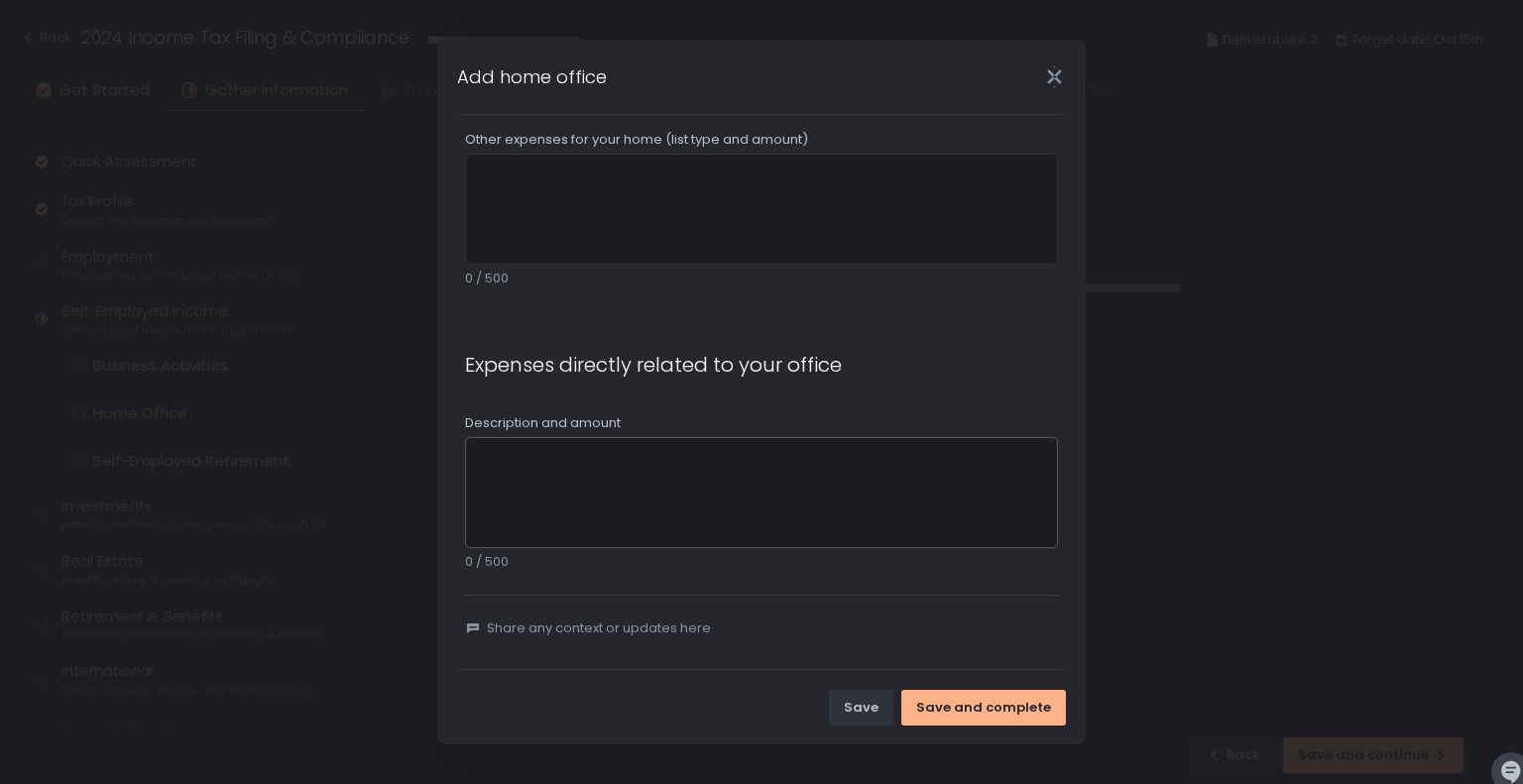 type on "********" 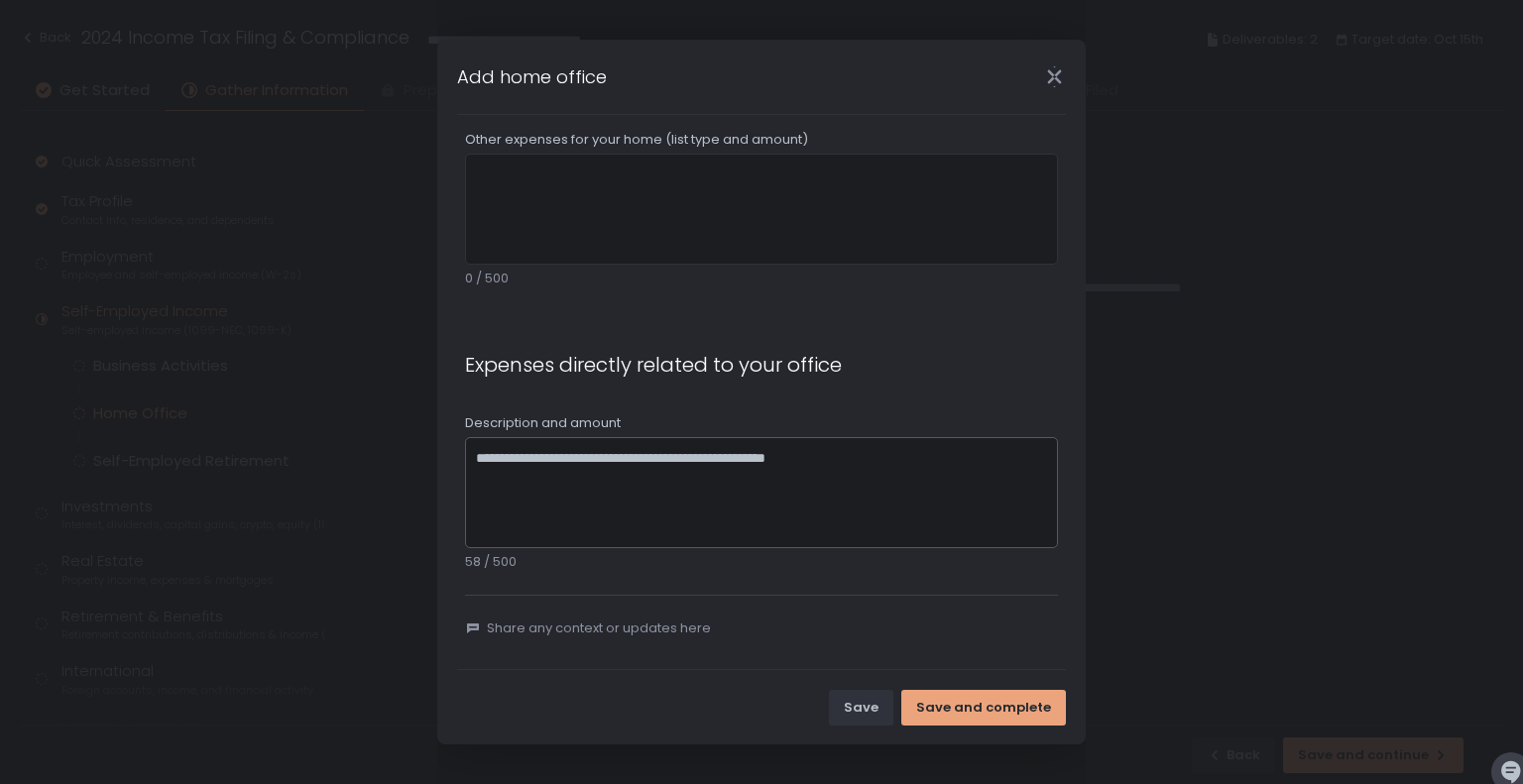 type on "**********" 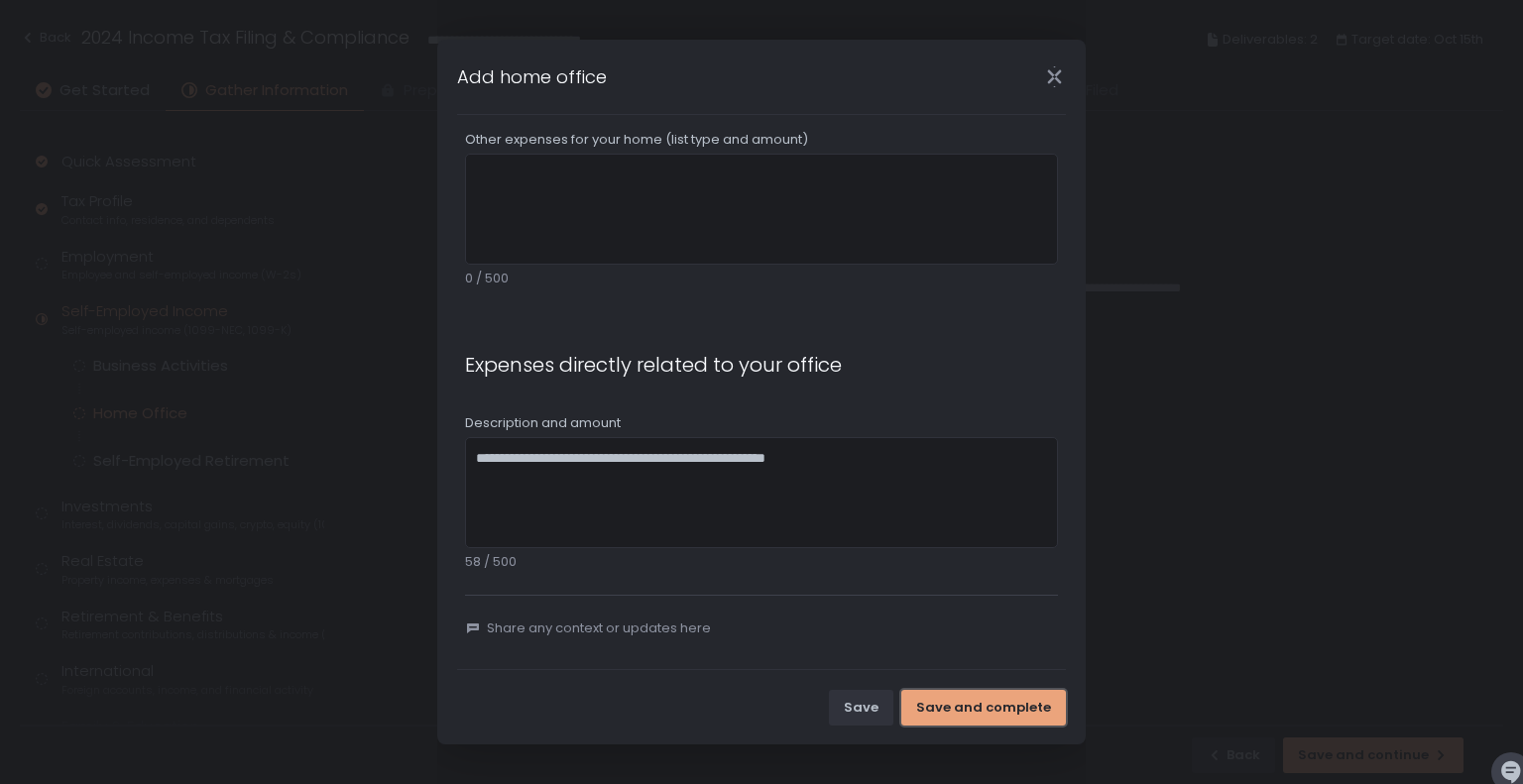 click on "Save and complete" at bounding box center [984, 708] 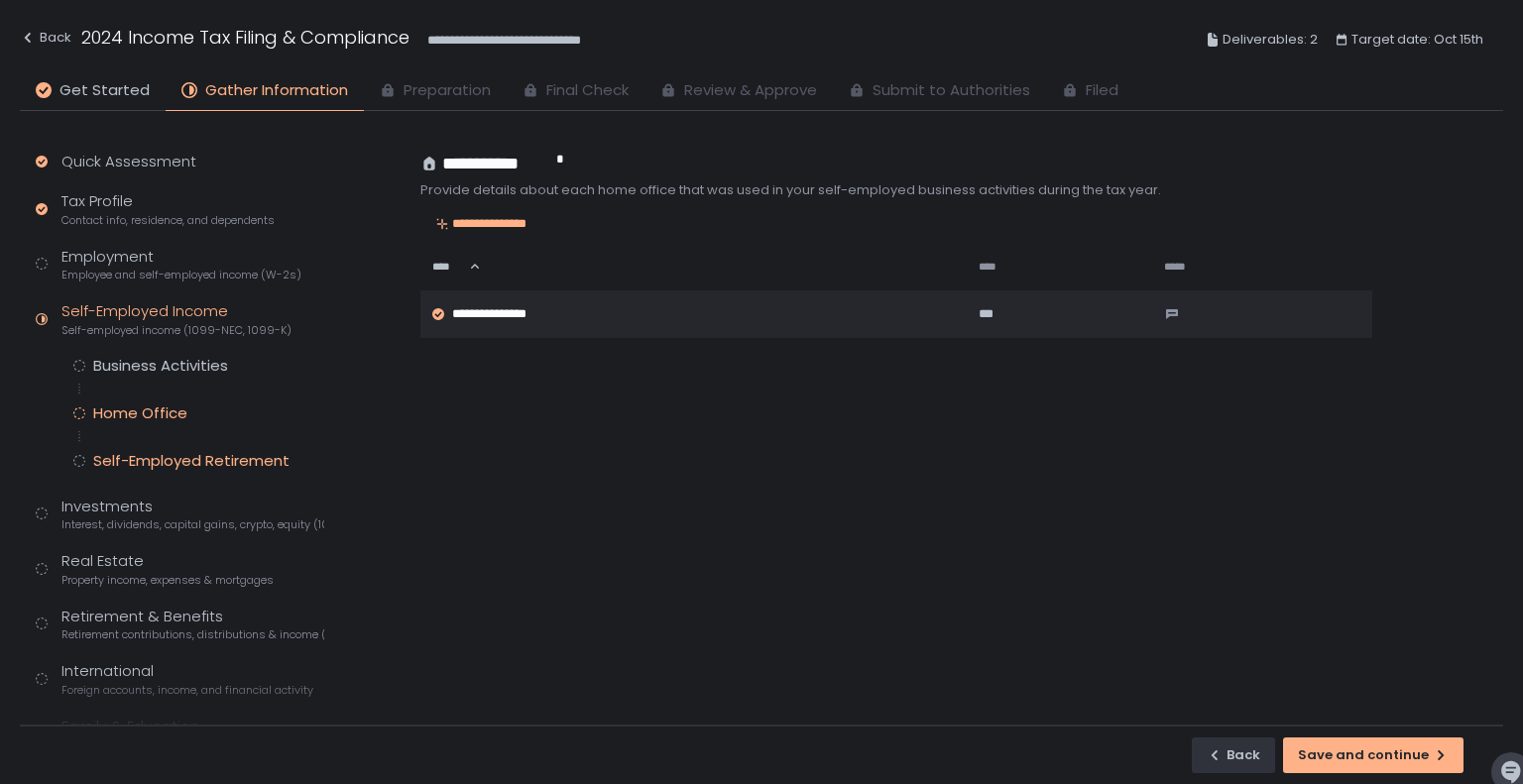 click on "Self-Employed Retirement" 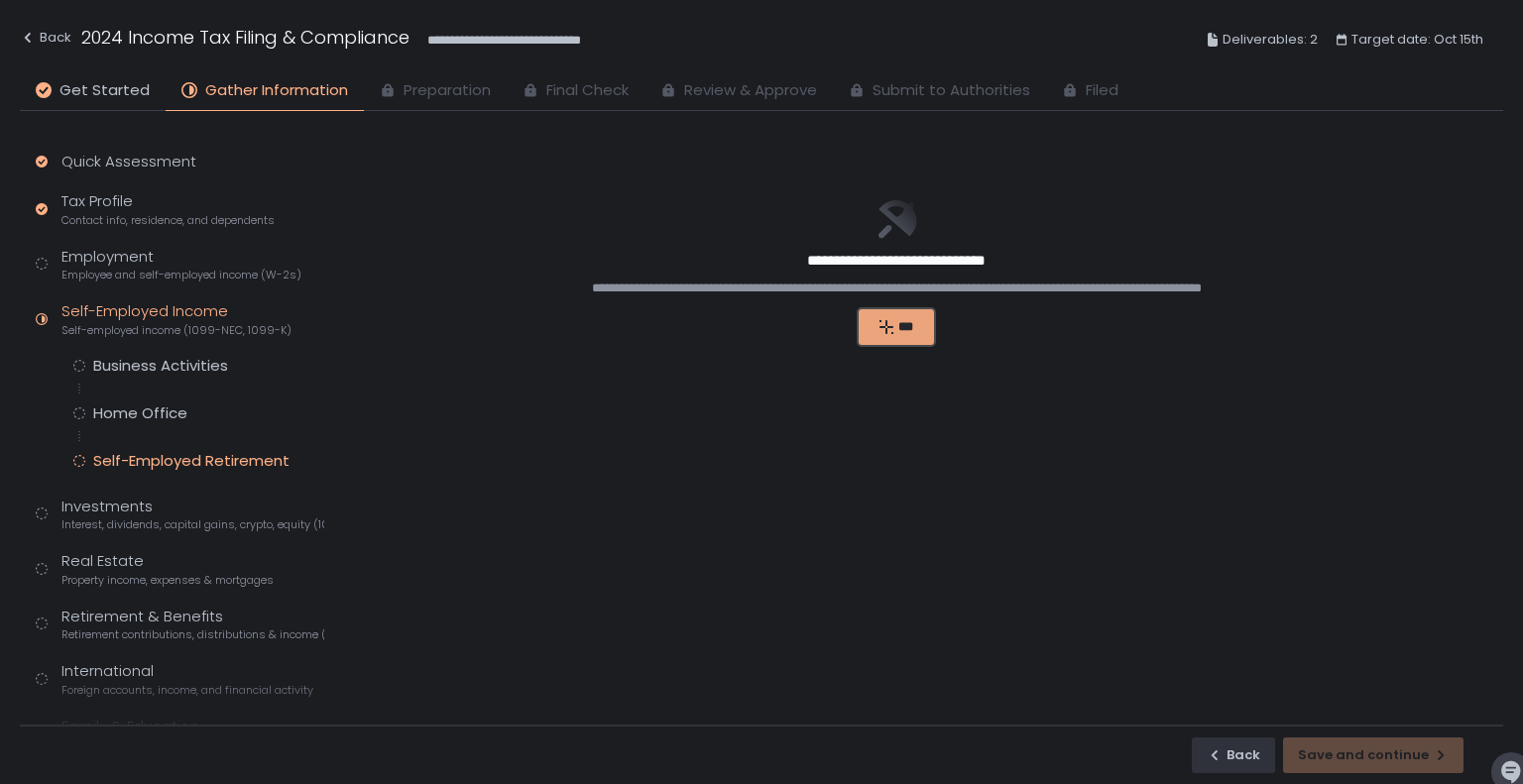 click on "***" 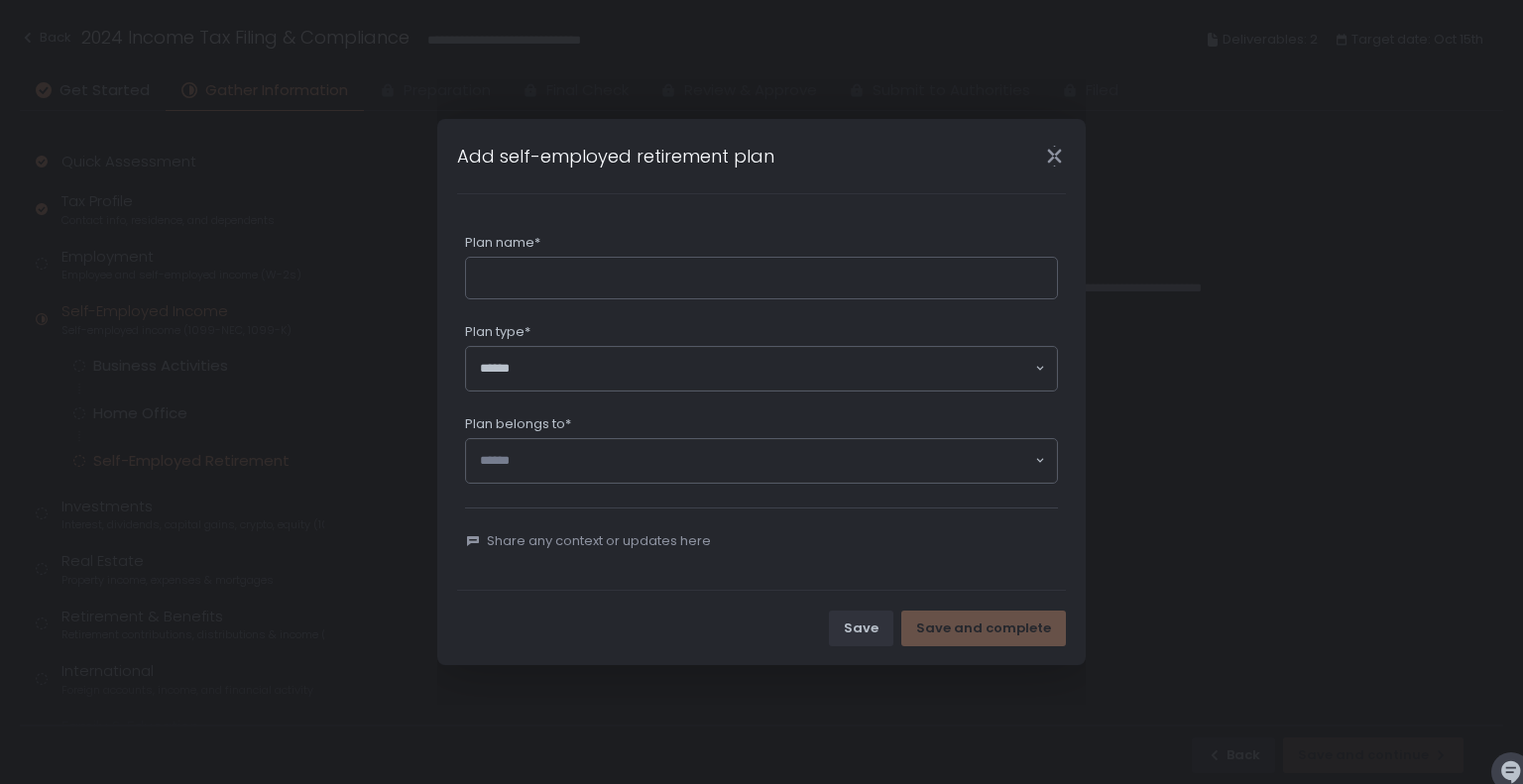 click 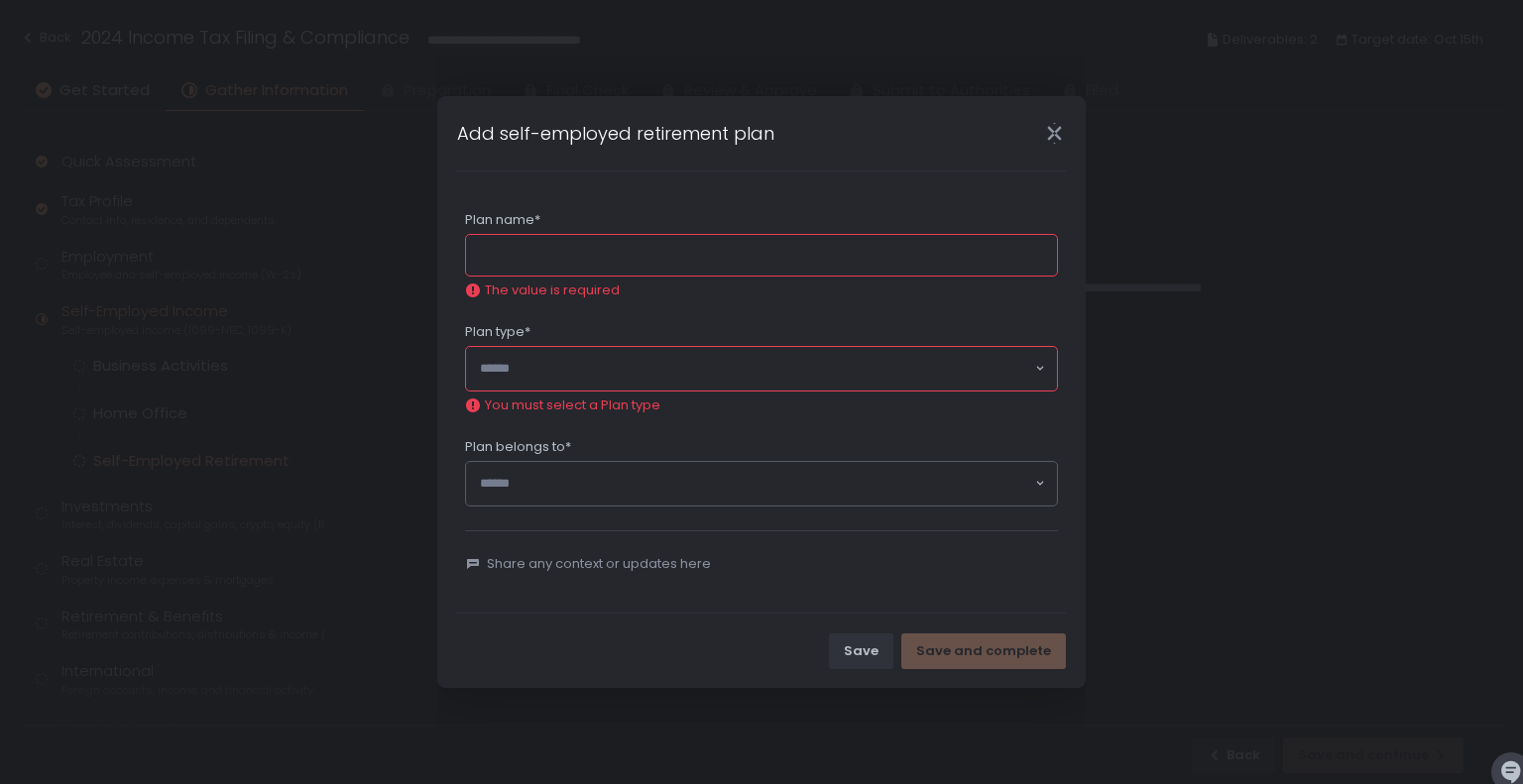 click 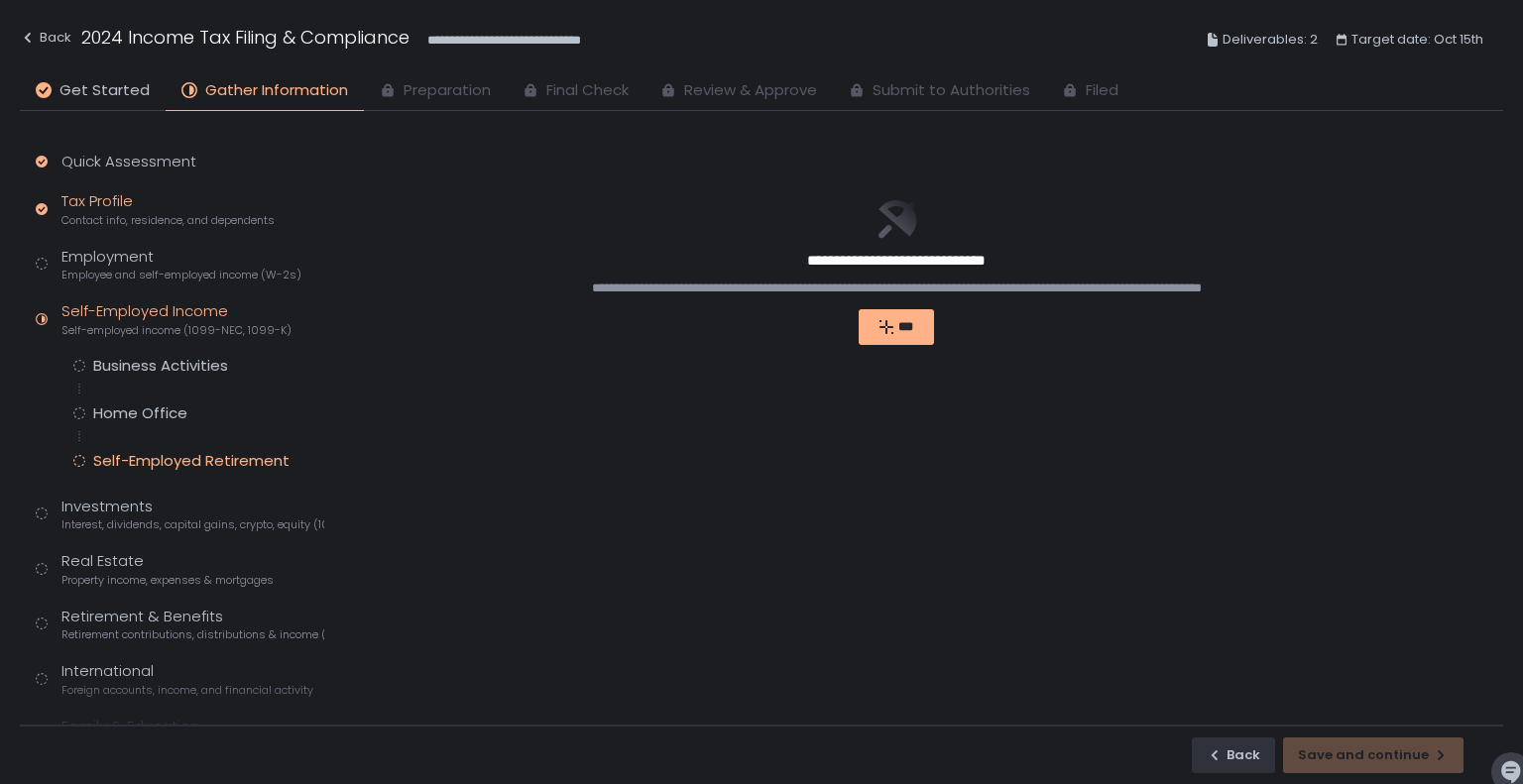 click on "Tax Profile Contact info, residence, and dependents" 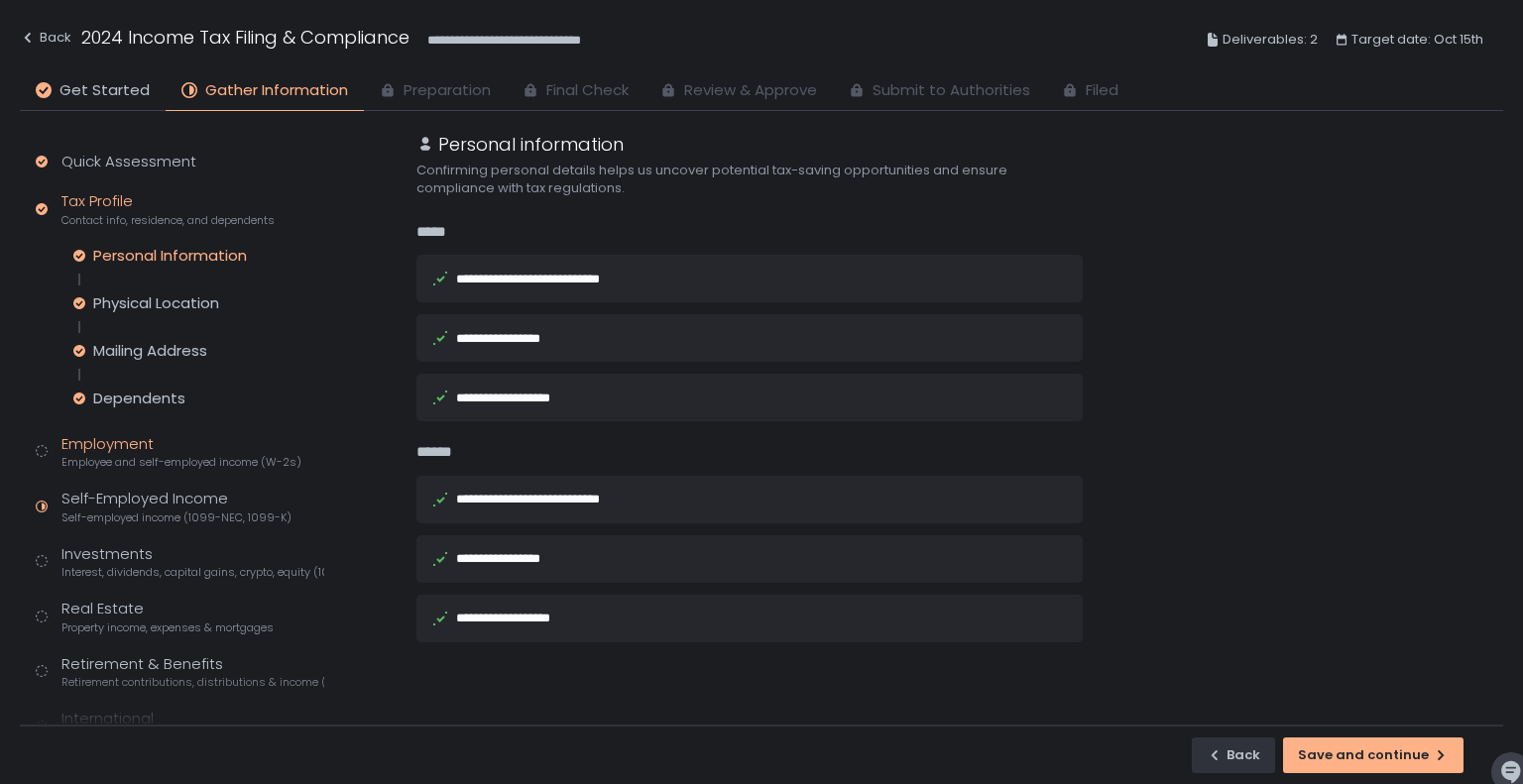 click on "Employment Employee and self-employed income (W-2s)" 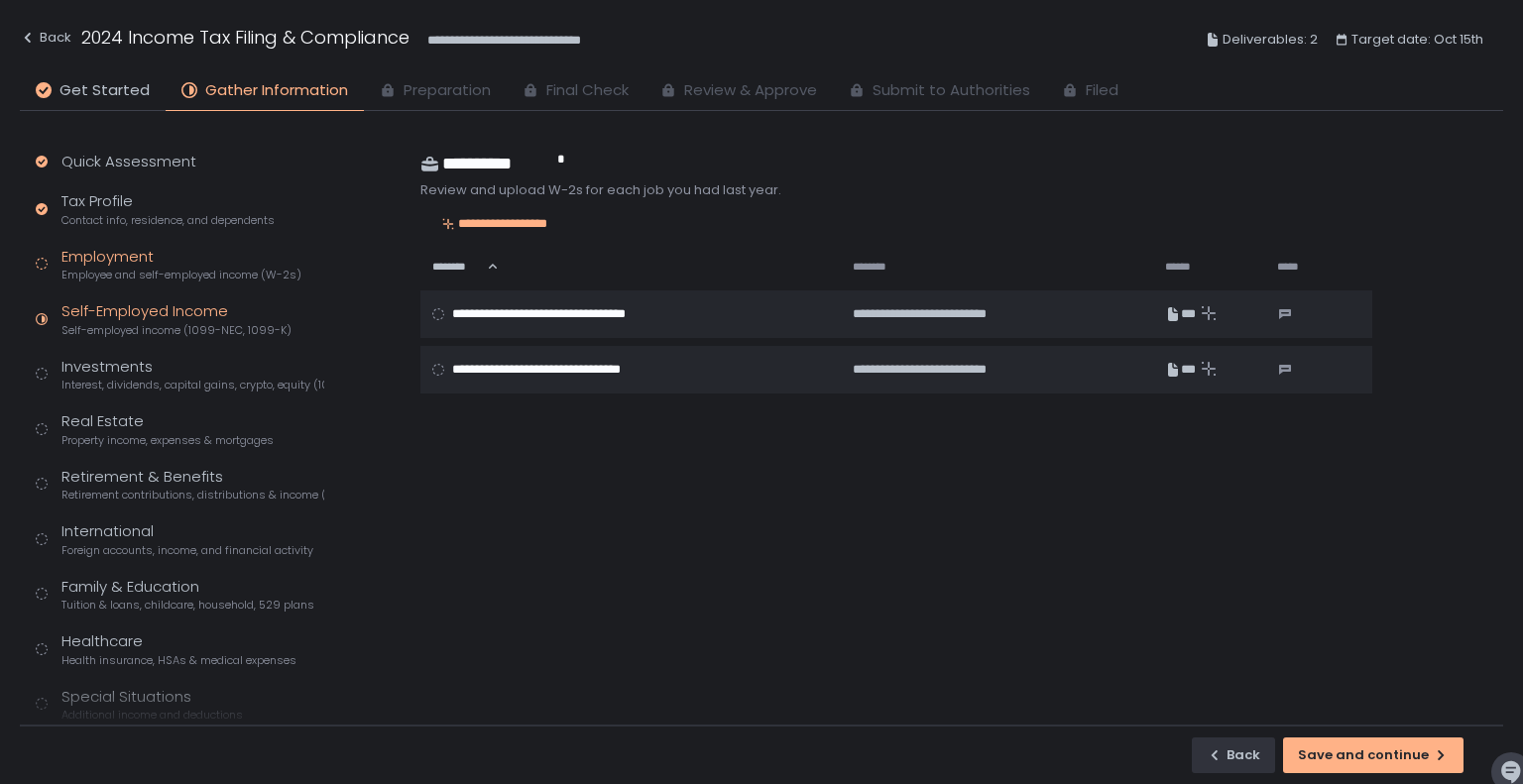 click on "Self-Employed Income Self-employed income (1099-NEC, 1099-K)" 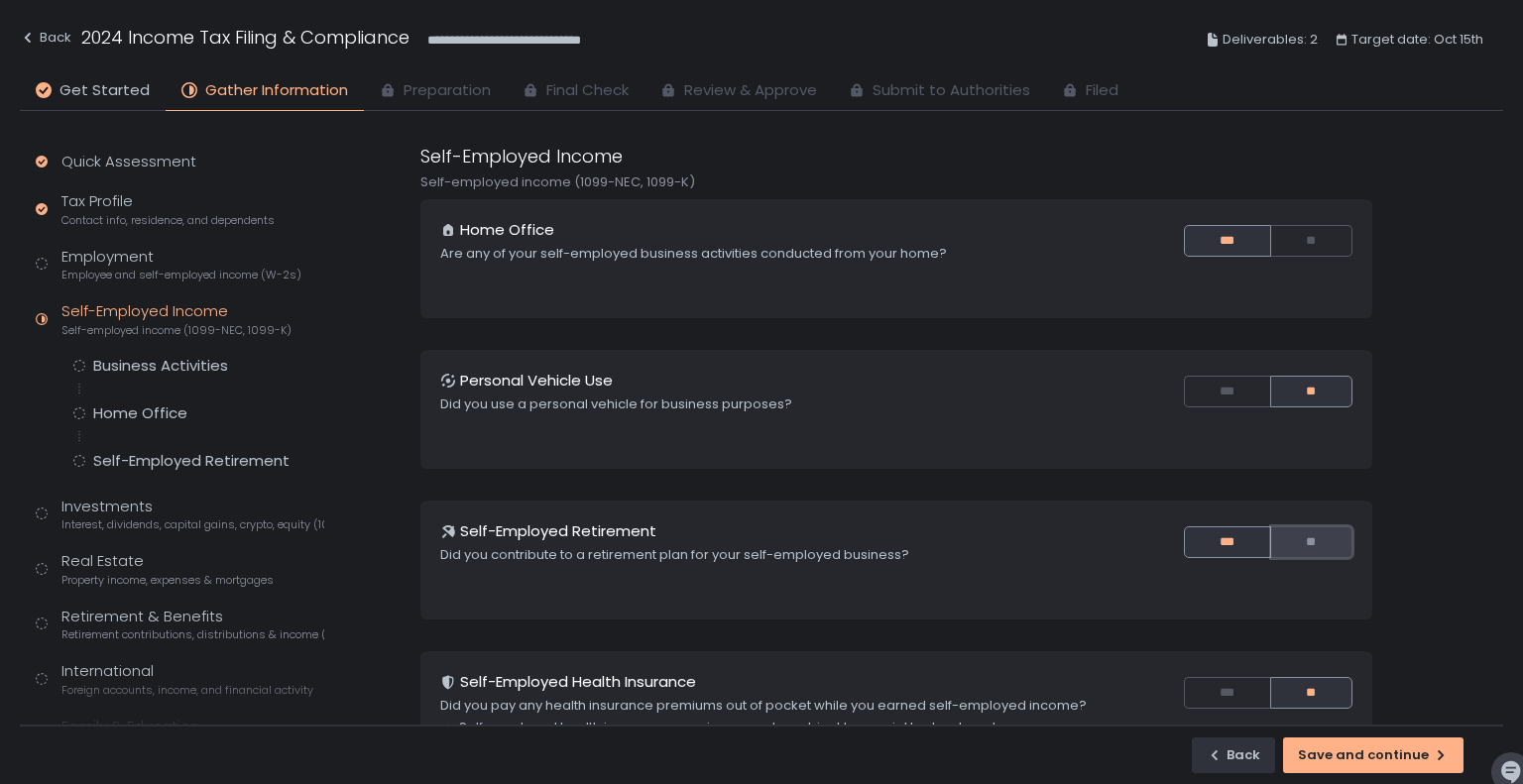 click on "**" at bounding box center [1312, 542] 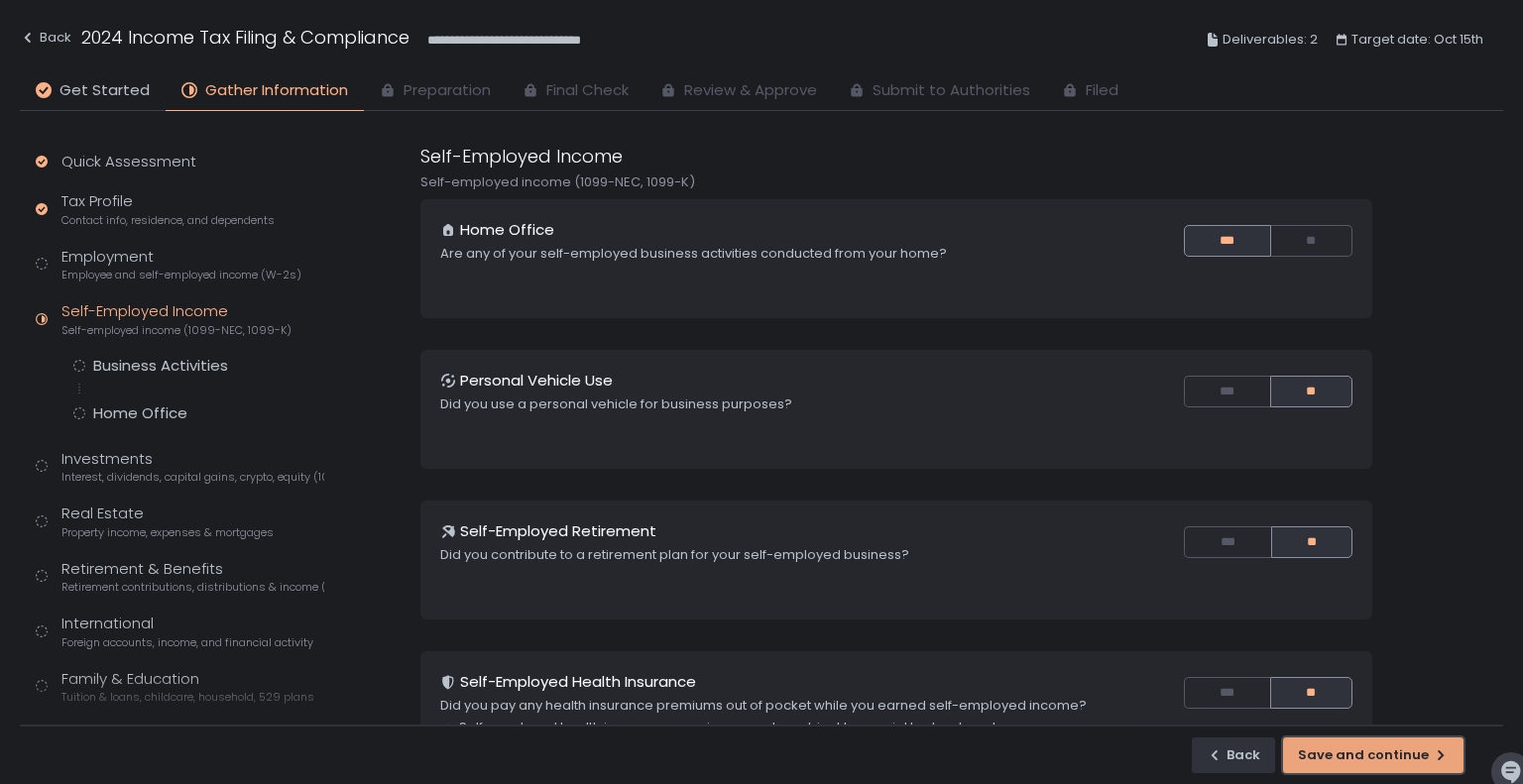 click on "Save and continue" 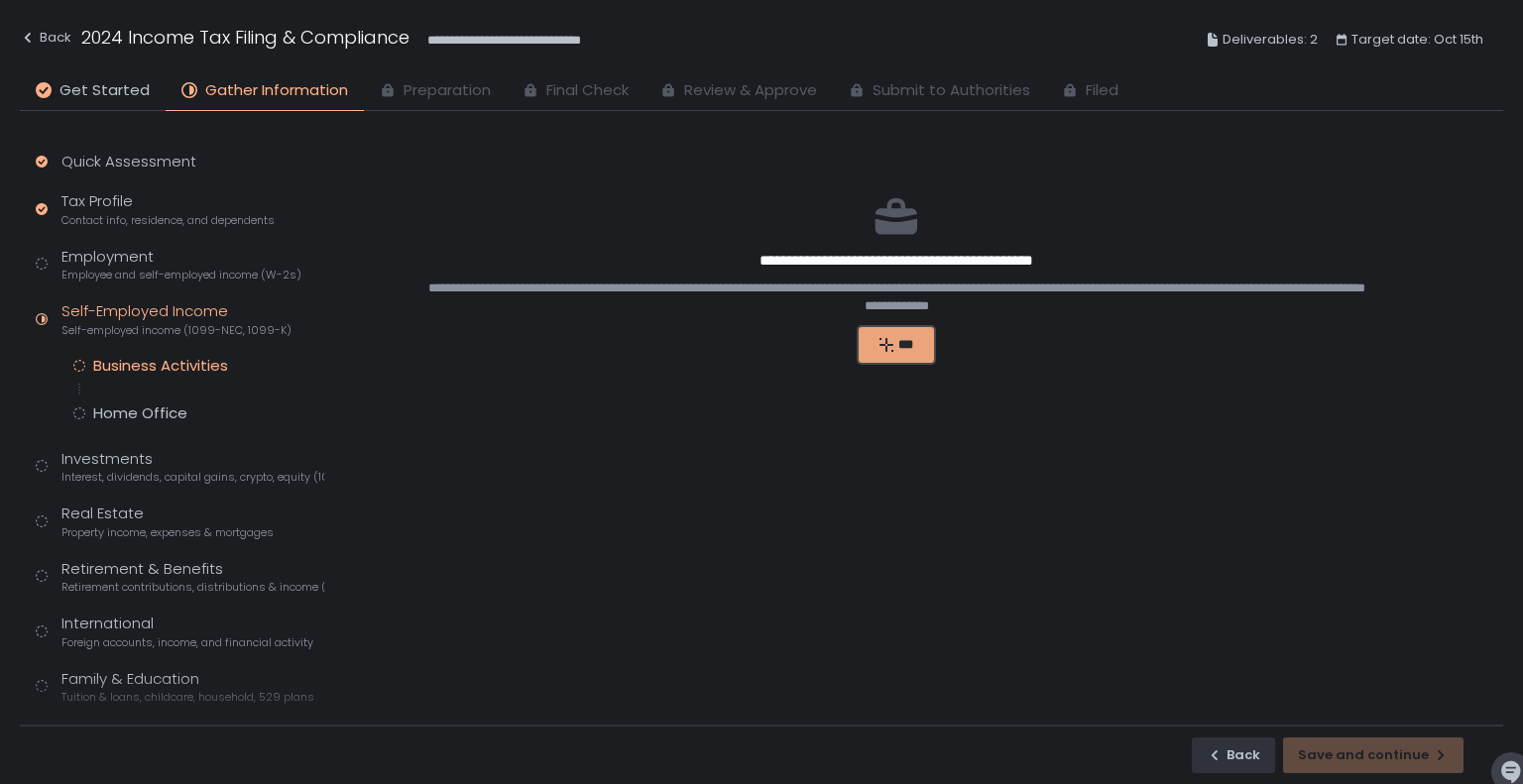 click on "***" 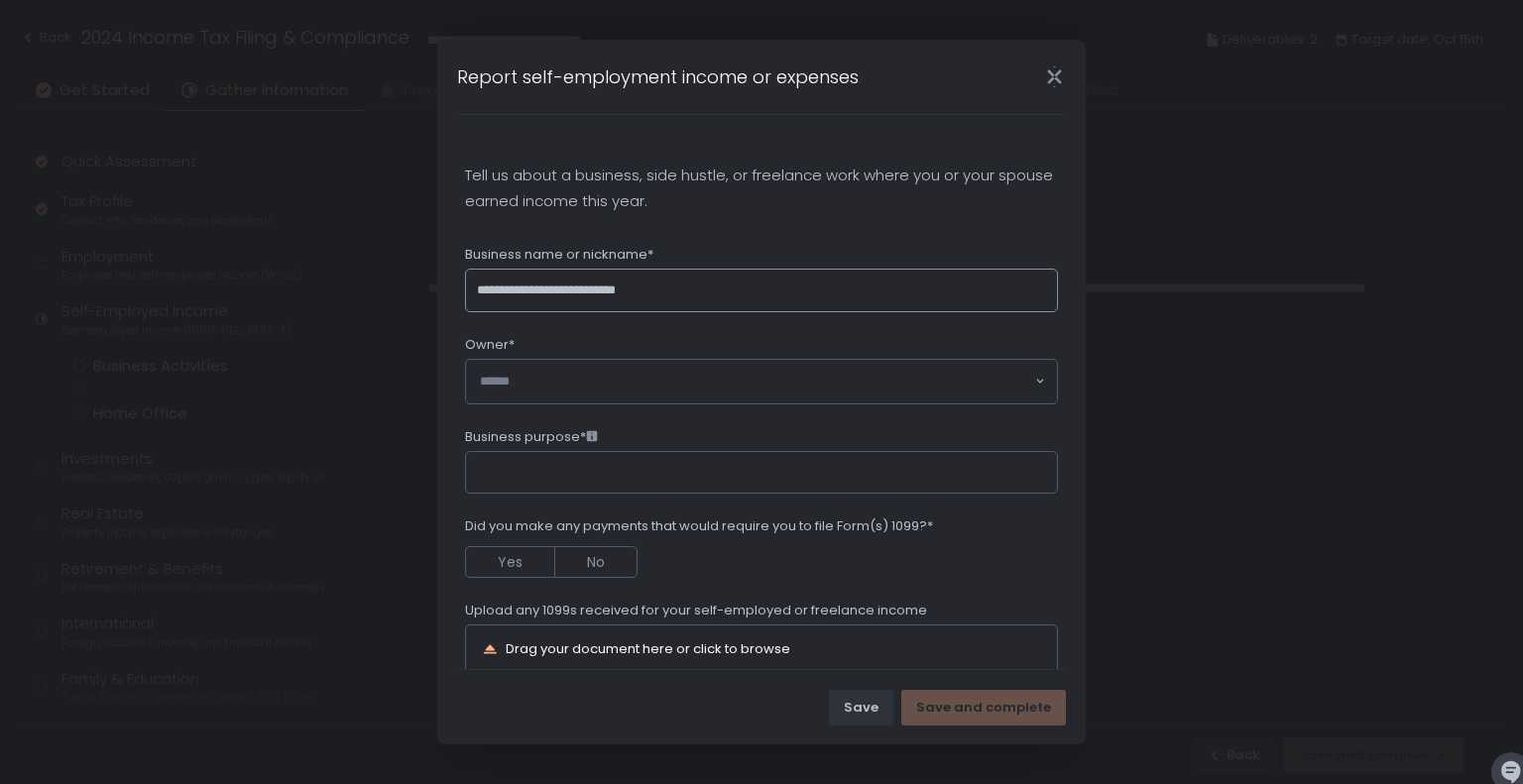 click on "**********" 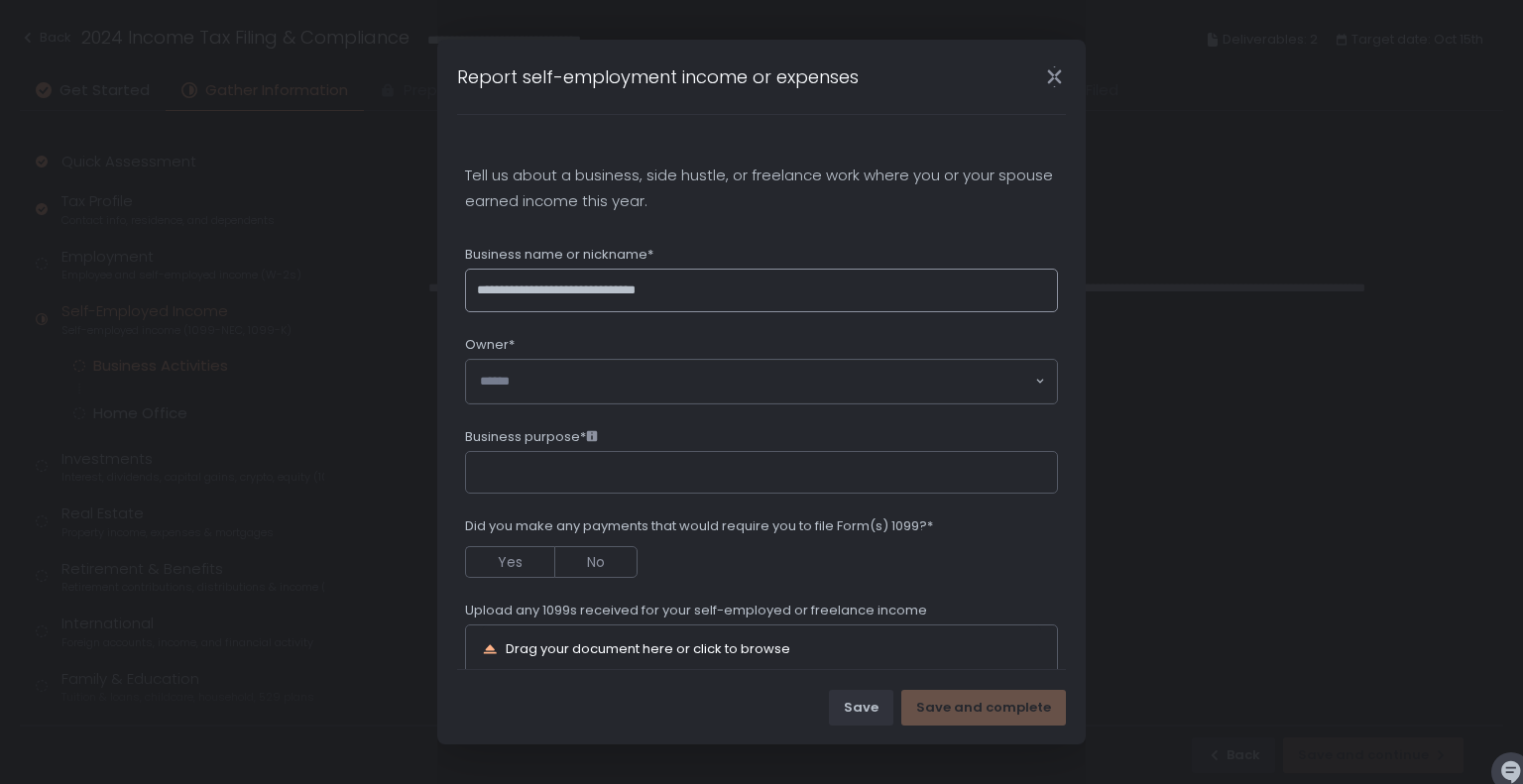 type on "**********" 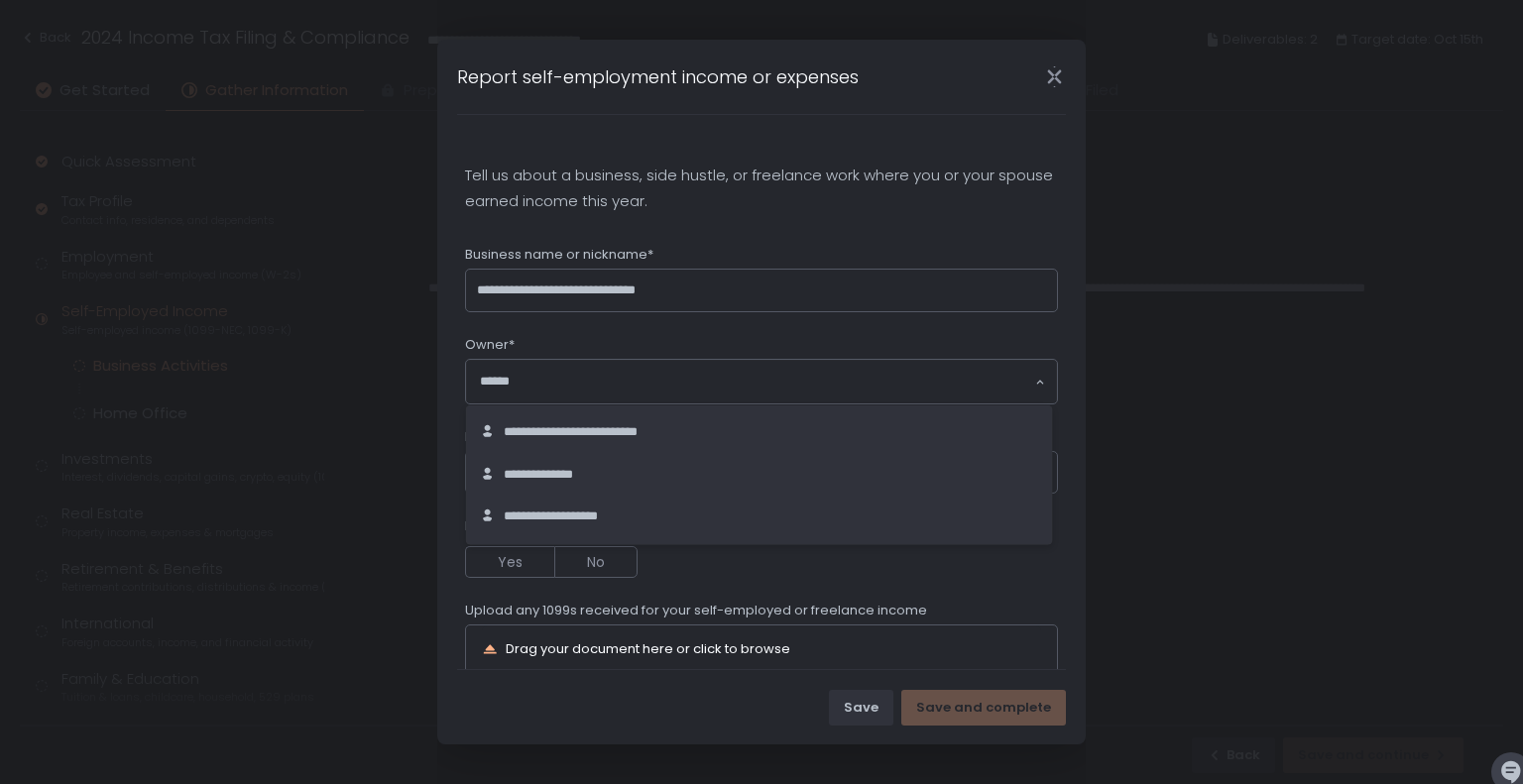 click on "Loading..." 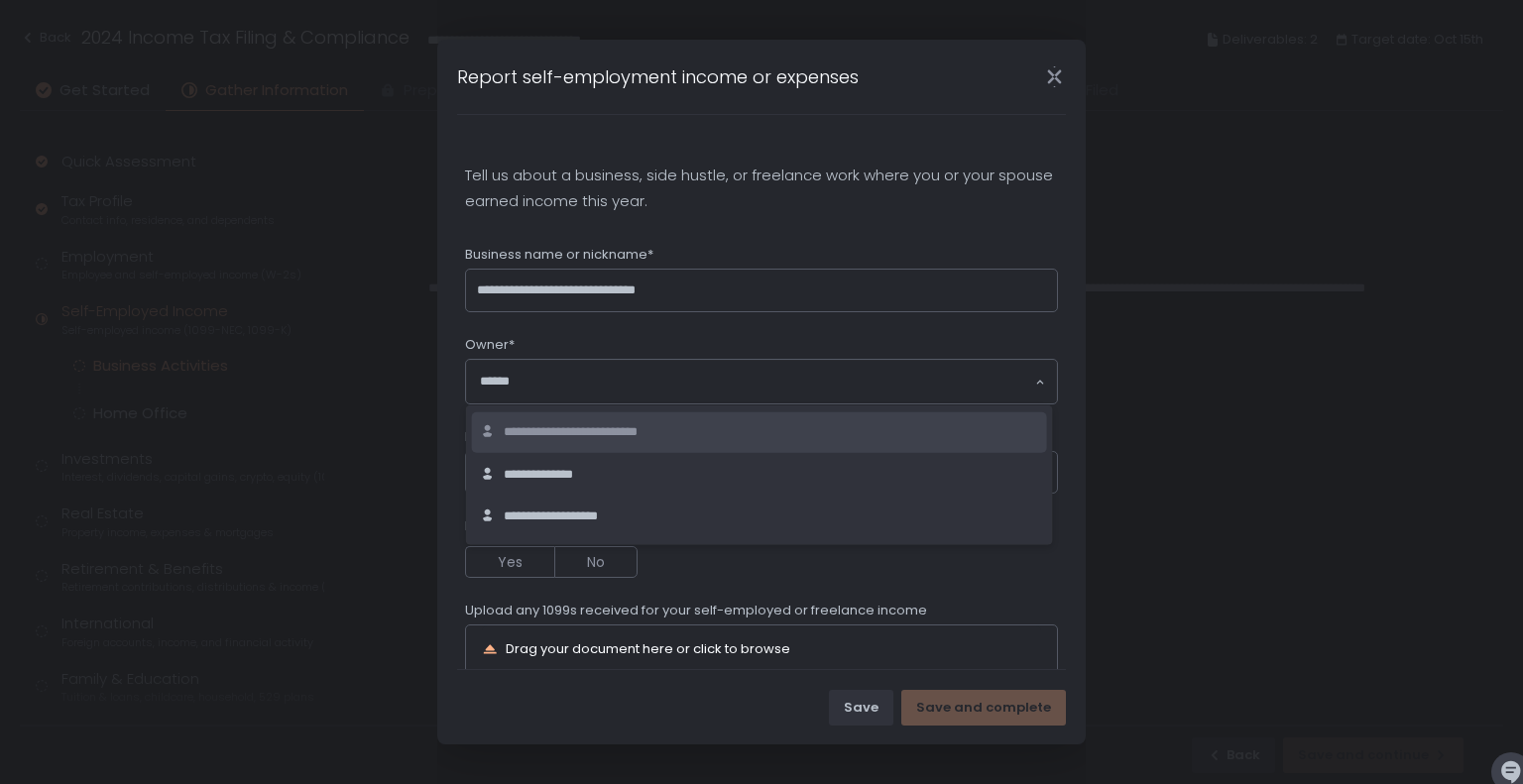 click on "**********" 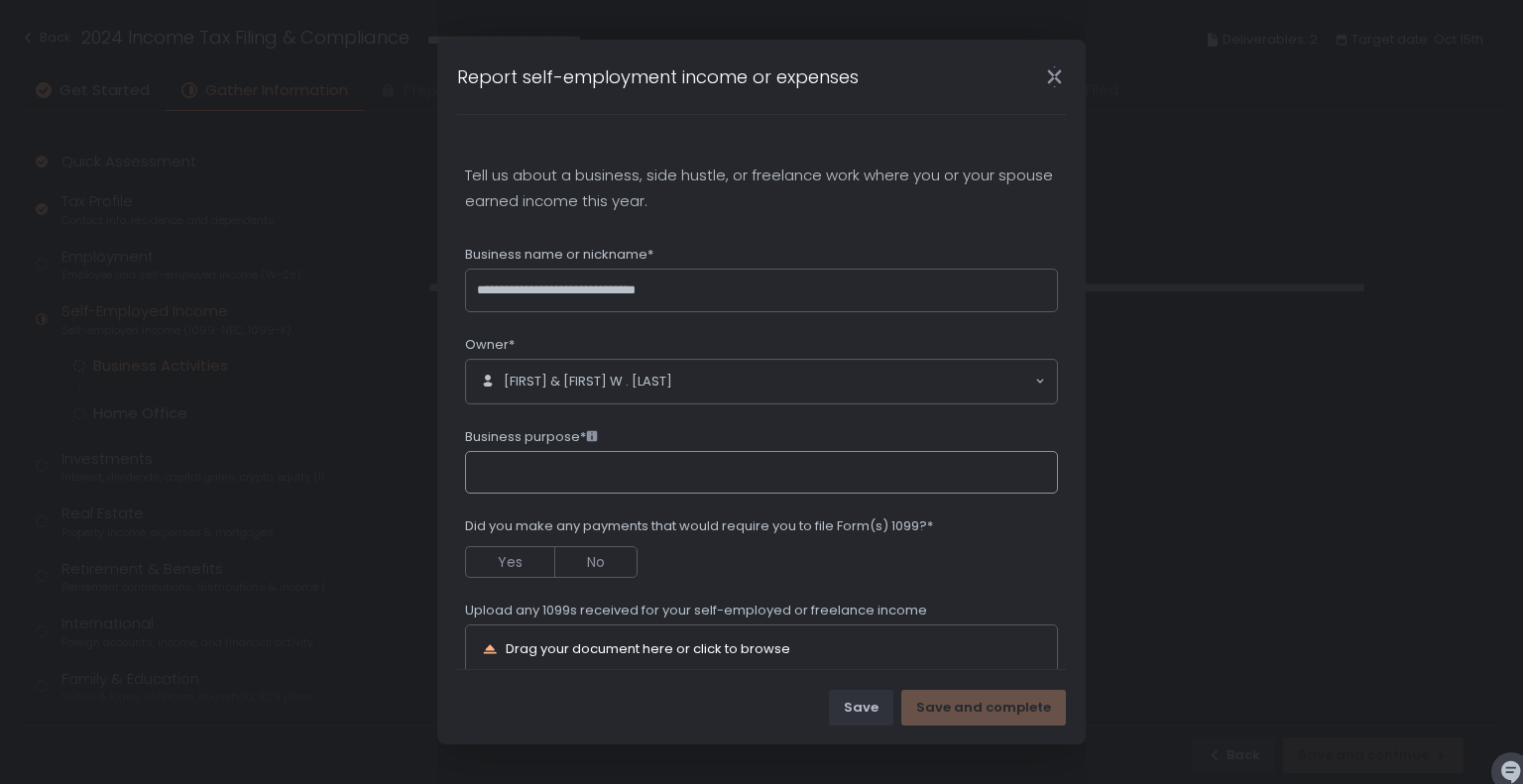 click on "Business purpose*" 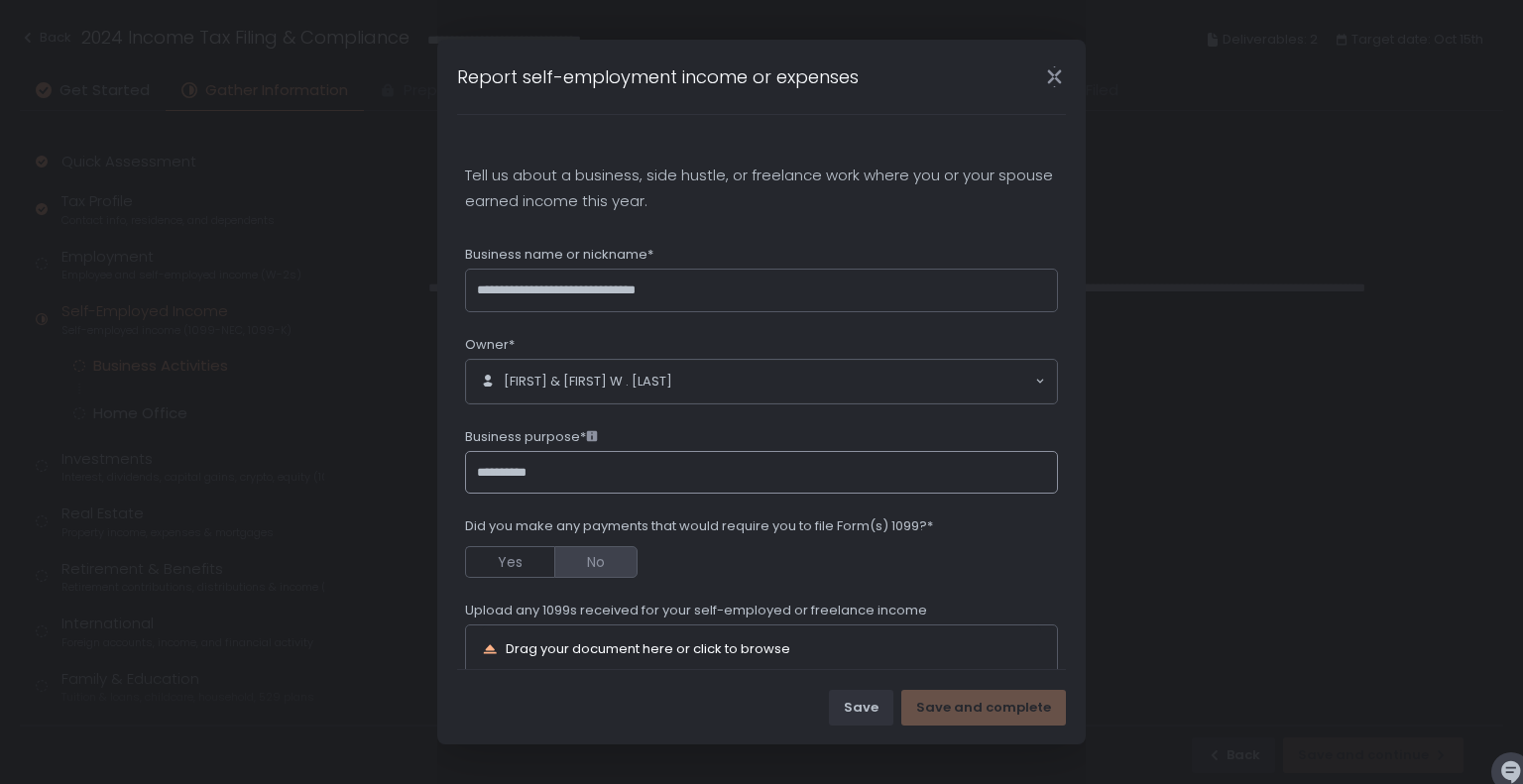 type on "**********" 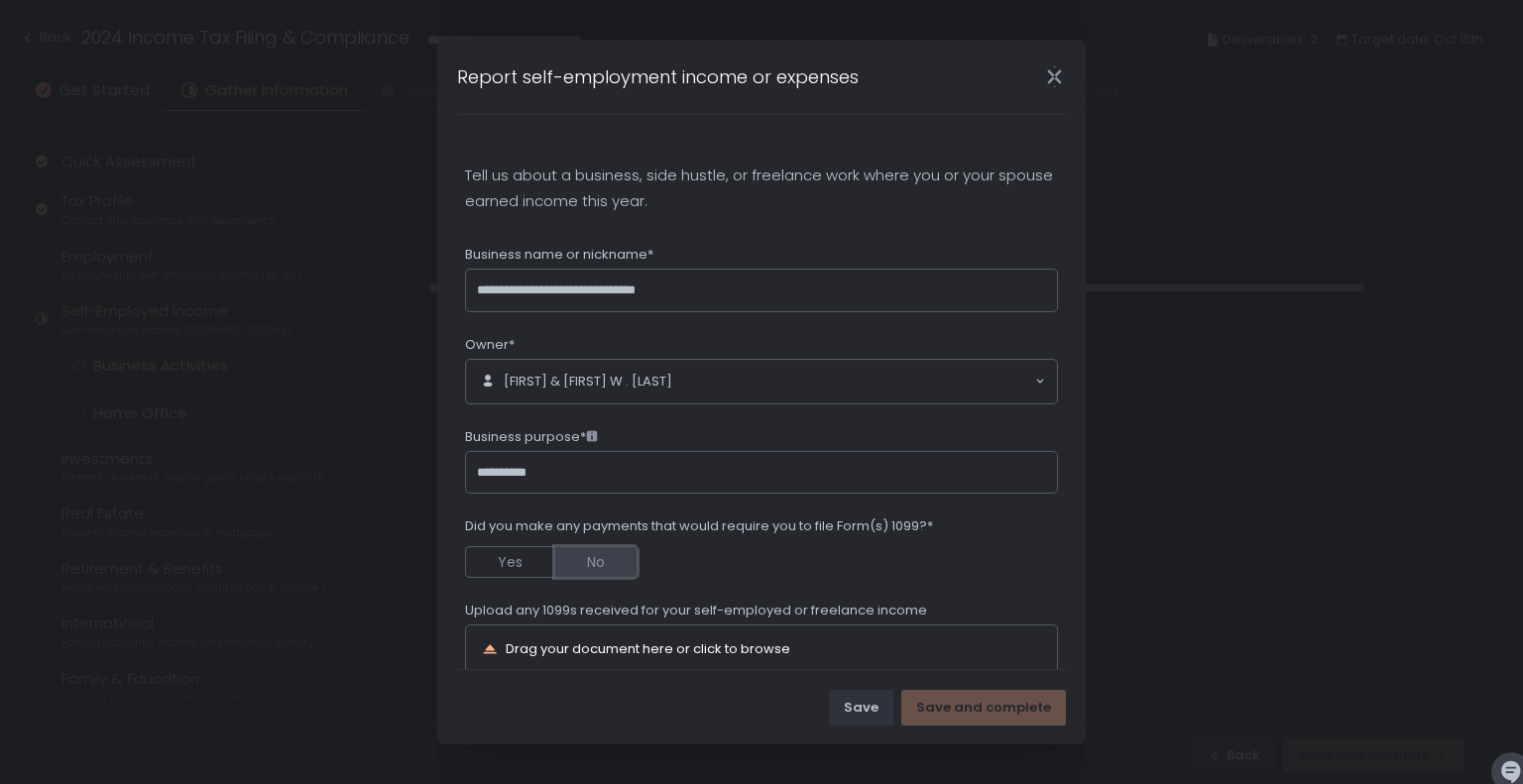 click on "No" at bounding box center (596, 562) 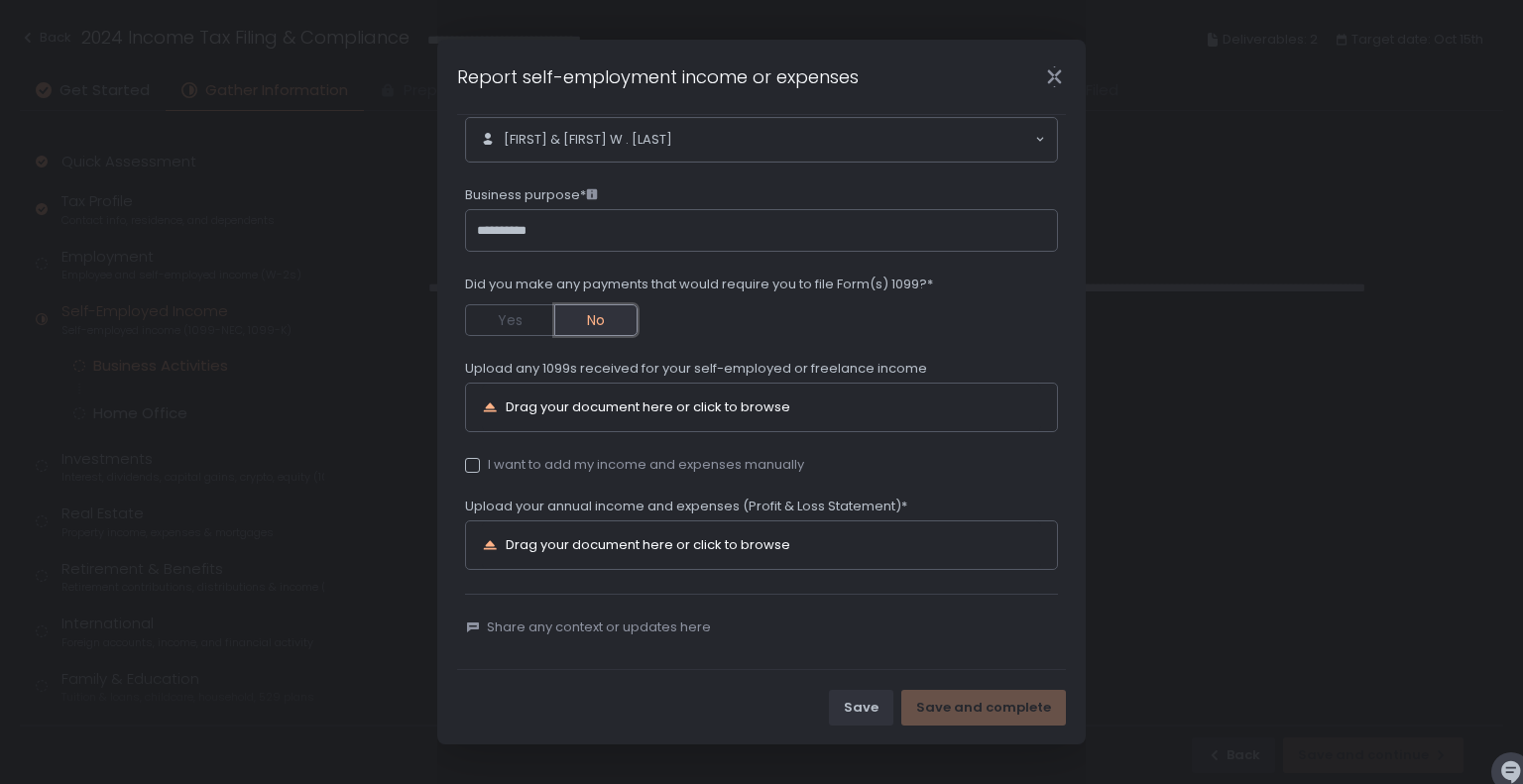 scroll, scrollTop: 245, scrollLeft: 0, axis: vertical 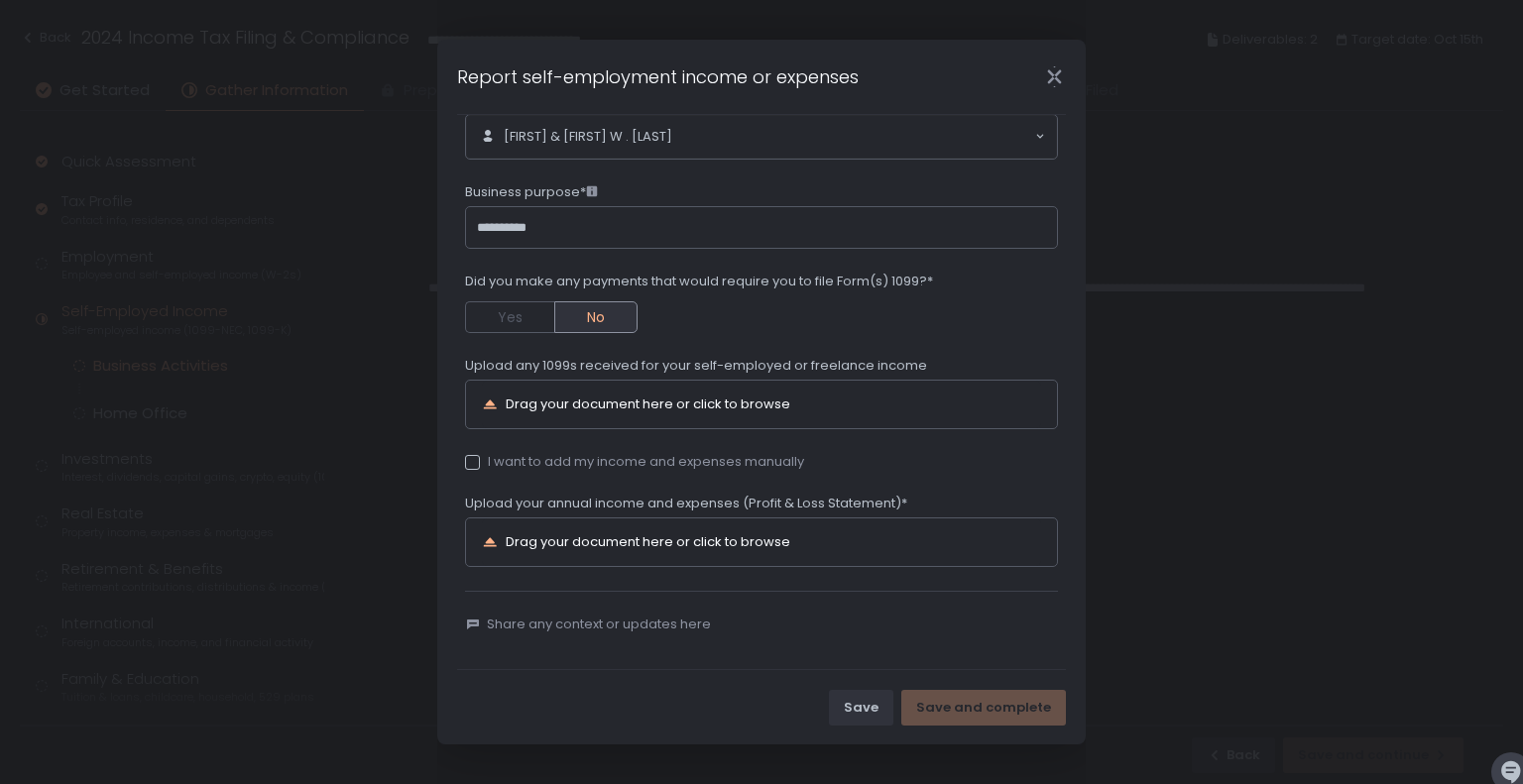 click on "I want to add my income and expenses manually" at bounding box center (635, 462) 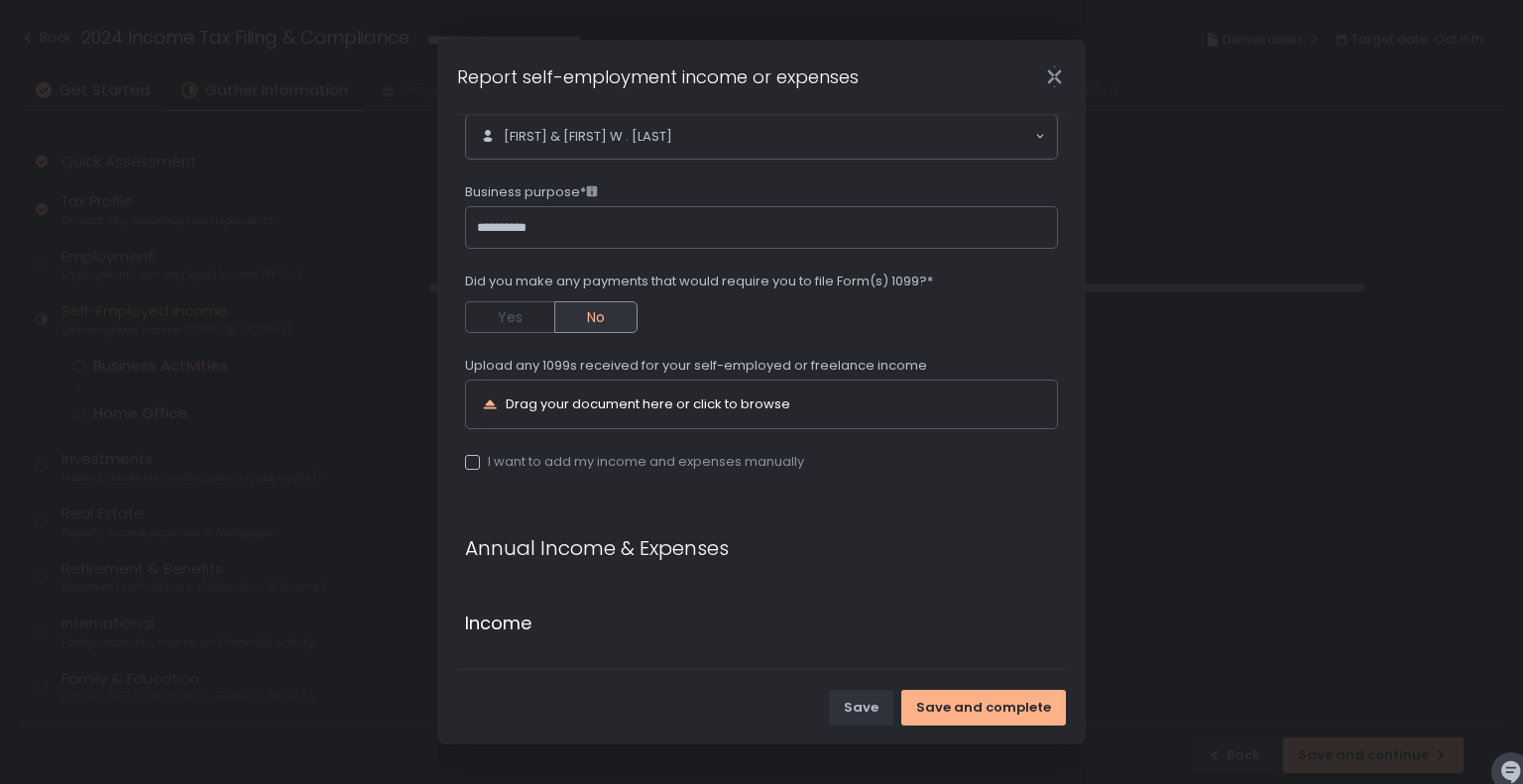 click on "I want to add my income and expenses manually" at bounding box center (635, 462) 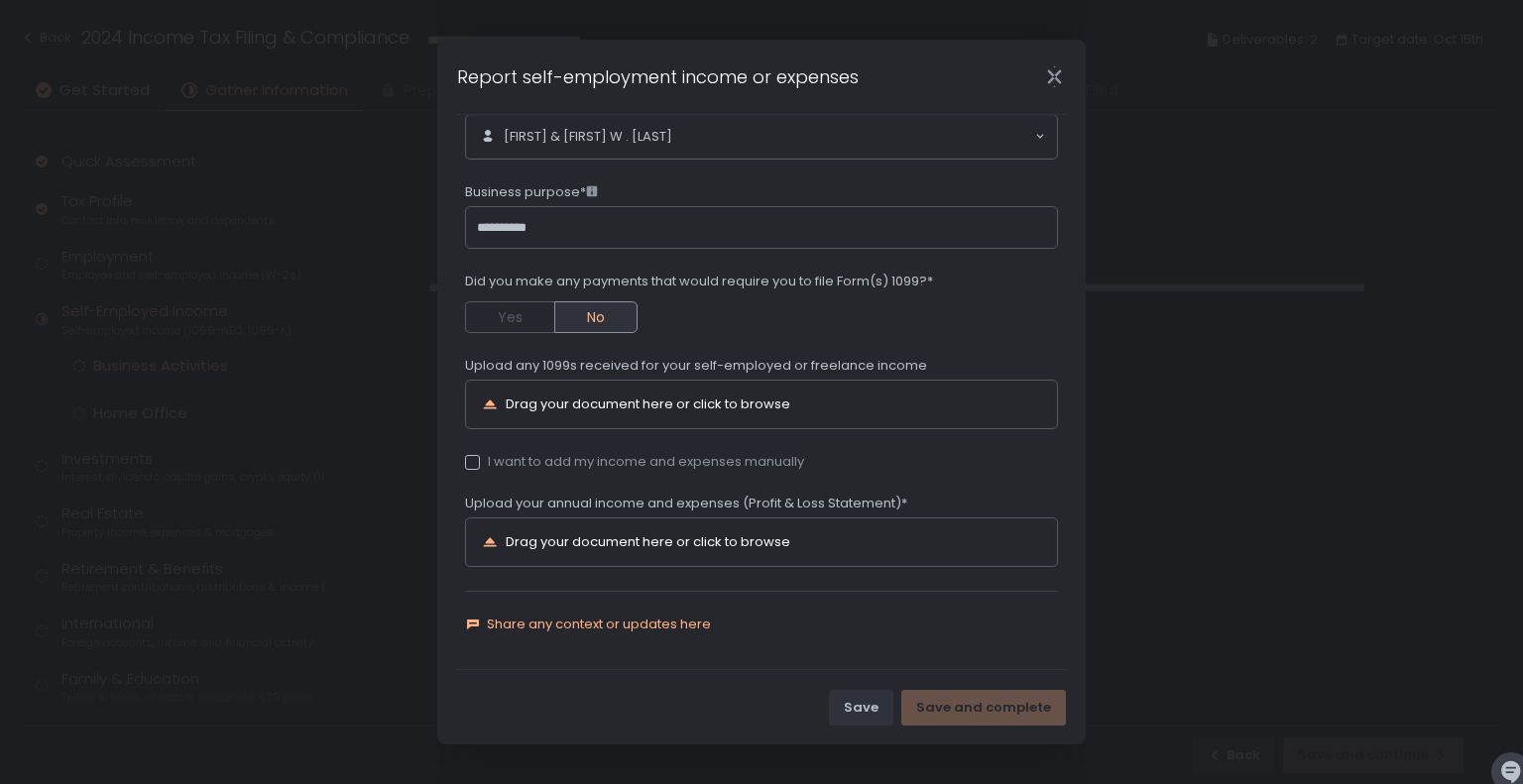click on "Share any context or updates here" 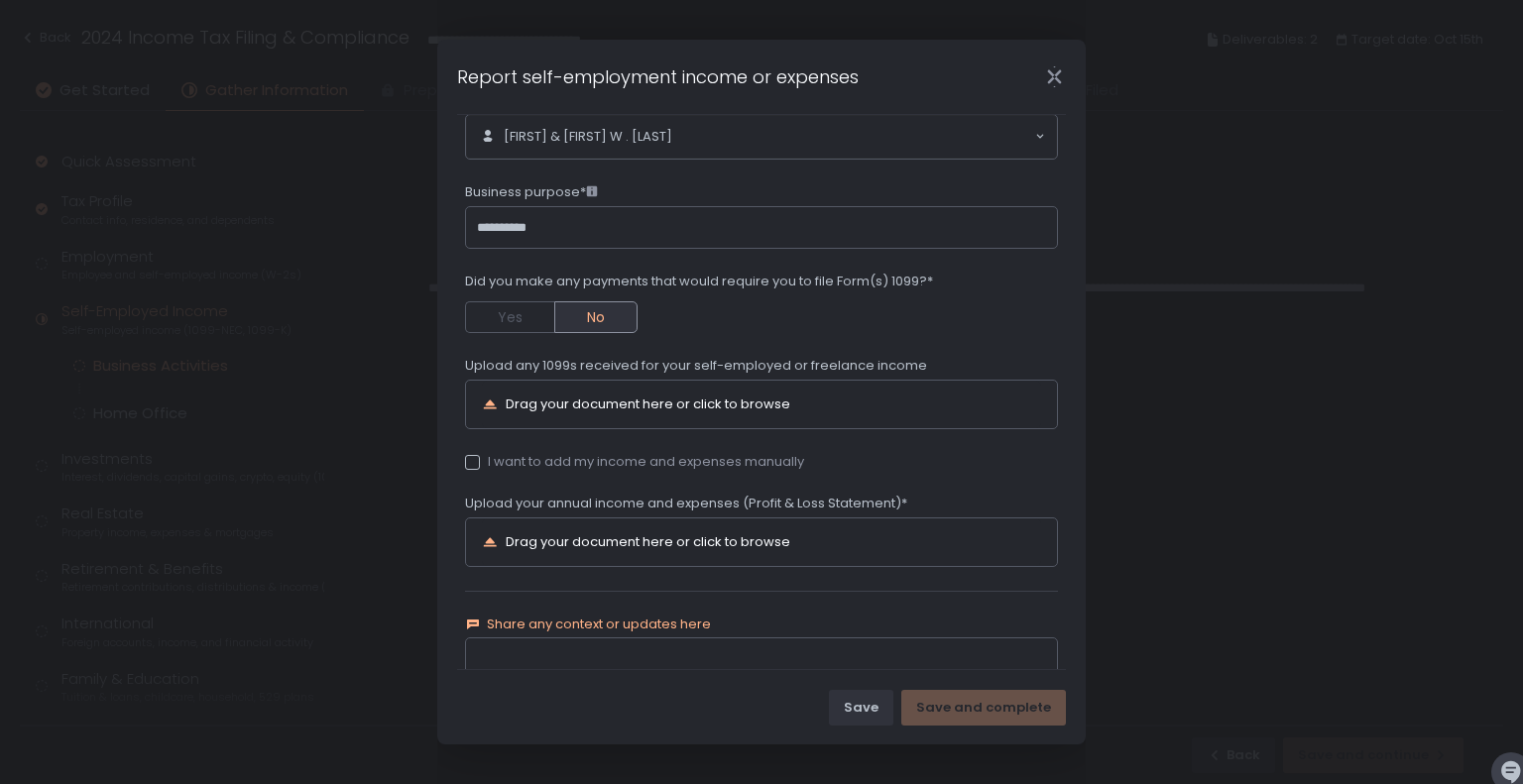 scroll, scrollTop: 360, scrollLeft: 0, axis: vertical 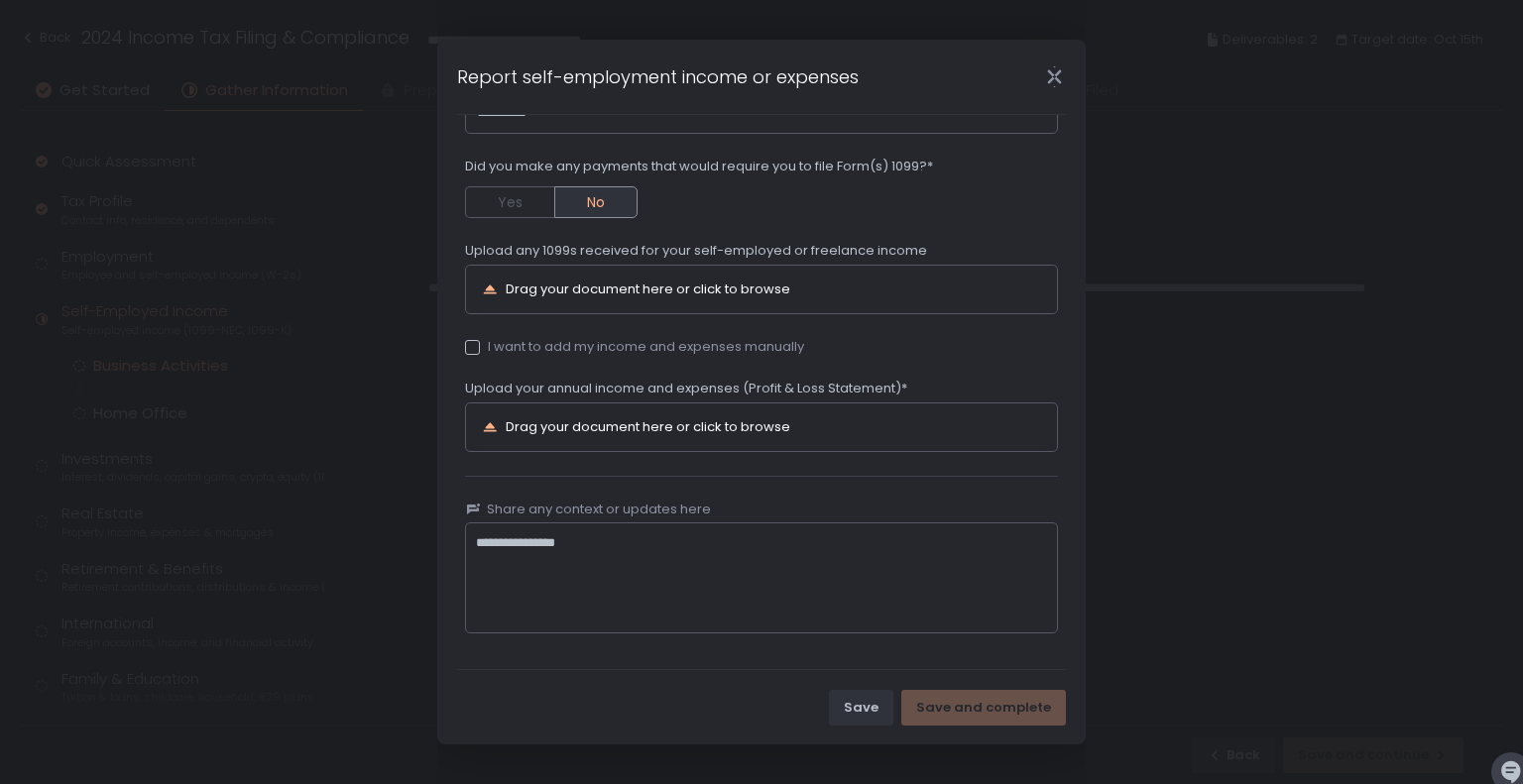 type on "**********" 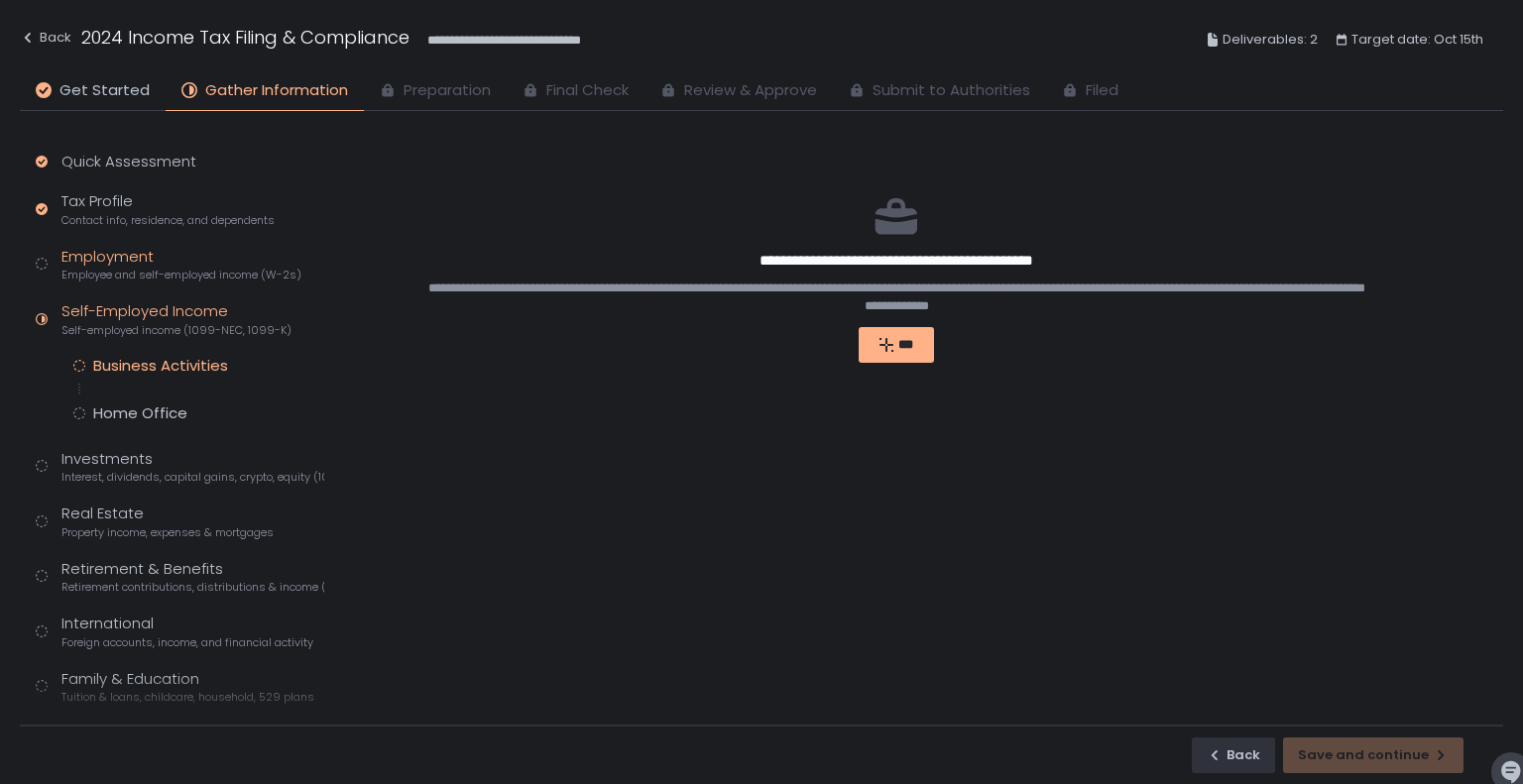 click on "Employment Employee and self-employed income (W-2s)" 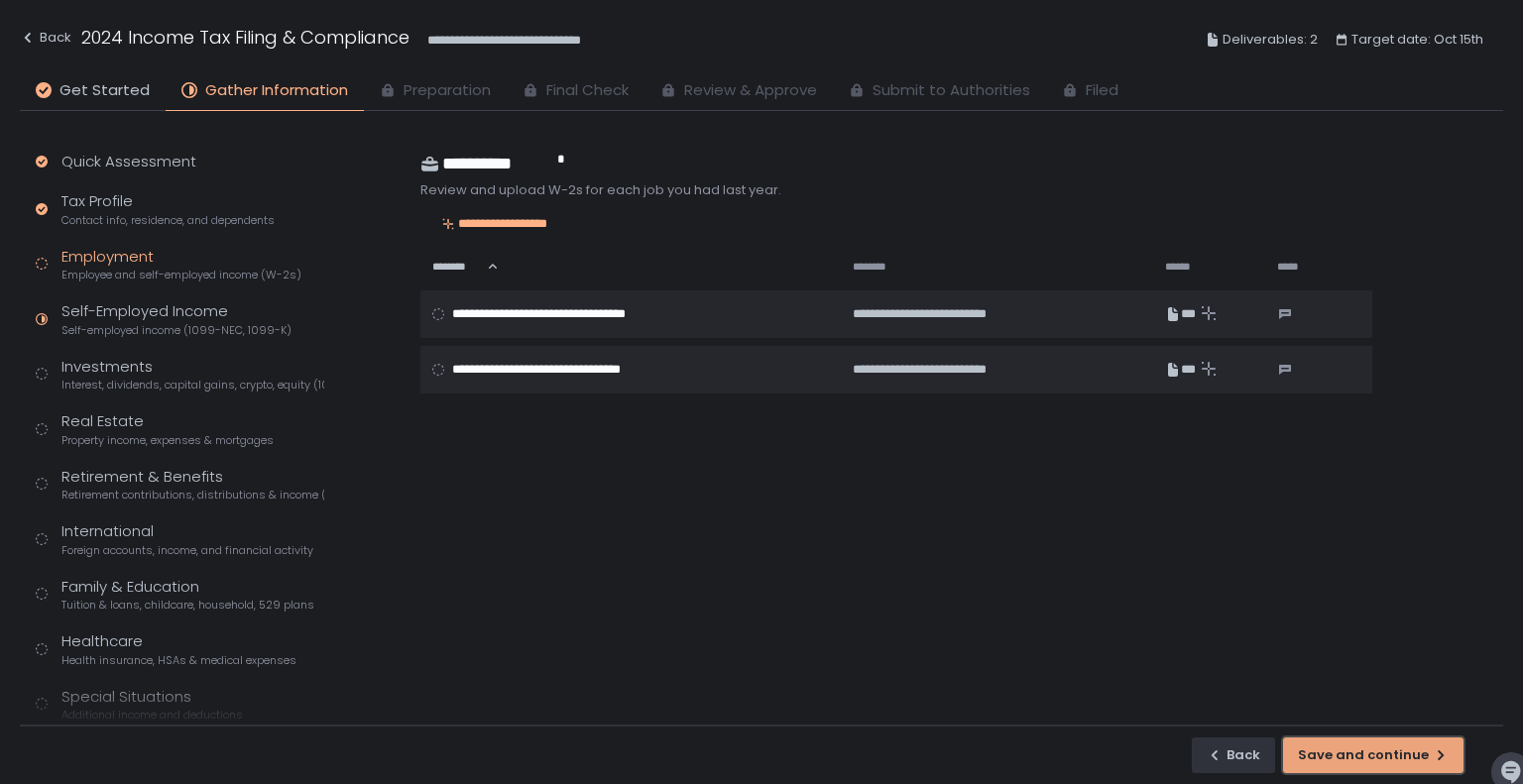 click on "Save and continue" at bounding box center (1373, 755) 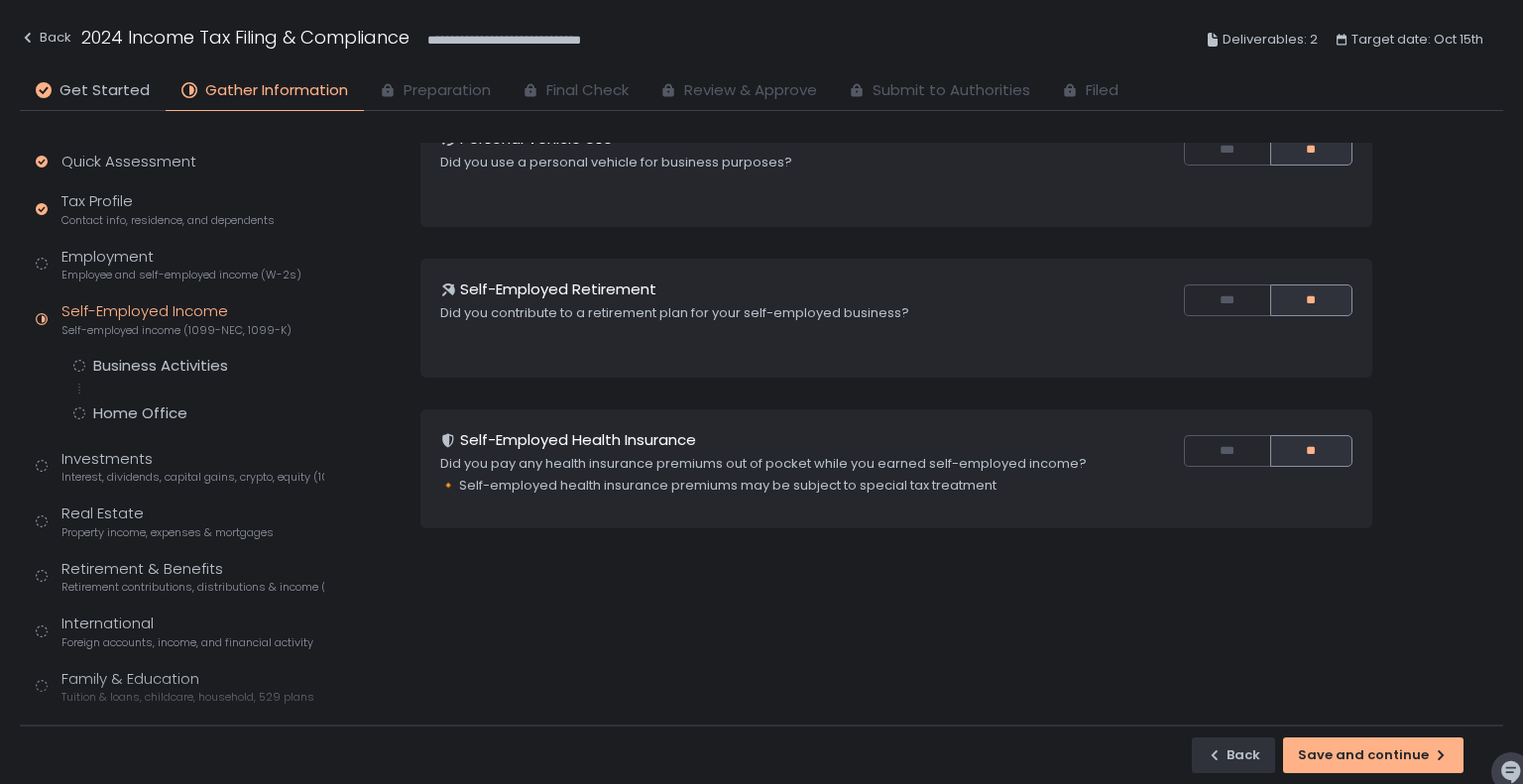 scroll, scrollTop: 0, scrollLeft: 0, axis: both 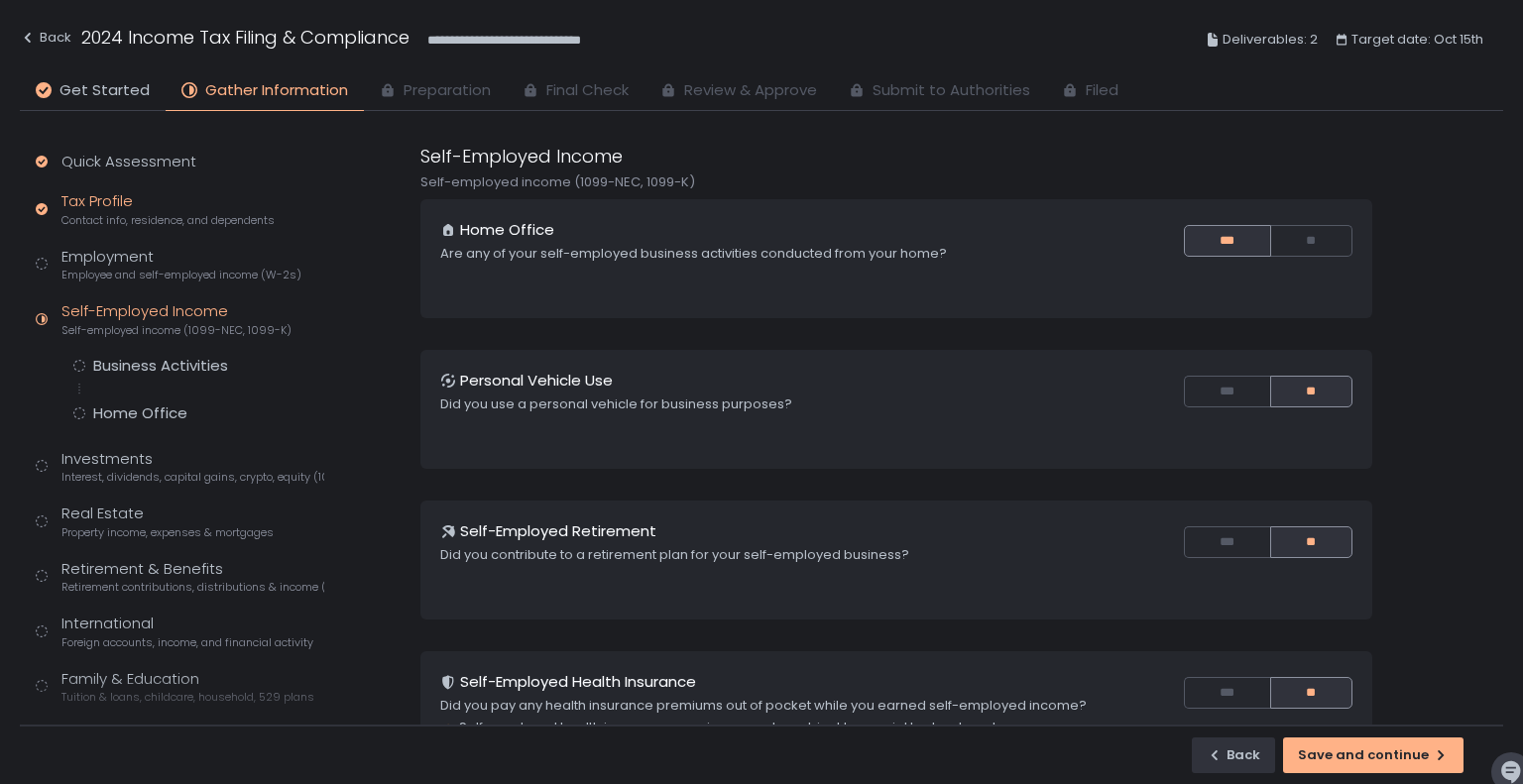 click on "Tax Profile Contact info, residence, and dependents" 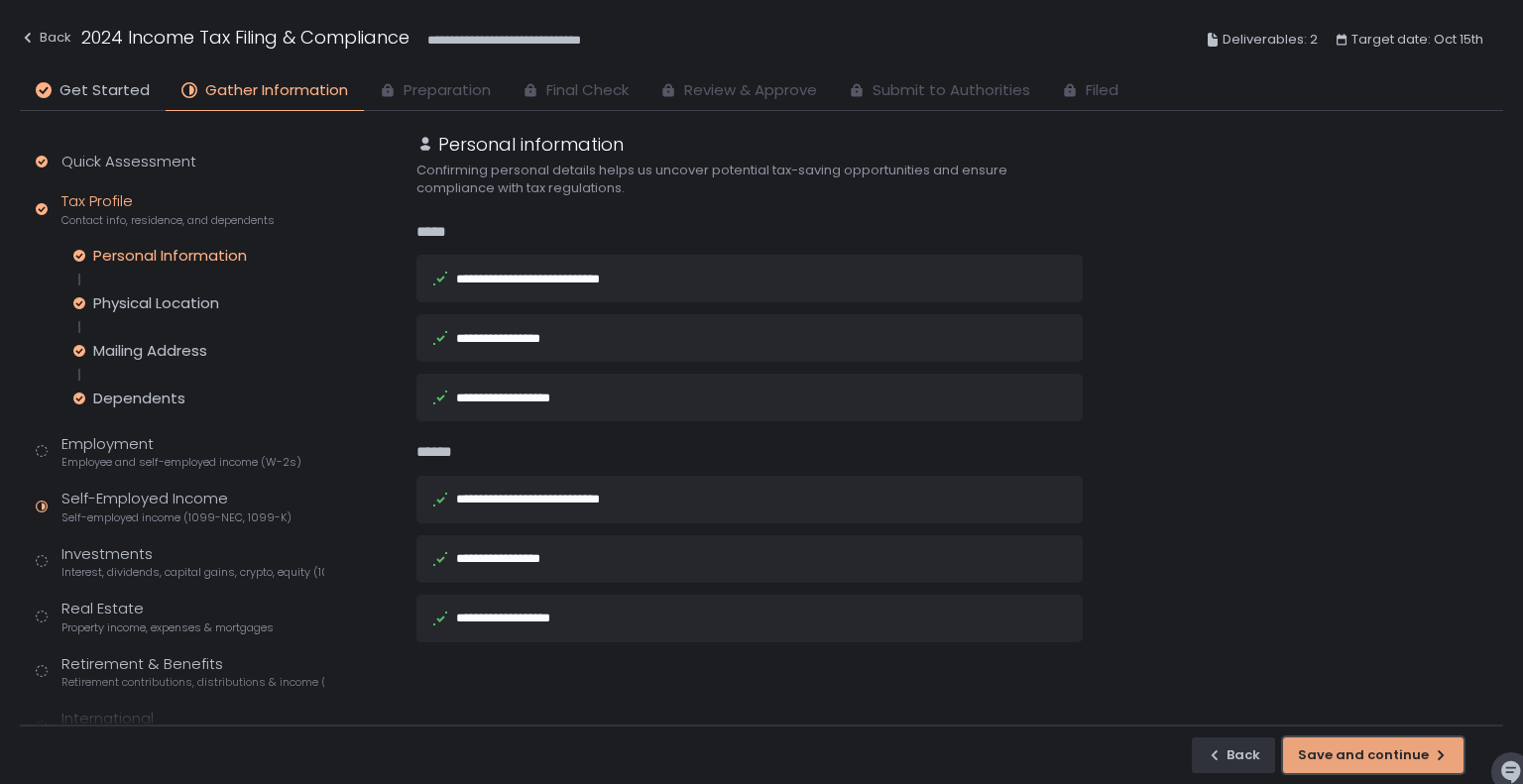 click on "Save and continue" at bounding box center (1373, 755) 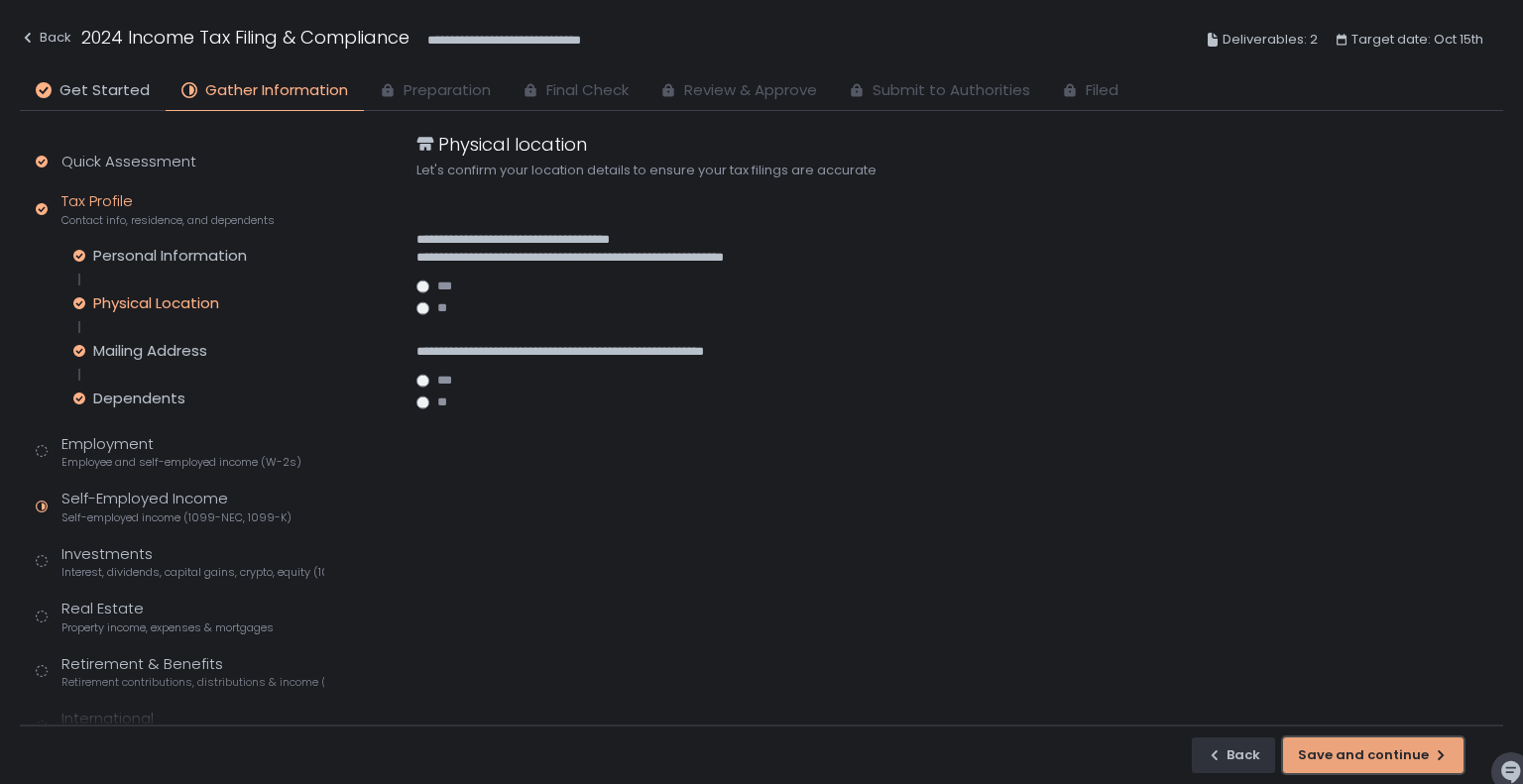 click on "Save and continue" 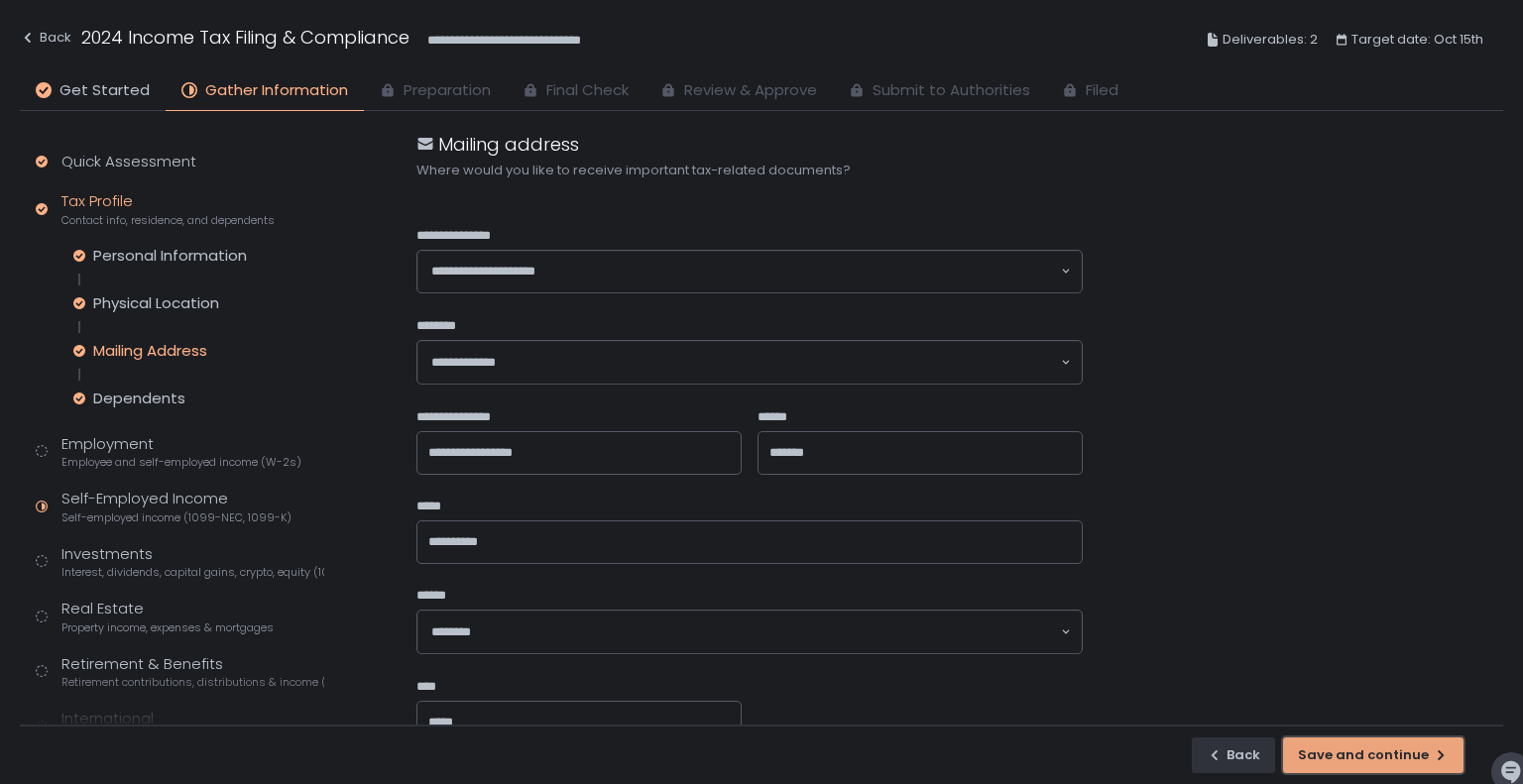click on "Save and continue" 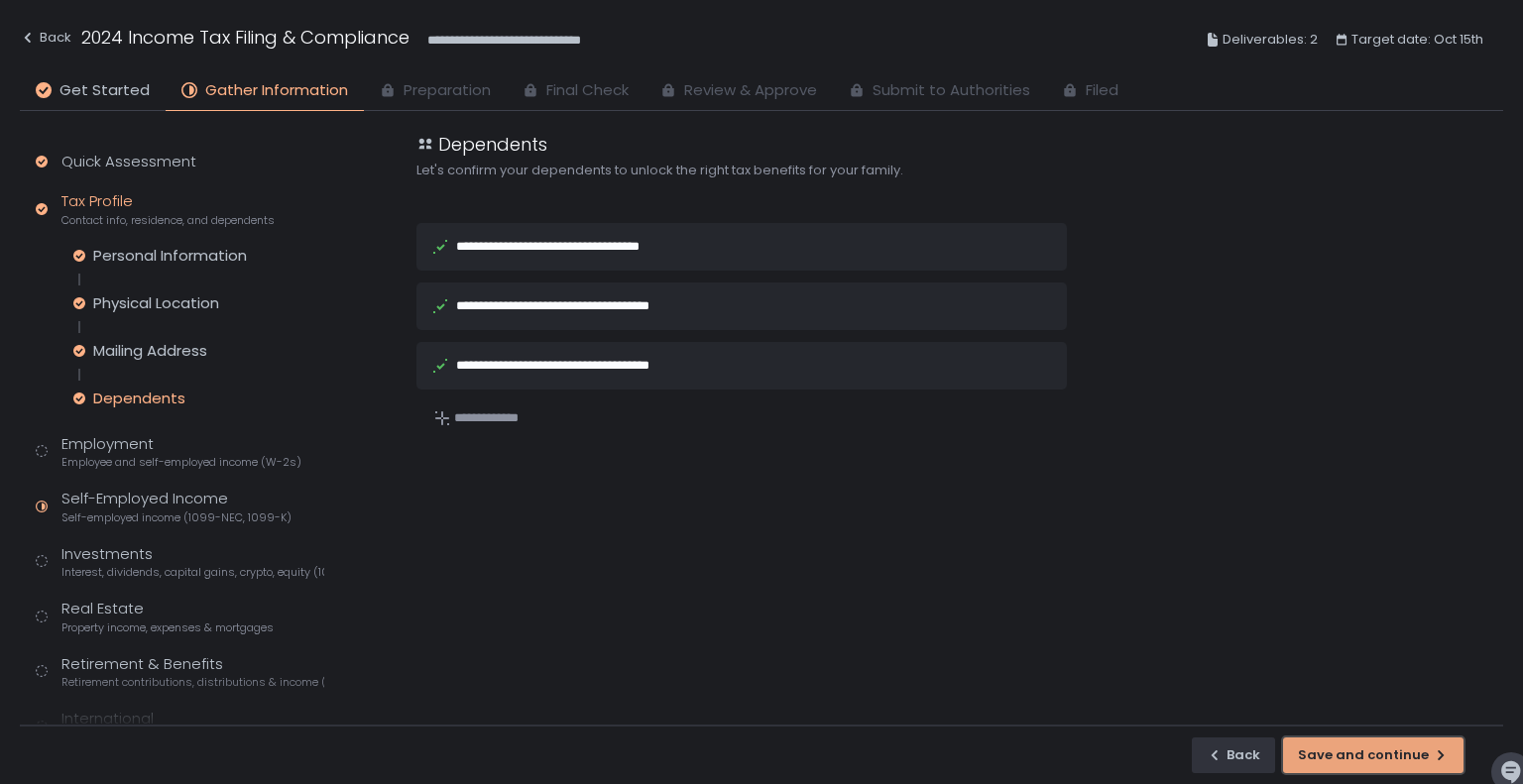 click on "Save and continue" 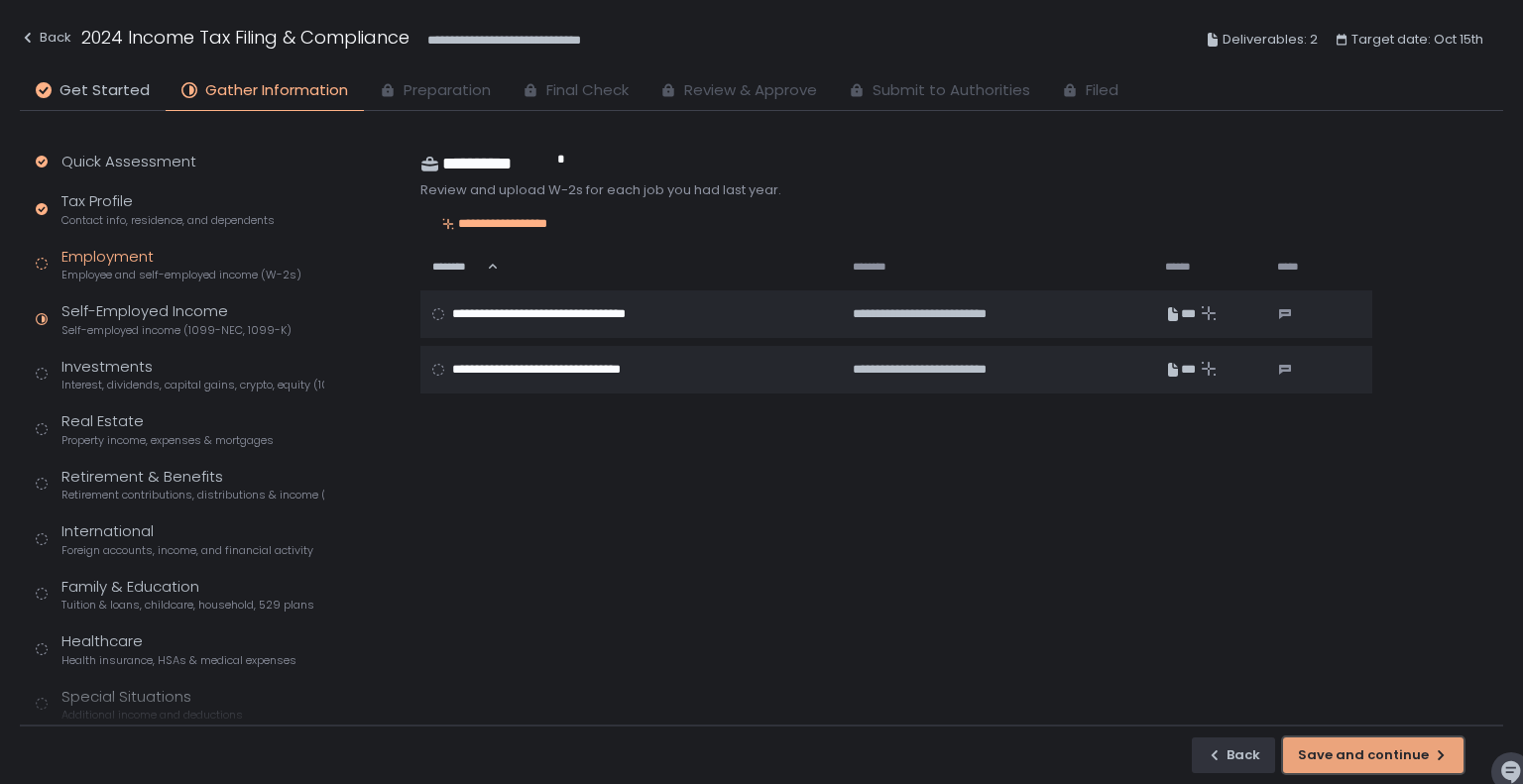 click on "Save and continue" 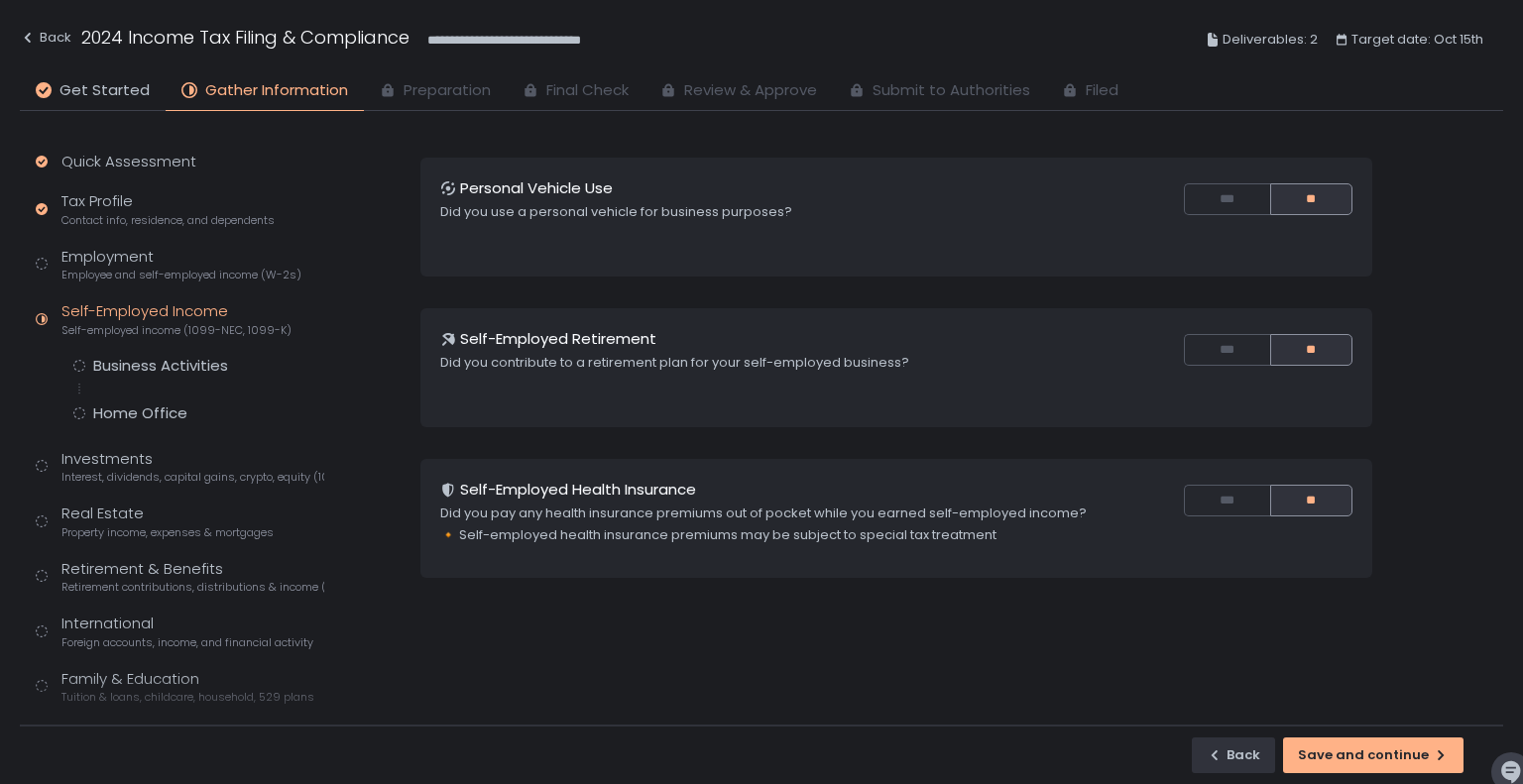 scroll, scrollTop: 242, scrollLeft: 0, axis: vertical 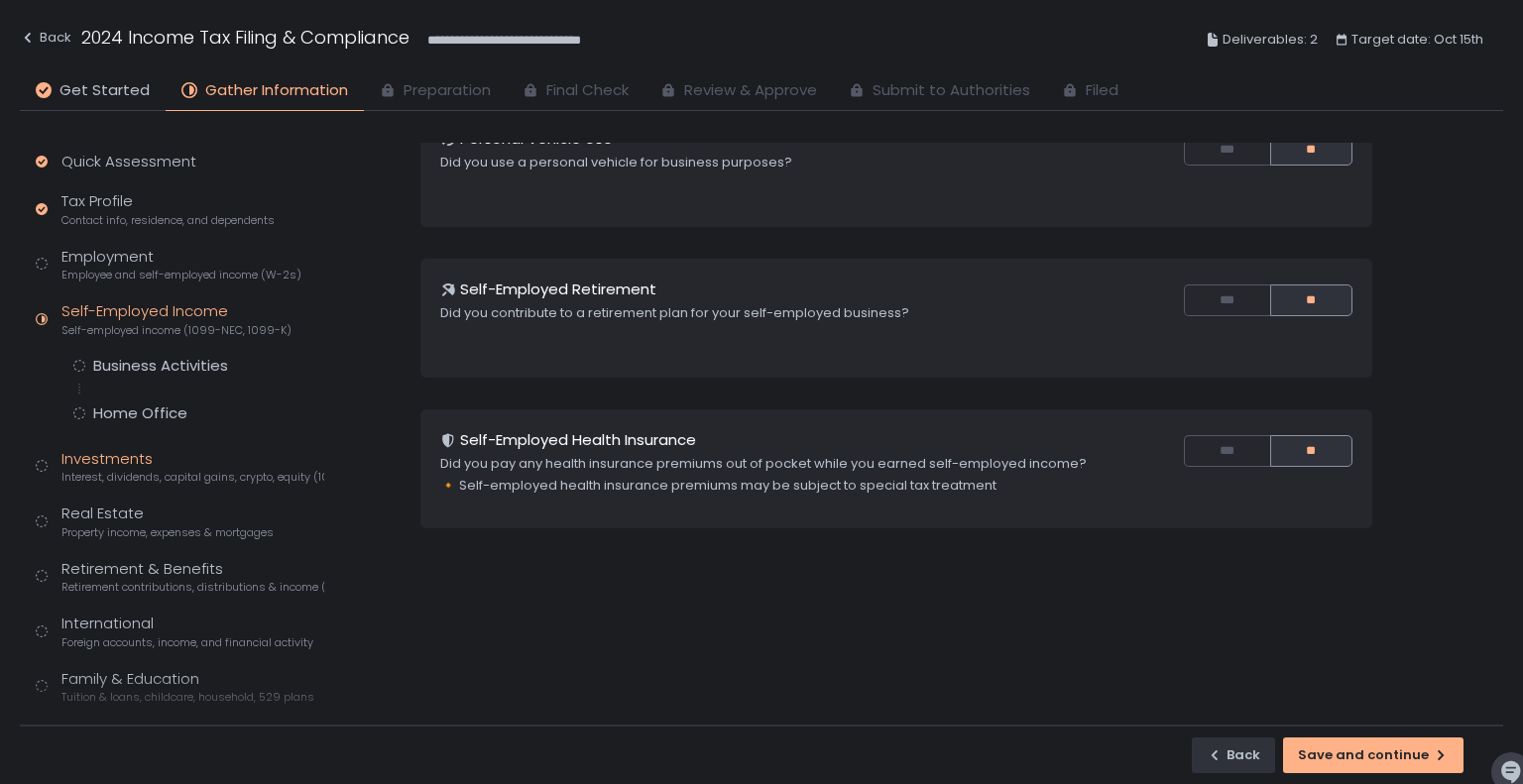 click on "Investments Interest, dividends, capital gains, crypto, equity (1099s, K-1s)" 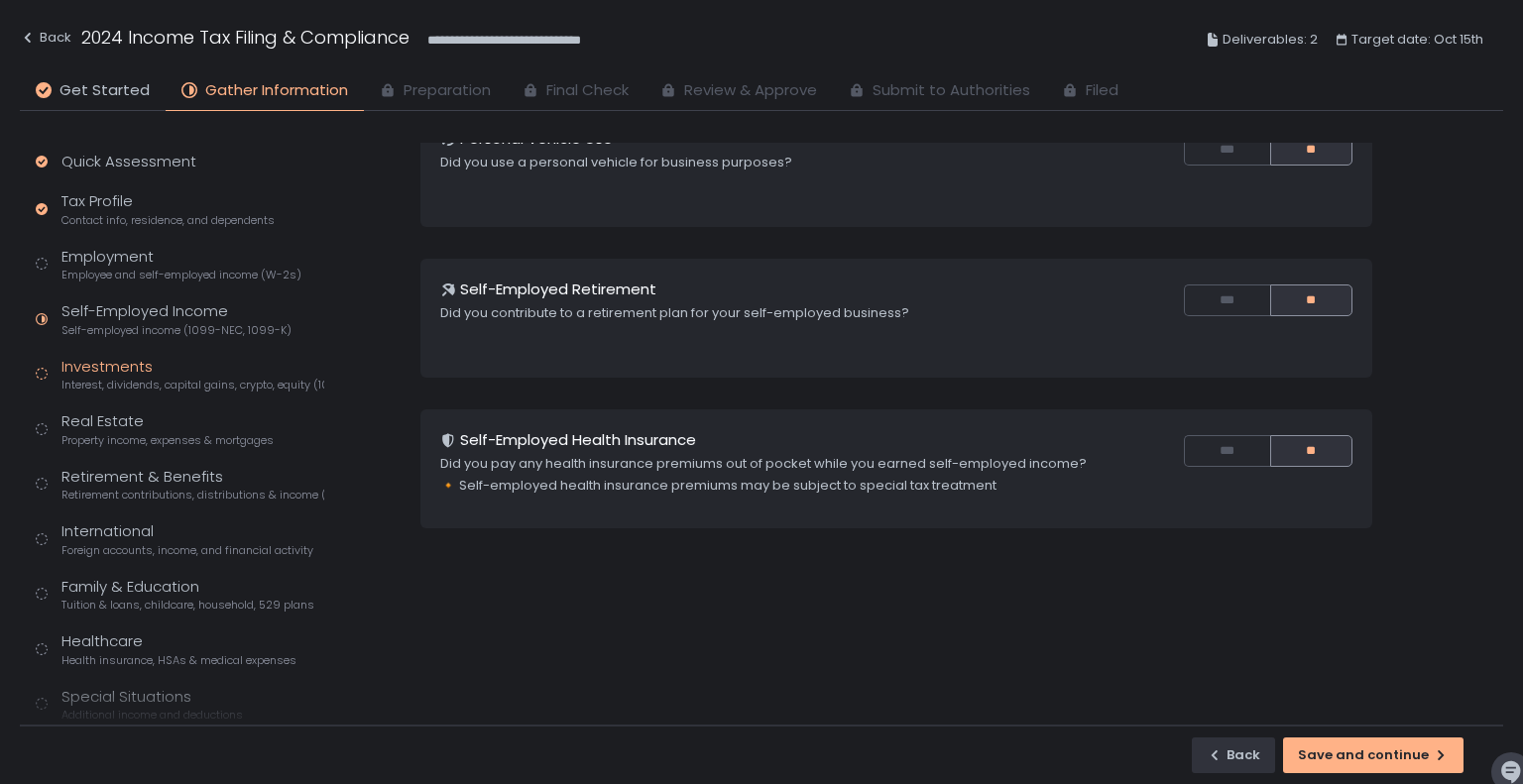 scroll, scrollTop: 0, scrollLeft: 0, axis: both 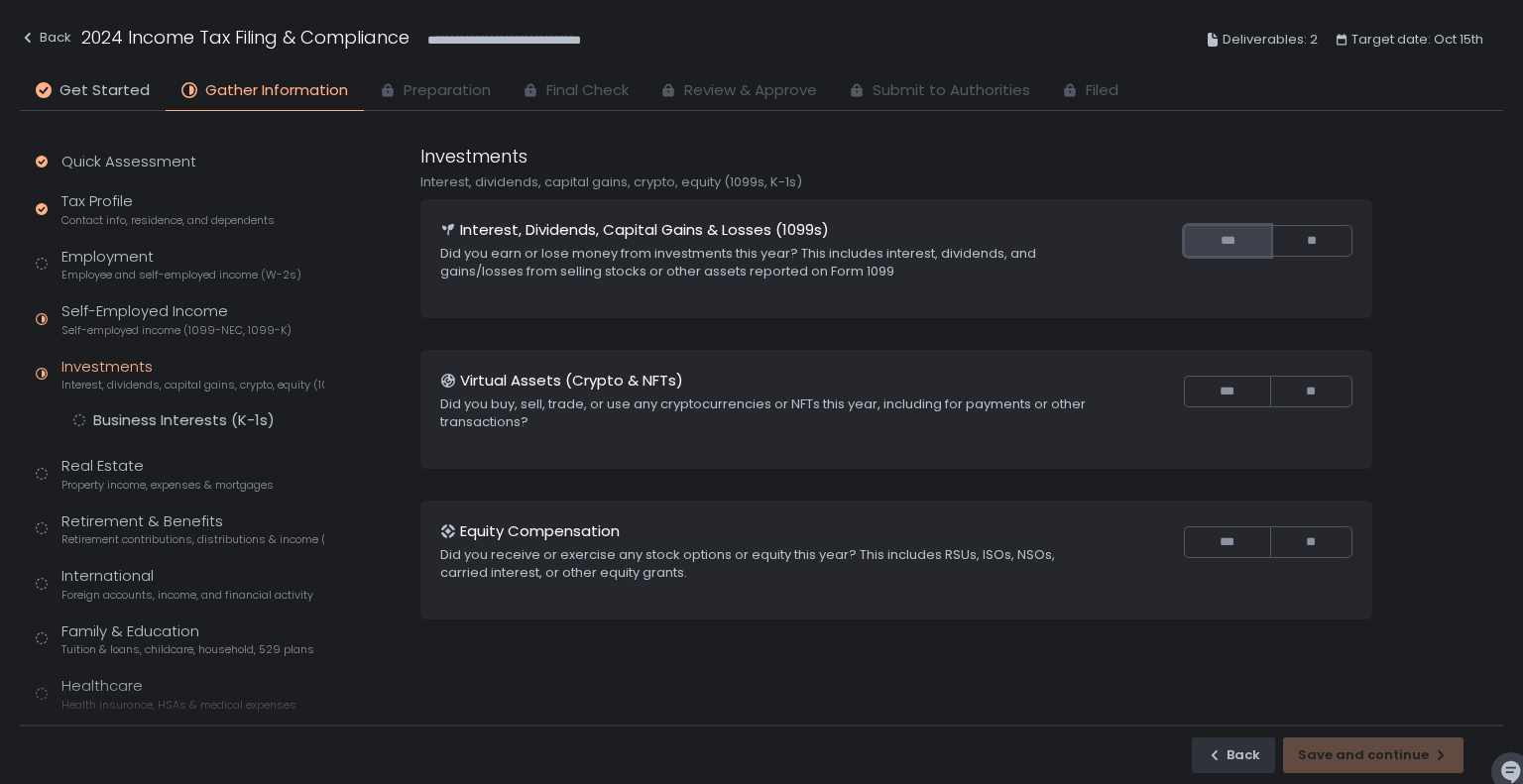 click on "***" at bounding box center [1228, 241] 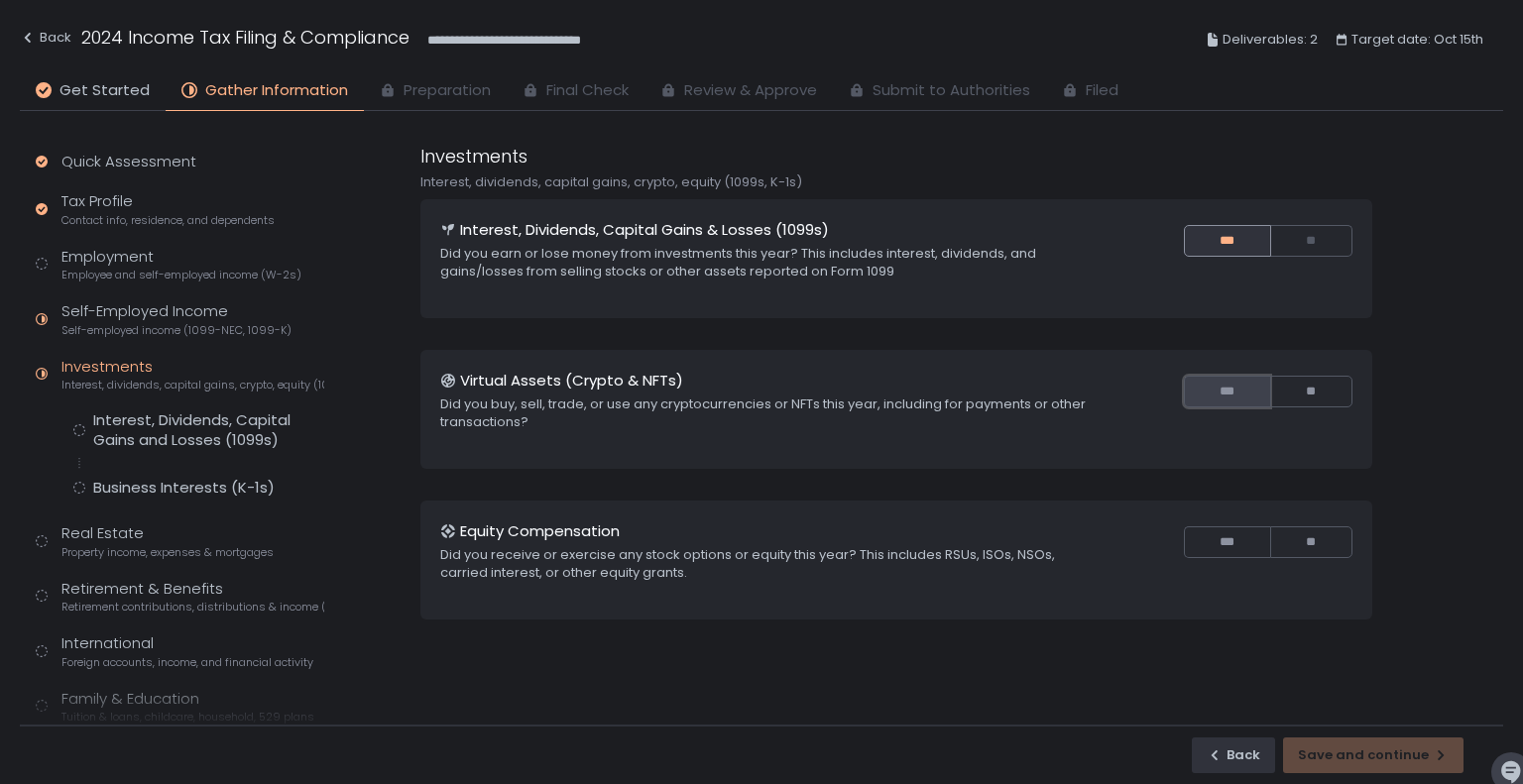 click on "***" at bounding box center [1227, 392] 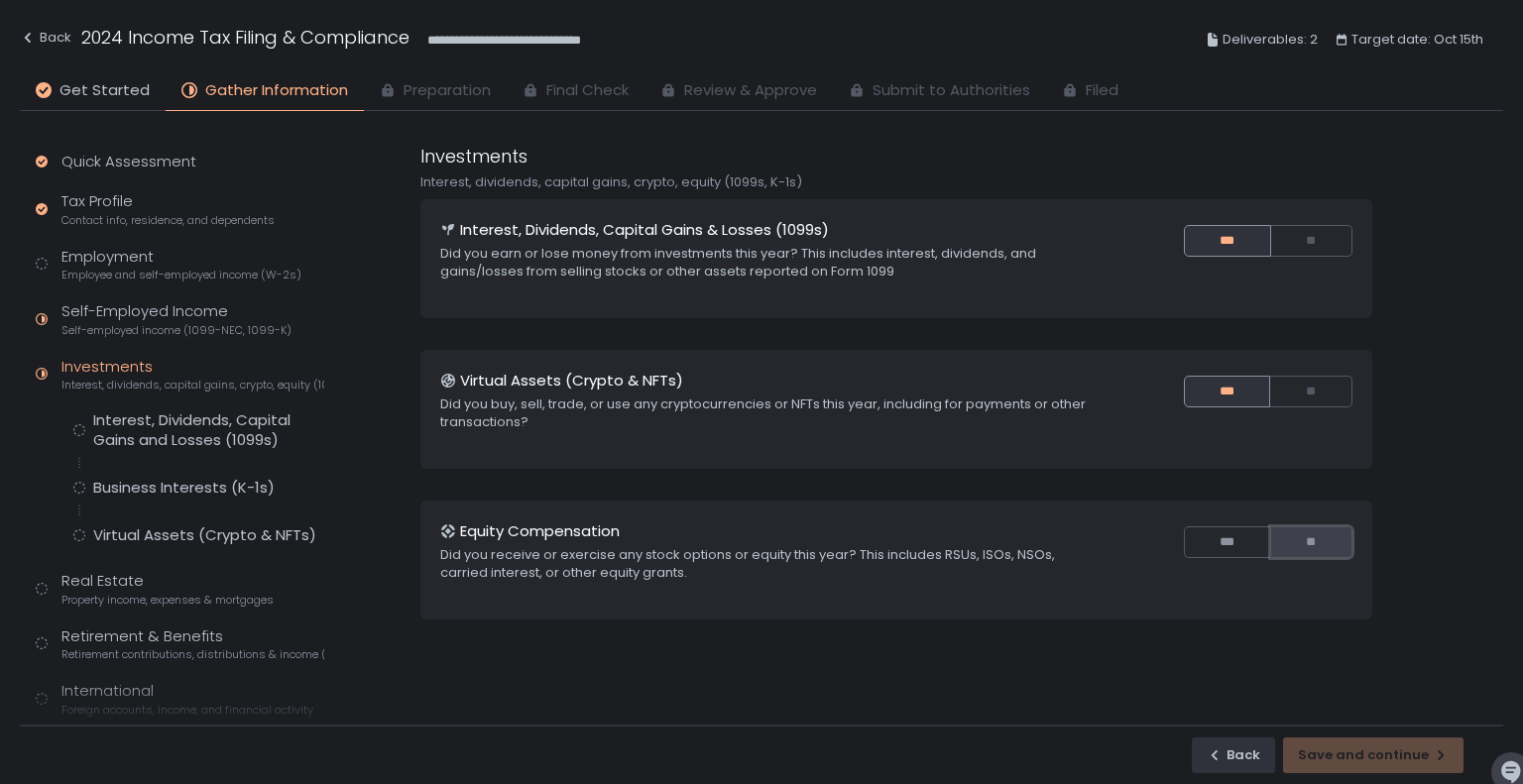 click on "**" at bounding box center [1311, 542] 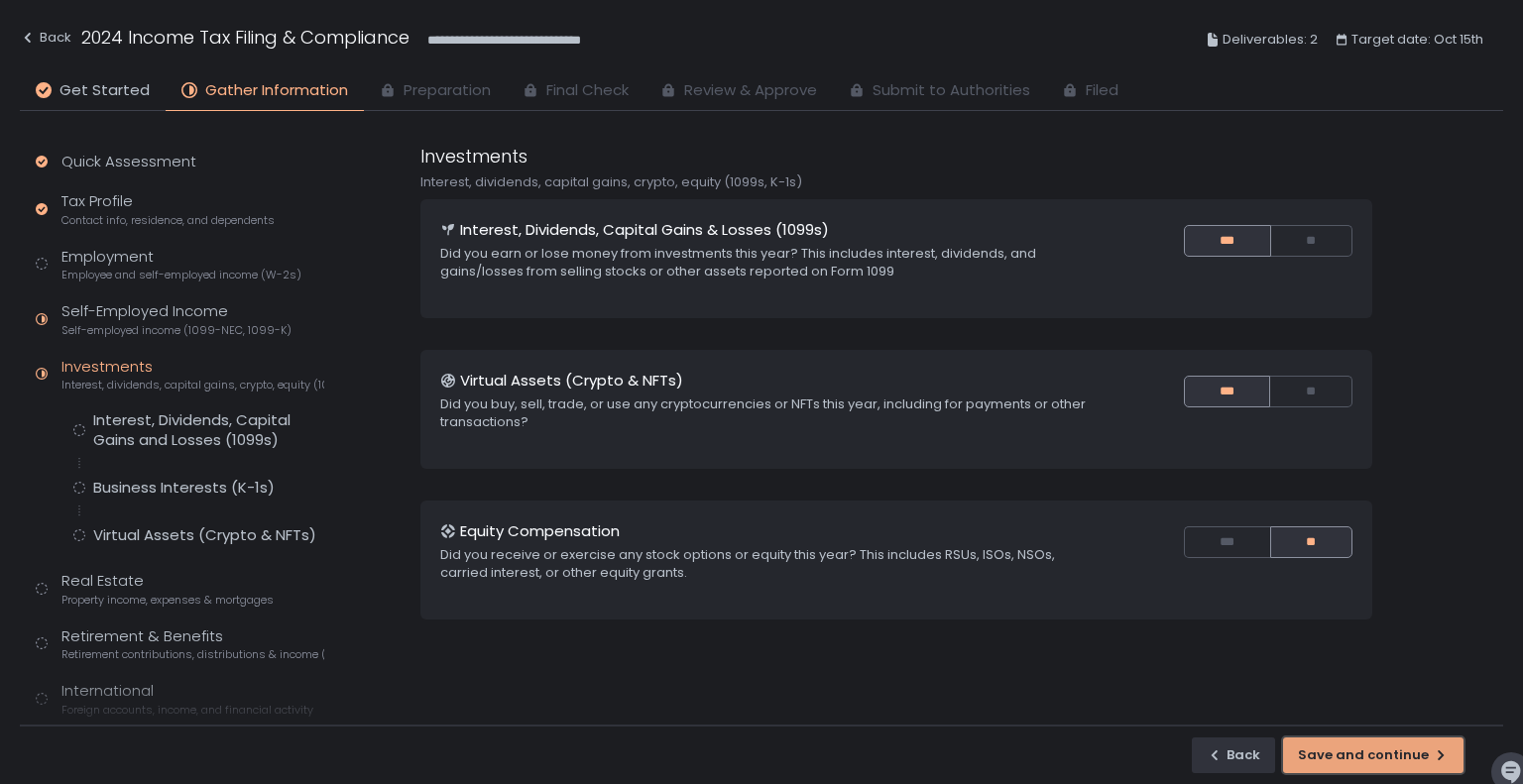 click on "Save and continue" 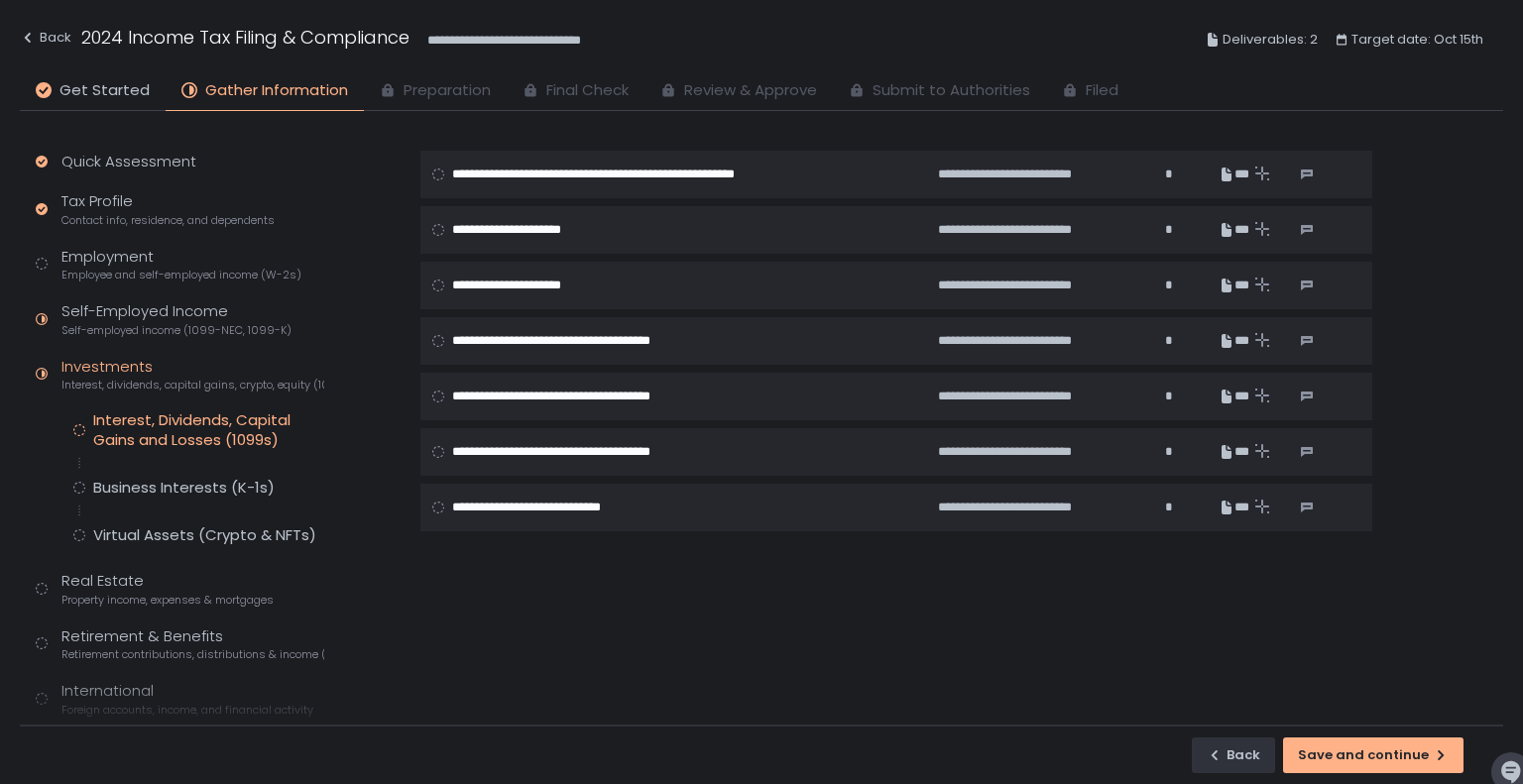 scroll, scrollTop: 288, scrollLeft: 0, axis: vertical 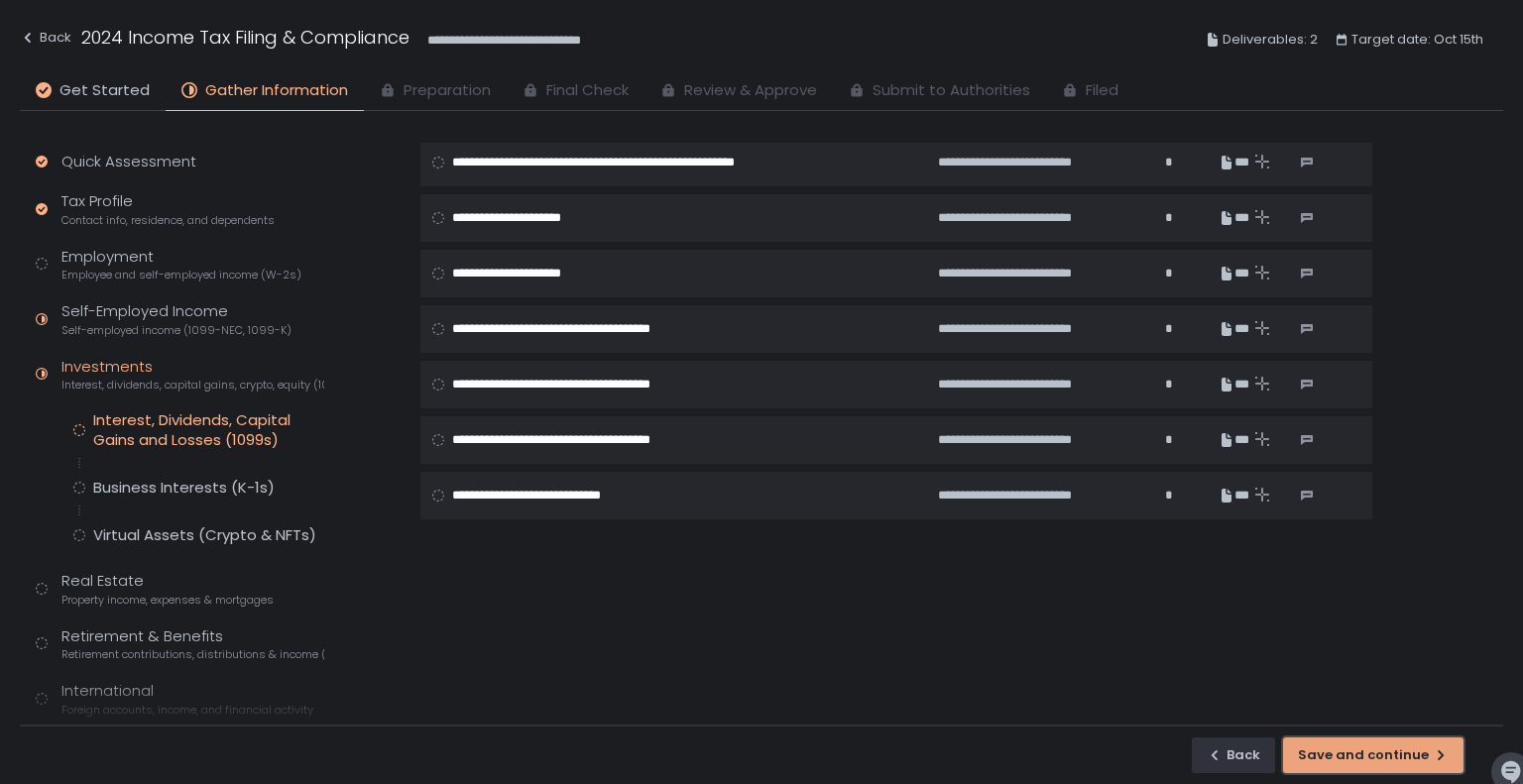 click on "Save and continue" 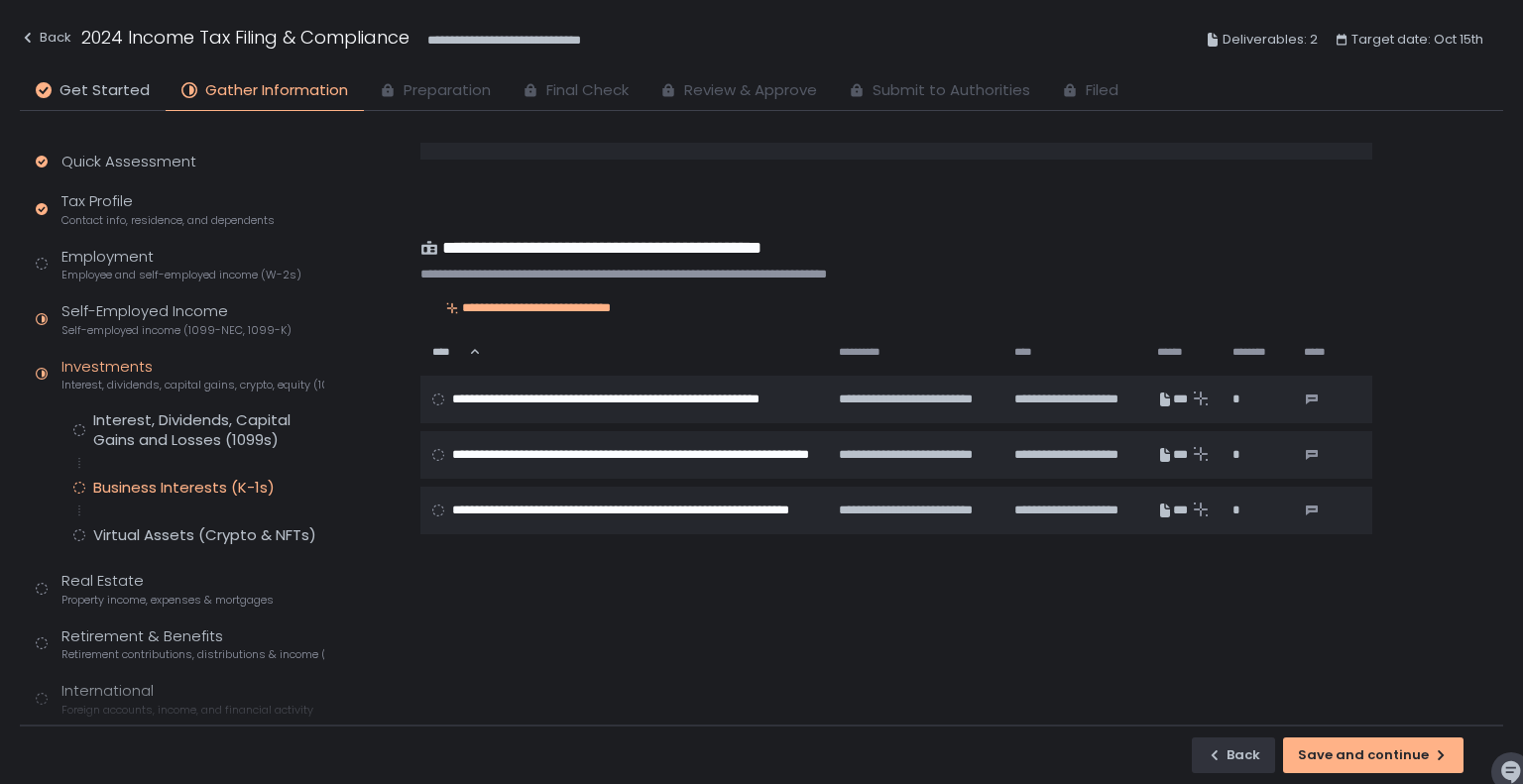 scroll, scrollTop: 371, scrollLeft: 0, axis: vertical 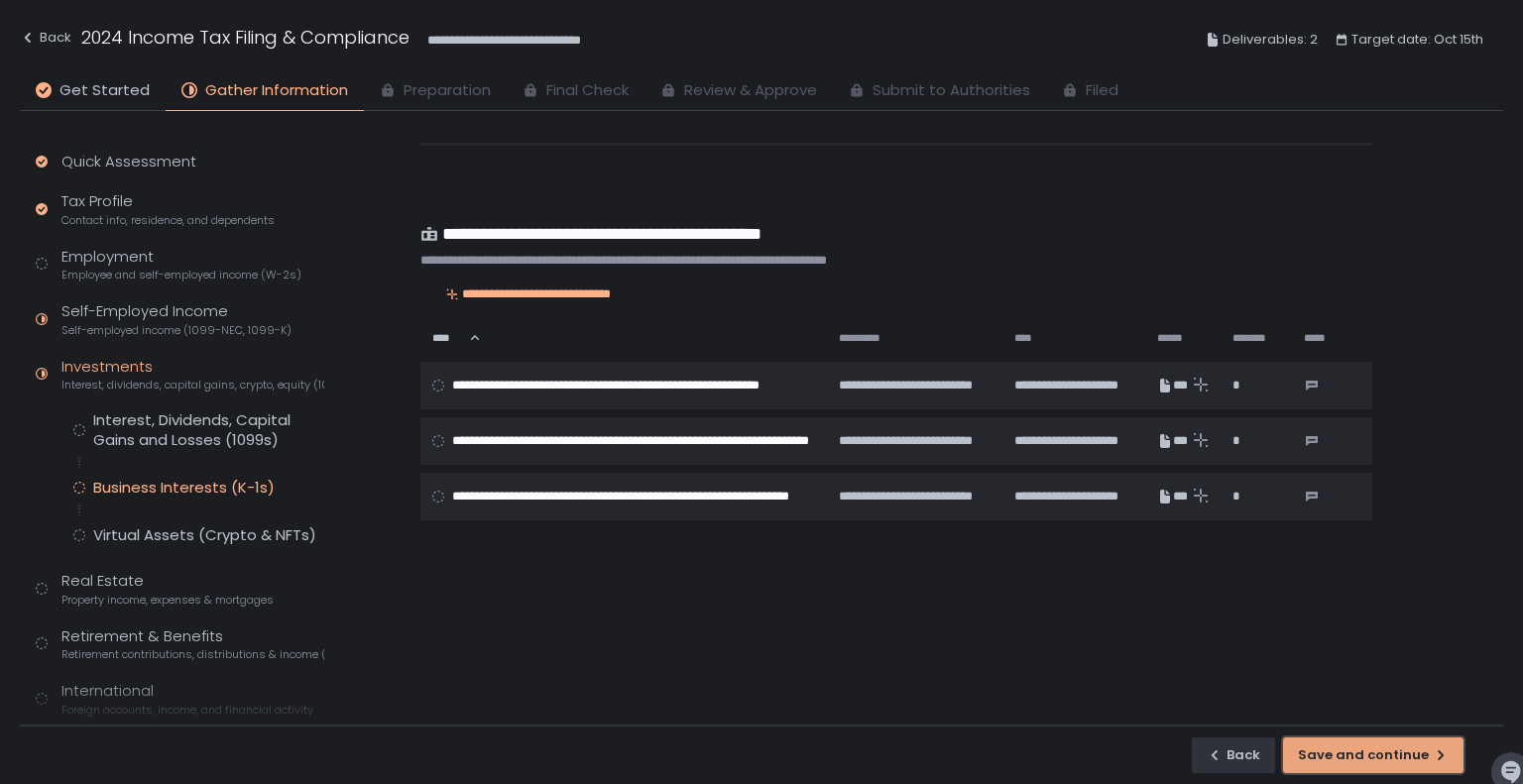 click on "Save and continue" at bounding box center (1373, 755) 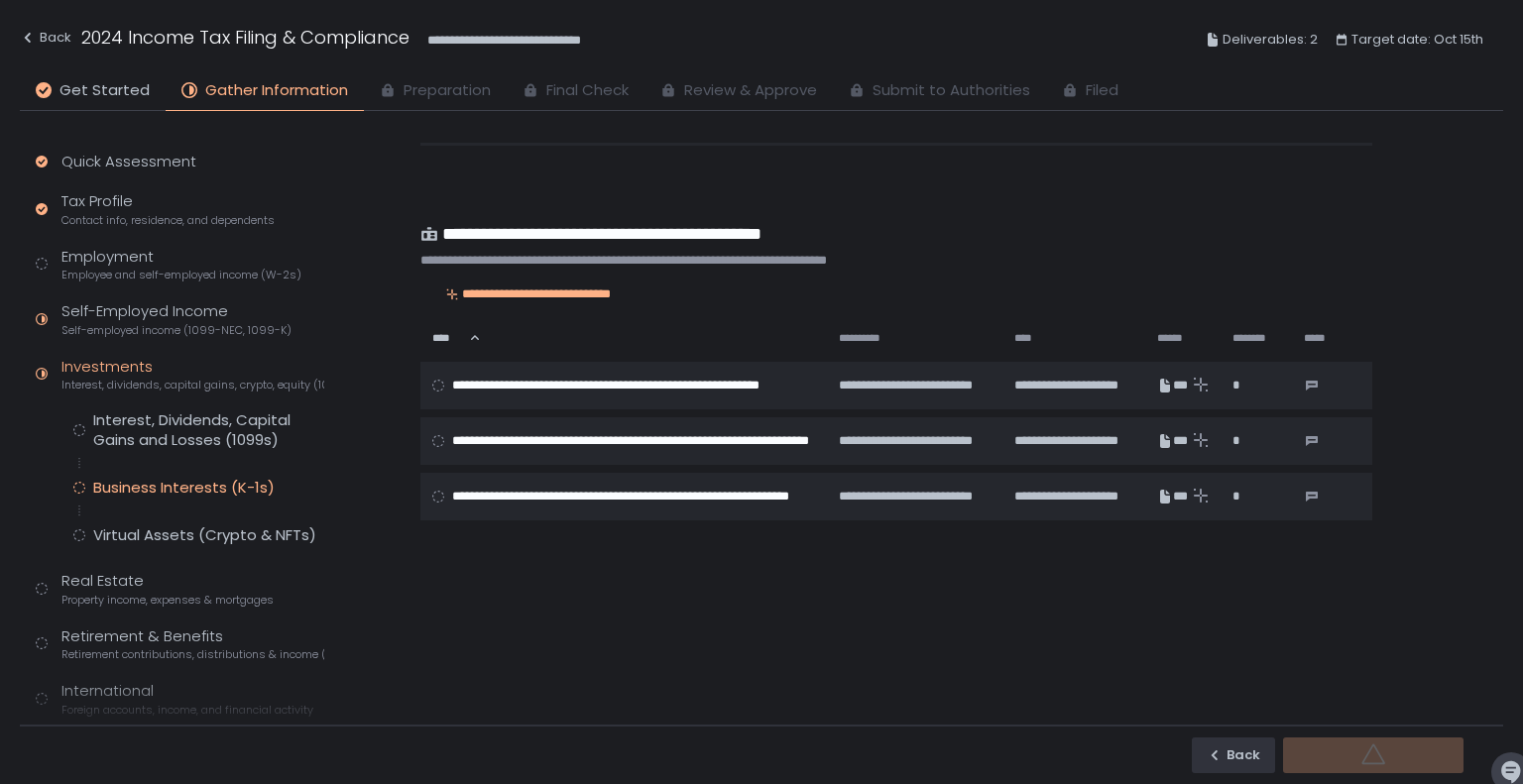 scroll, scrollTop: 0, scrollLeft: 0, axis: both 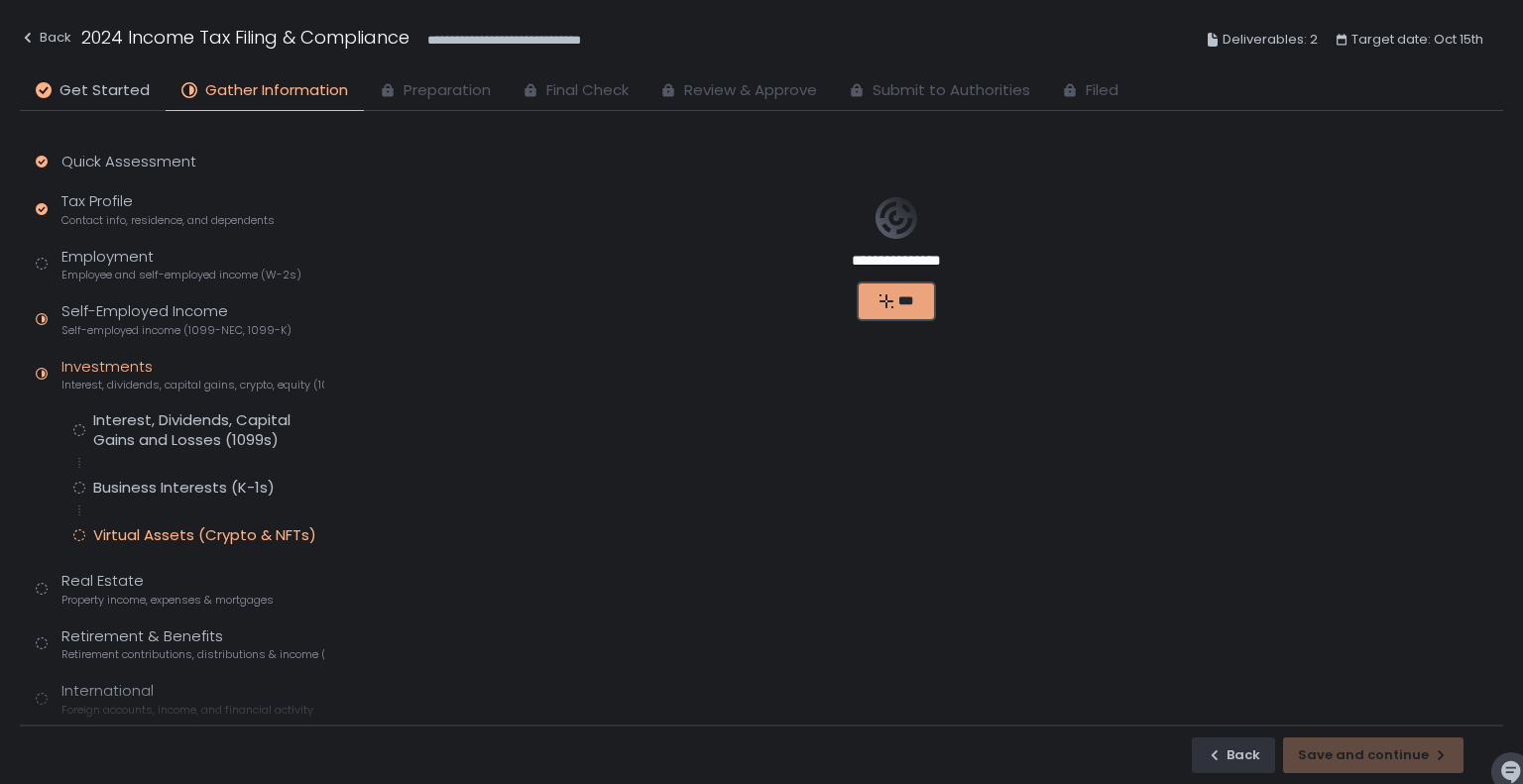 click on "***" 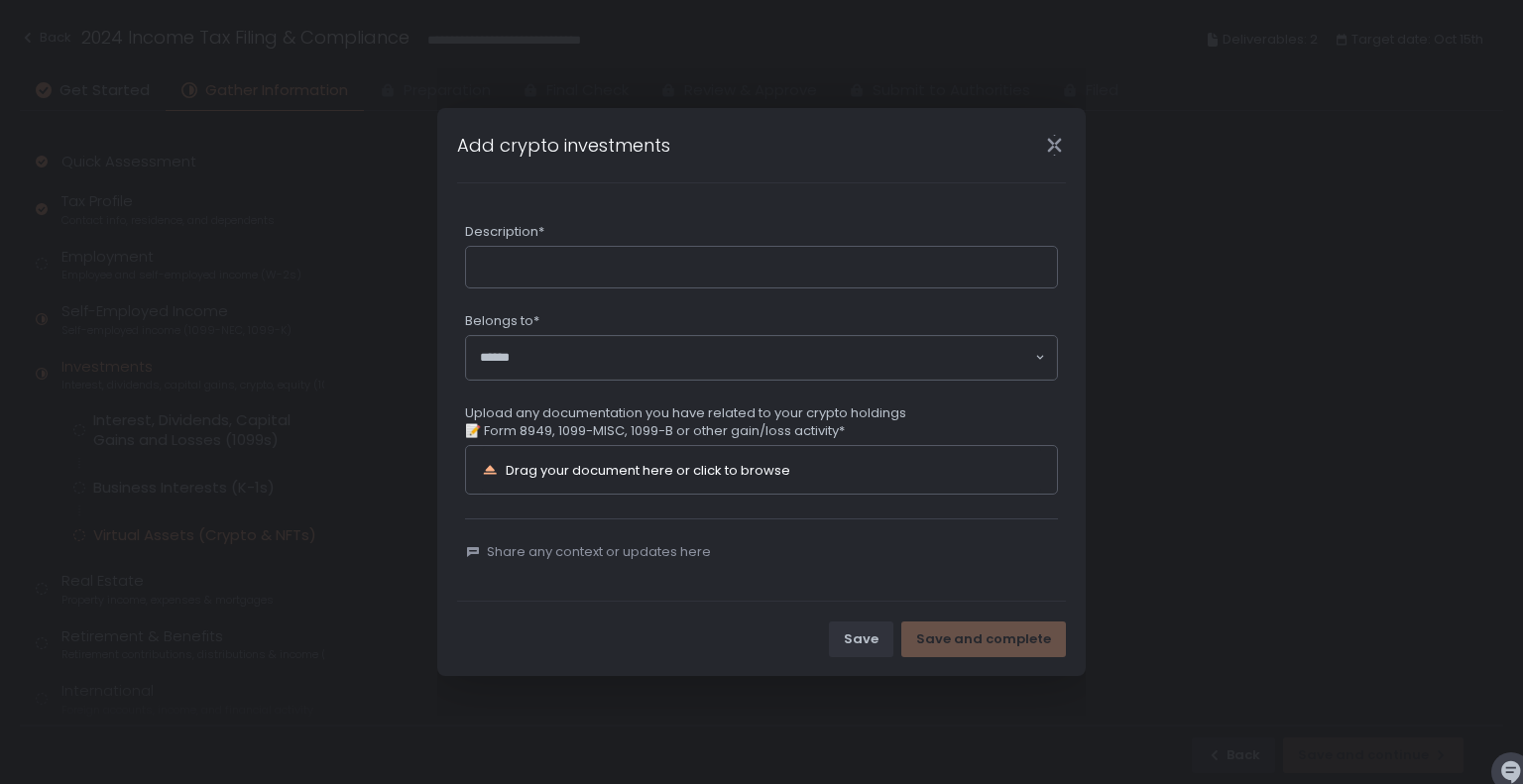 click on "Loading..." 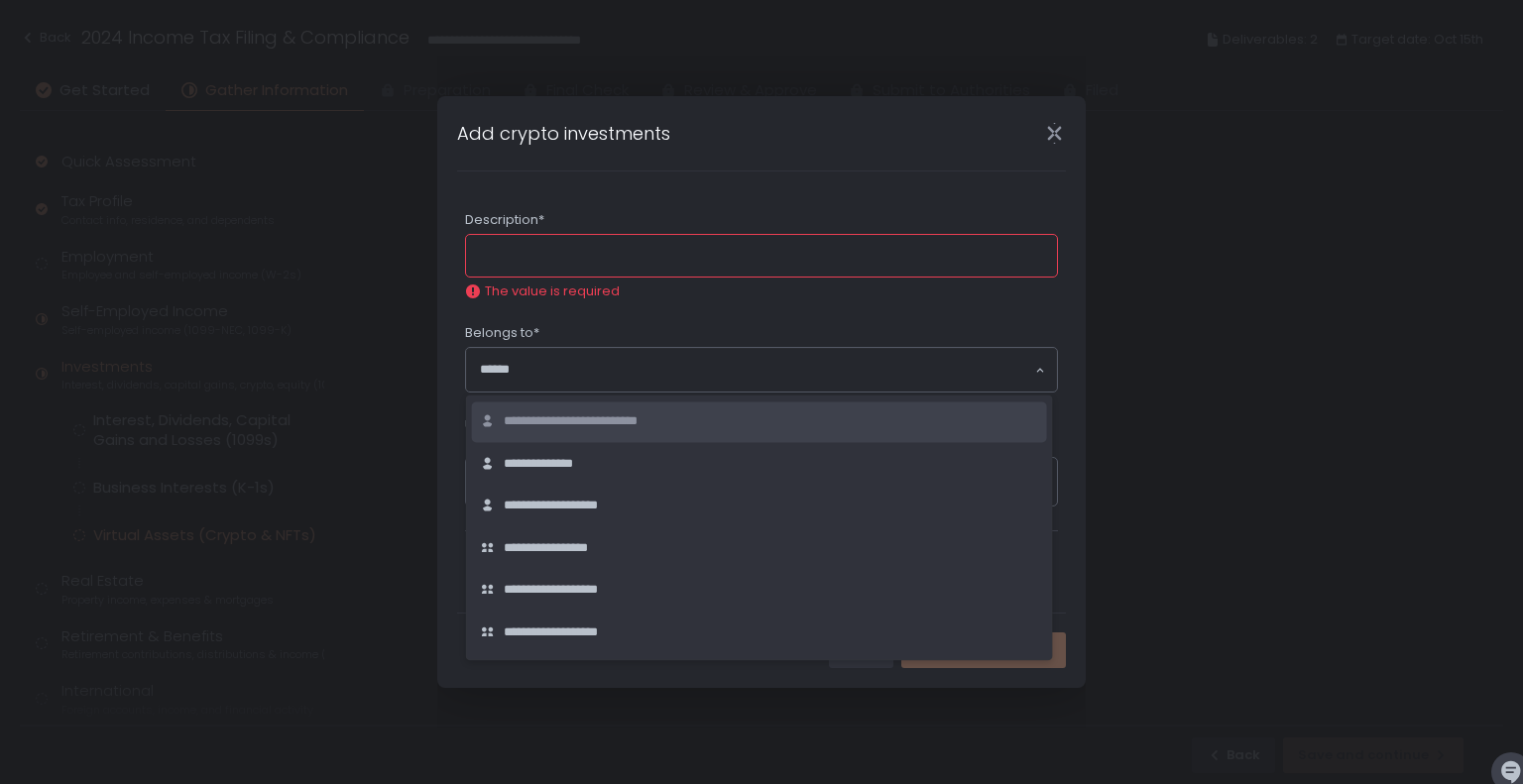 click on "**********" 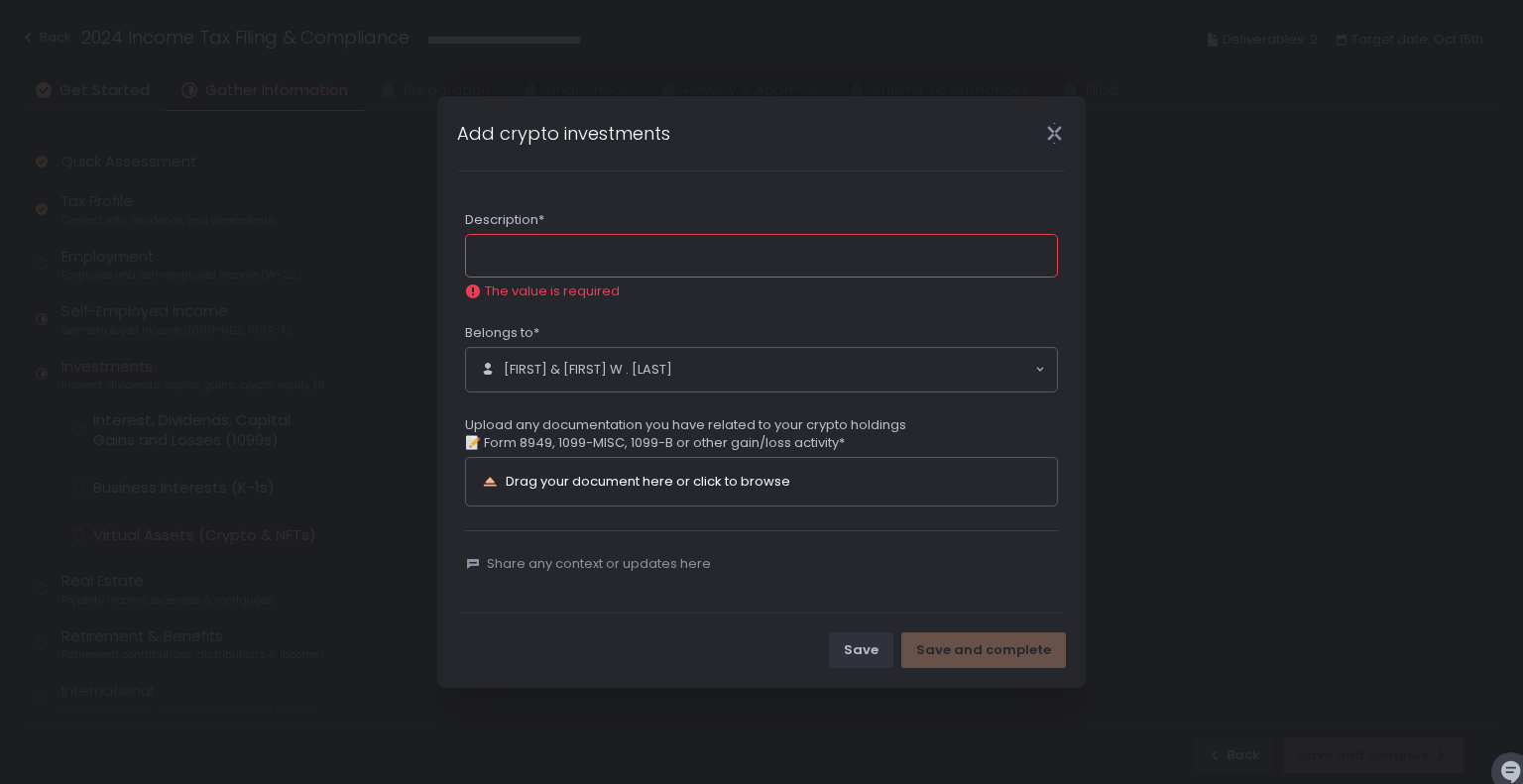 click on "Description*" 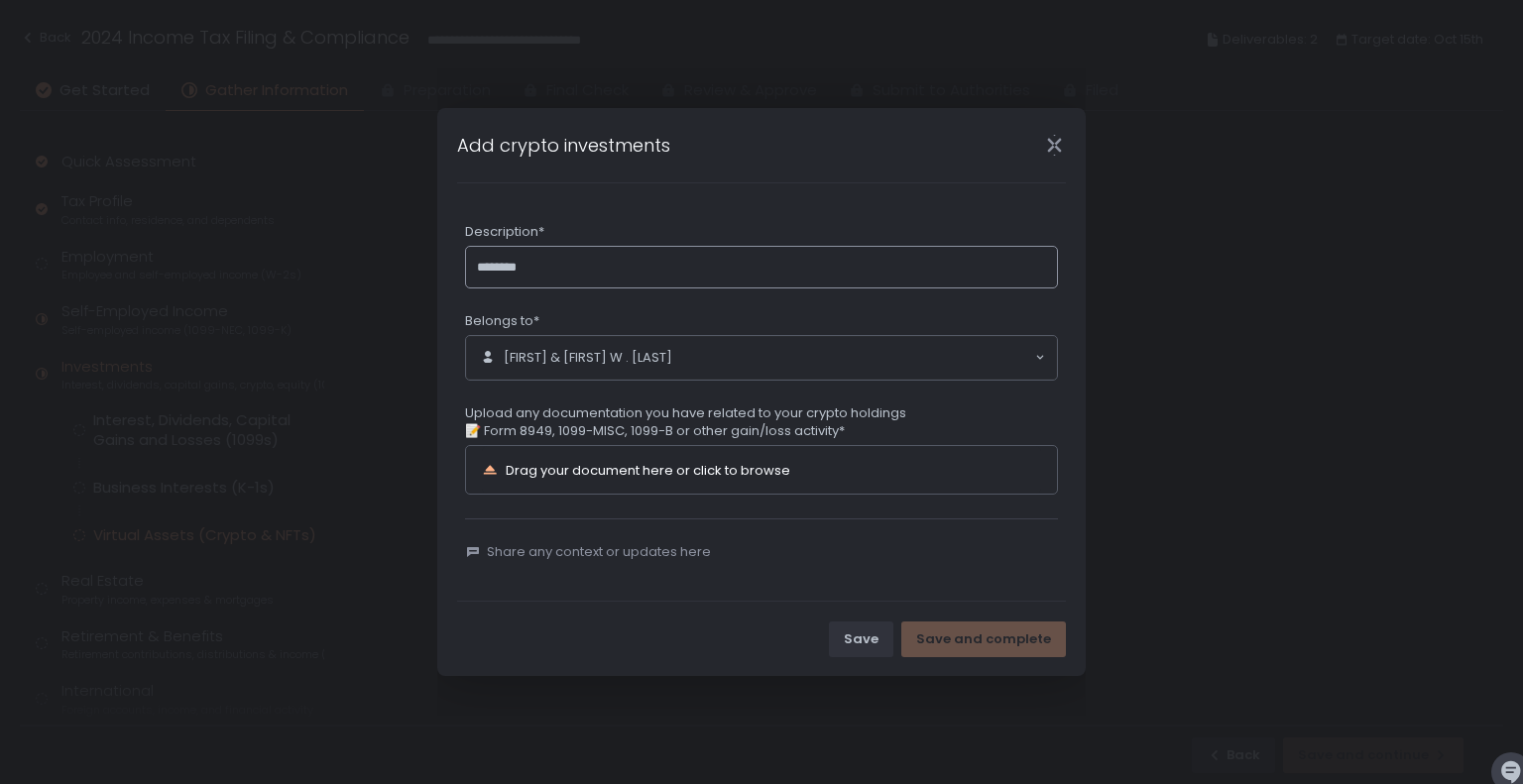 type on "********" 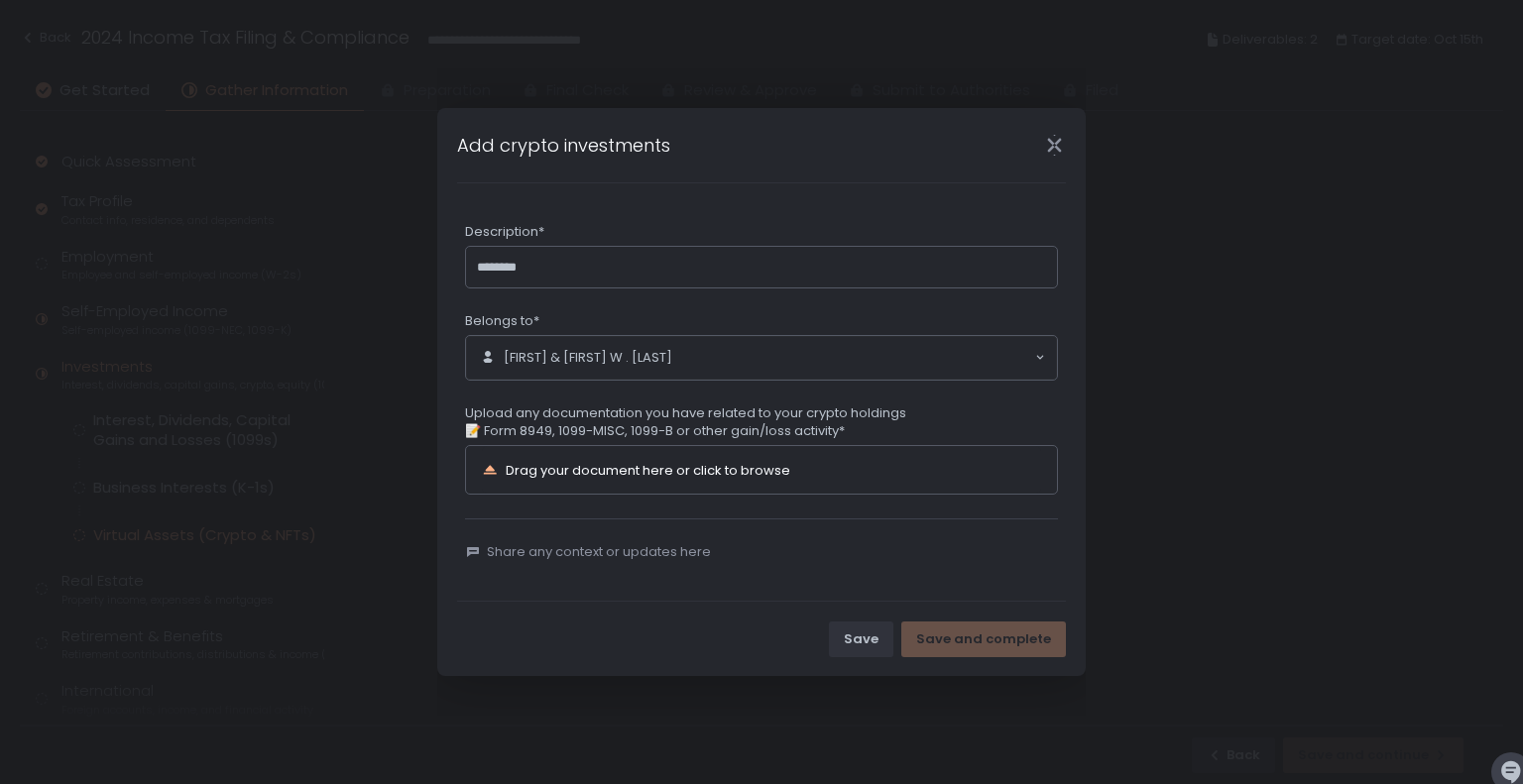 click on "Drag your document here or click to browse" at bounding box center (647, 470) 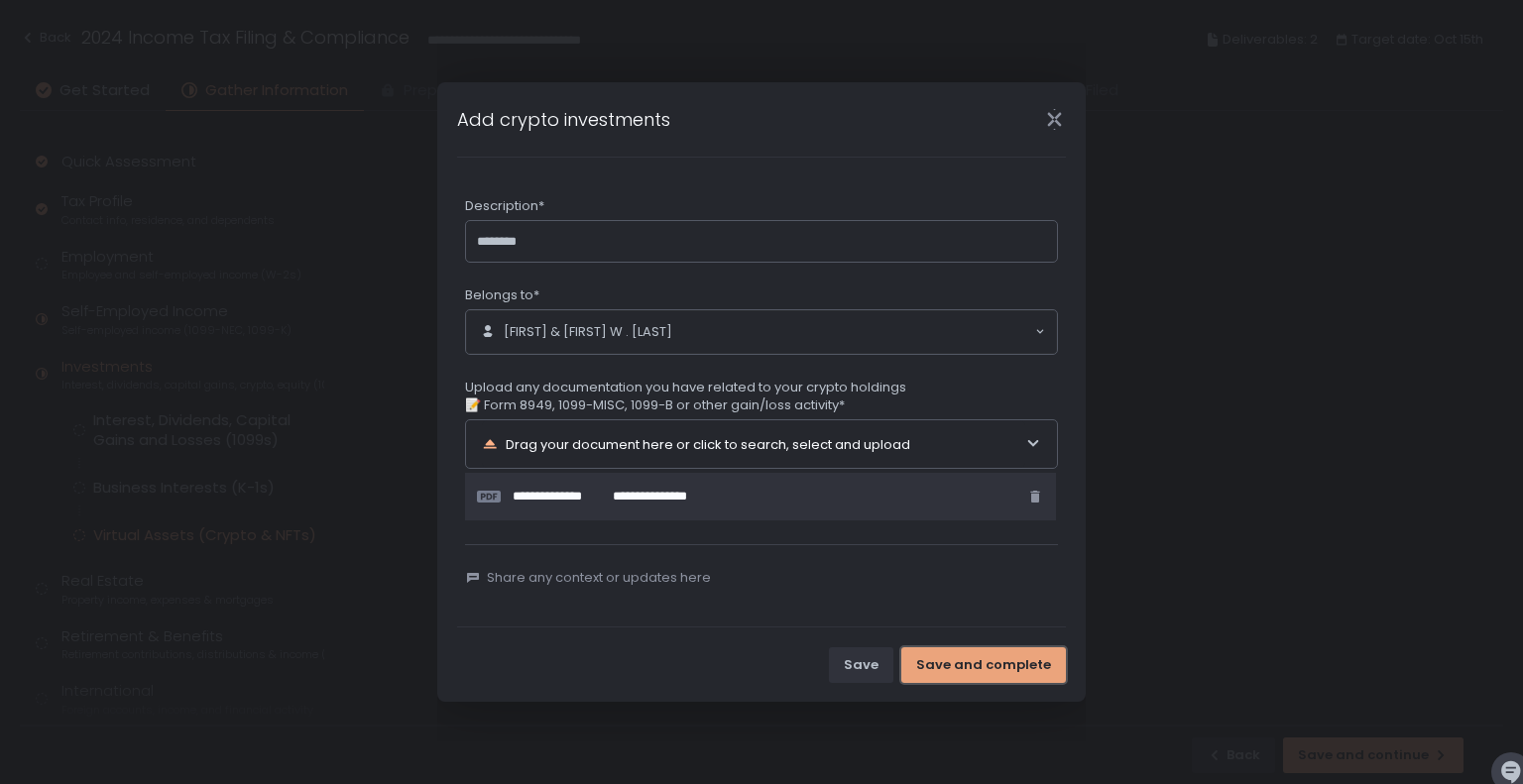 click on "Save and complete" at bounding box center [984, 665] 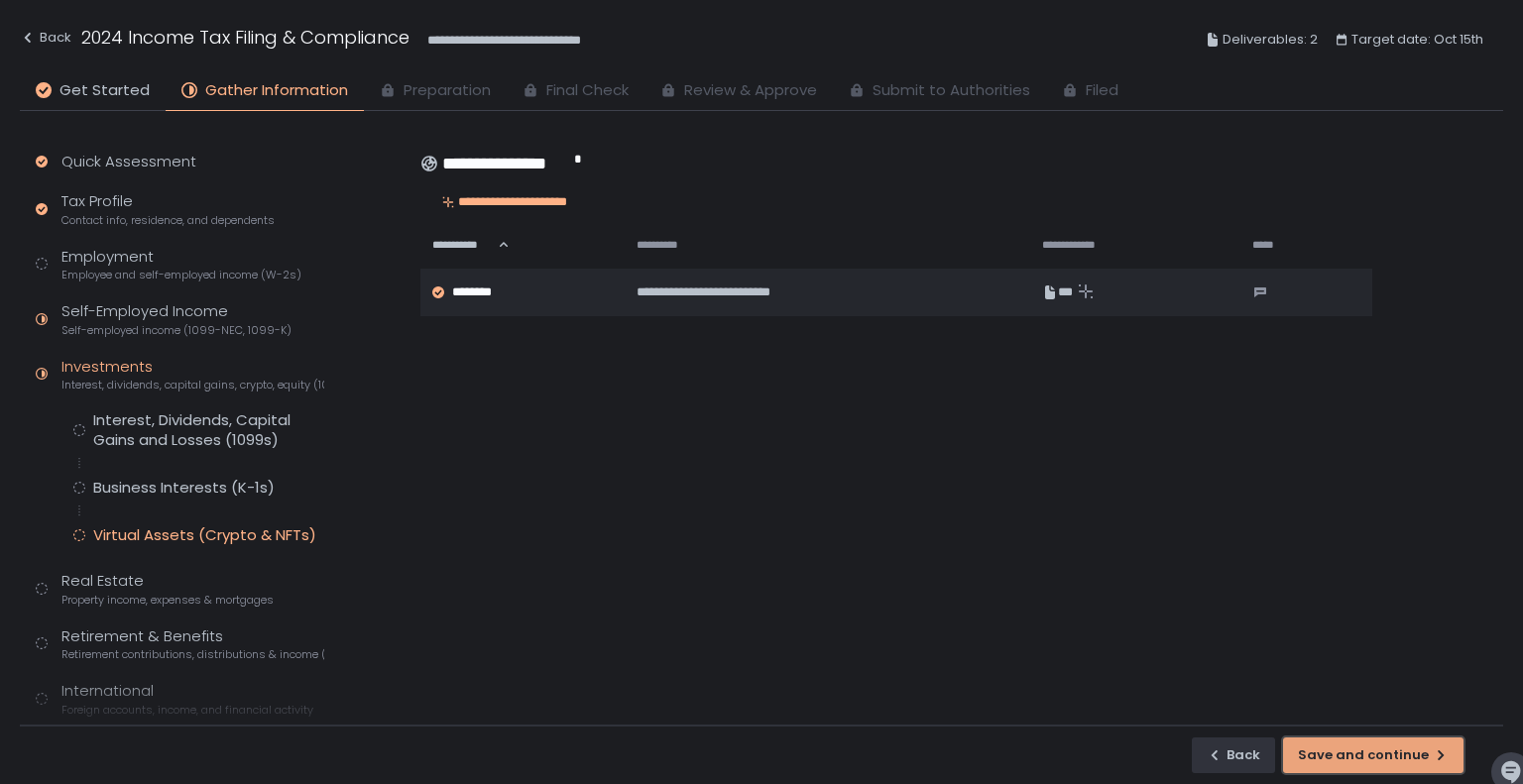 click on "Save and continue" 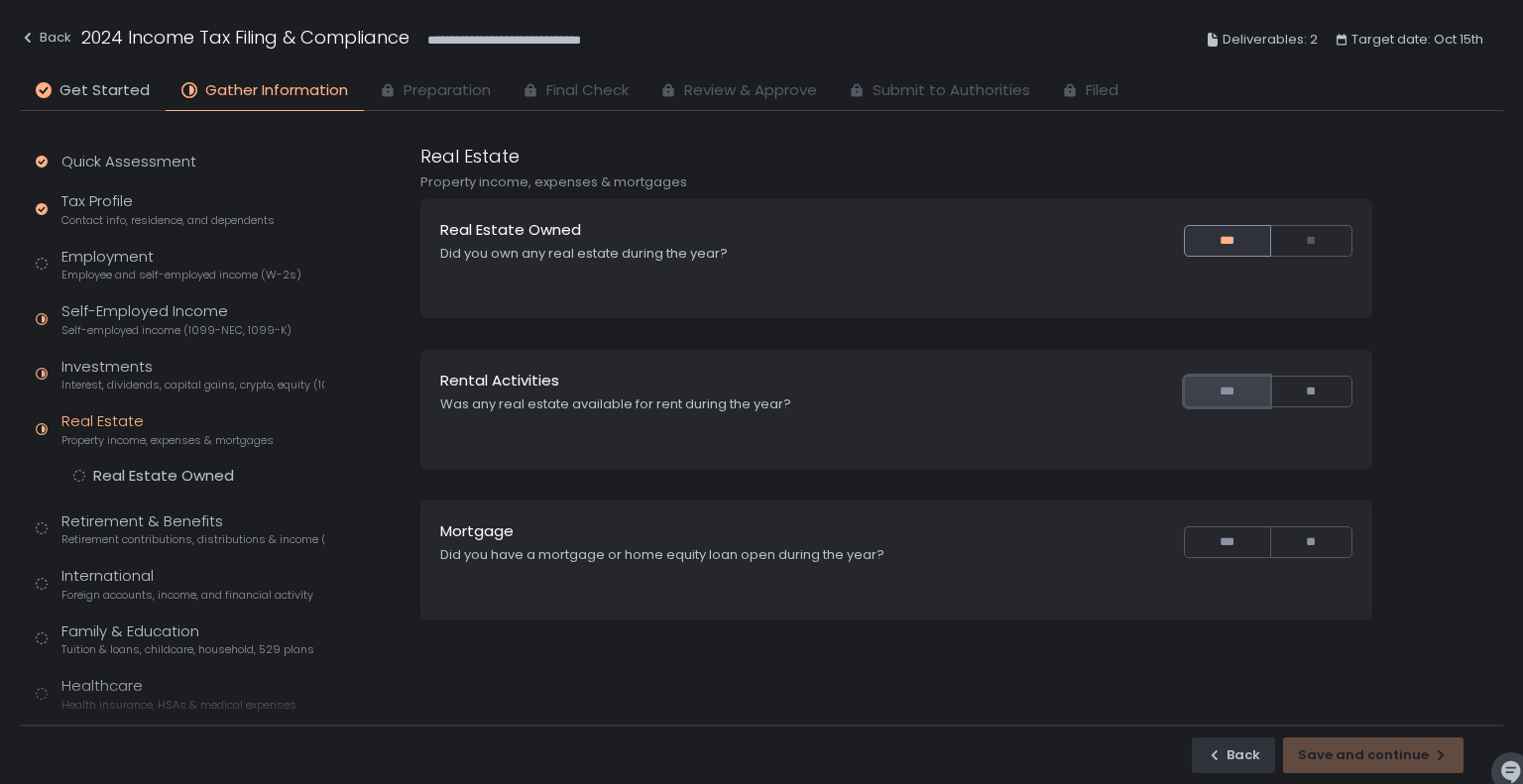 click on "***" at bounding box center [1227, 392] 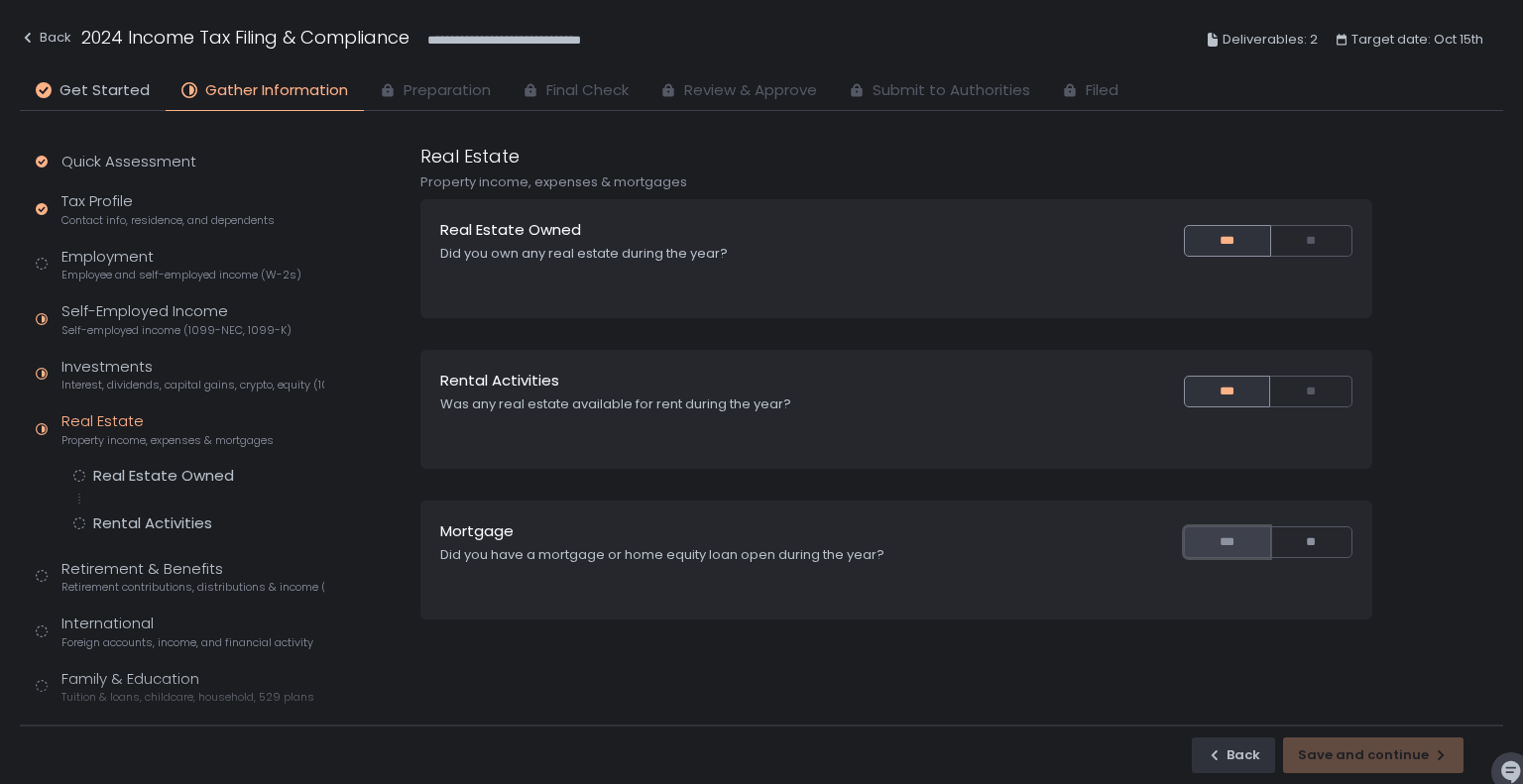 click on "***" at bounding box center (1227, 542) 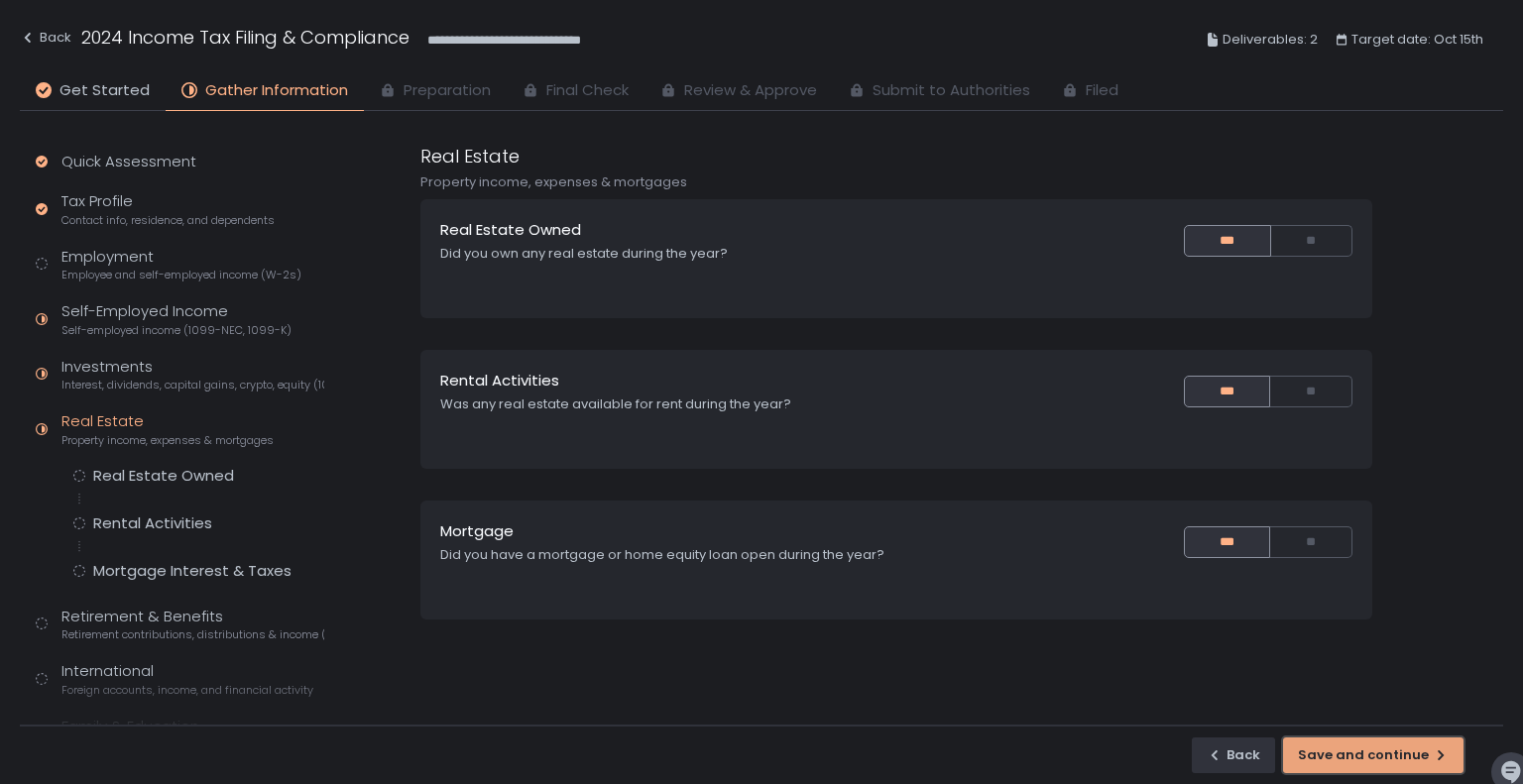 click on "Save and continue" 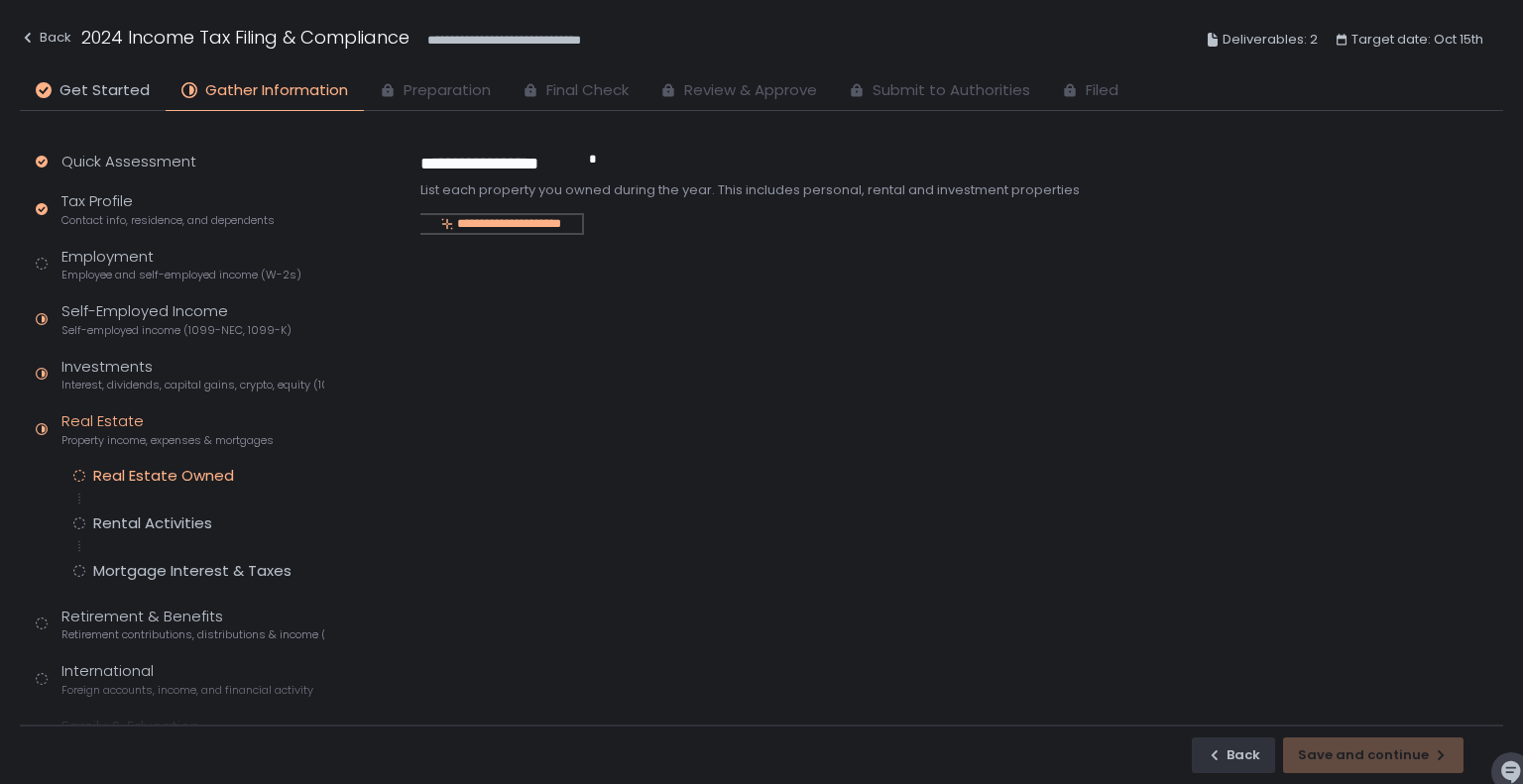 click on "**********" 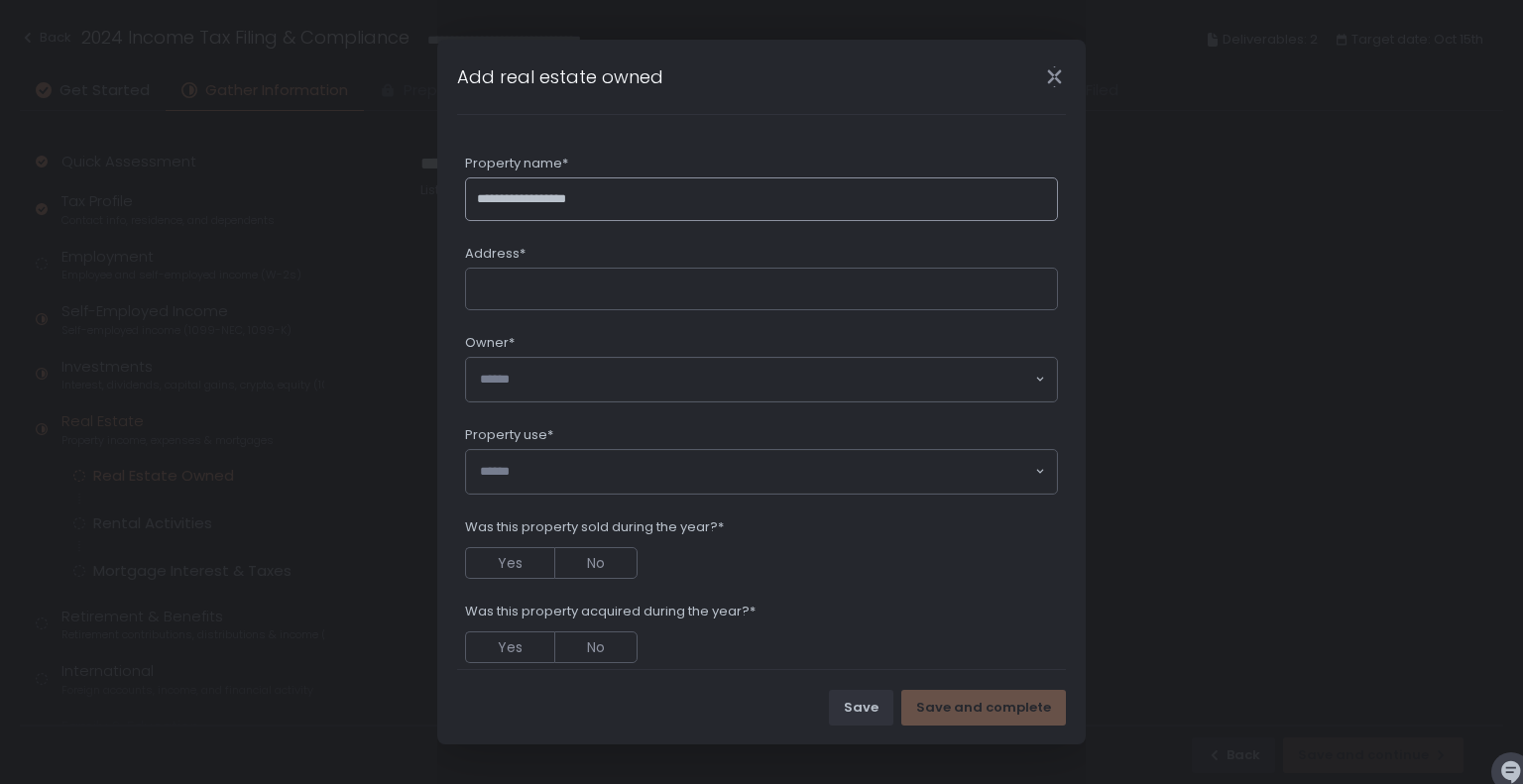 type on "**********" 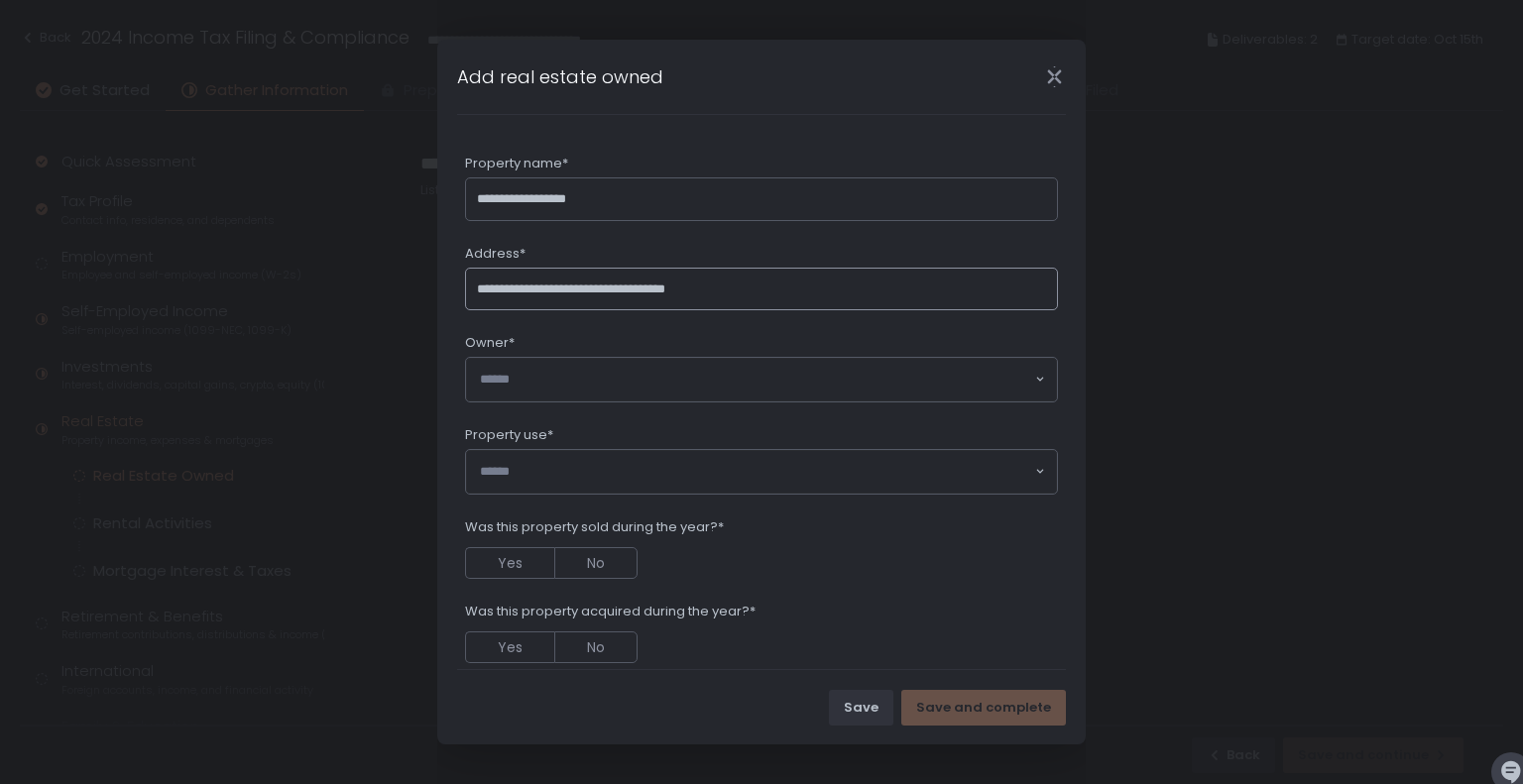 type on "**********" 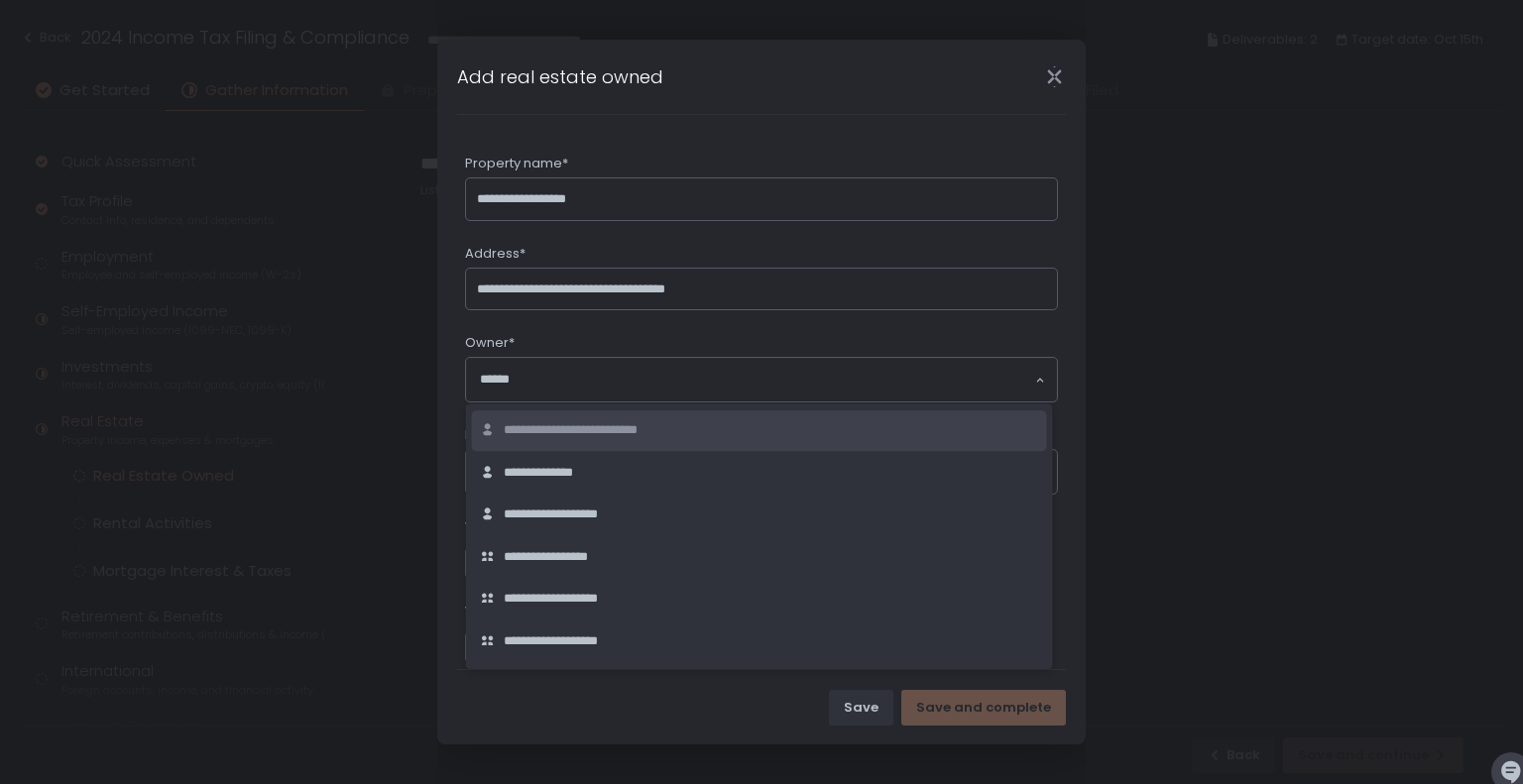 click on "**********" 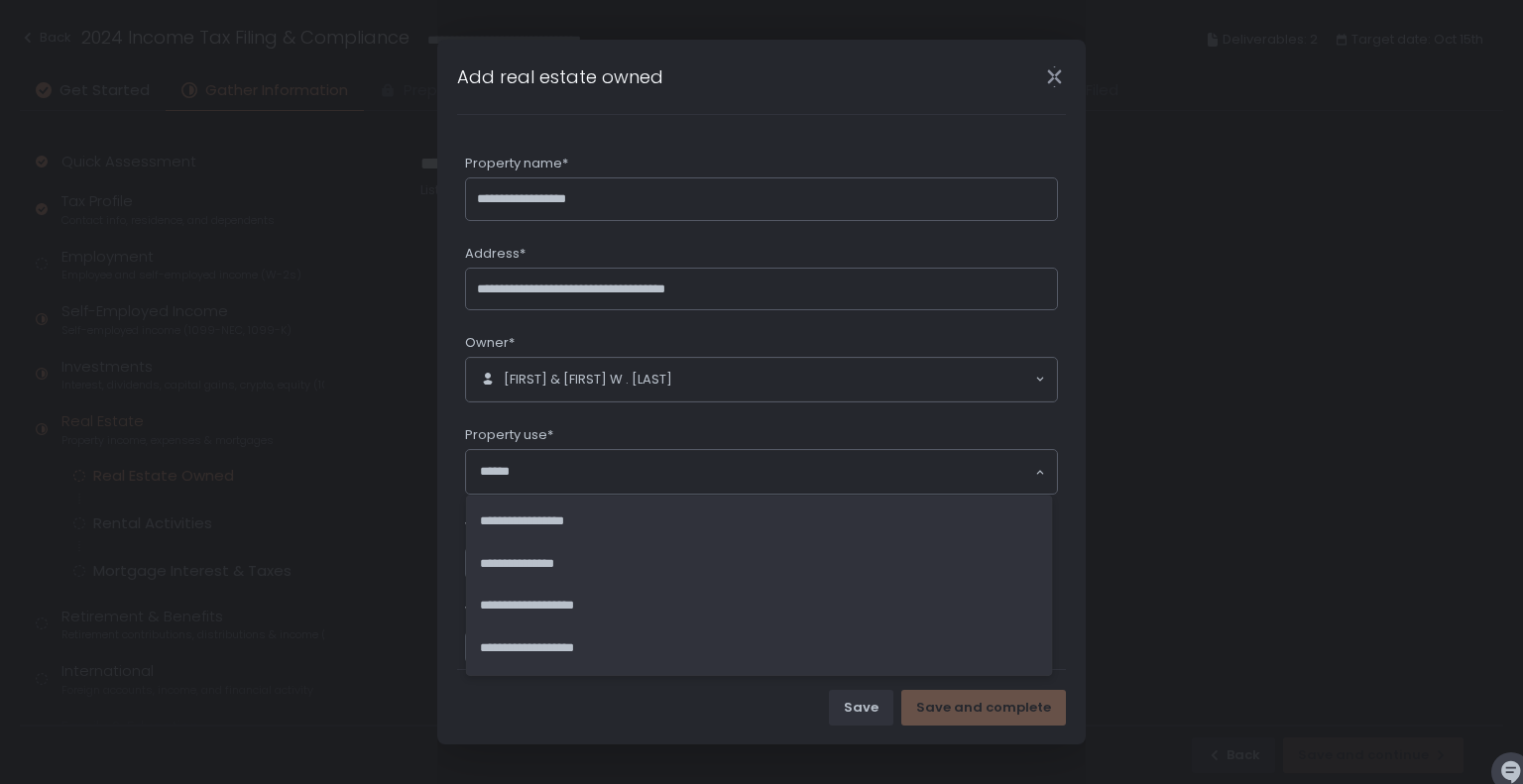 click 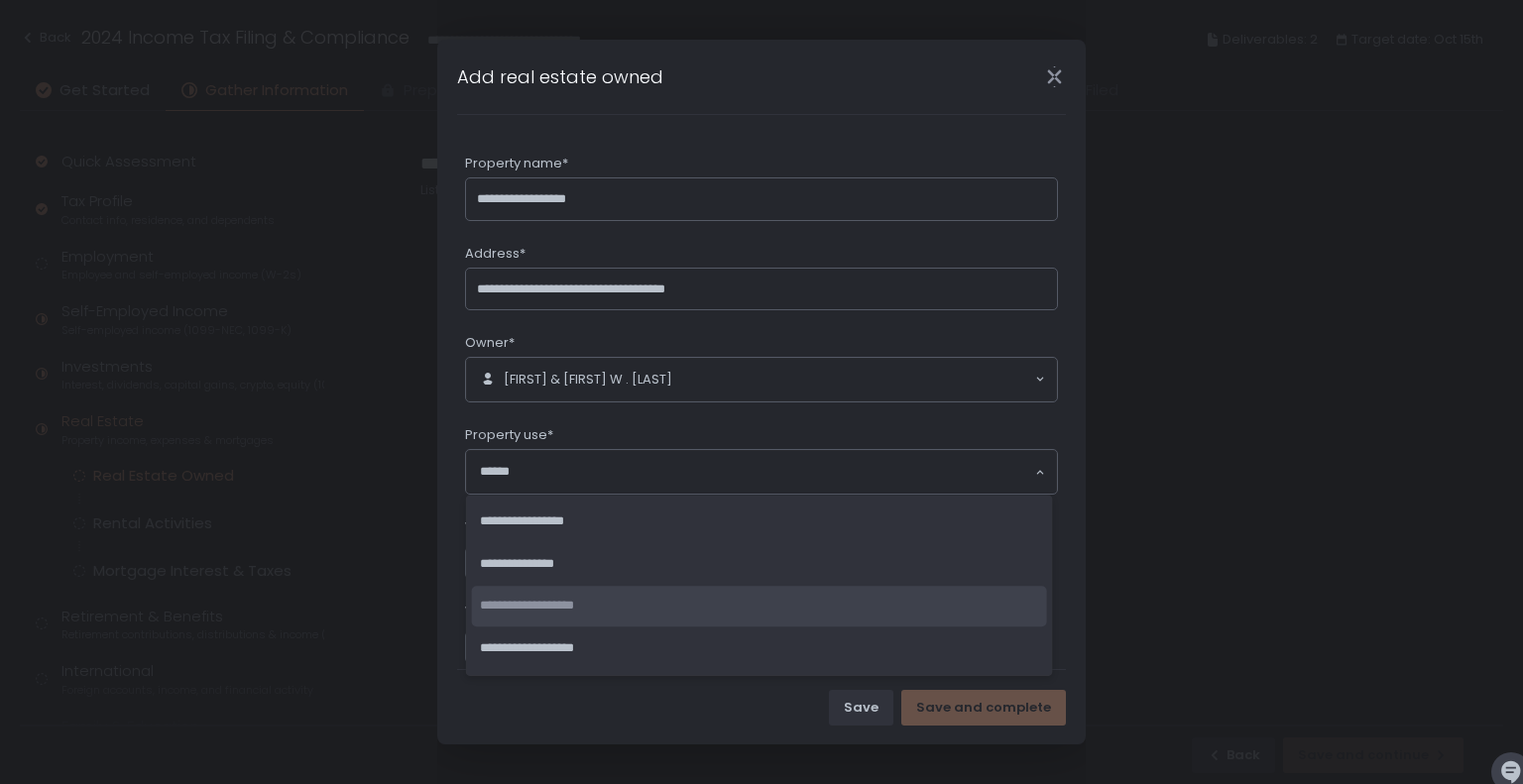 click on "**********" 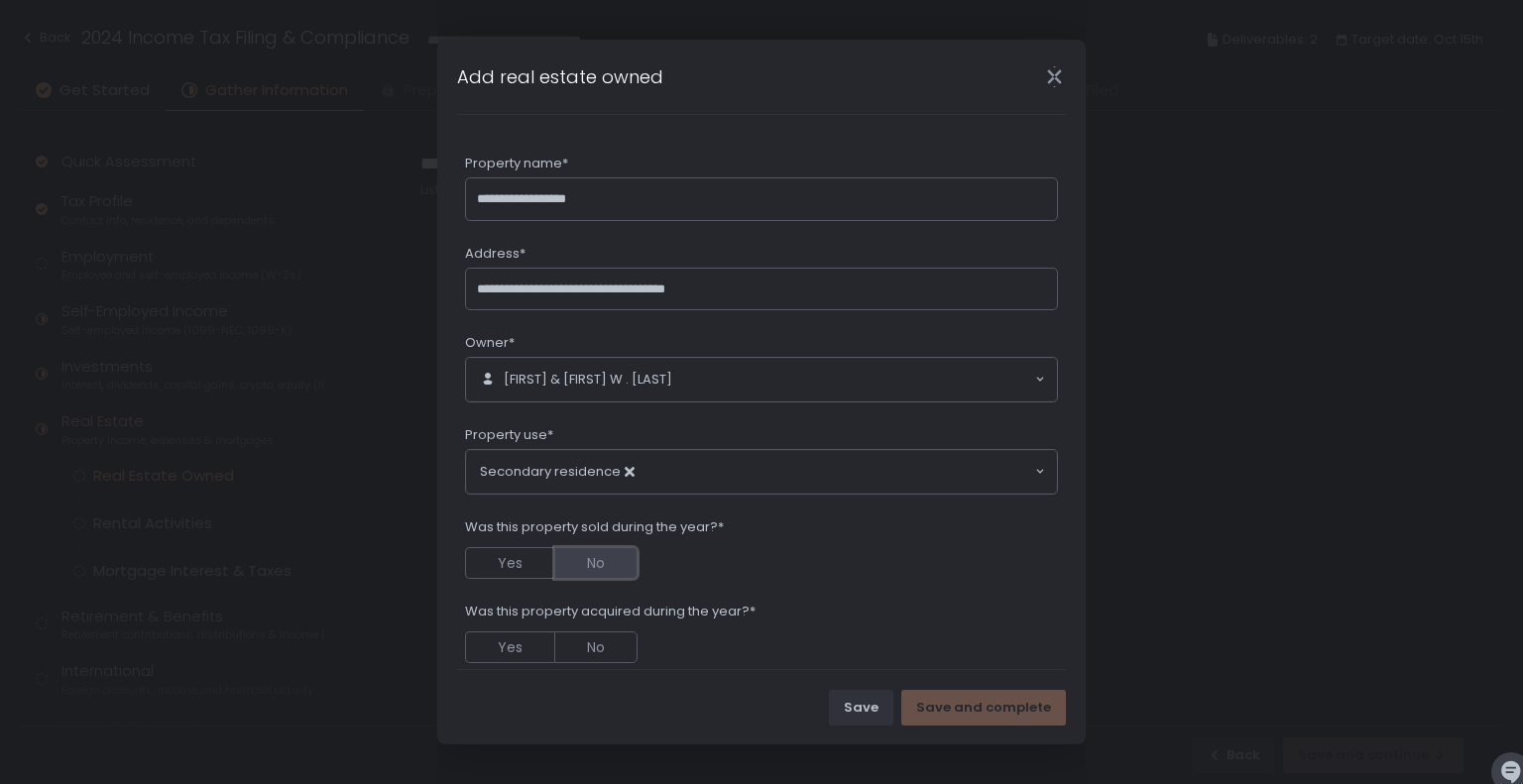 click on "No" at bounding box center (596, 563) 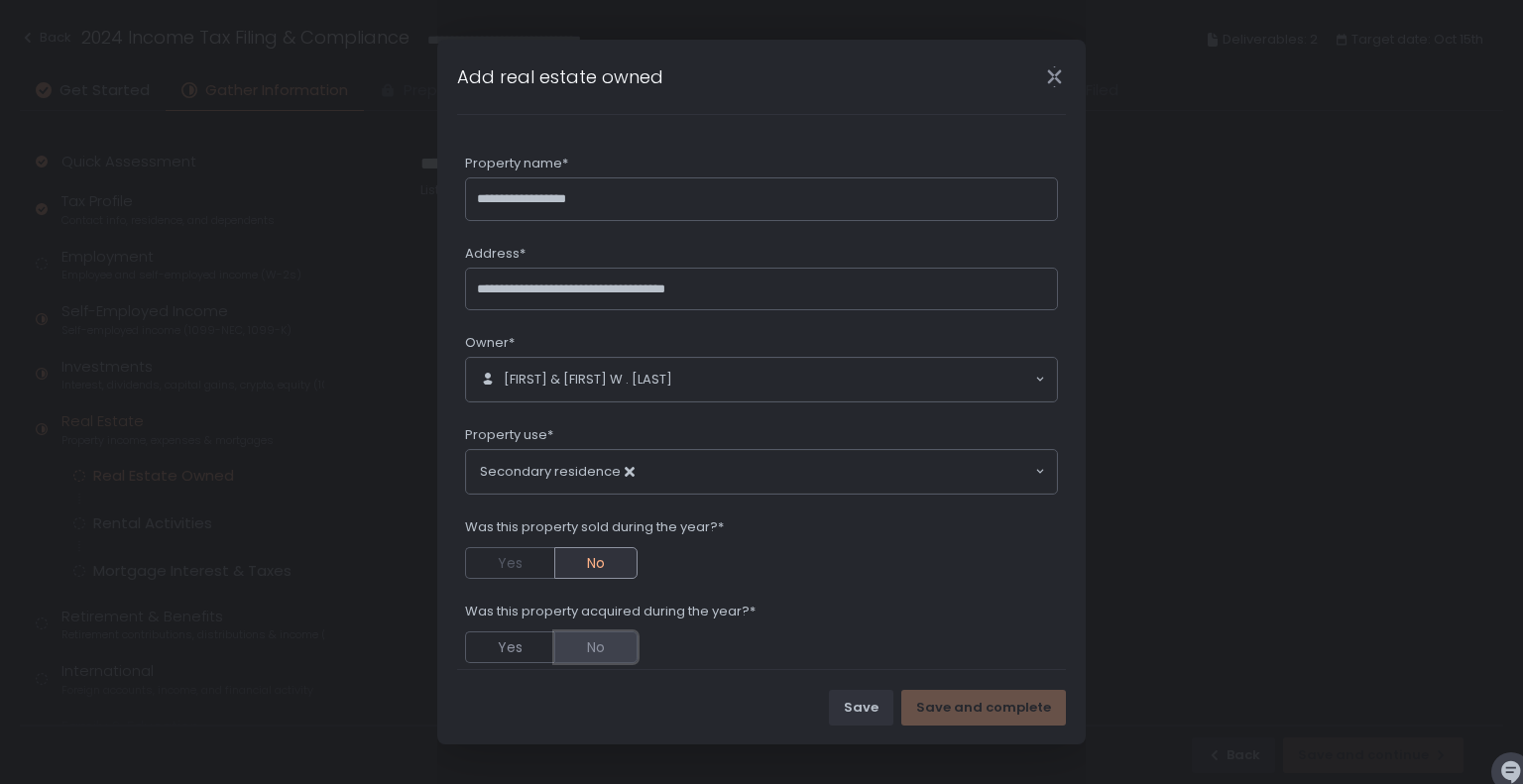 click on "No" at bounding box center (596, 647) 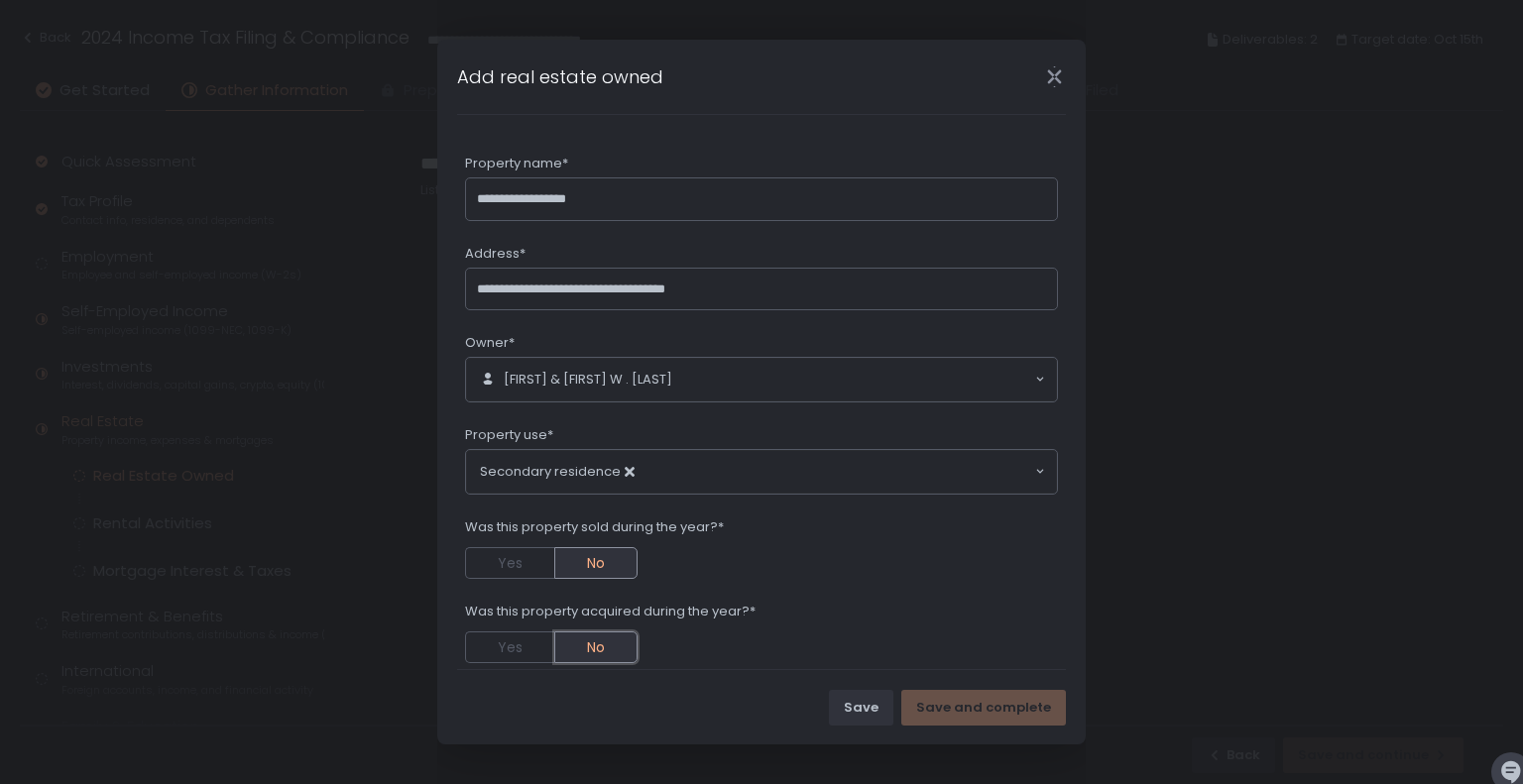 scroll, scrollTop: 281, scrollLeft: 0, axis: vertical 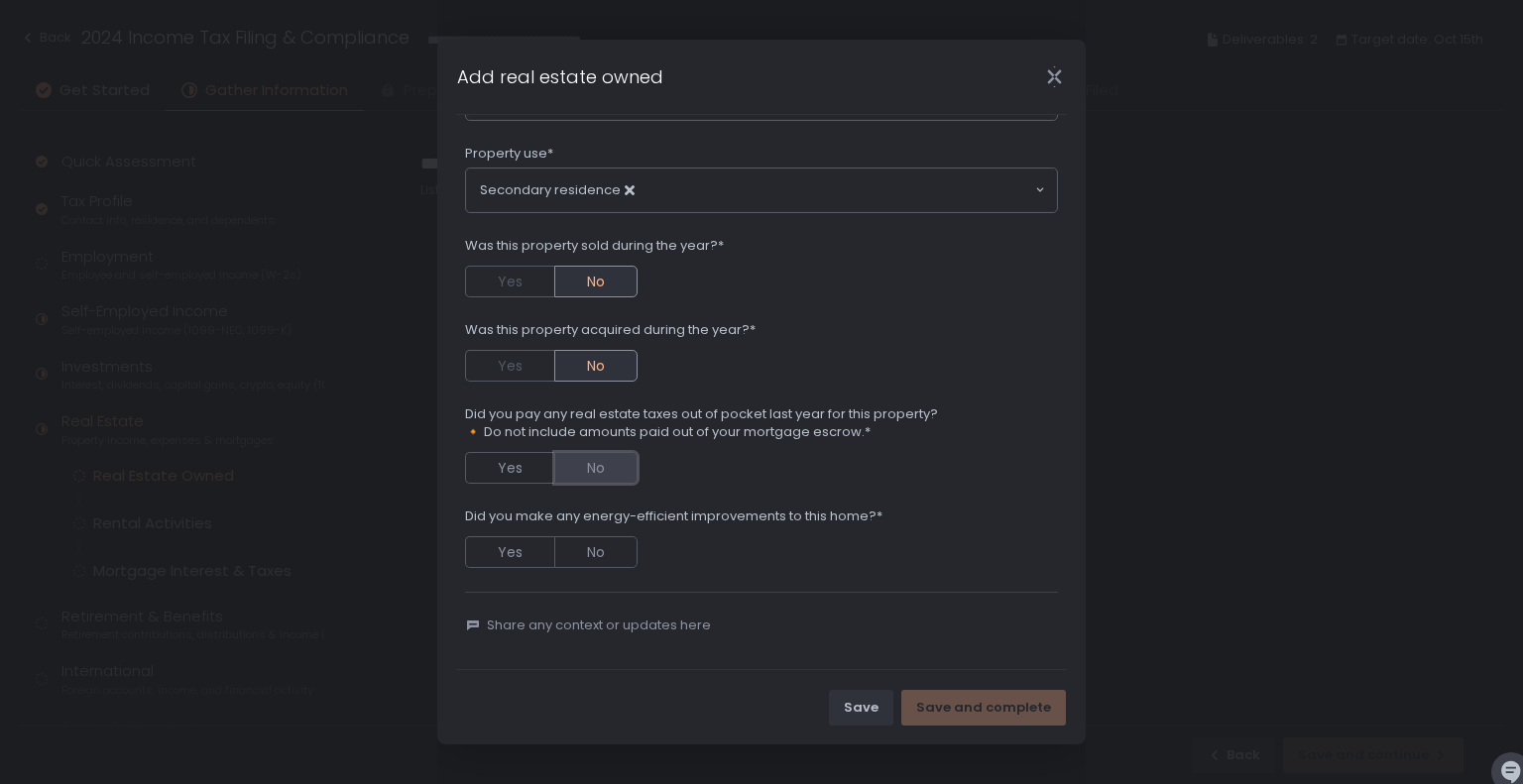 click on "No" at bounding box center [596, 468] 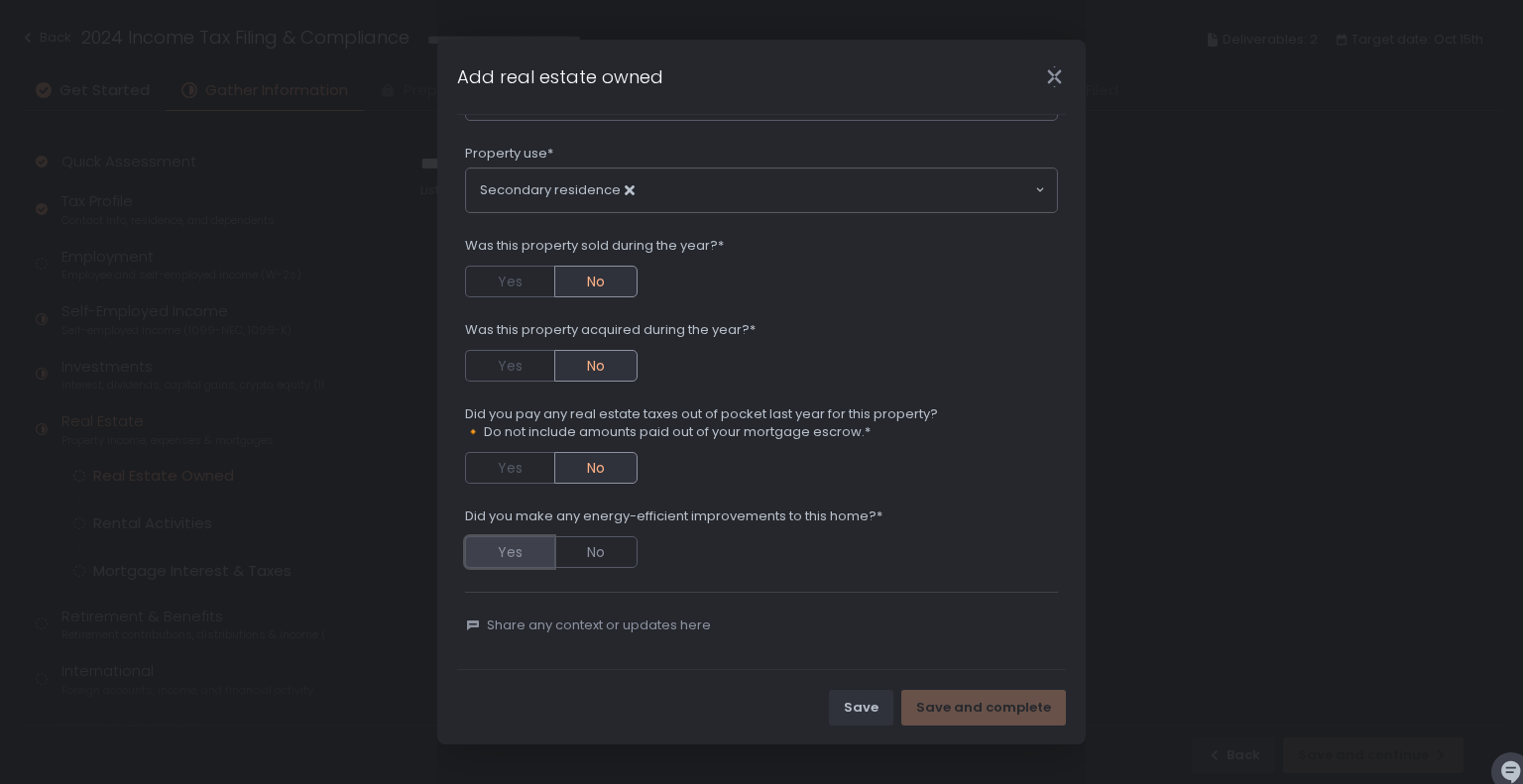 click on "Yes" at bounding box center (510, 552) 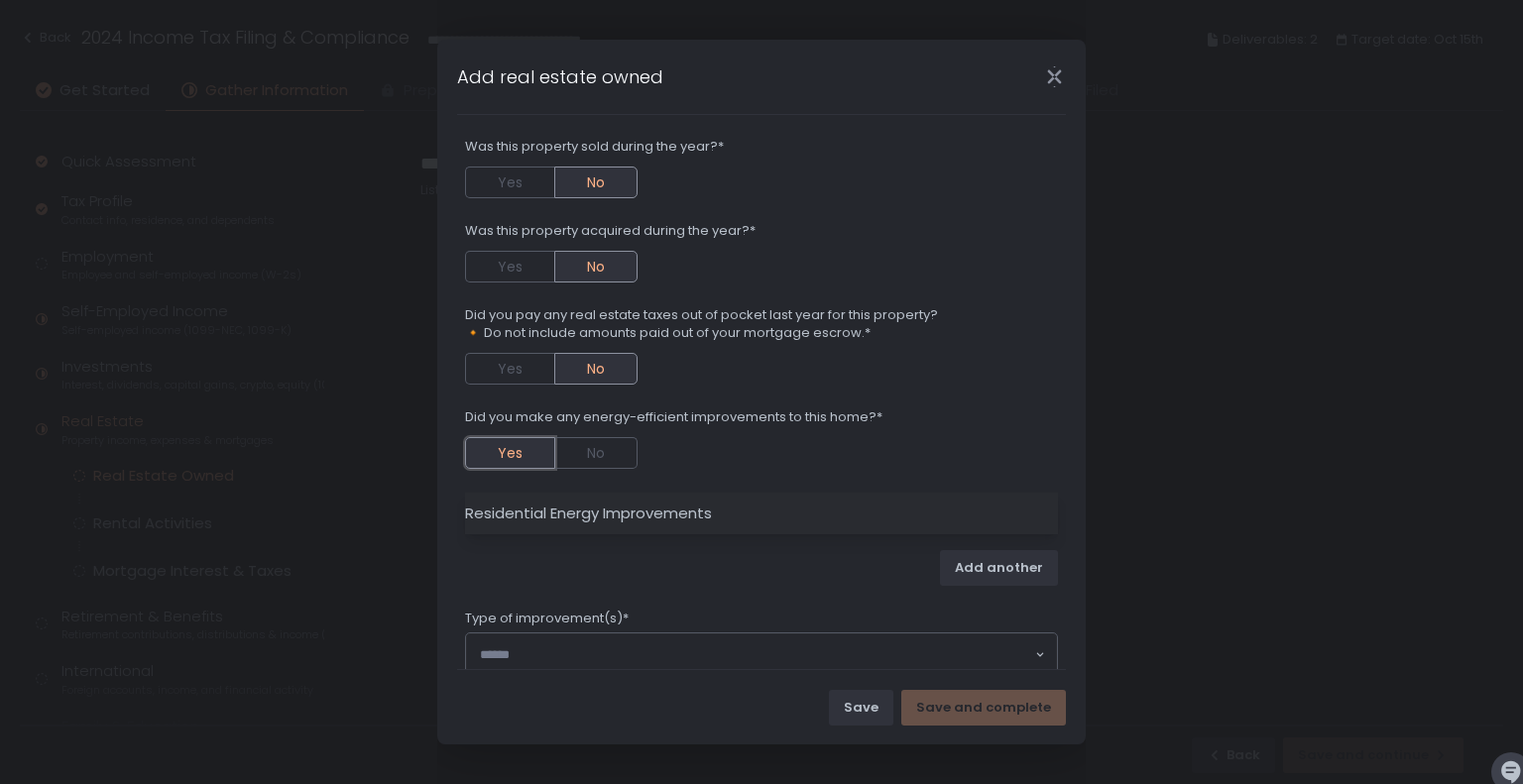 scroll, scrollTop: 579, scrollLeft: 0, axis: vertical 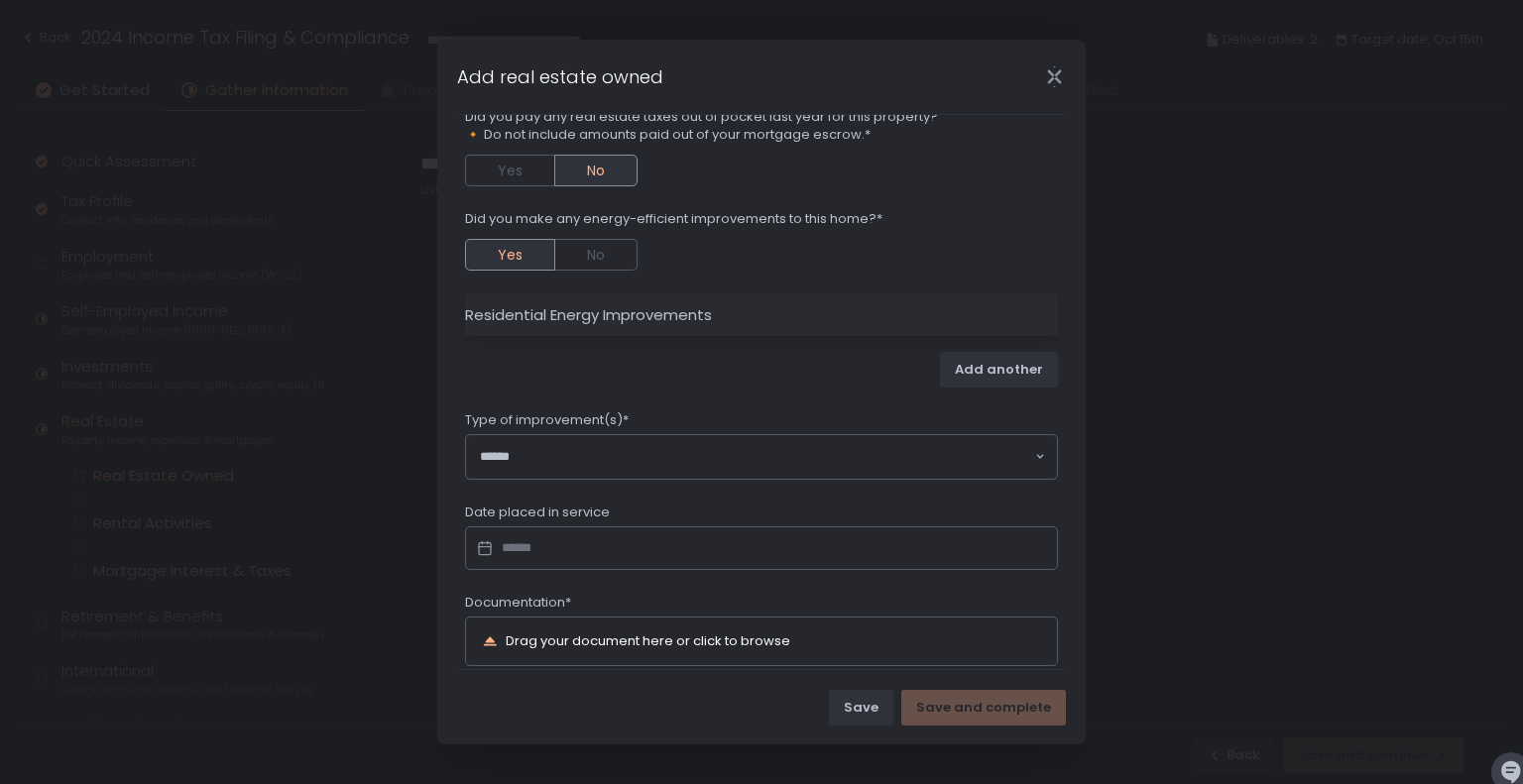 click 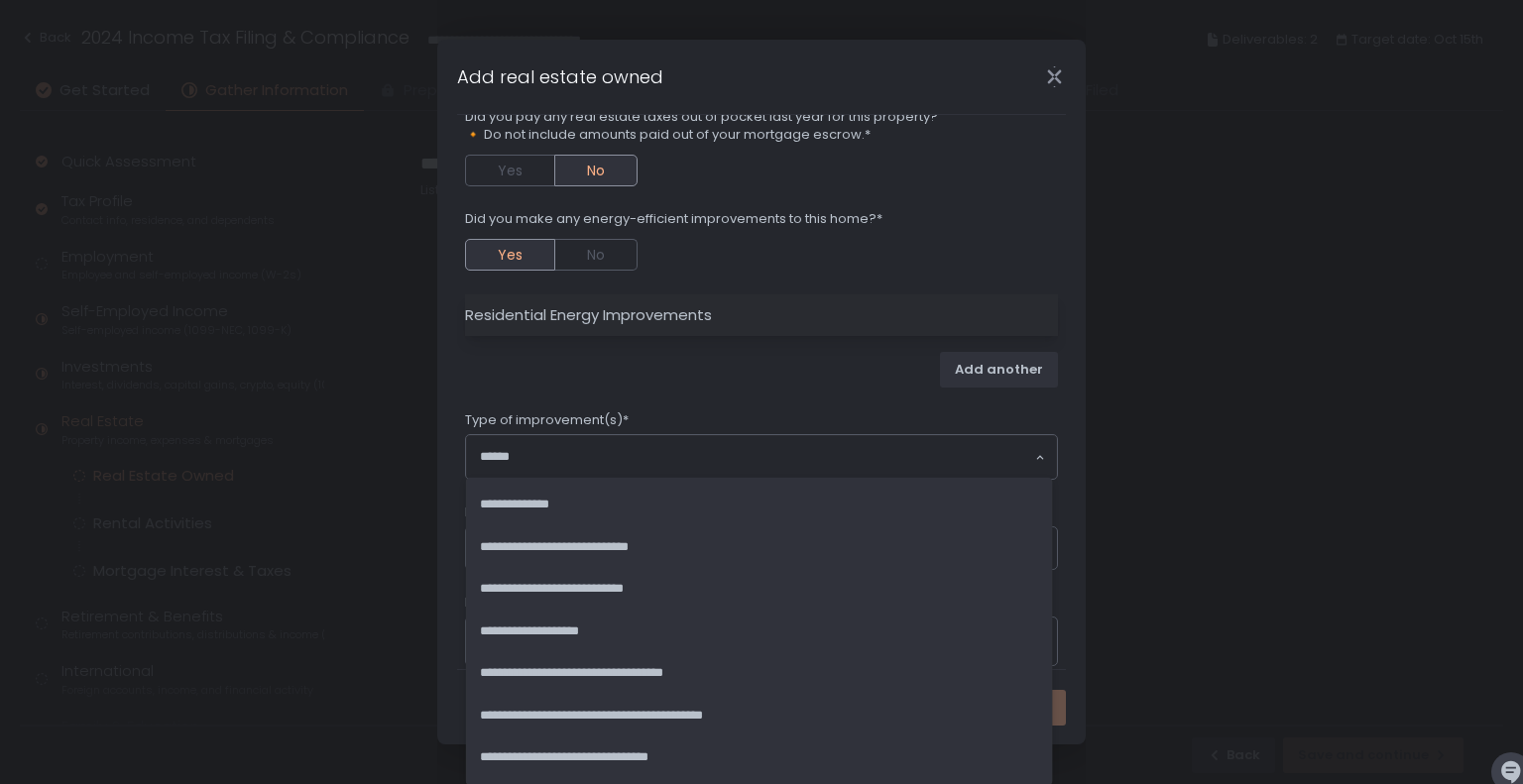 click 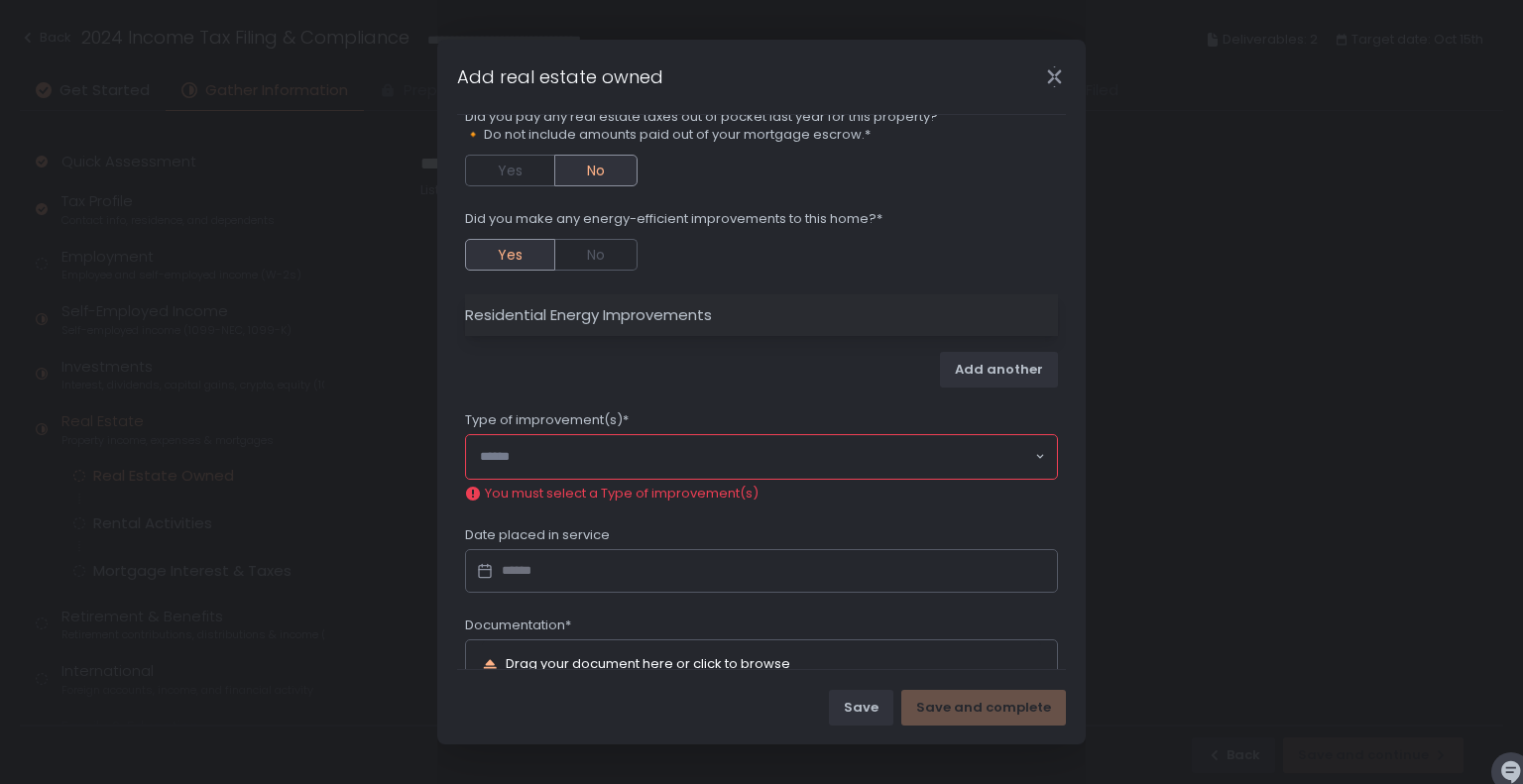 click on "**********" at bounding box center (762, 132) 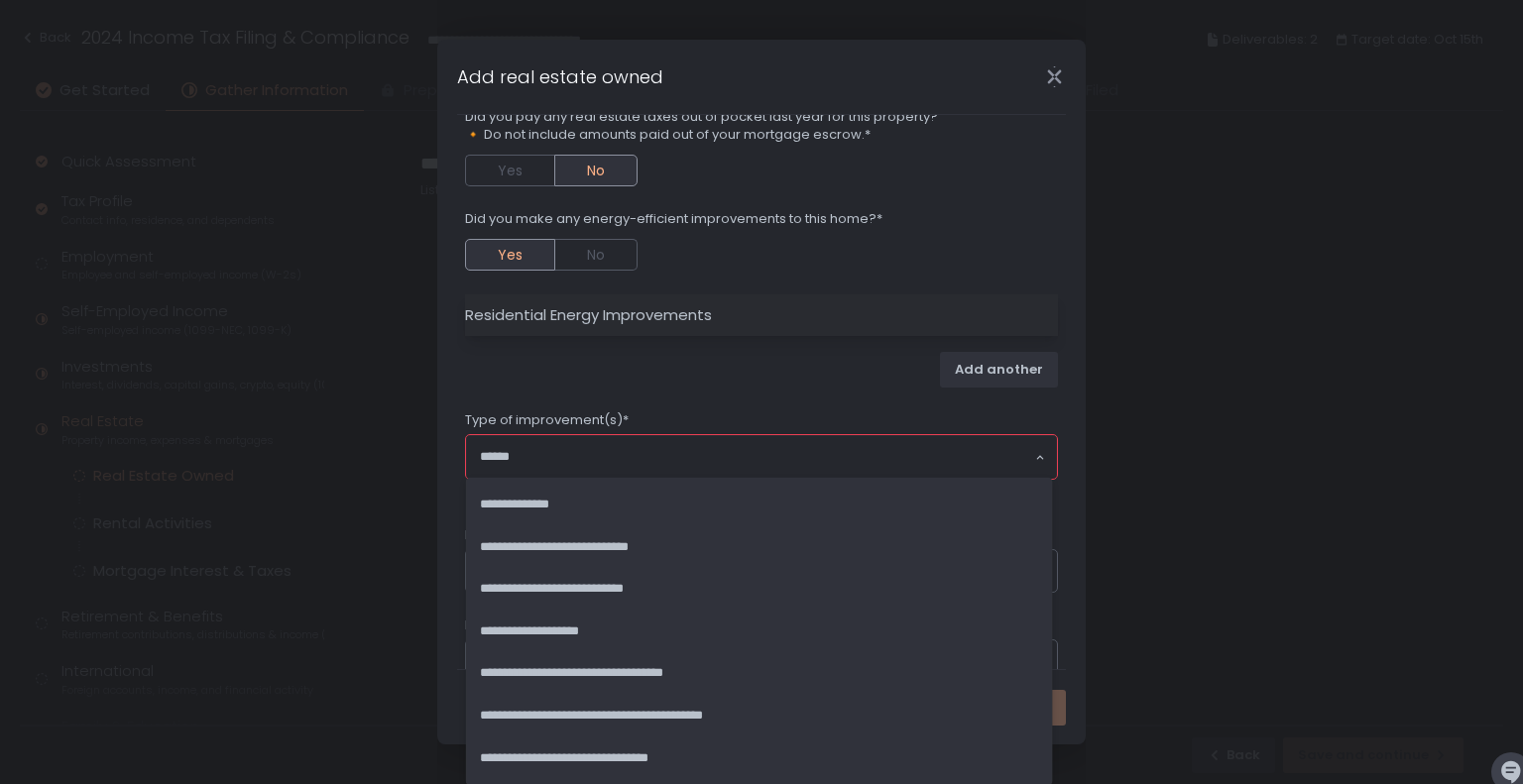 click 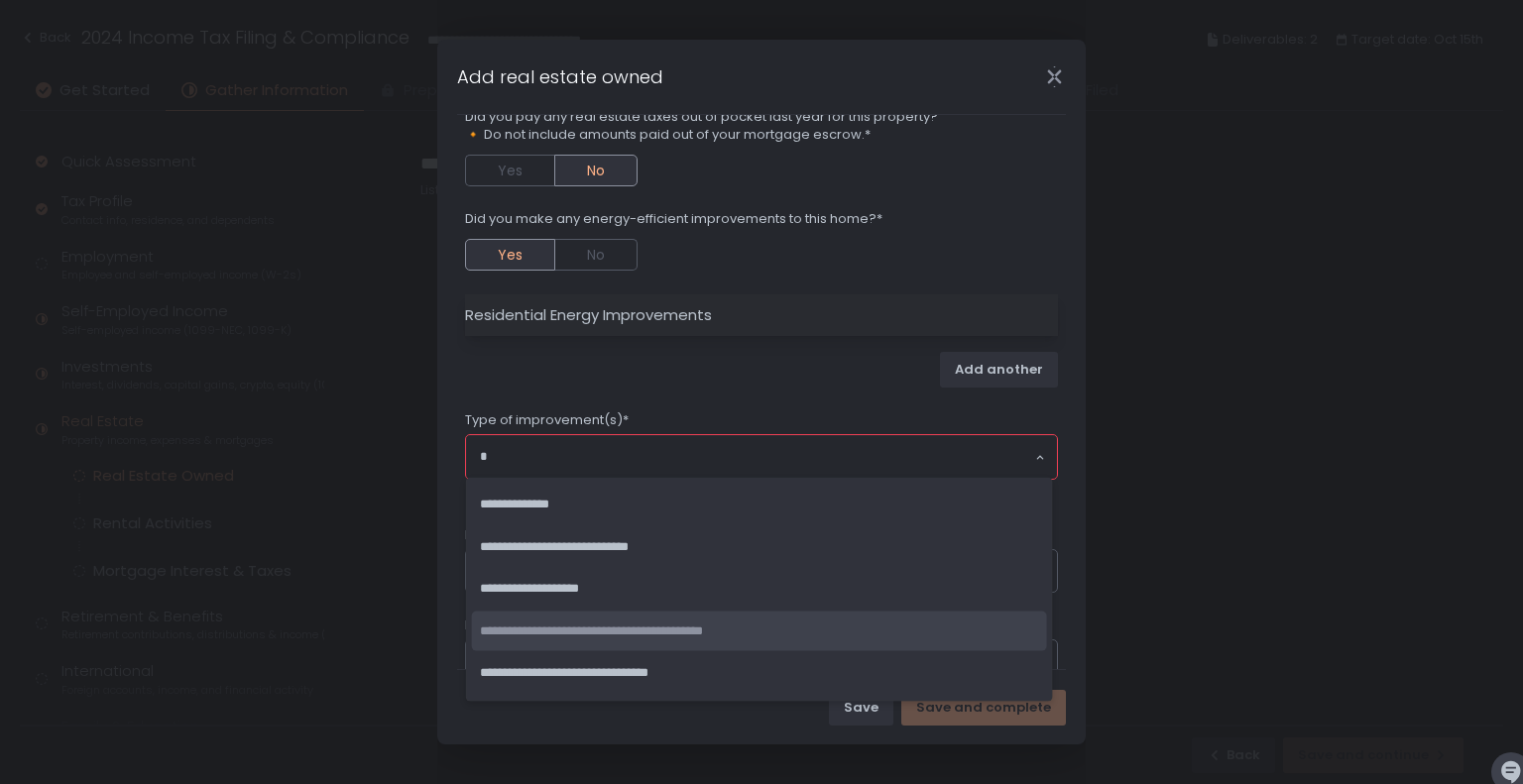 click on "**********" 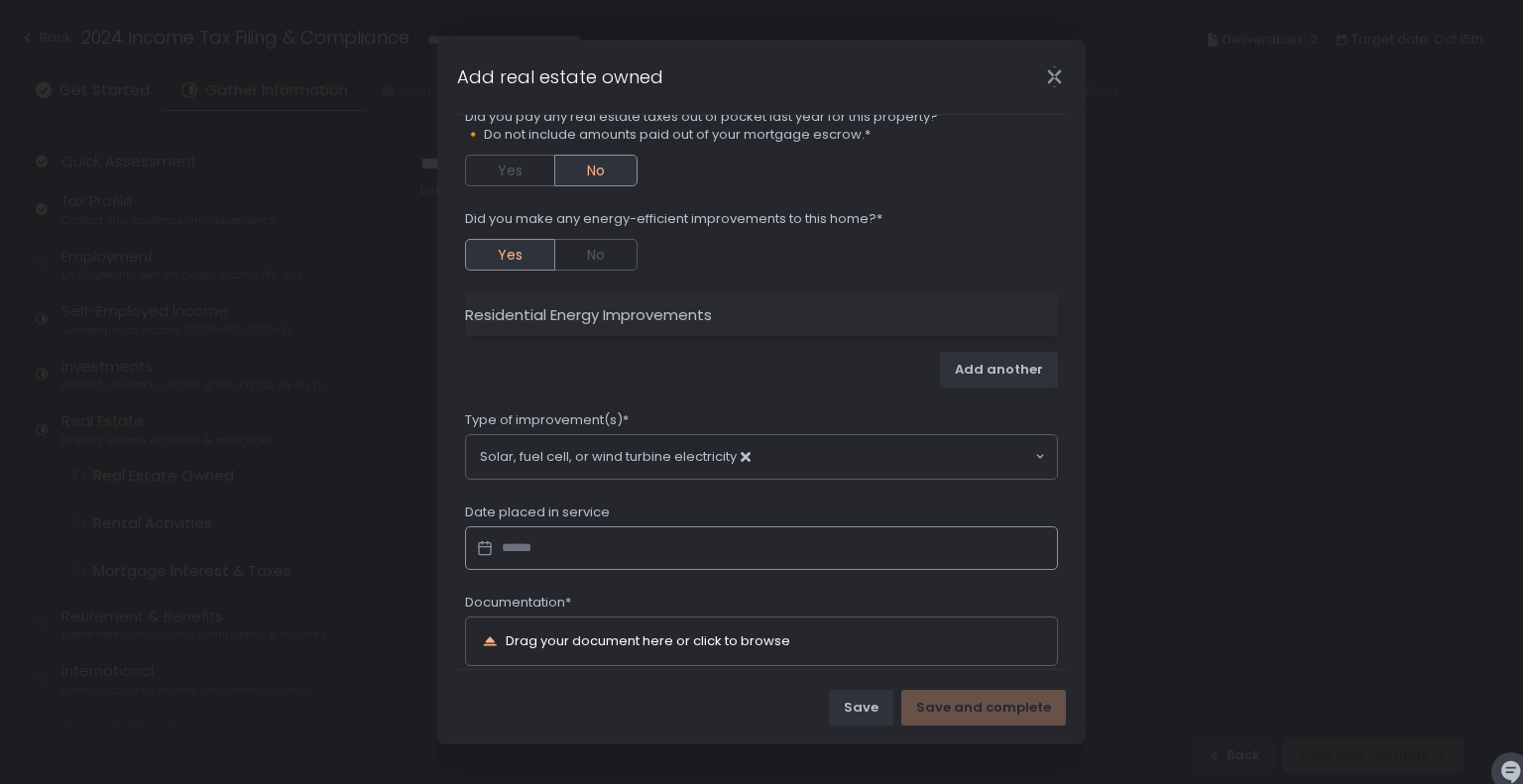 click at bounding box center (762, 548) 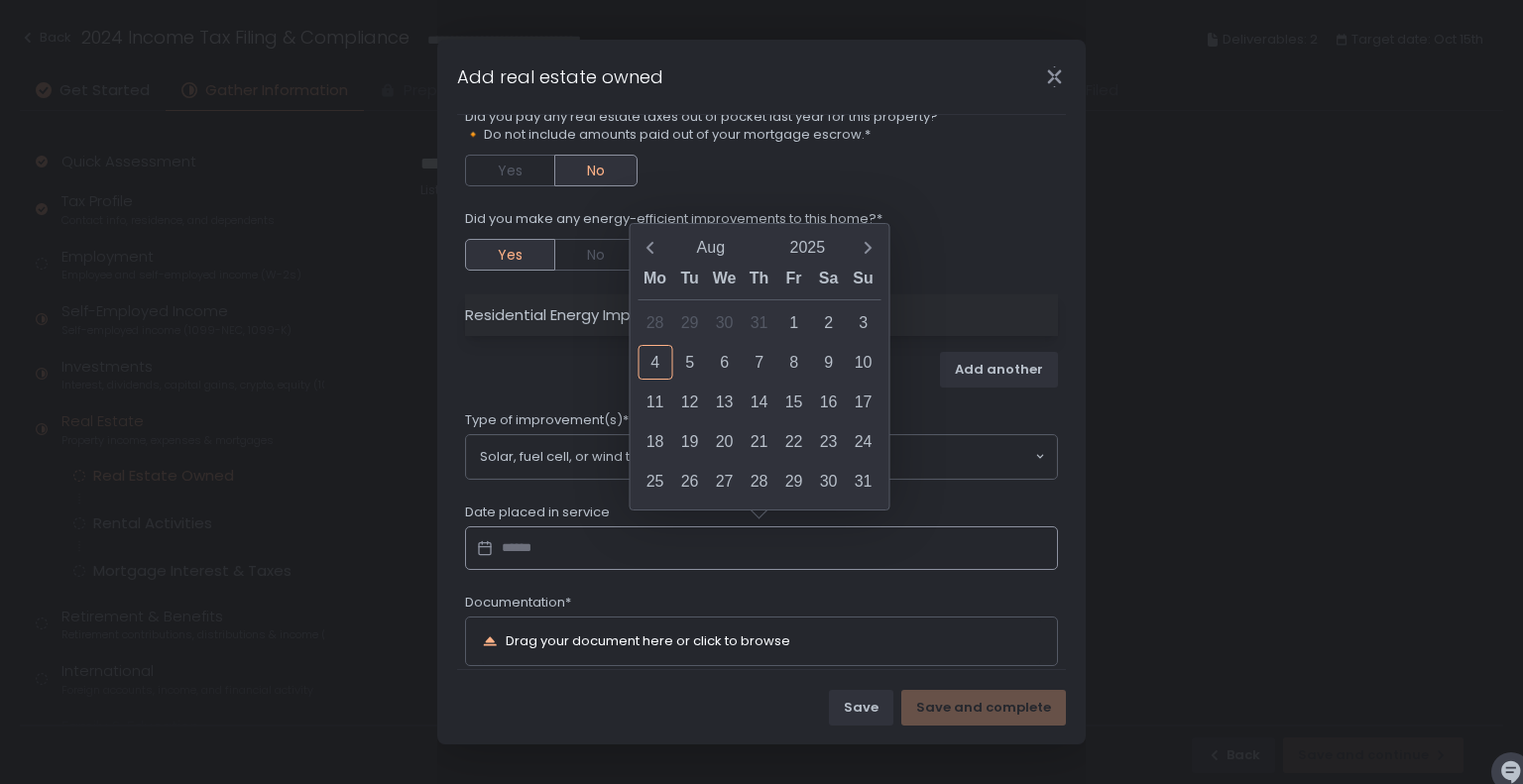 click at bounding box center [762, 548] 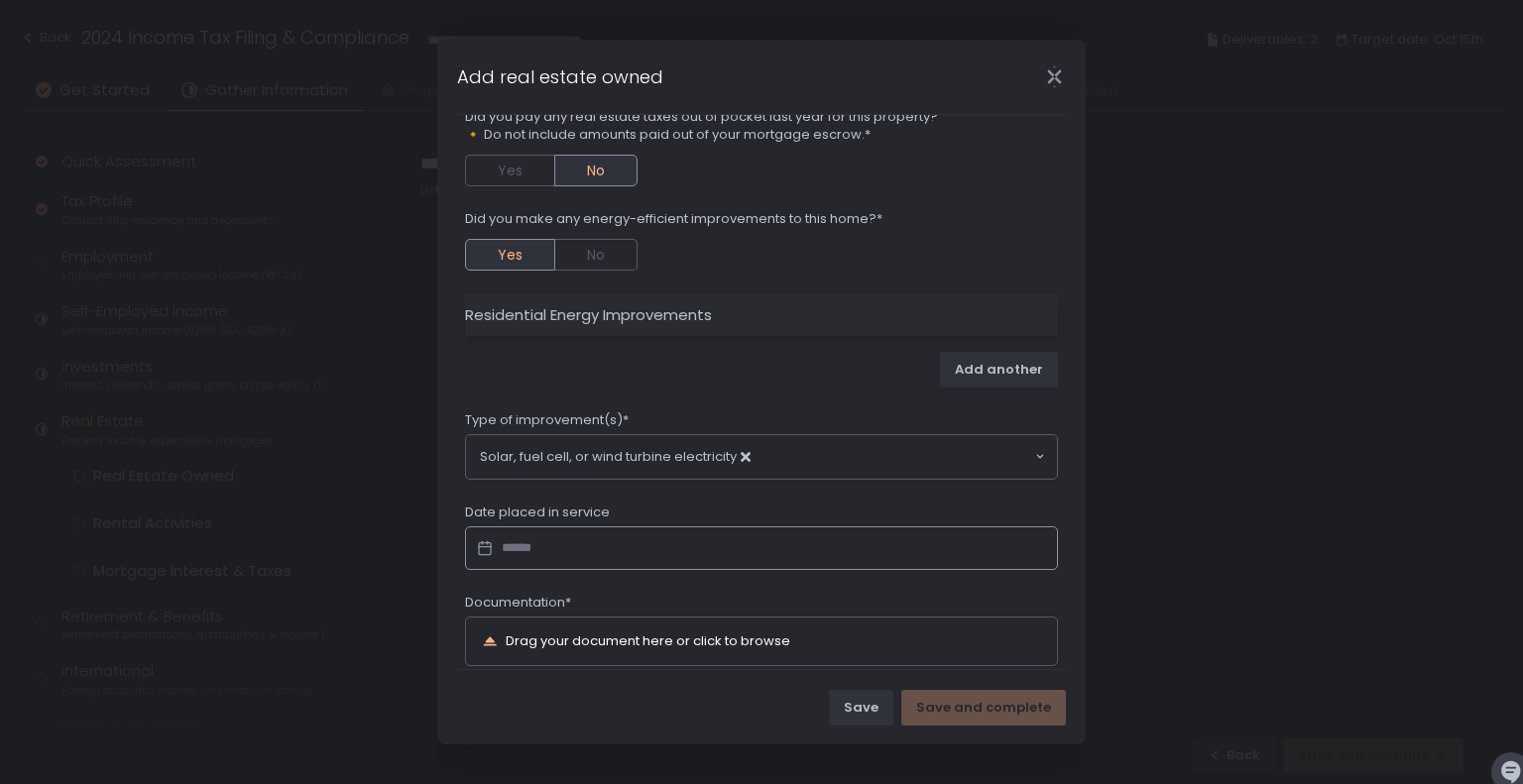 click at bounding box center [762, 548] 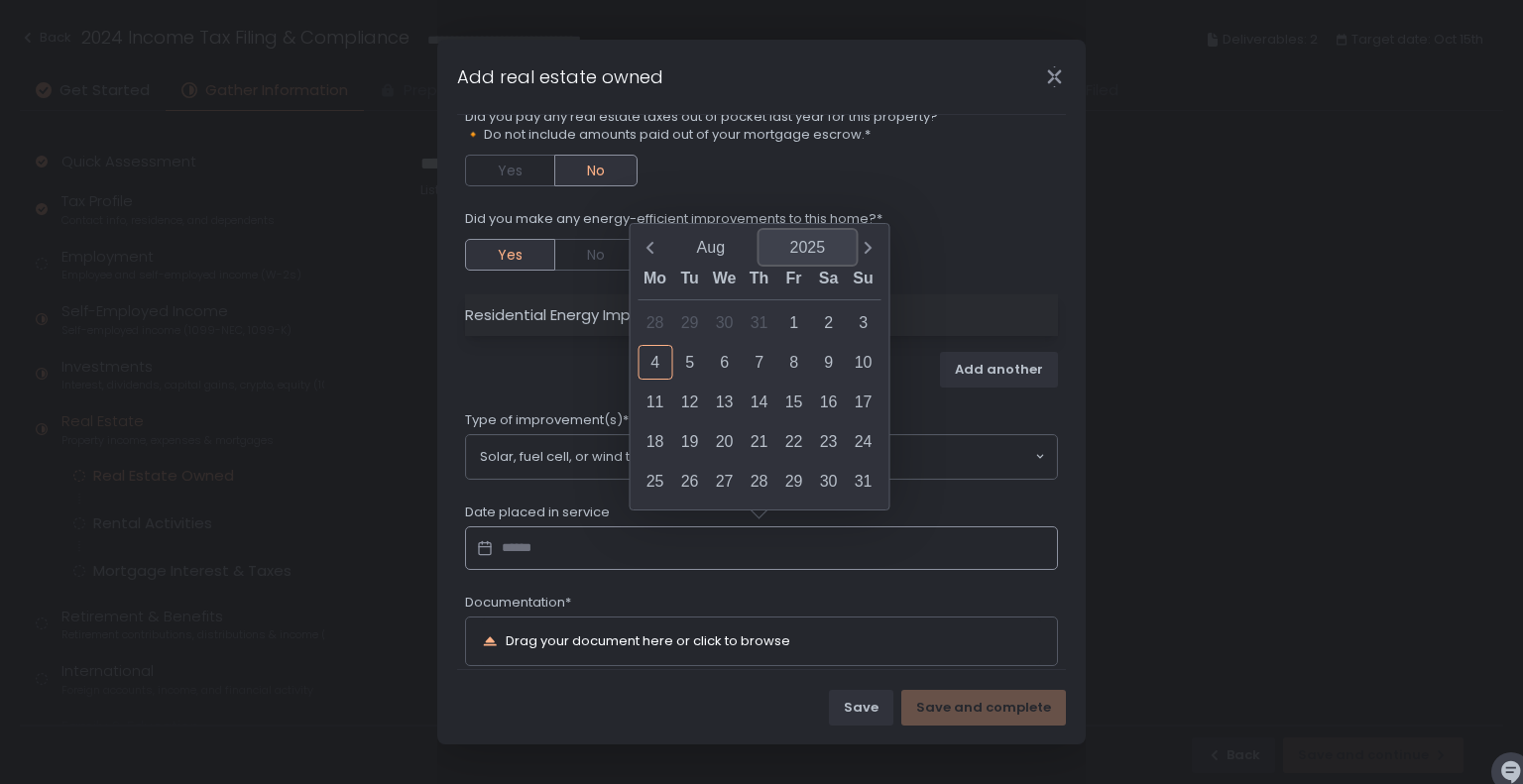 click on "2025" 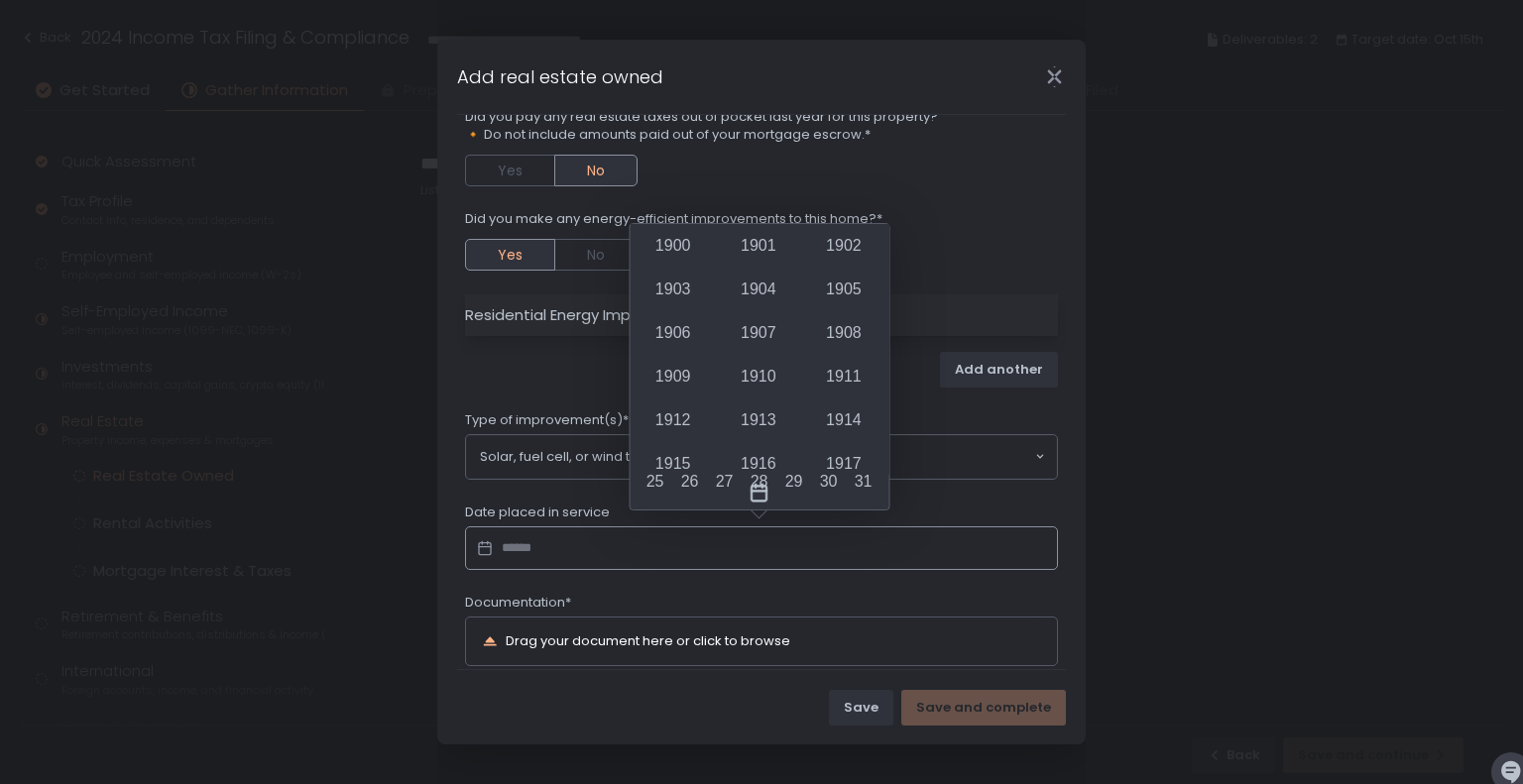 scroll, scrollTop: 1671, scrollLeft: 0, axis: vertical 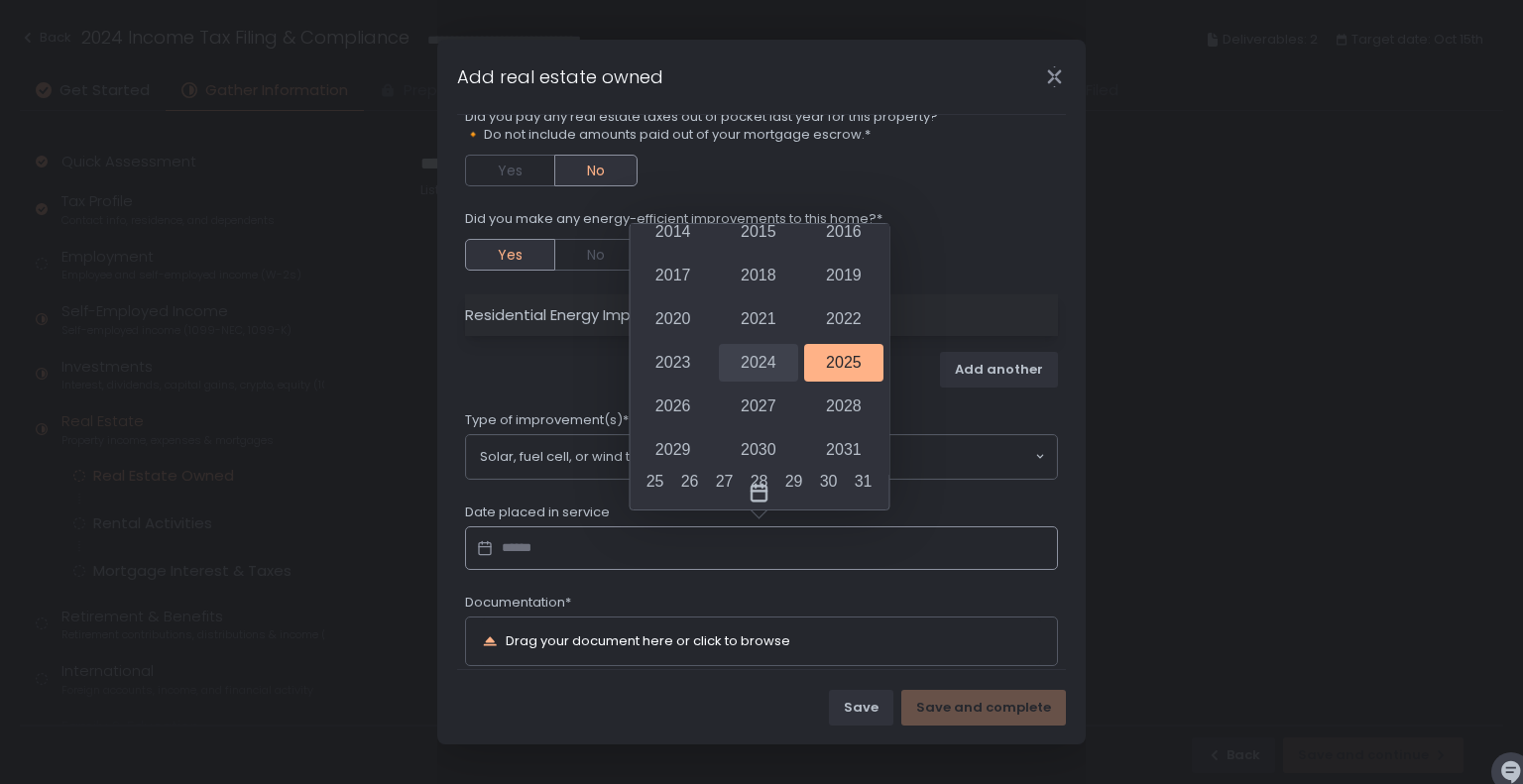 click on "2024" at bounding box center (758, 363) 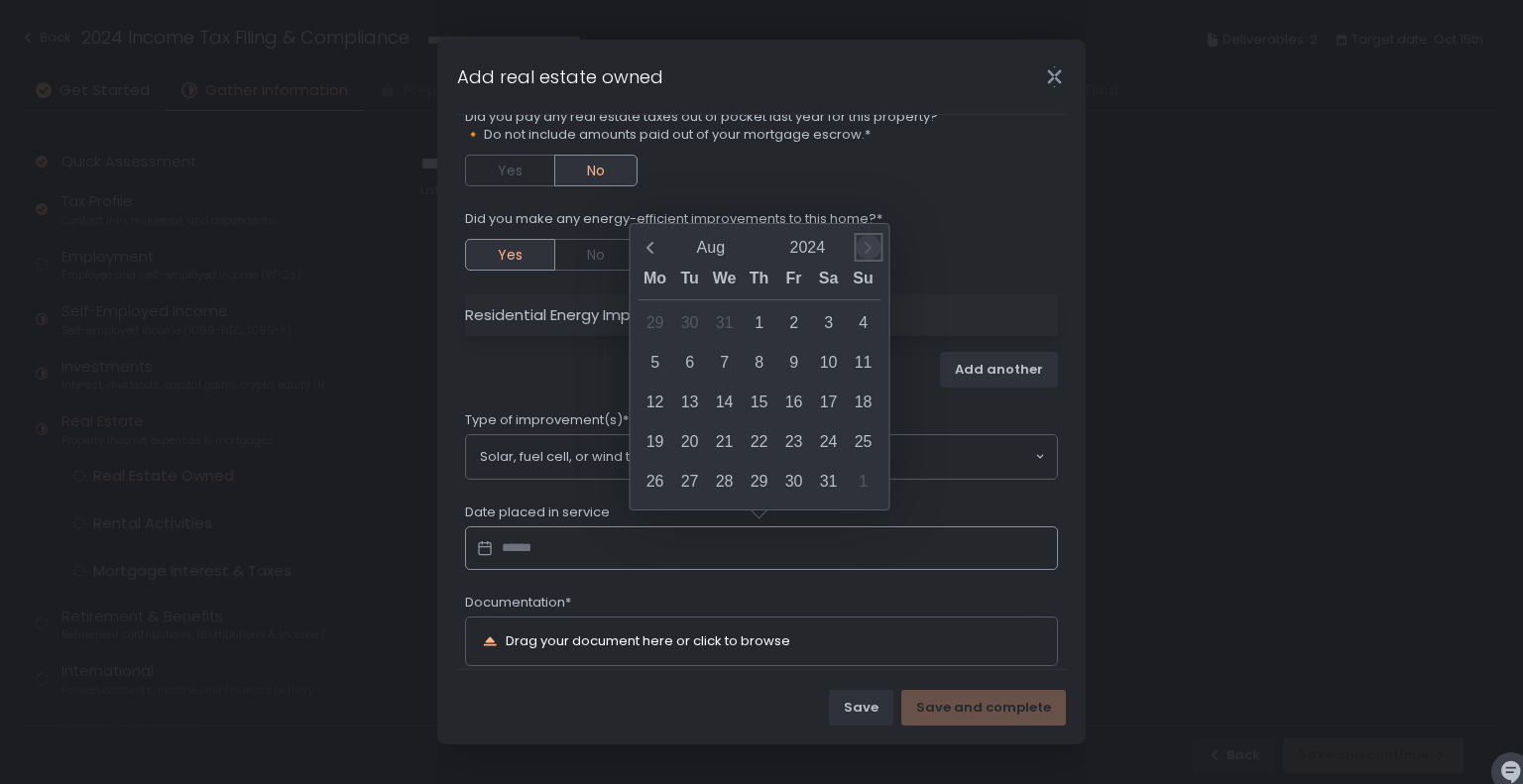 click 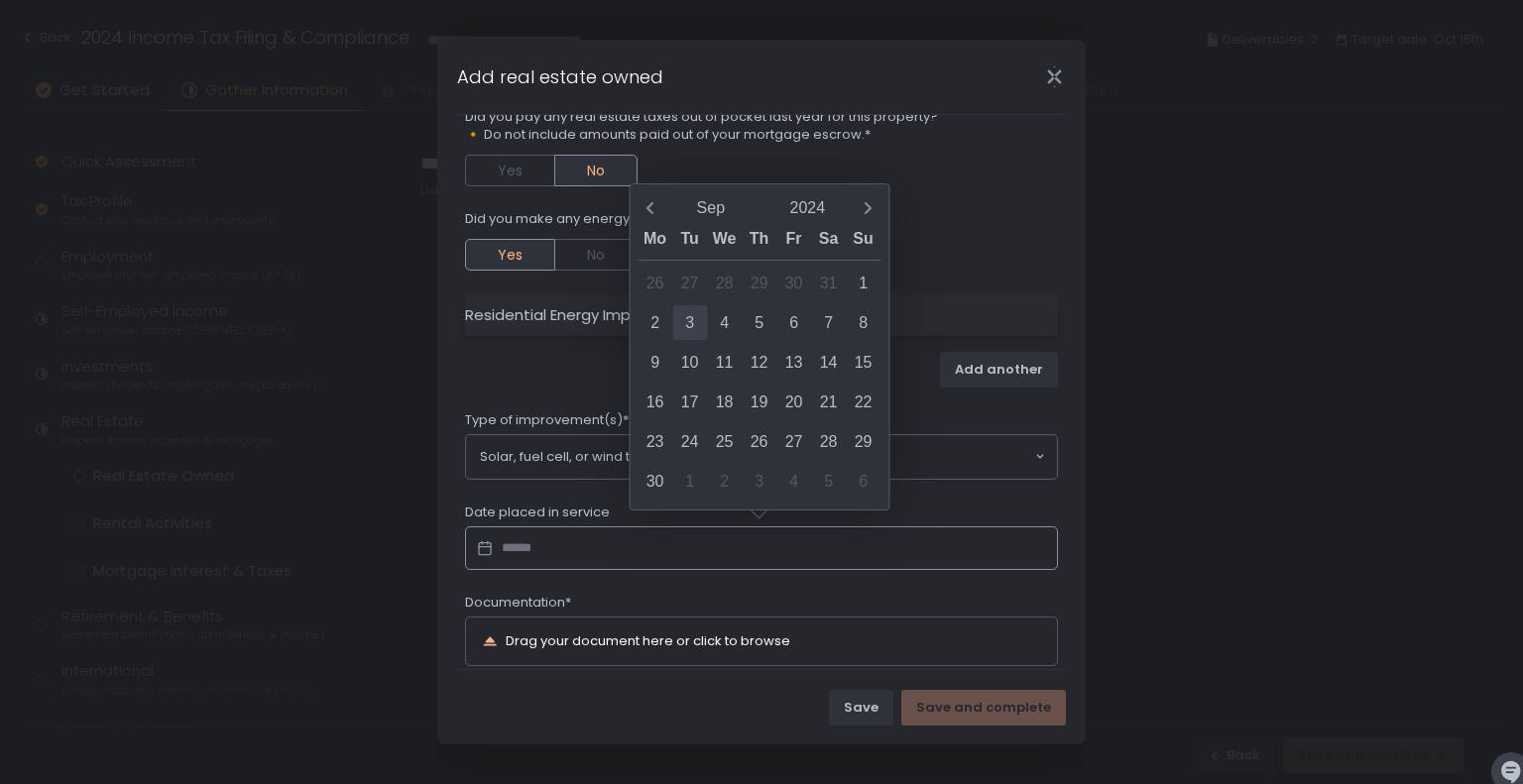 click on "3" at bounding box center (689, 322) 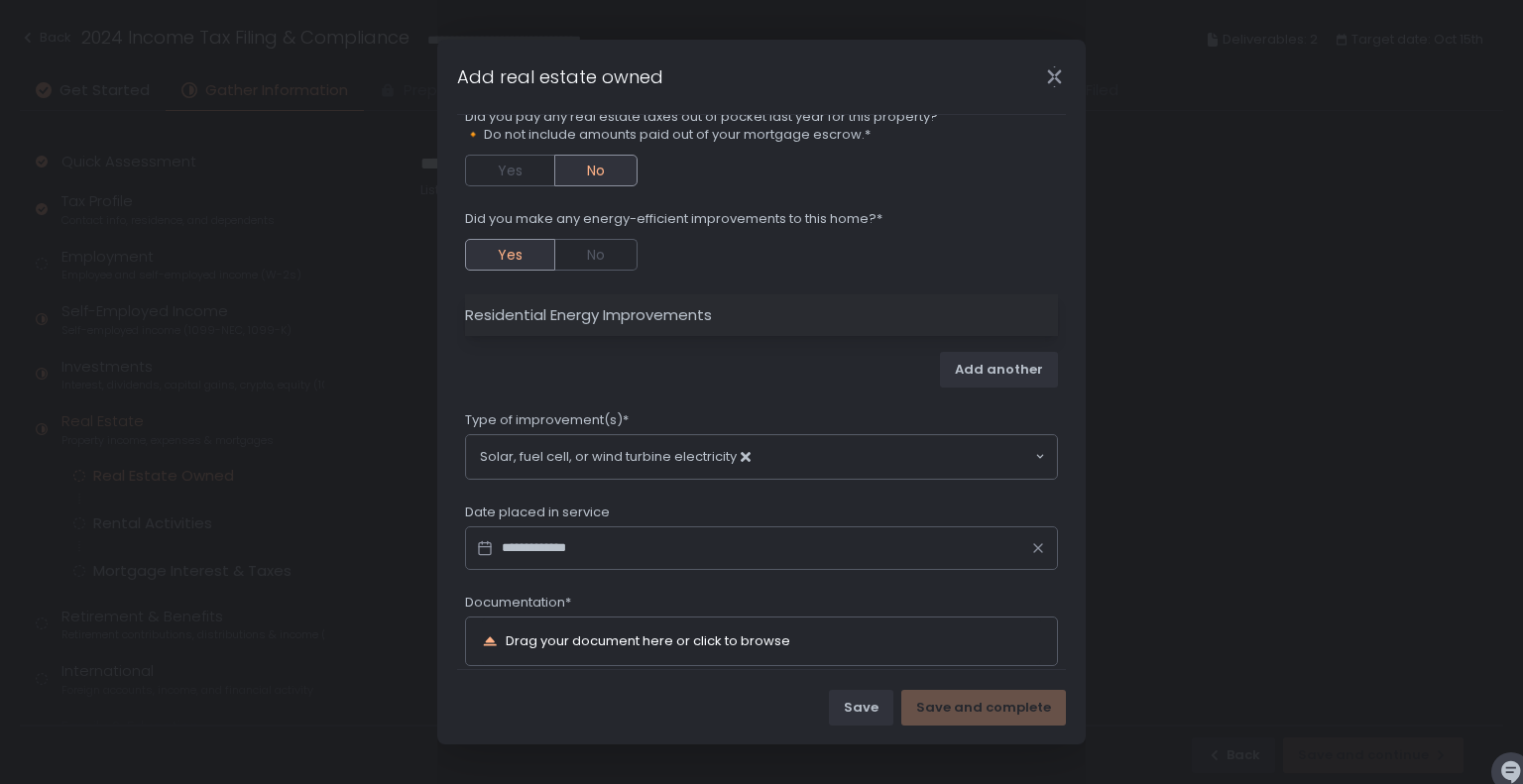 click on "Documentation*" at bounding box center [762, 605] 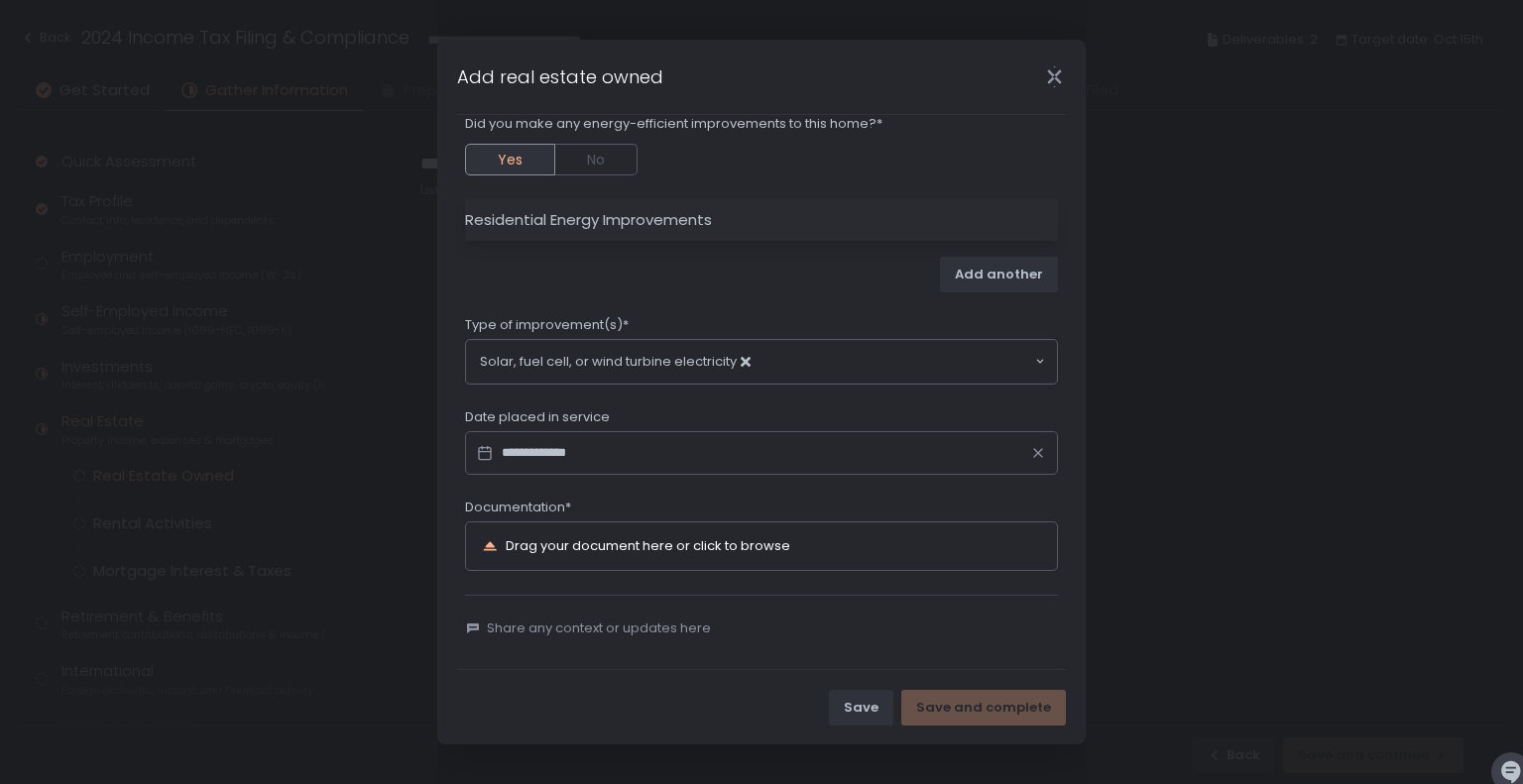 click on "Drag your document here or click to browse" at bounding box center [647, 545] 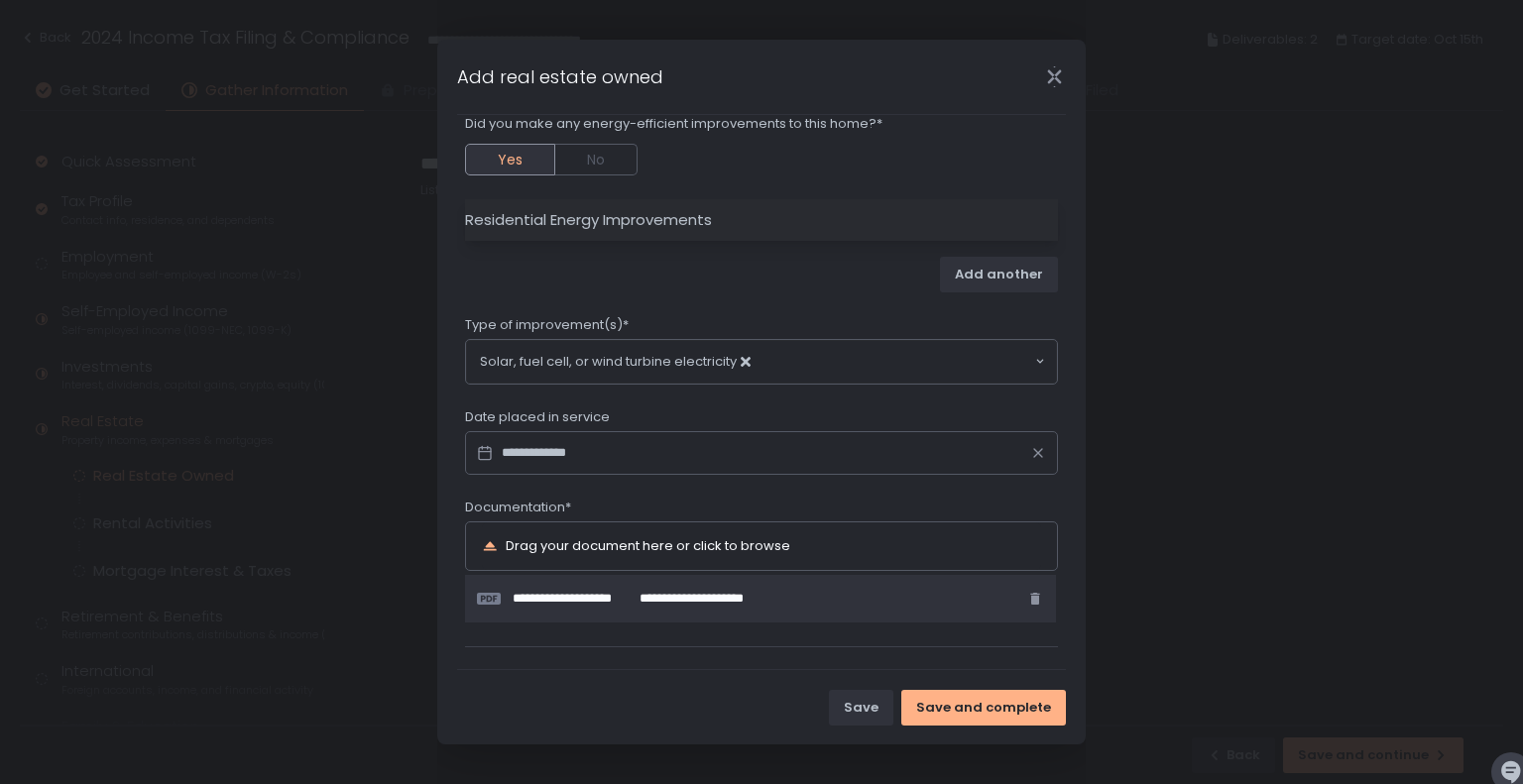 scroll, scrollTop: 726, scrollLeft: 0, axis: vertical 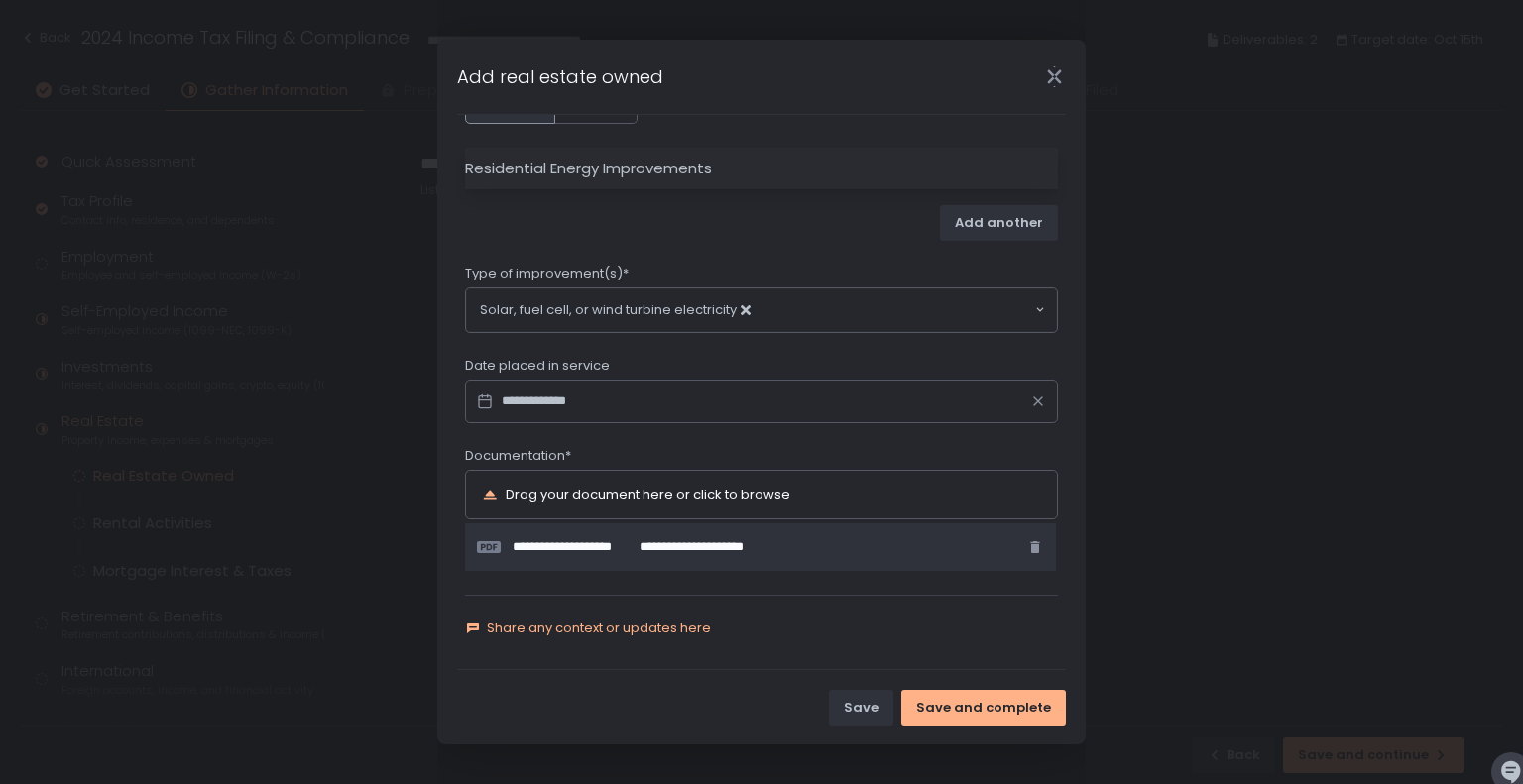 click on "Share any context or updates here" 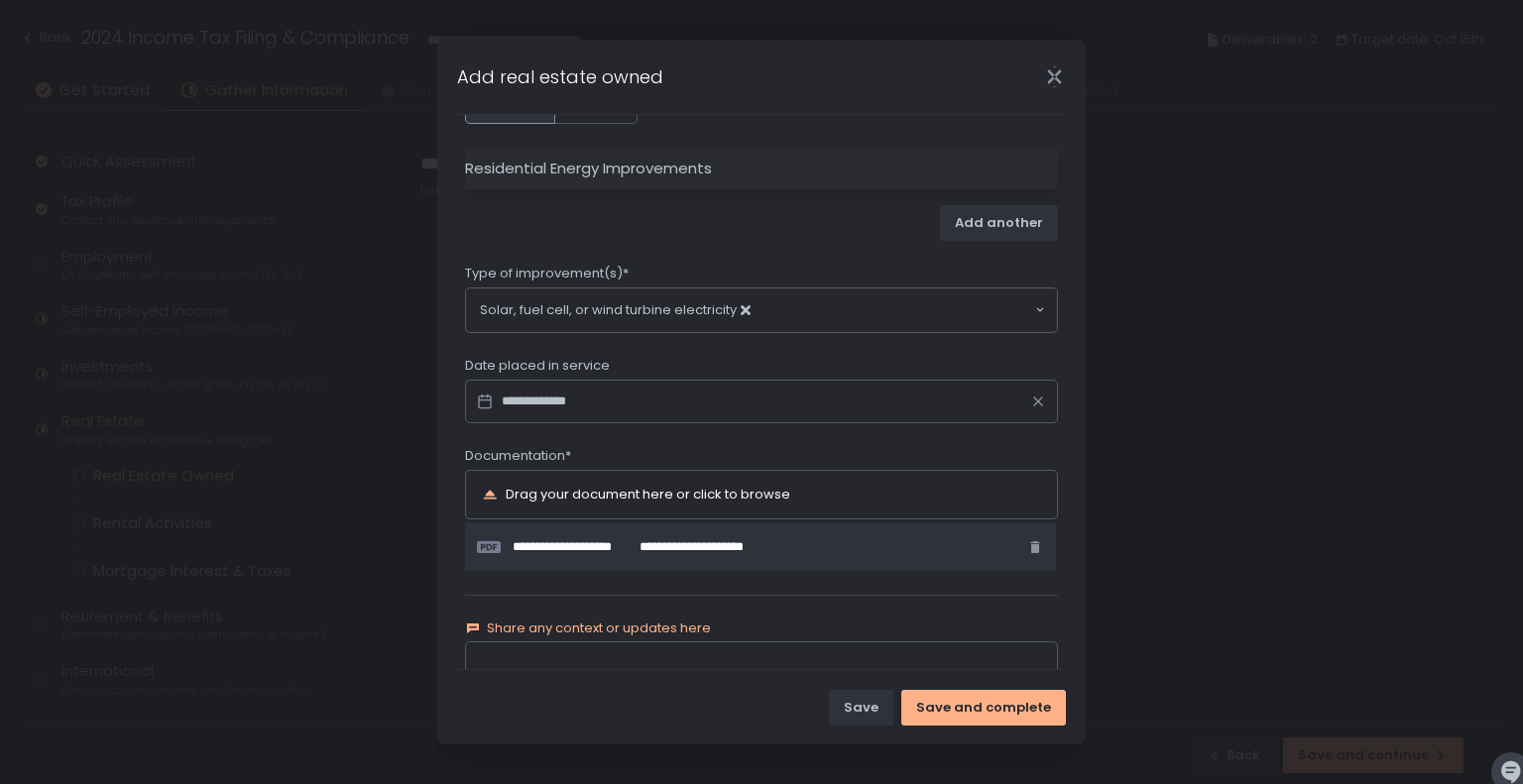 scroll, scrollTop: 840, scrollLeft: 0, axis: vertical 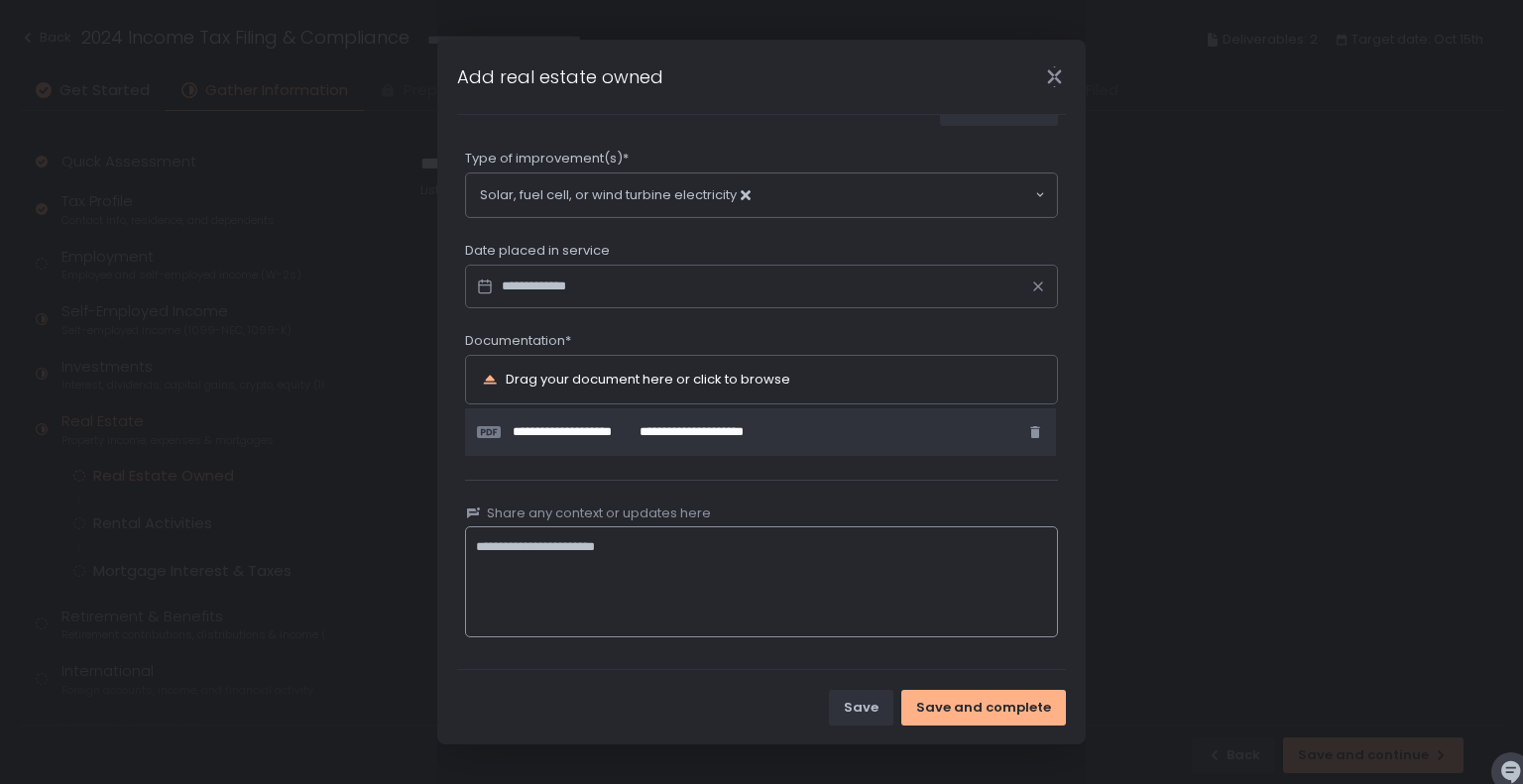 type on "**********" 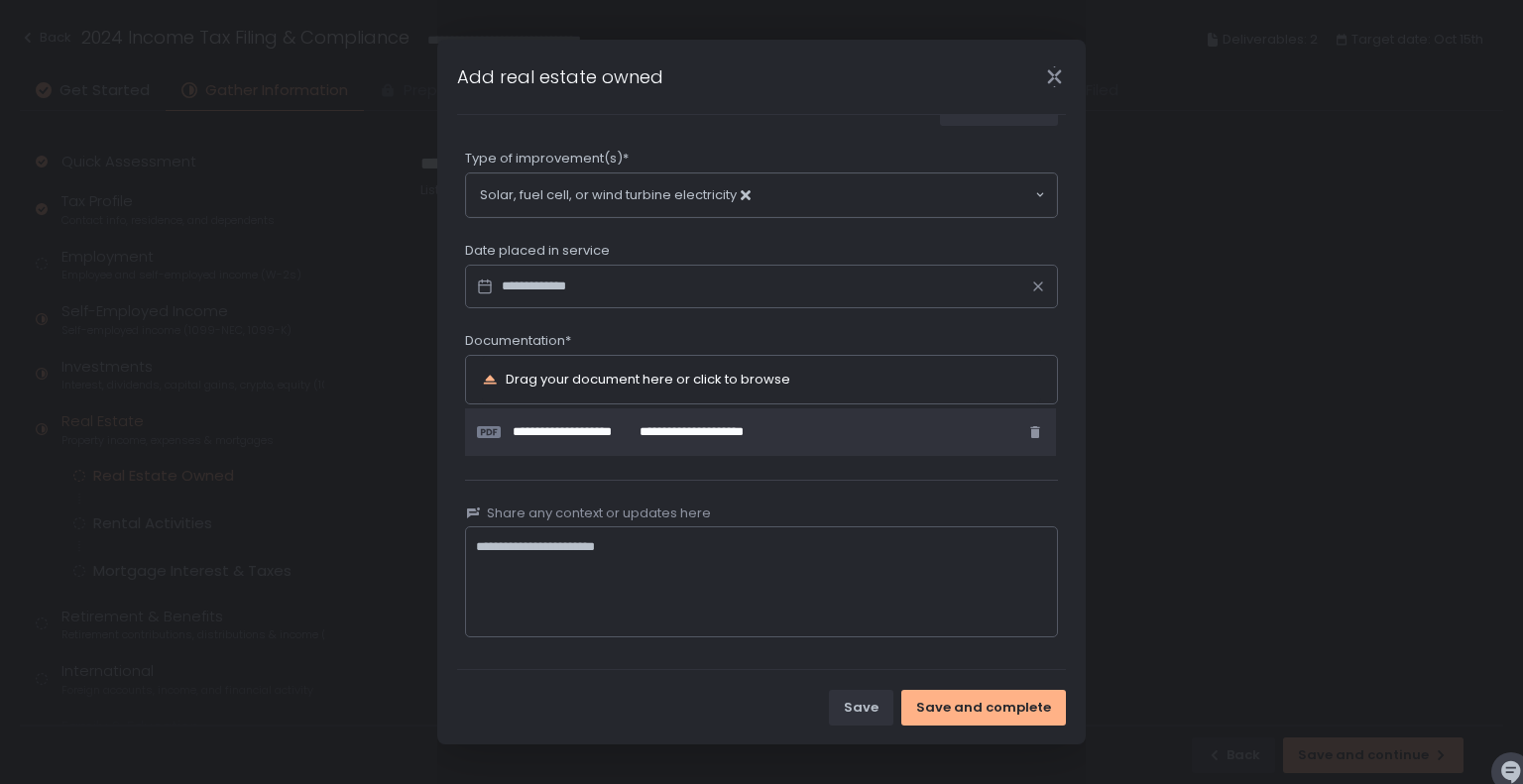 click on "Drag your document here or click to browse" at bounding box center (647, 379) 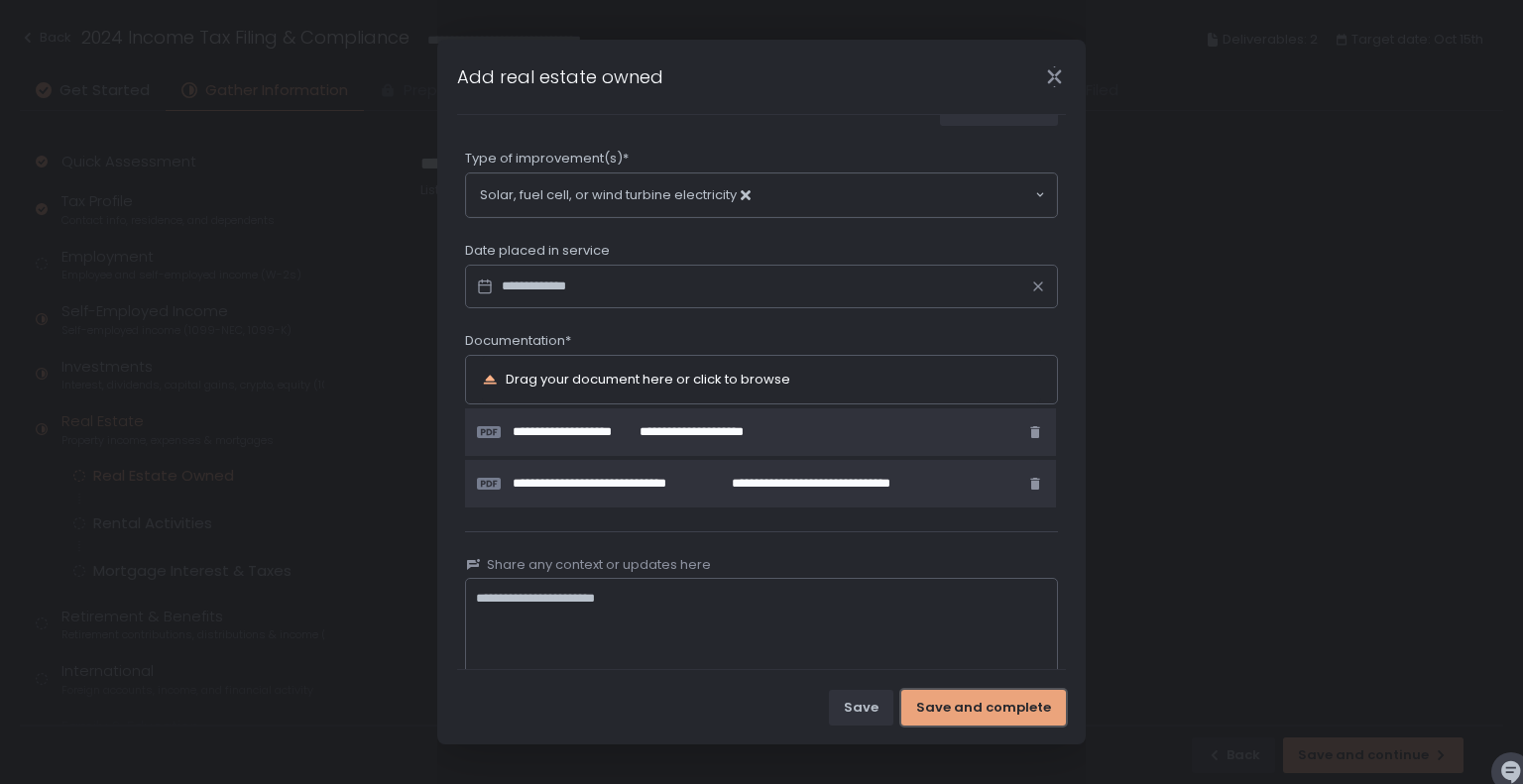 click on "Save and complete" at bounding box center [984, 708] 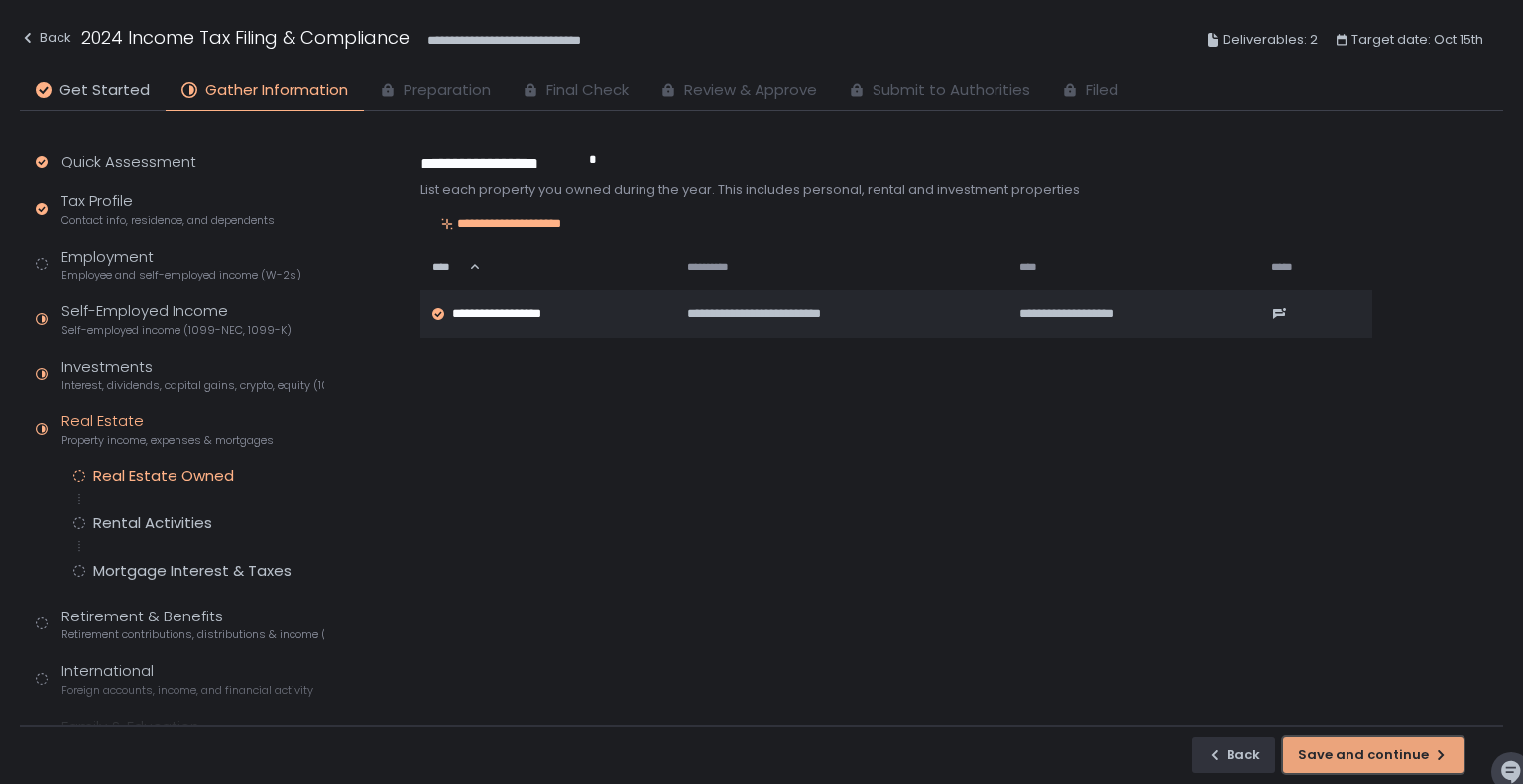 click on "Save and continue" 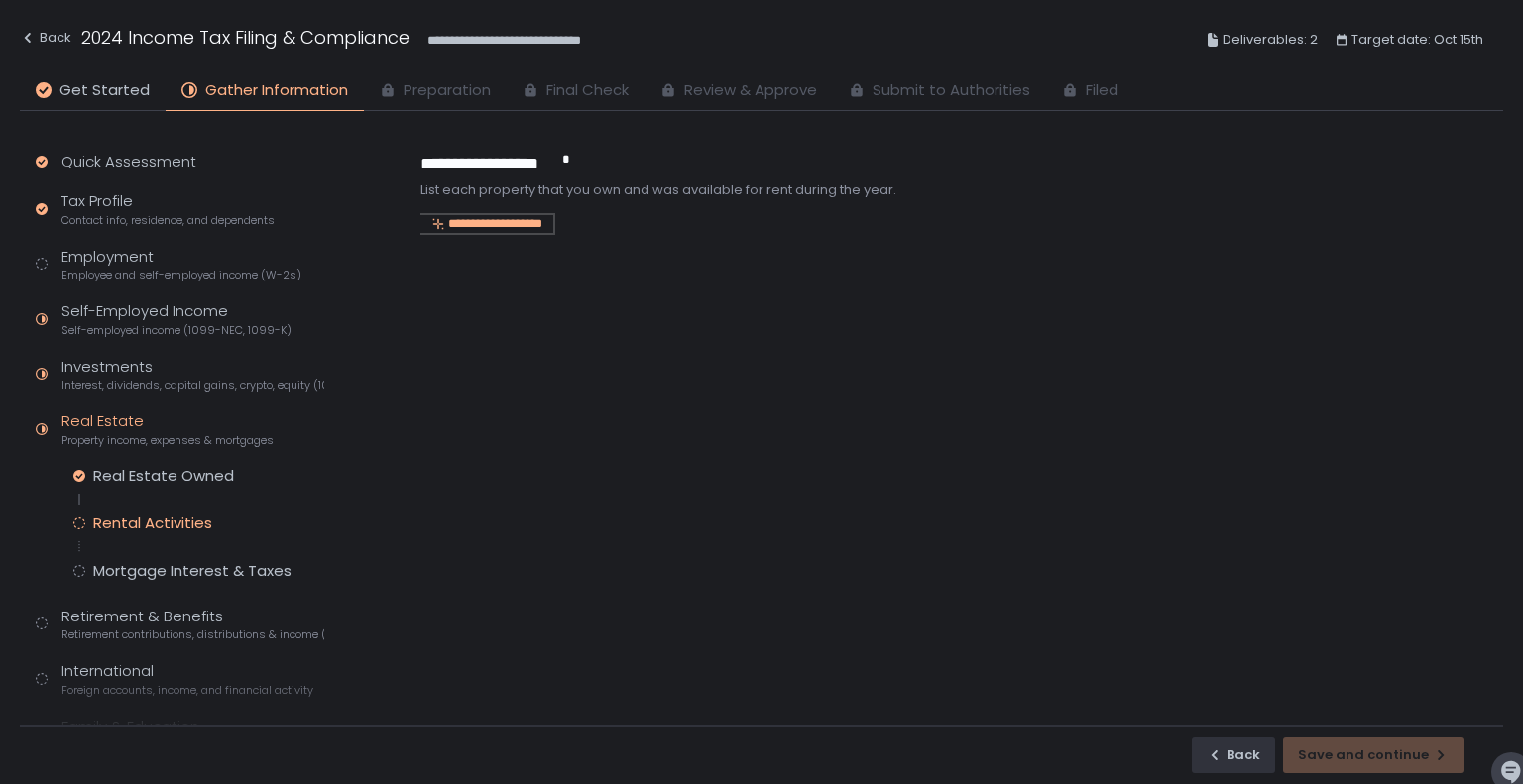 click on "**********" 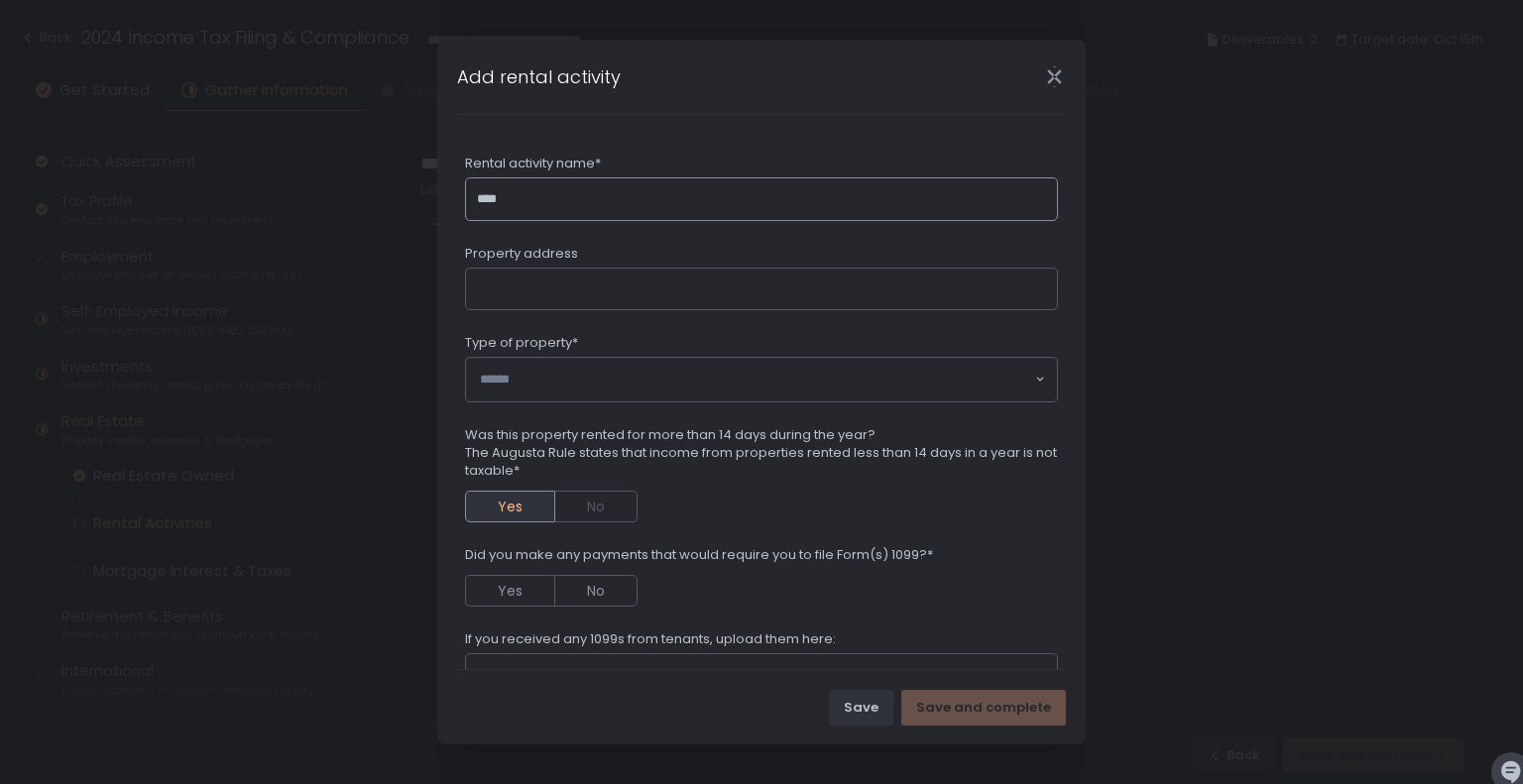 type on "****" 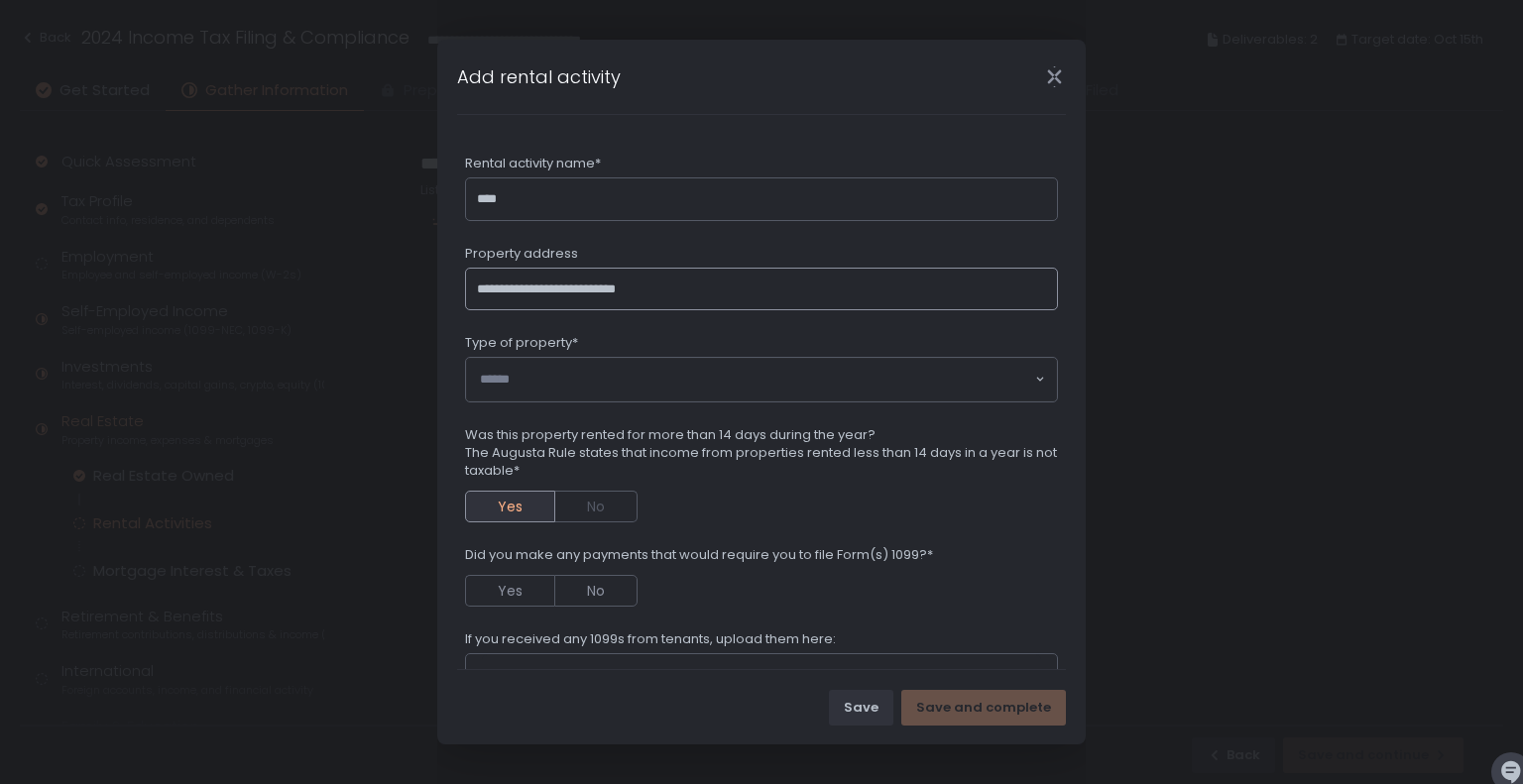 type on "**********" 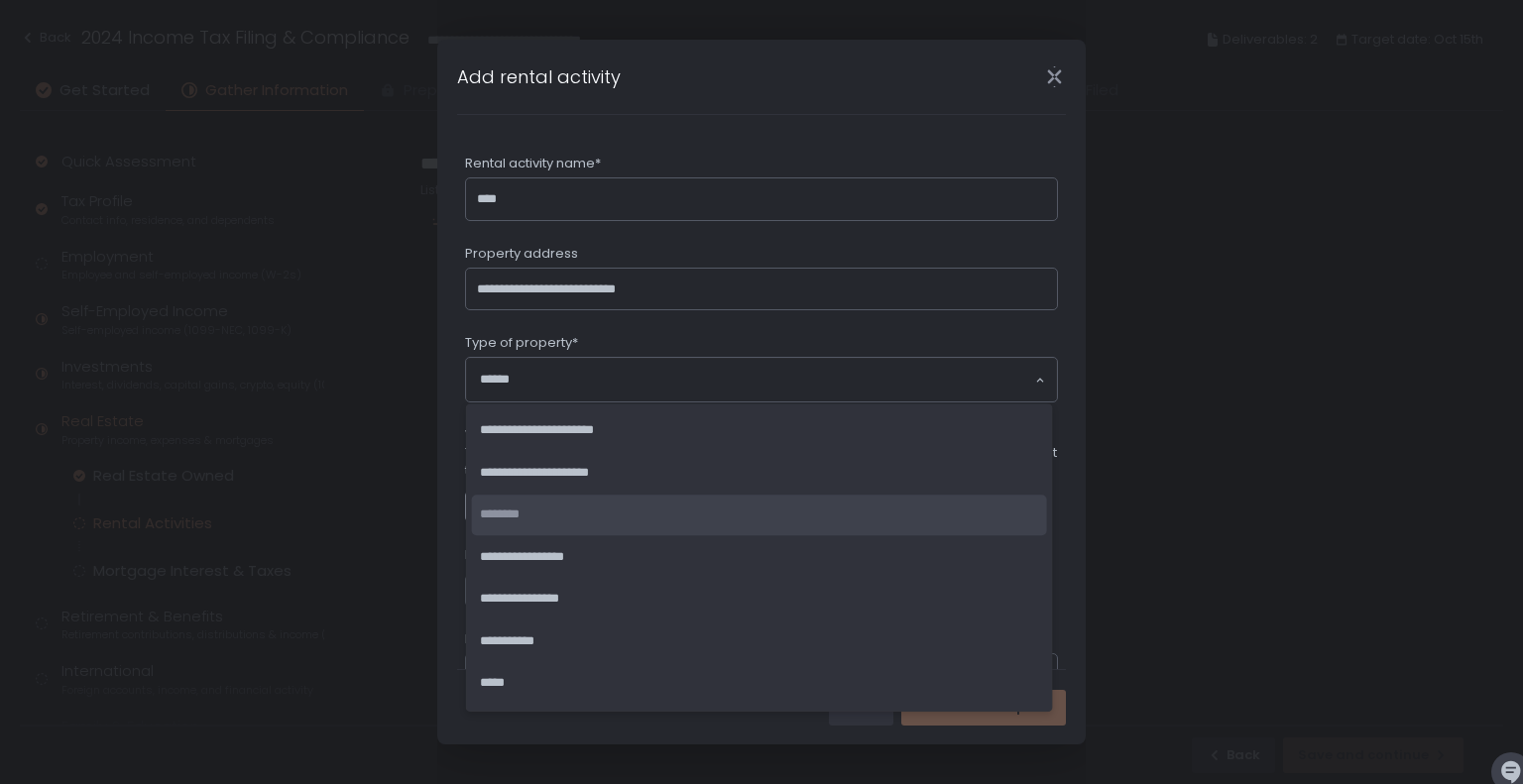 click on "********" 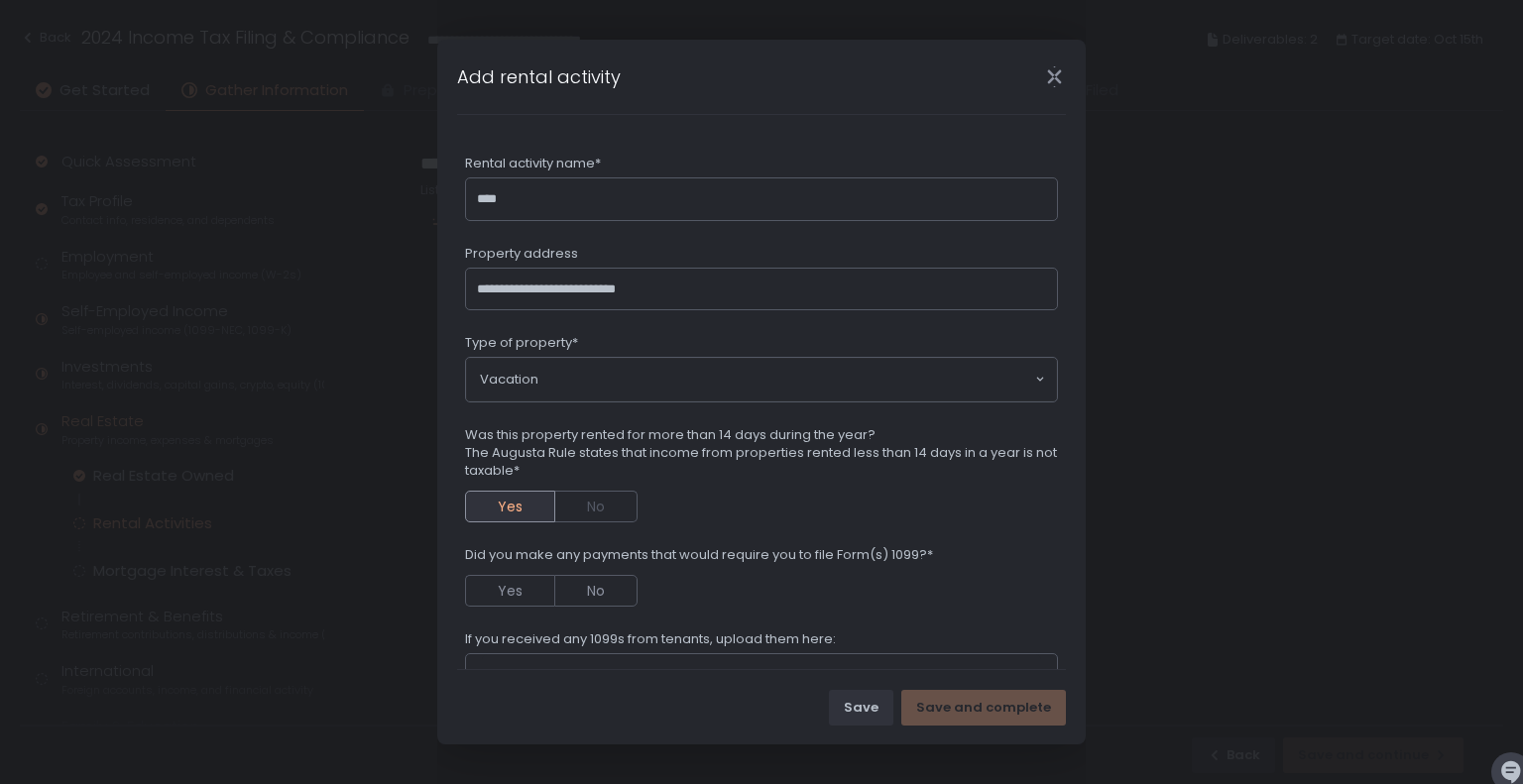 scroll, scrollTop: 99, scrollLeft: 0, axis: vertical 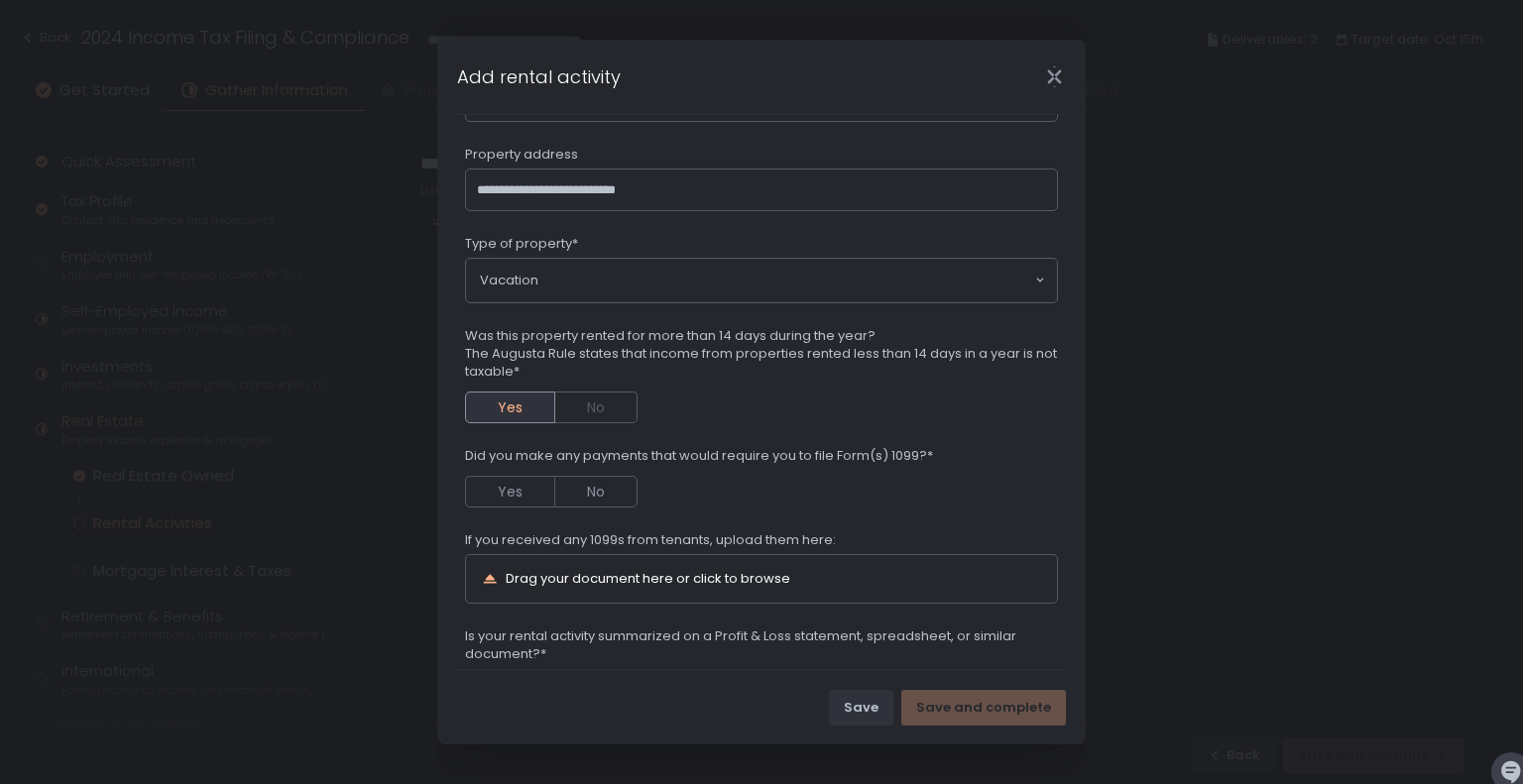 click on "Yes No" 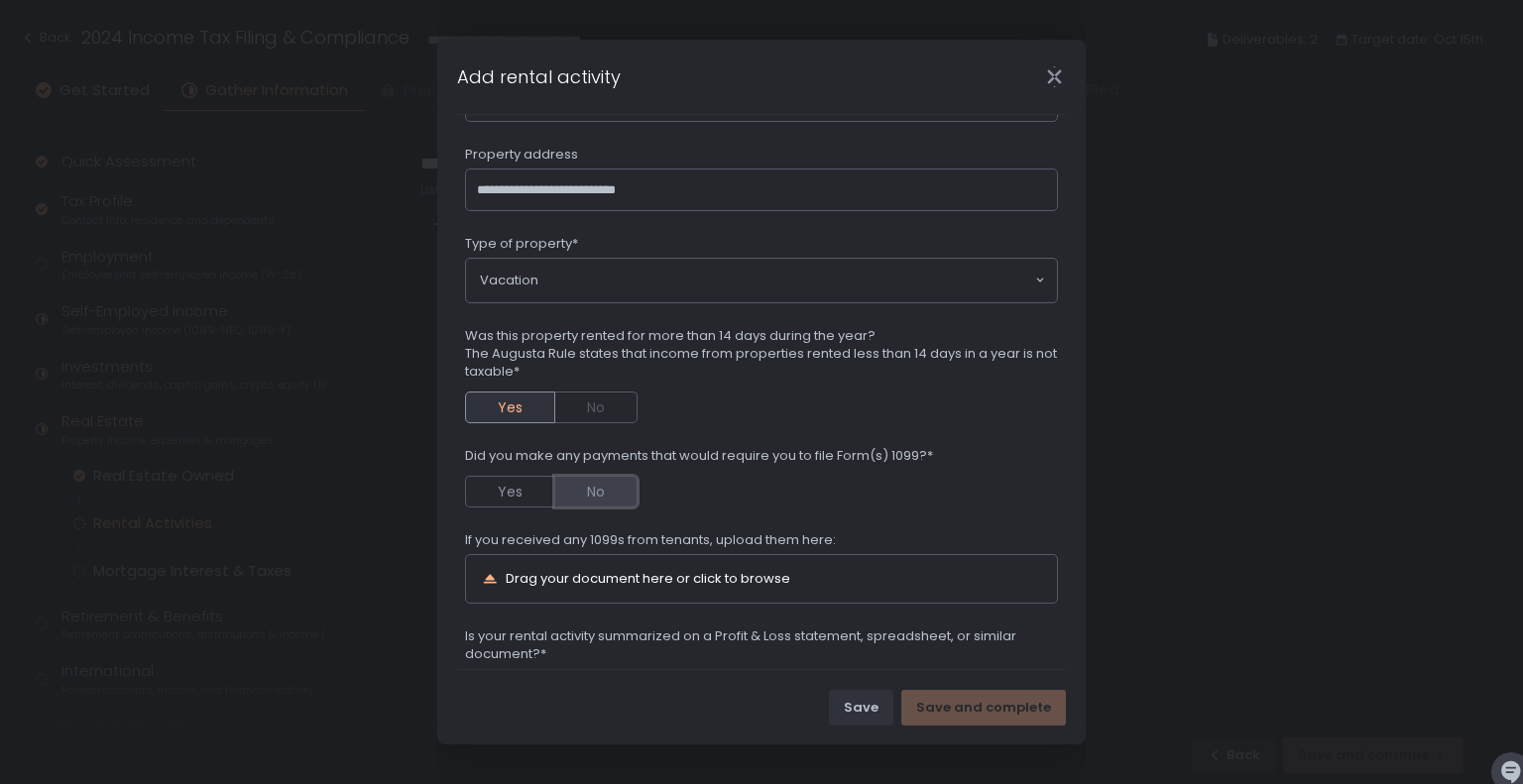 click on "No" at bounding box center [596, 492] 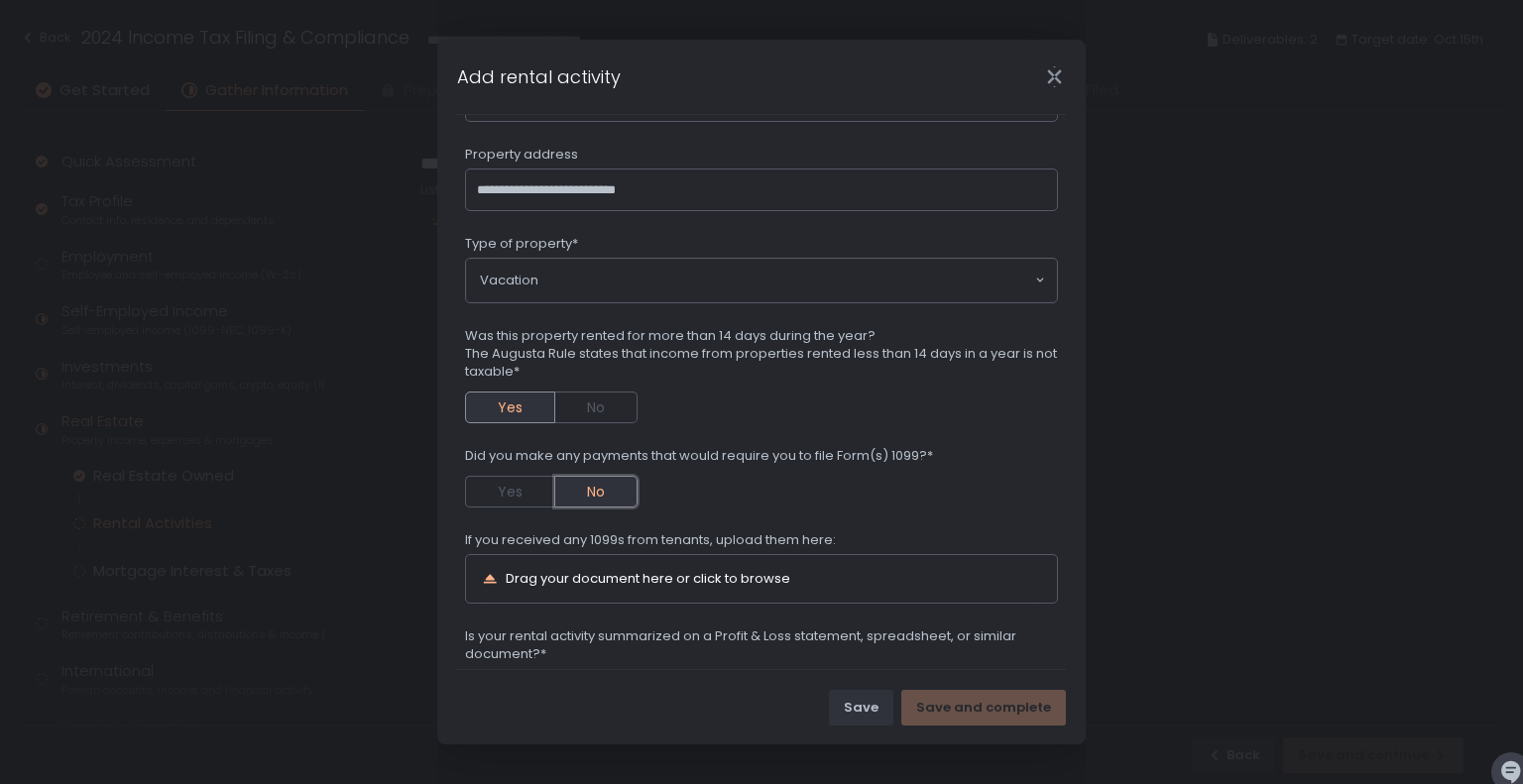 scroll, scrollTop: 297, scrollLeft: 0, axis: vertical 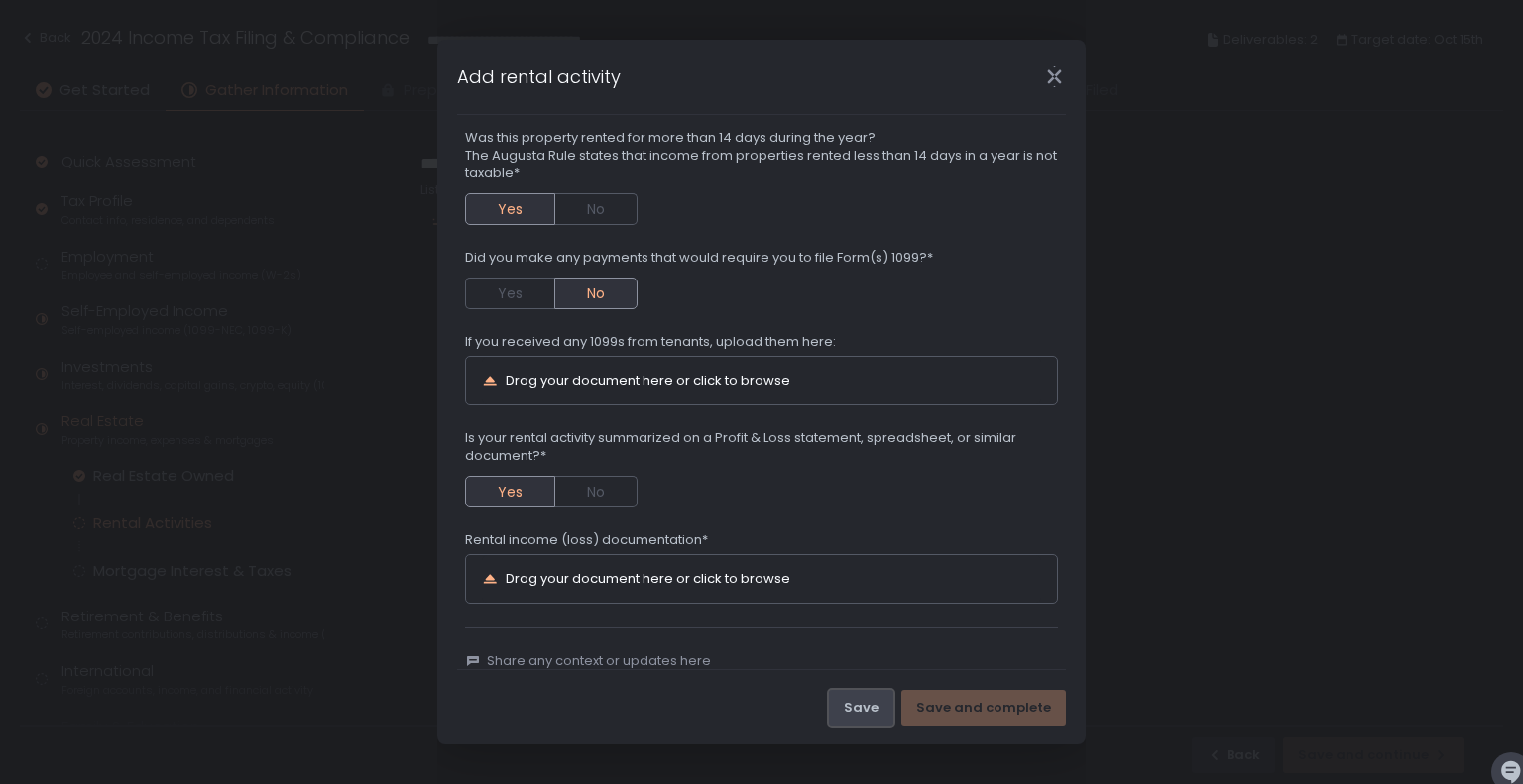 click on "Save" at bounding box center (861, 708) 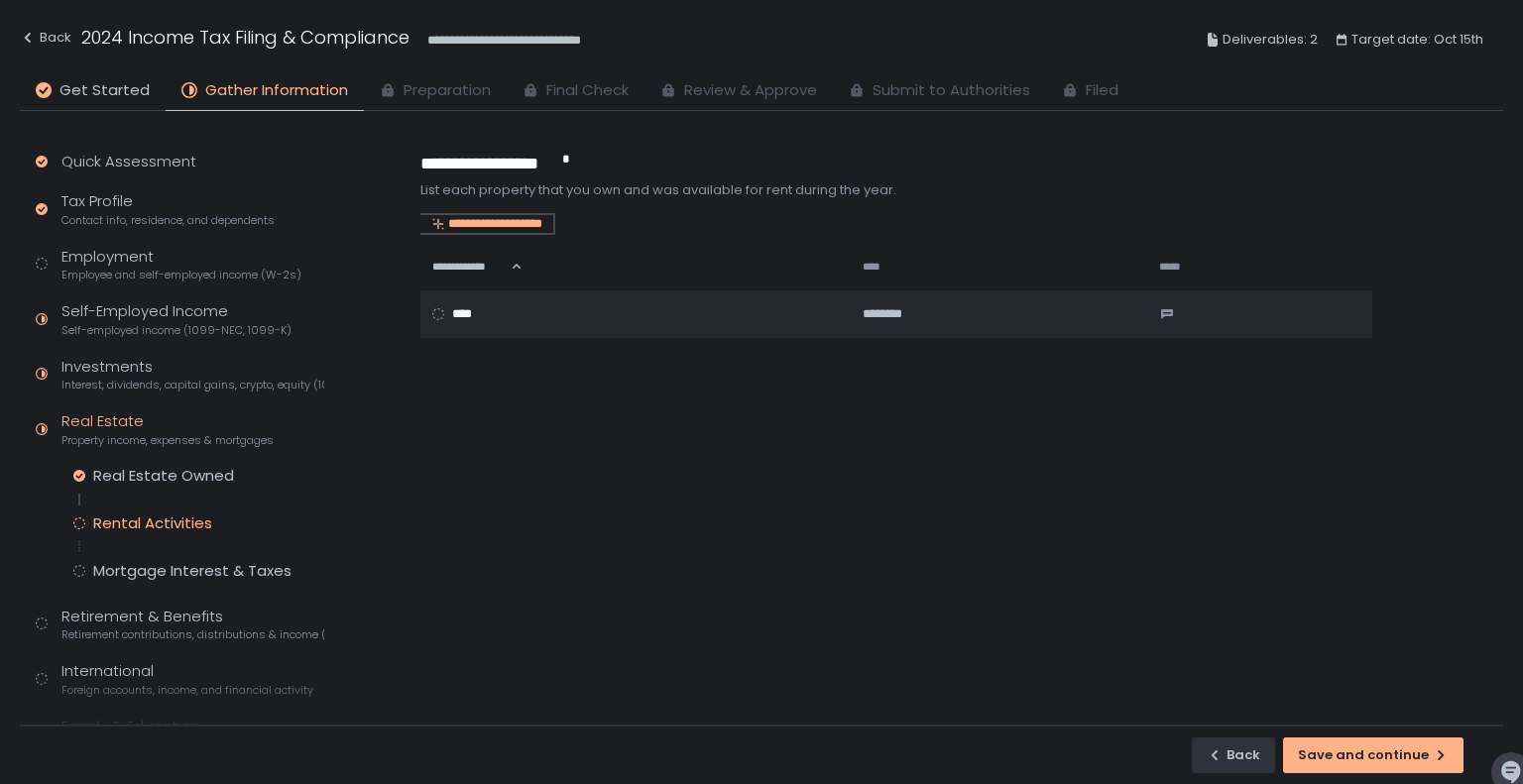 click on "**********" 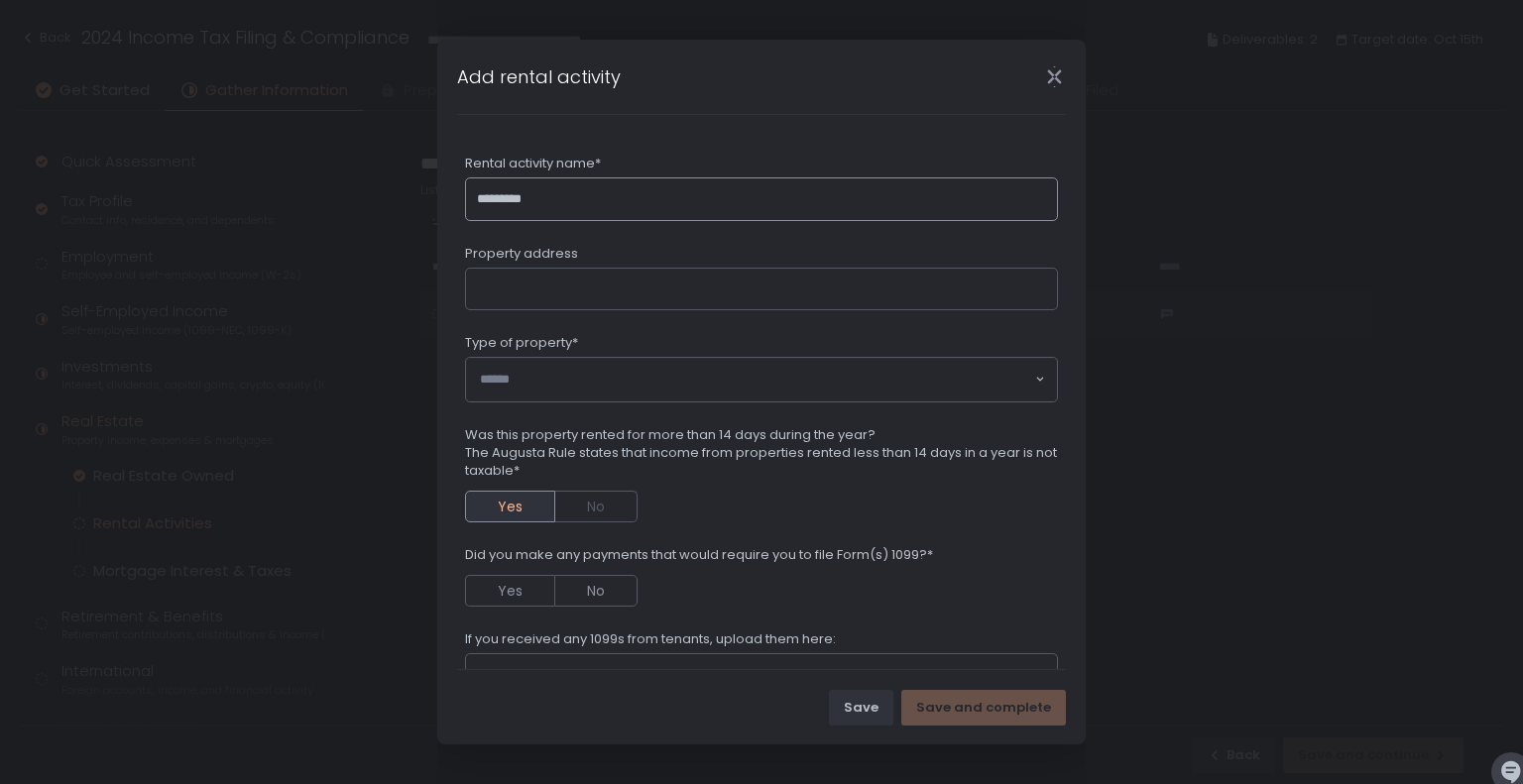 type on "*********" 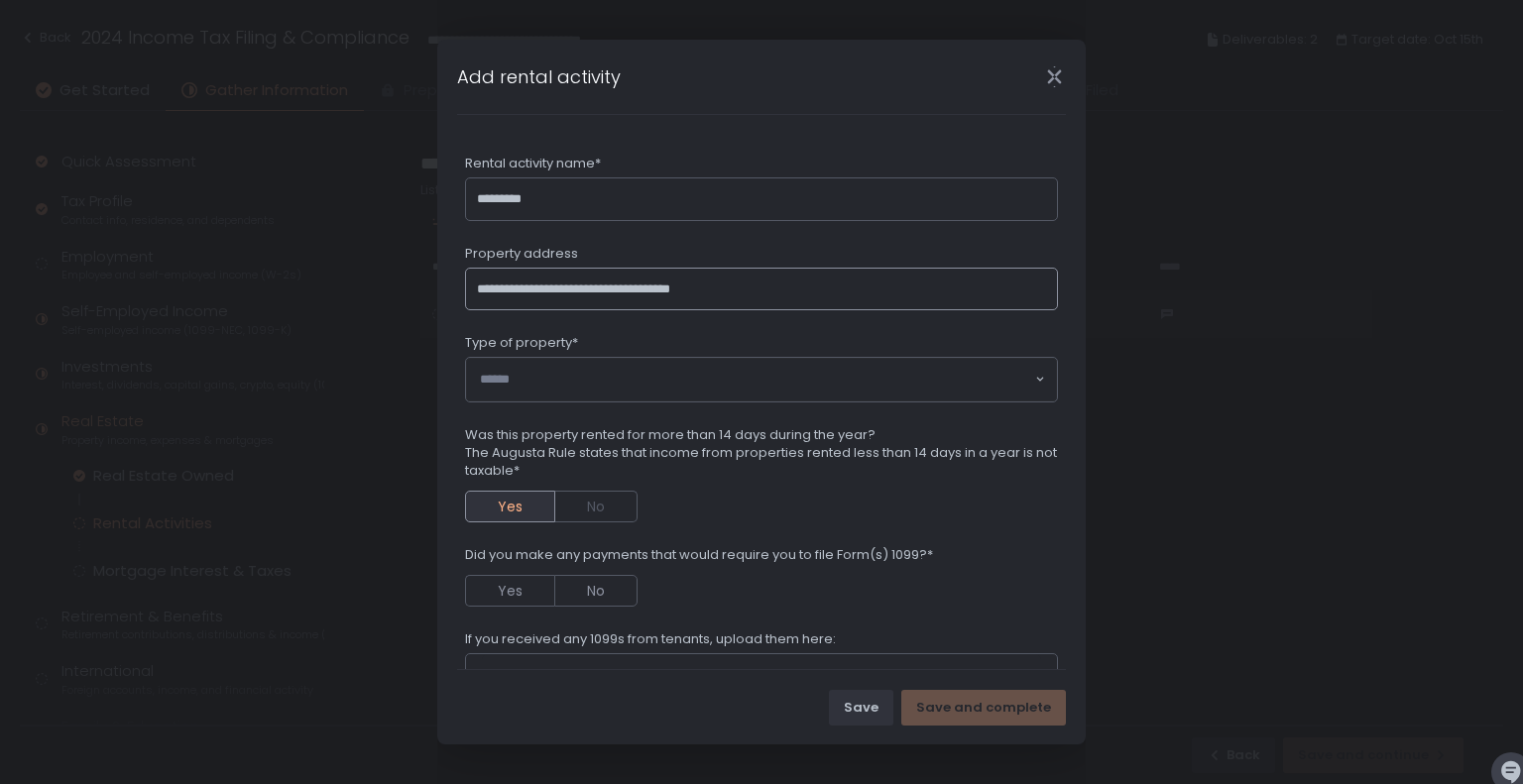 type on "**********" 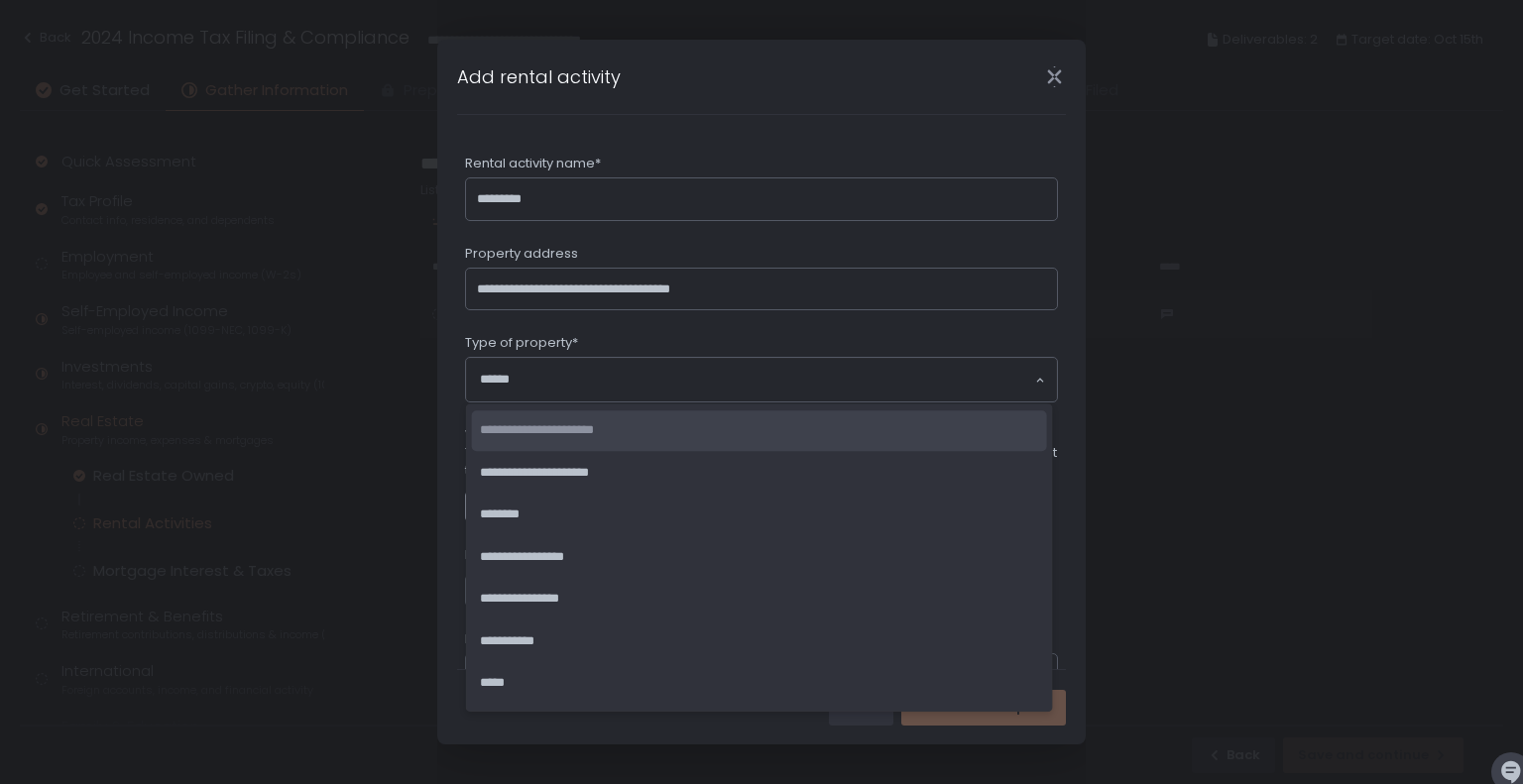 click on "**********" 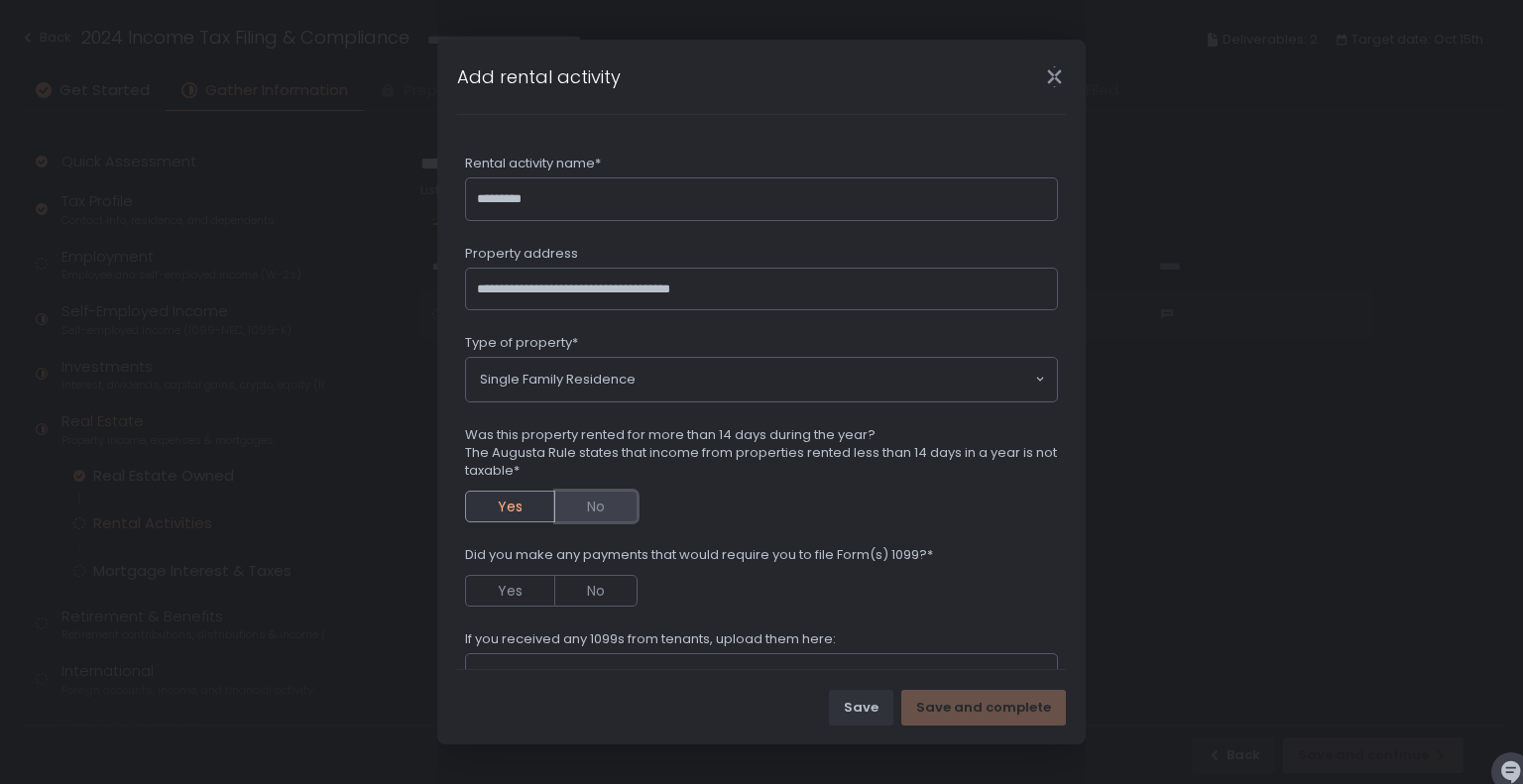 click on "No" at bounding box center [596, 506] 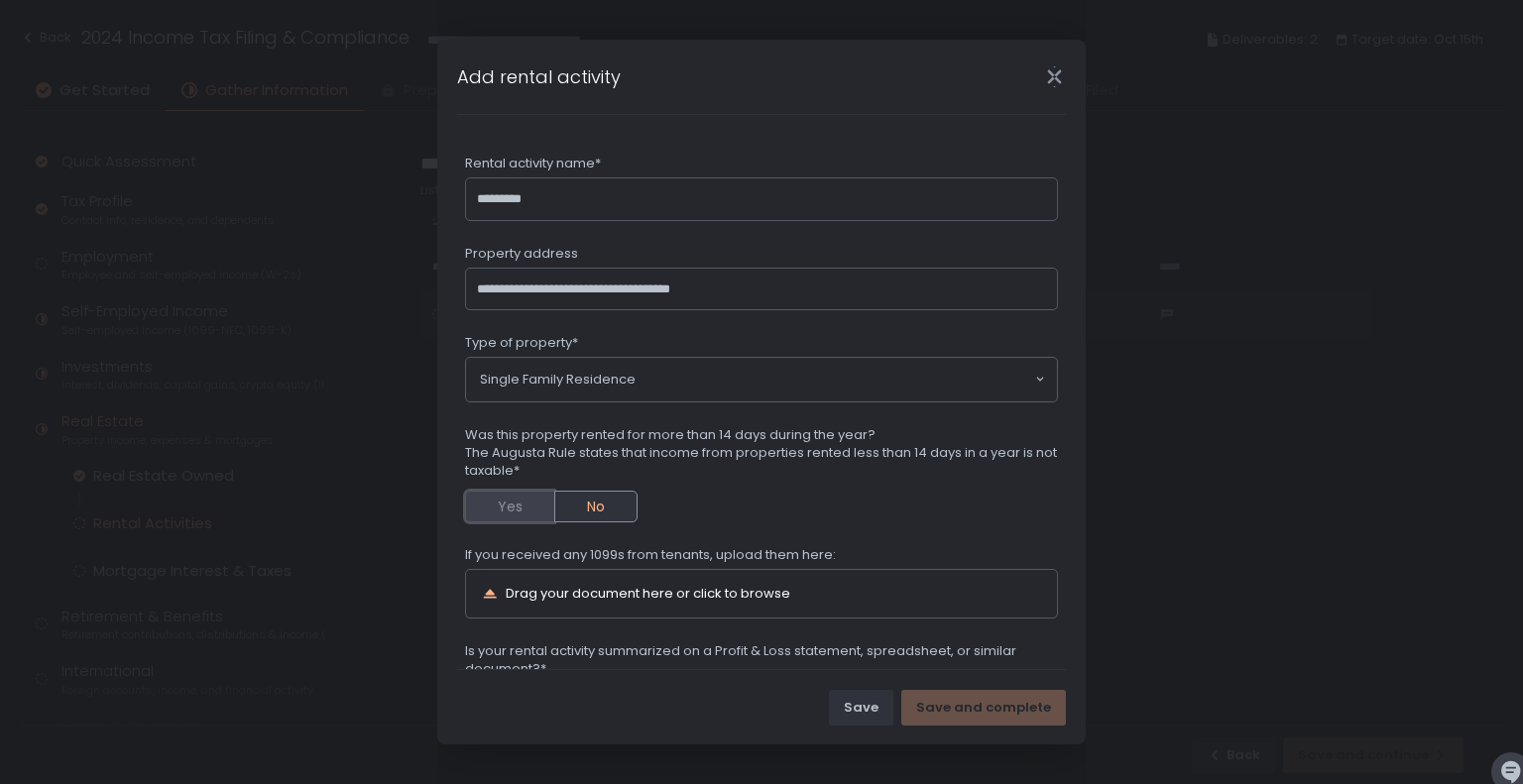 click on "Yes" at bounding box center (510, 506) 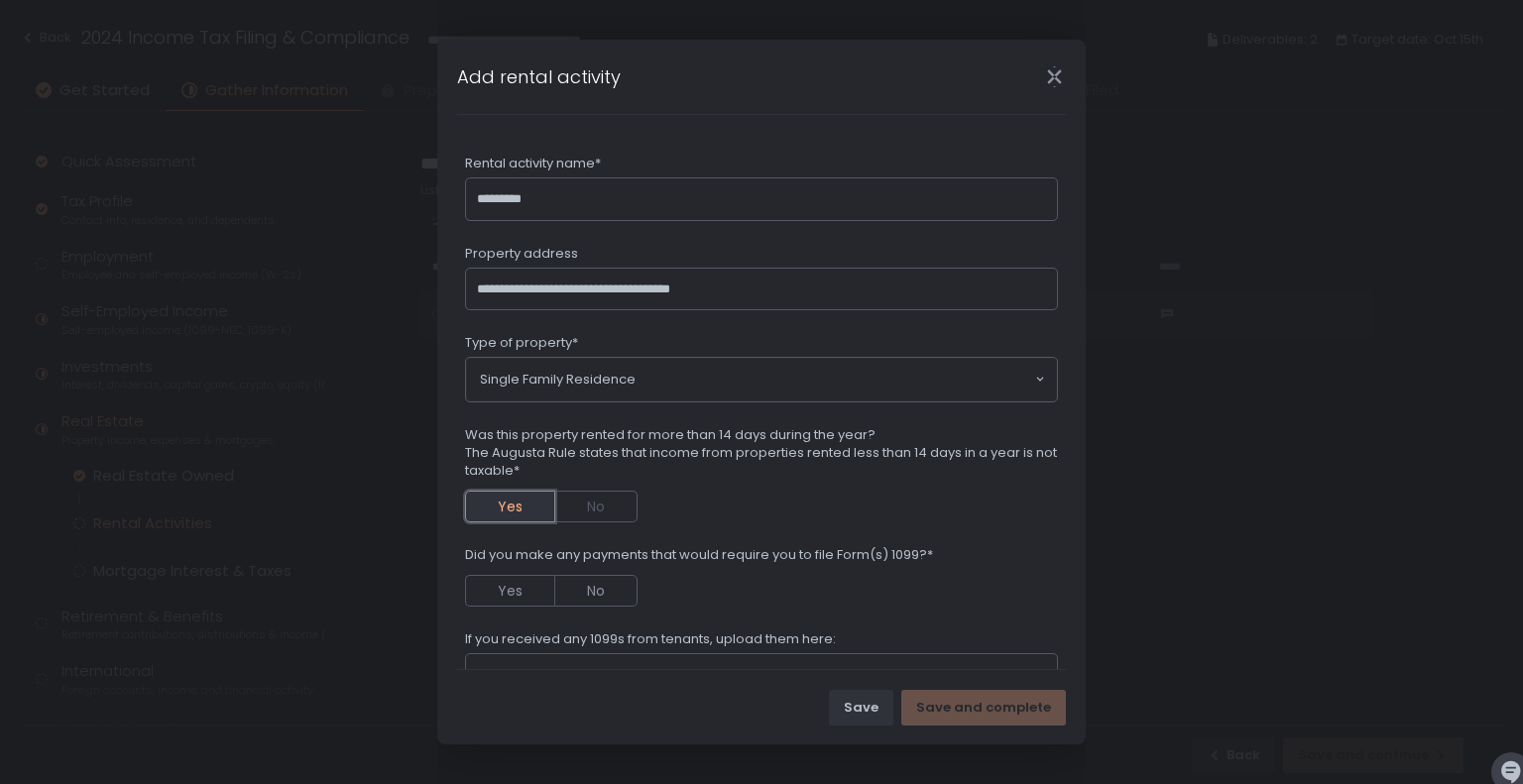 scroll, scrollTop: 198, scrollLeft: 0, axis: vertical 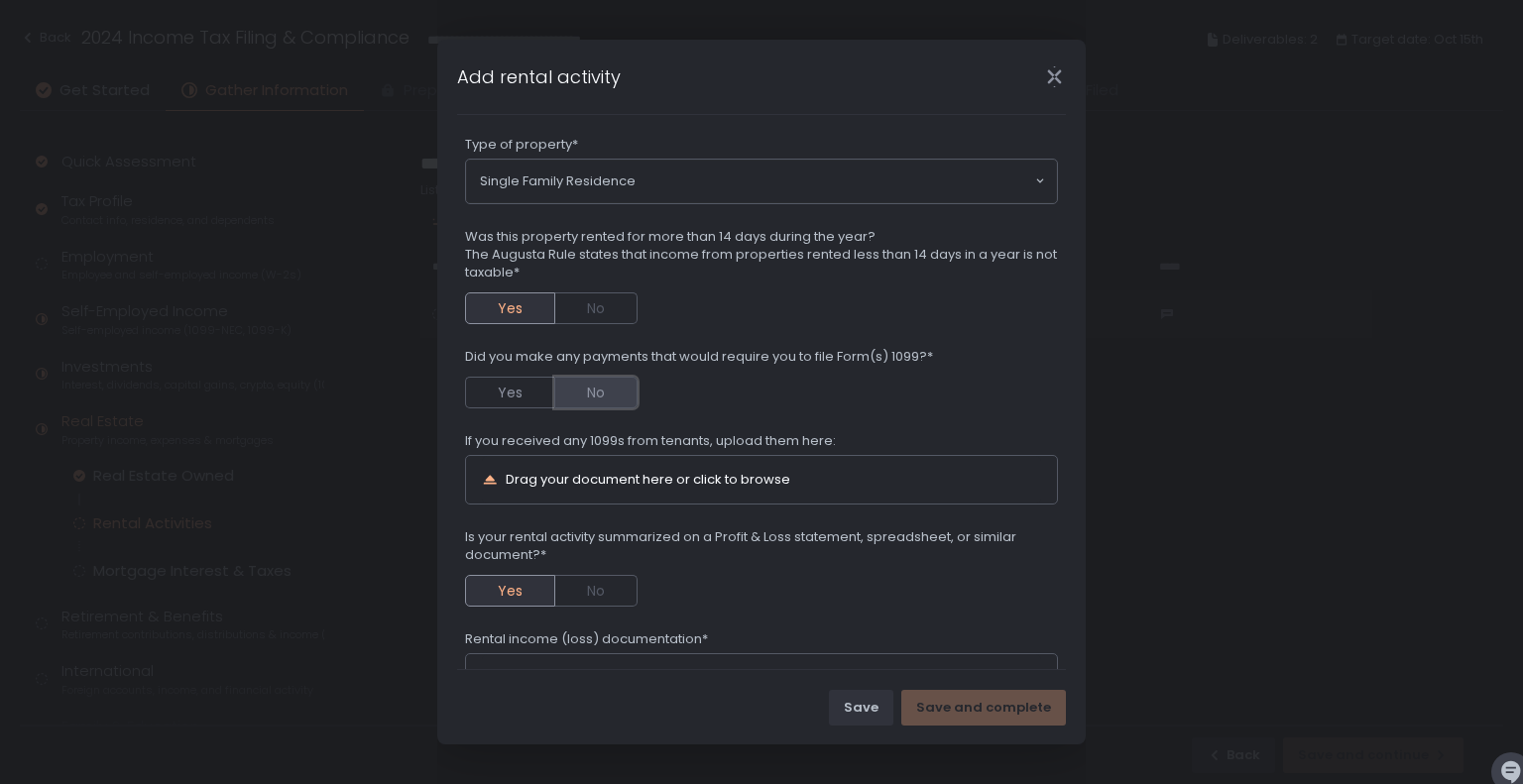 click on "No" at bounding box center [596, 392] 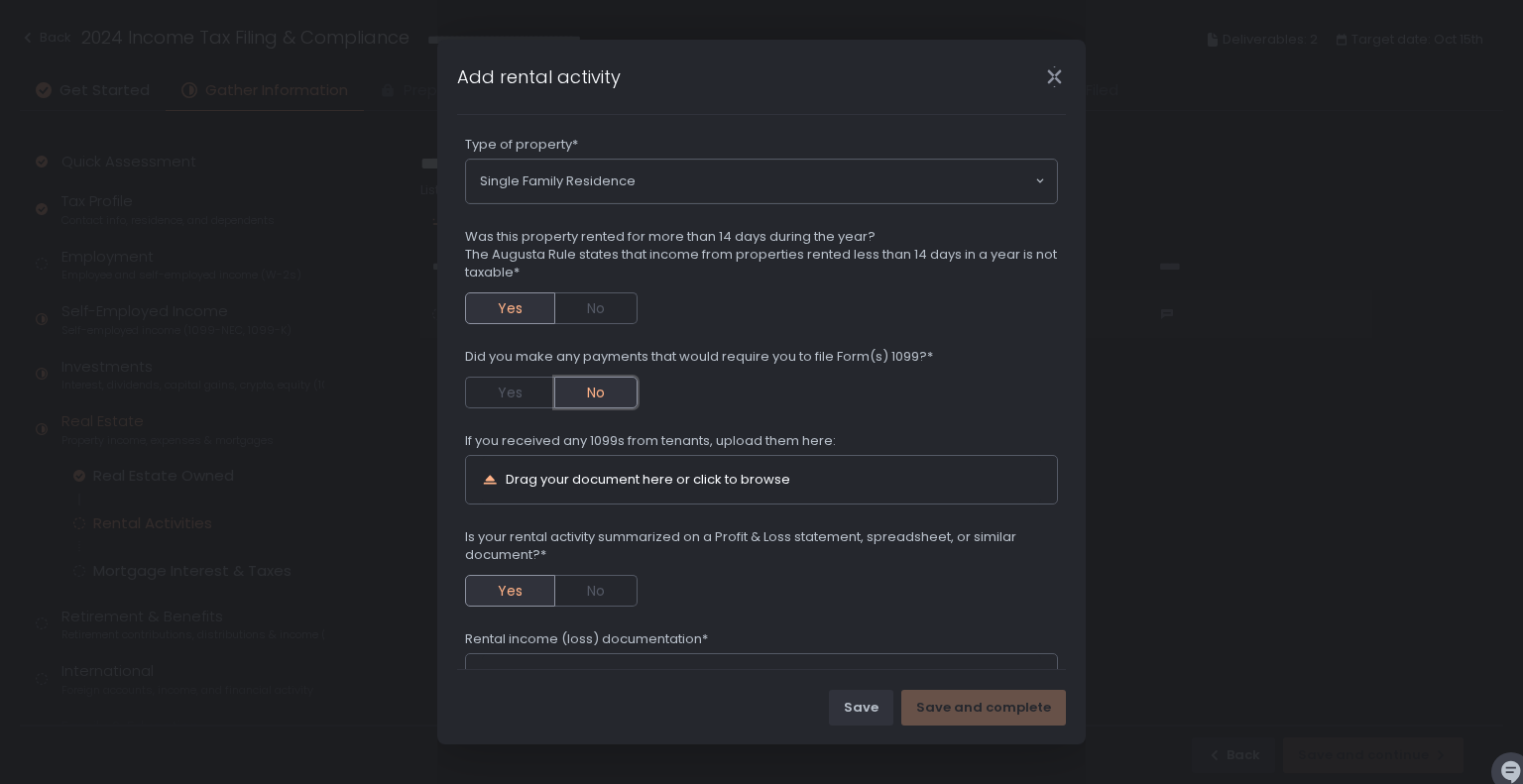 scroll, scrollTop: 297, scrollLeft: 0, axis: vertical 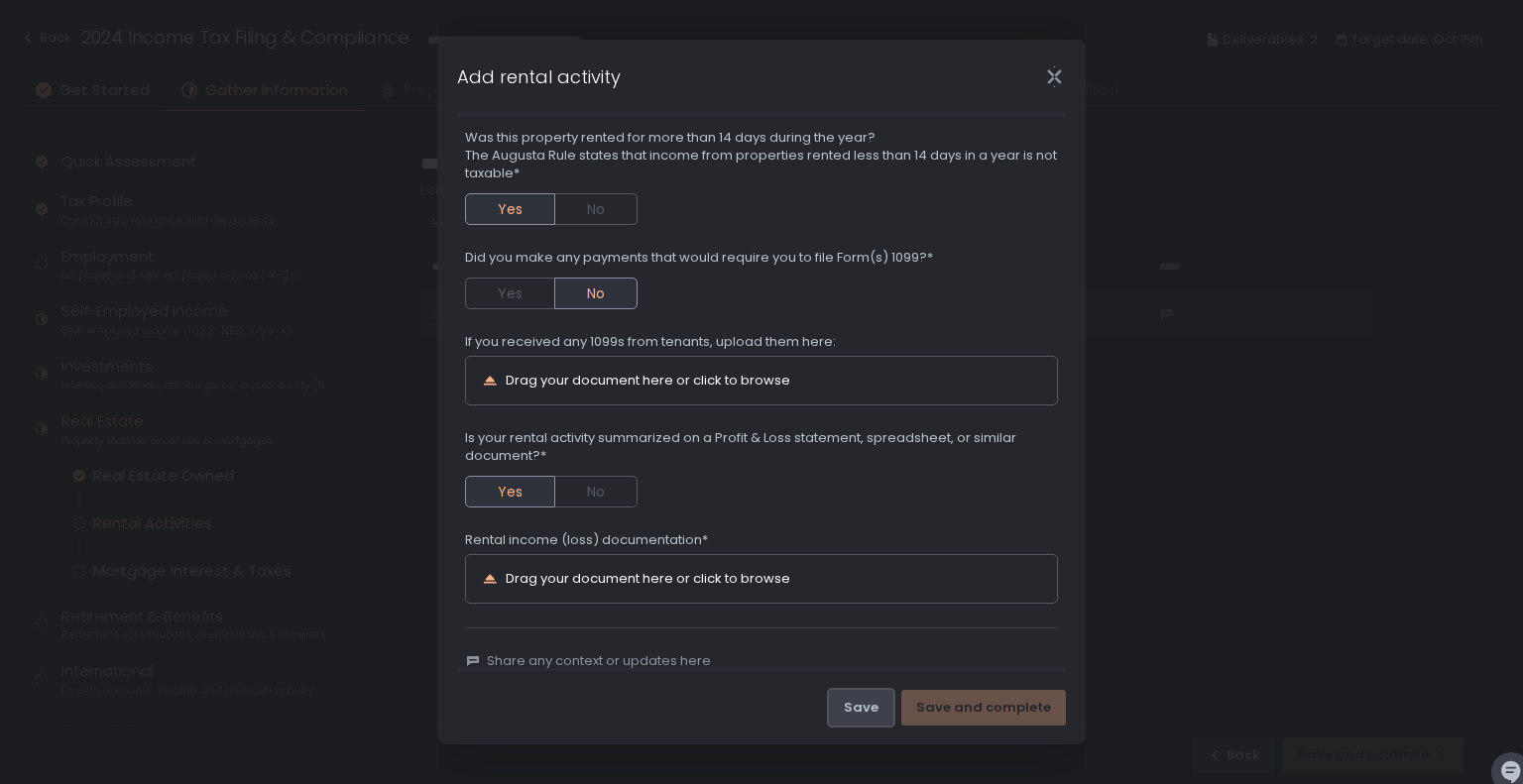 click on "Save" at bounding box center [861, 708] 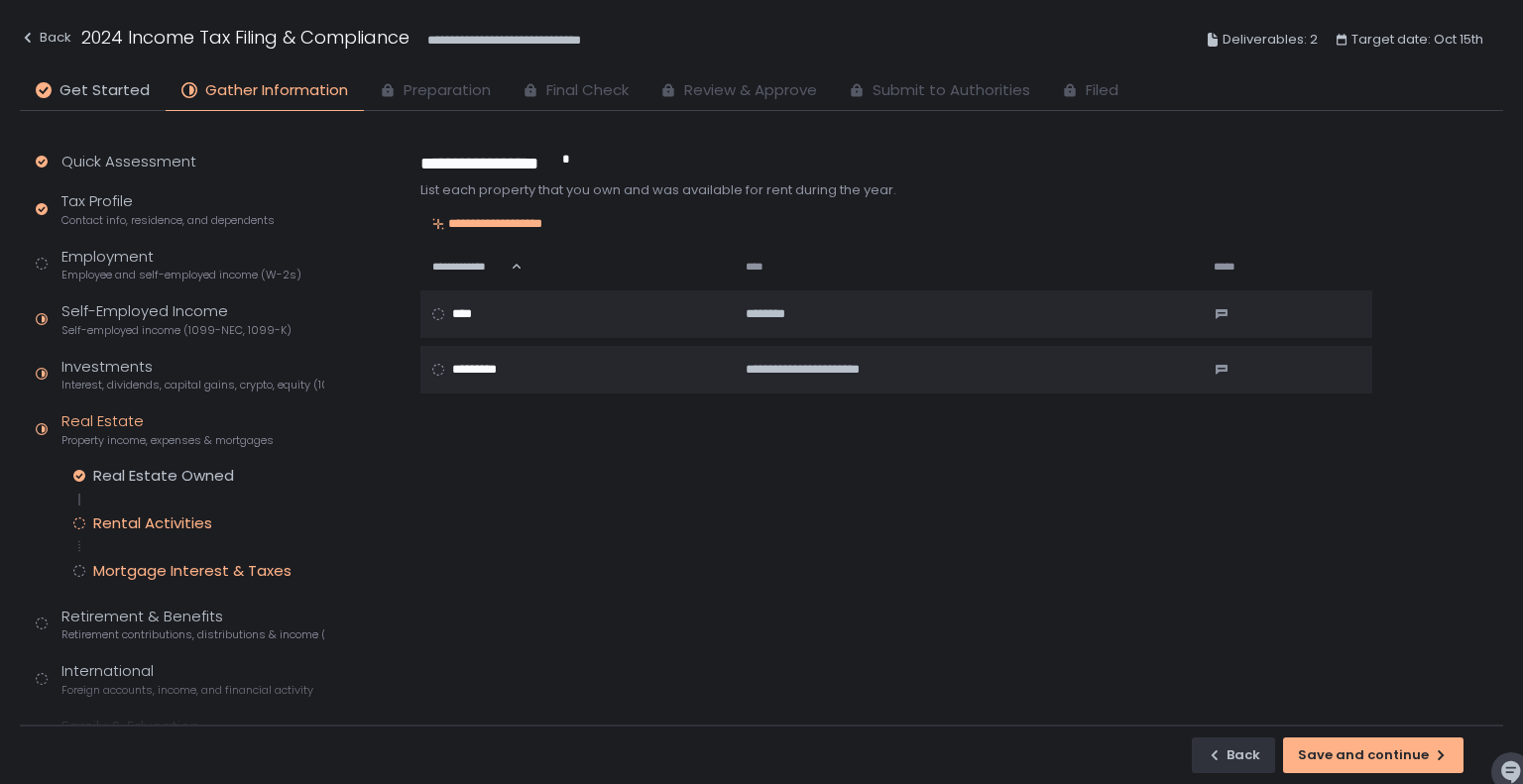 click on "Mortgage Interest & Taxes" 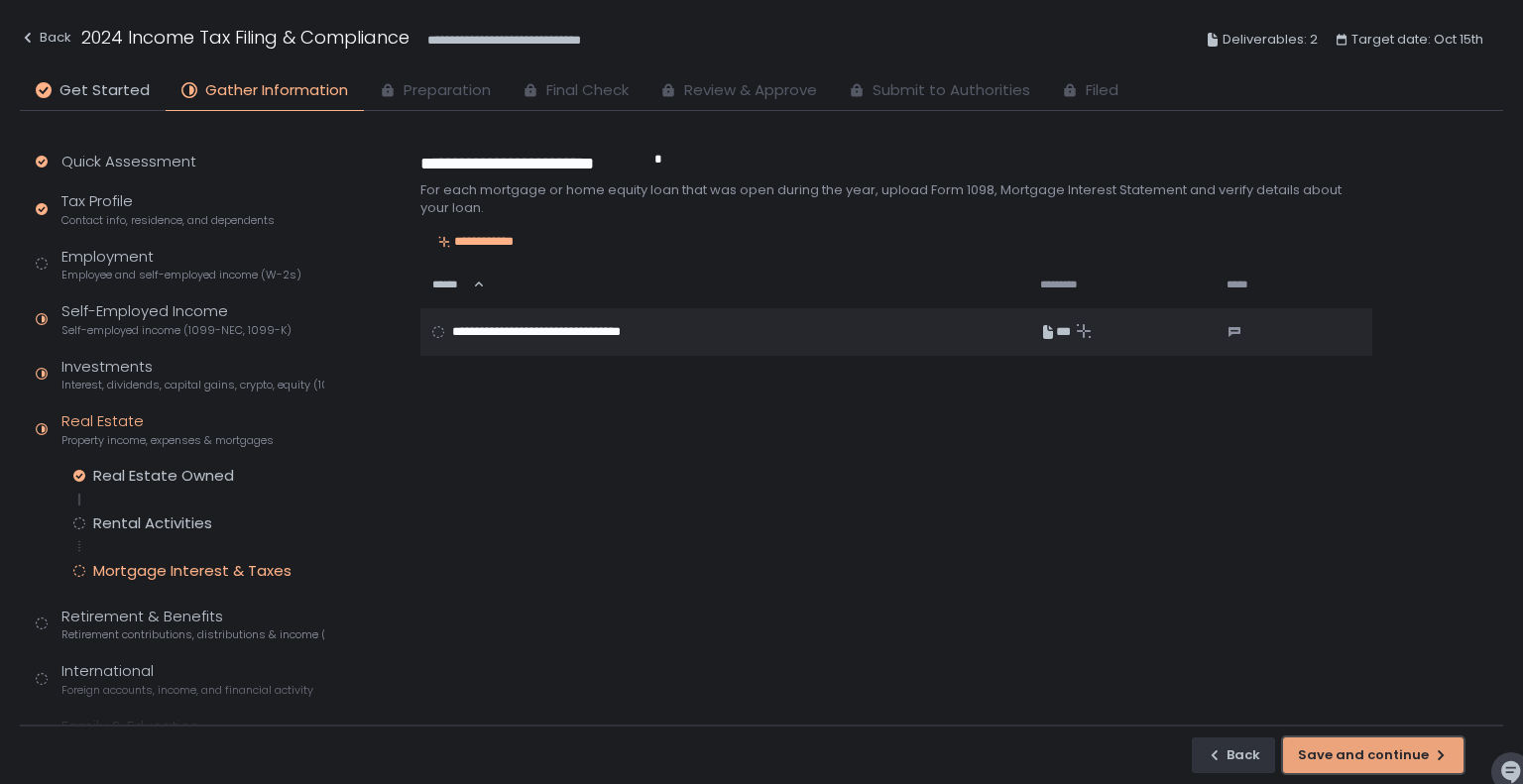 click on "Save and continue" 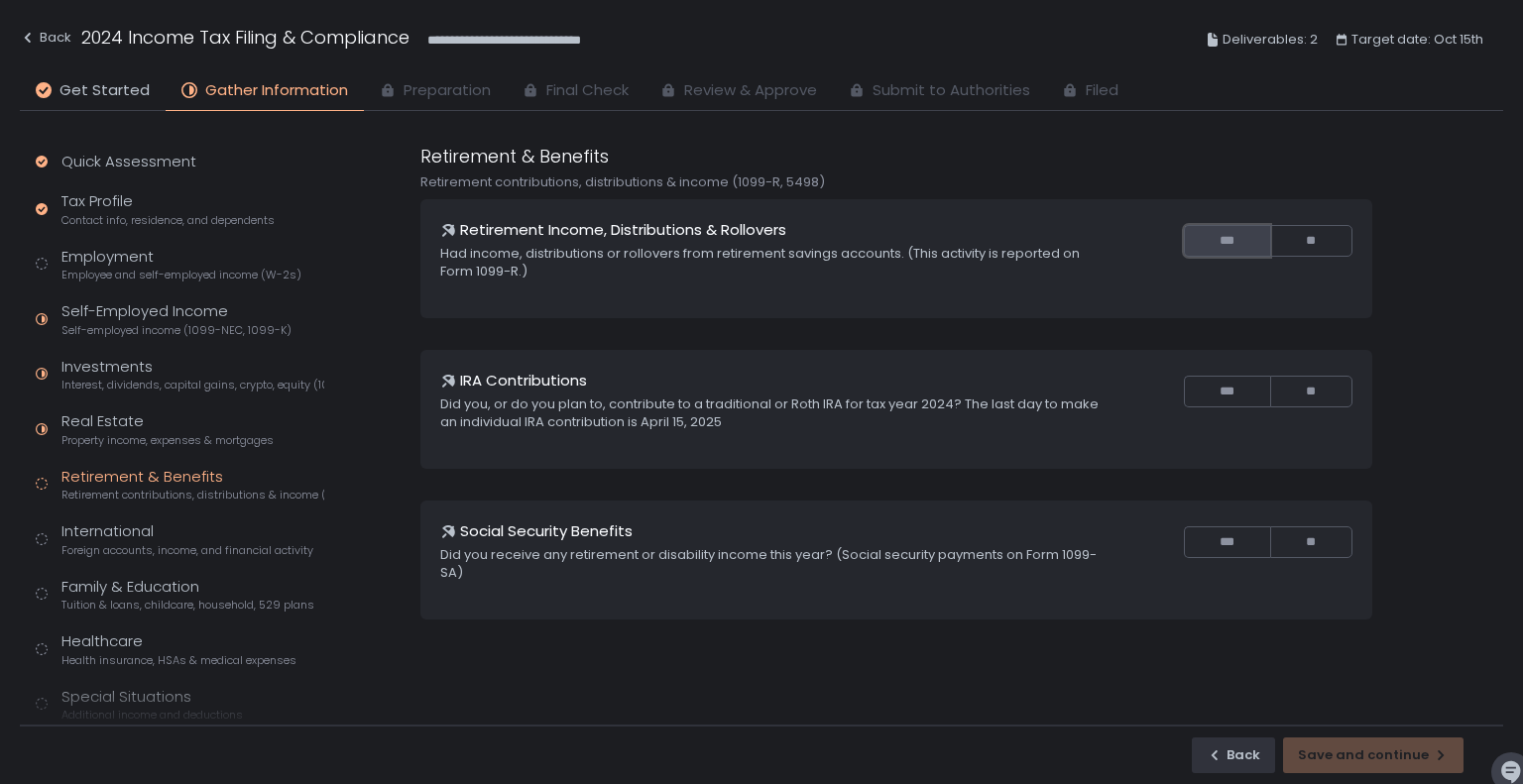 click on "***" at bounding box center [1227, 241] 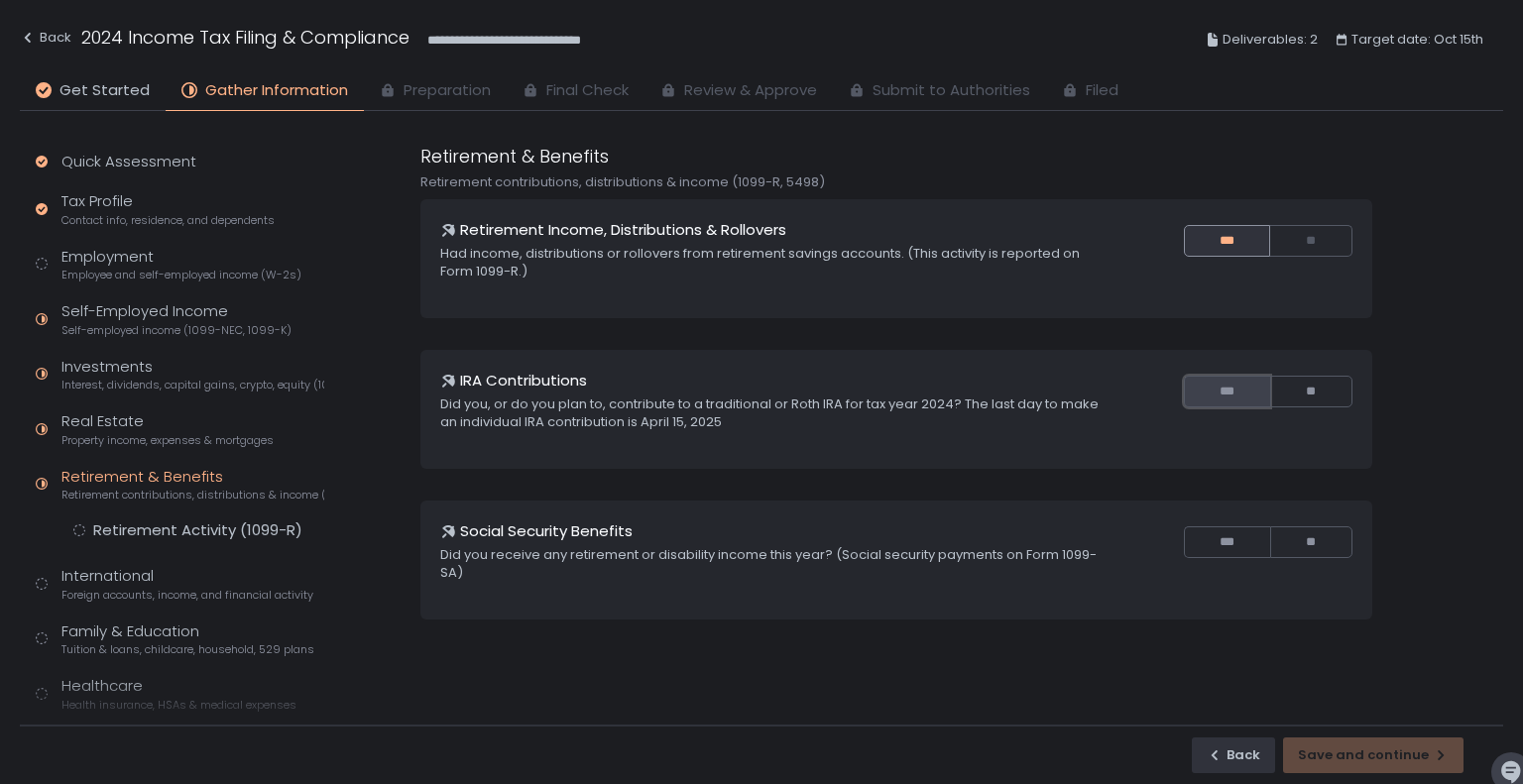 click on "***" at bounding box center [1227, 392] 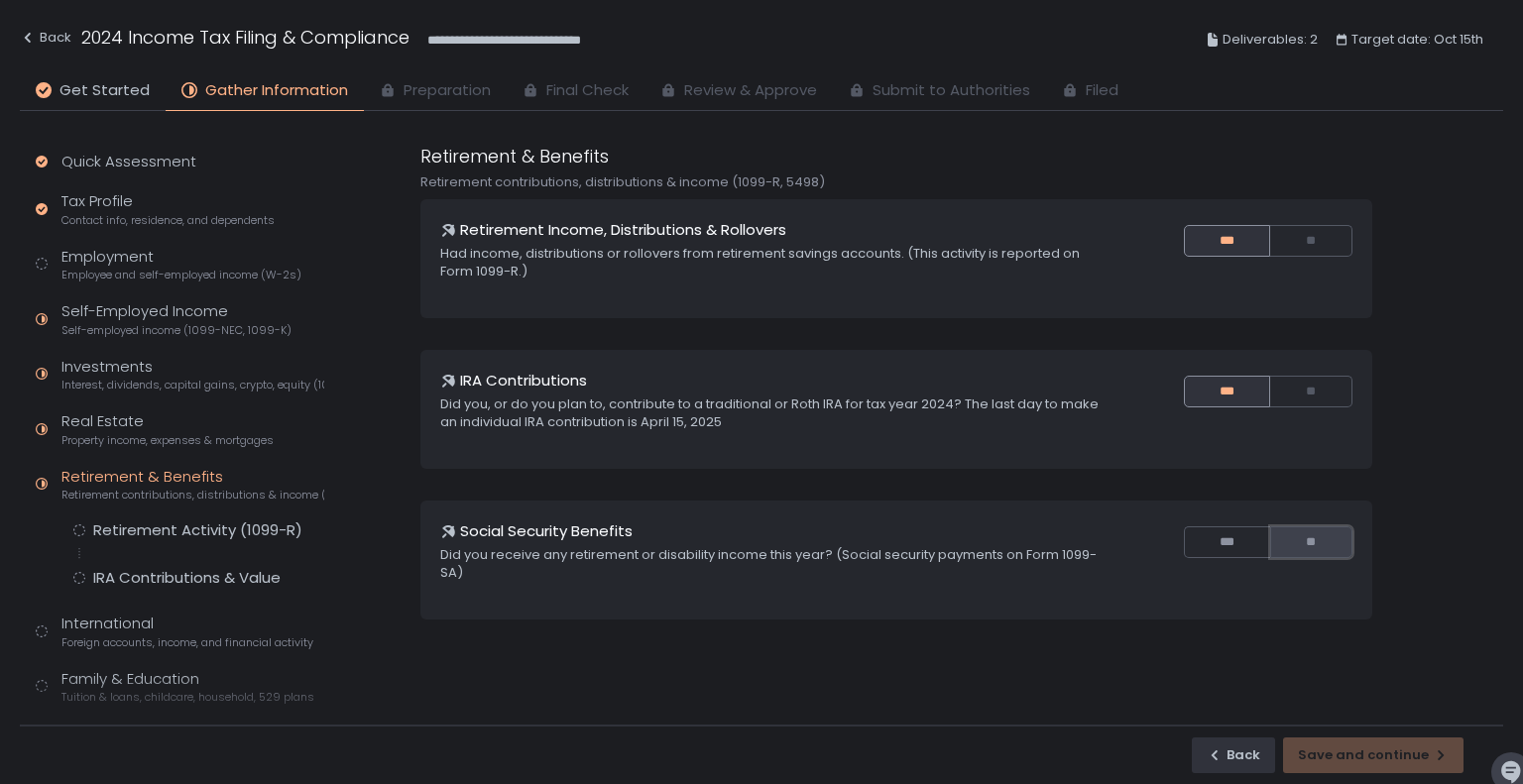 click on "**" at bounding box center [1311, 542] 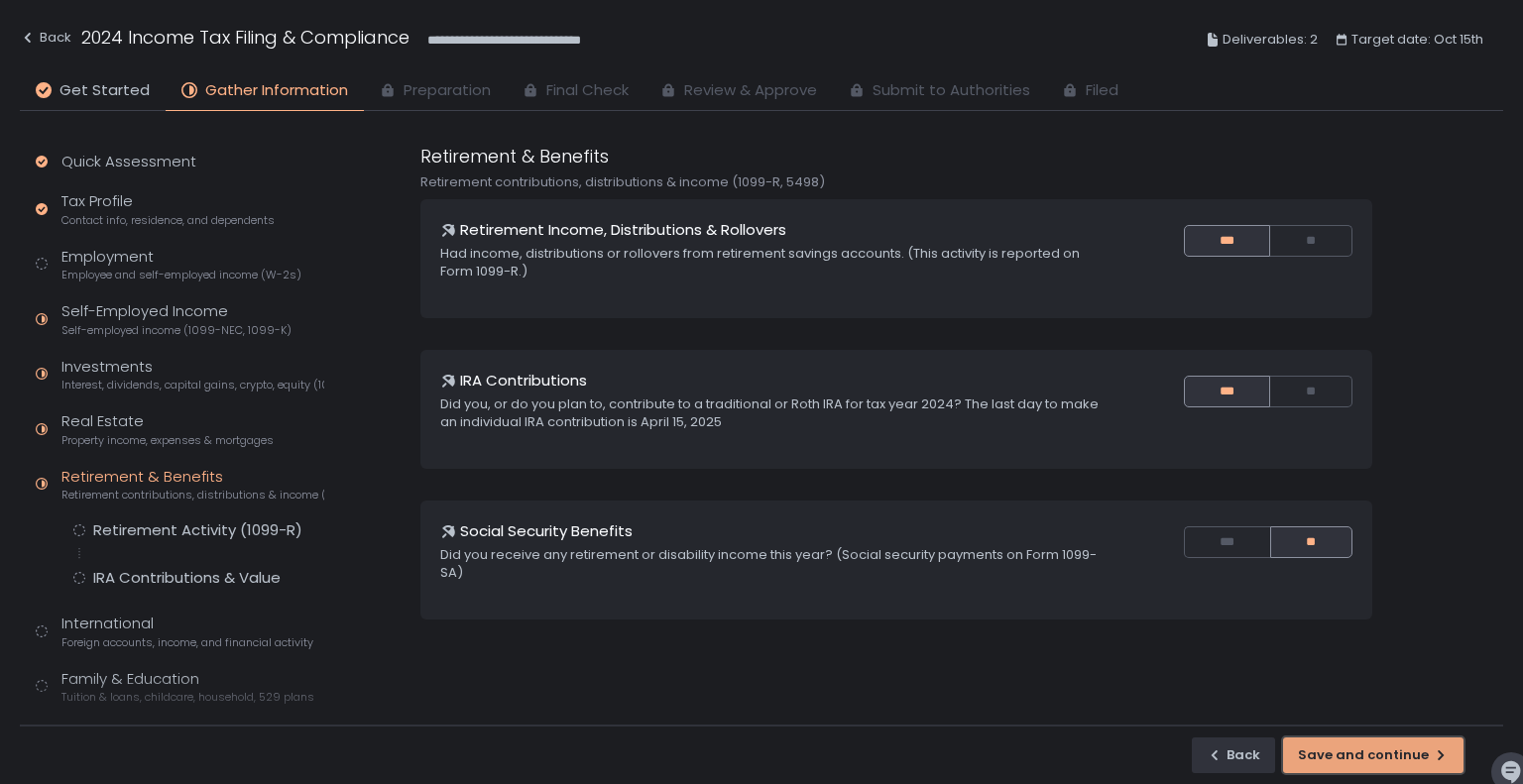 click on "Save and continue" 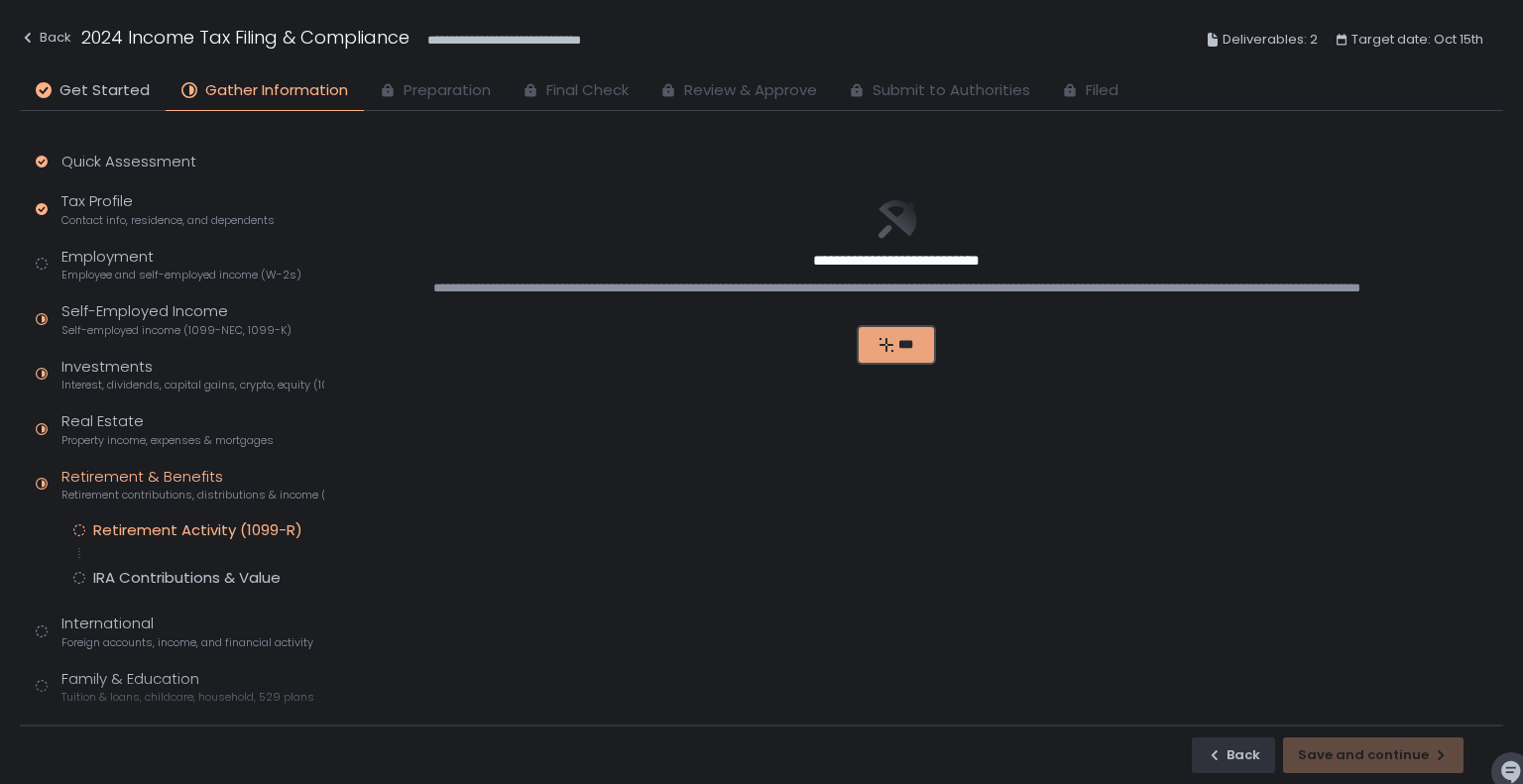 click on "***" 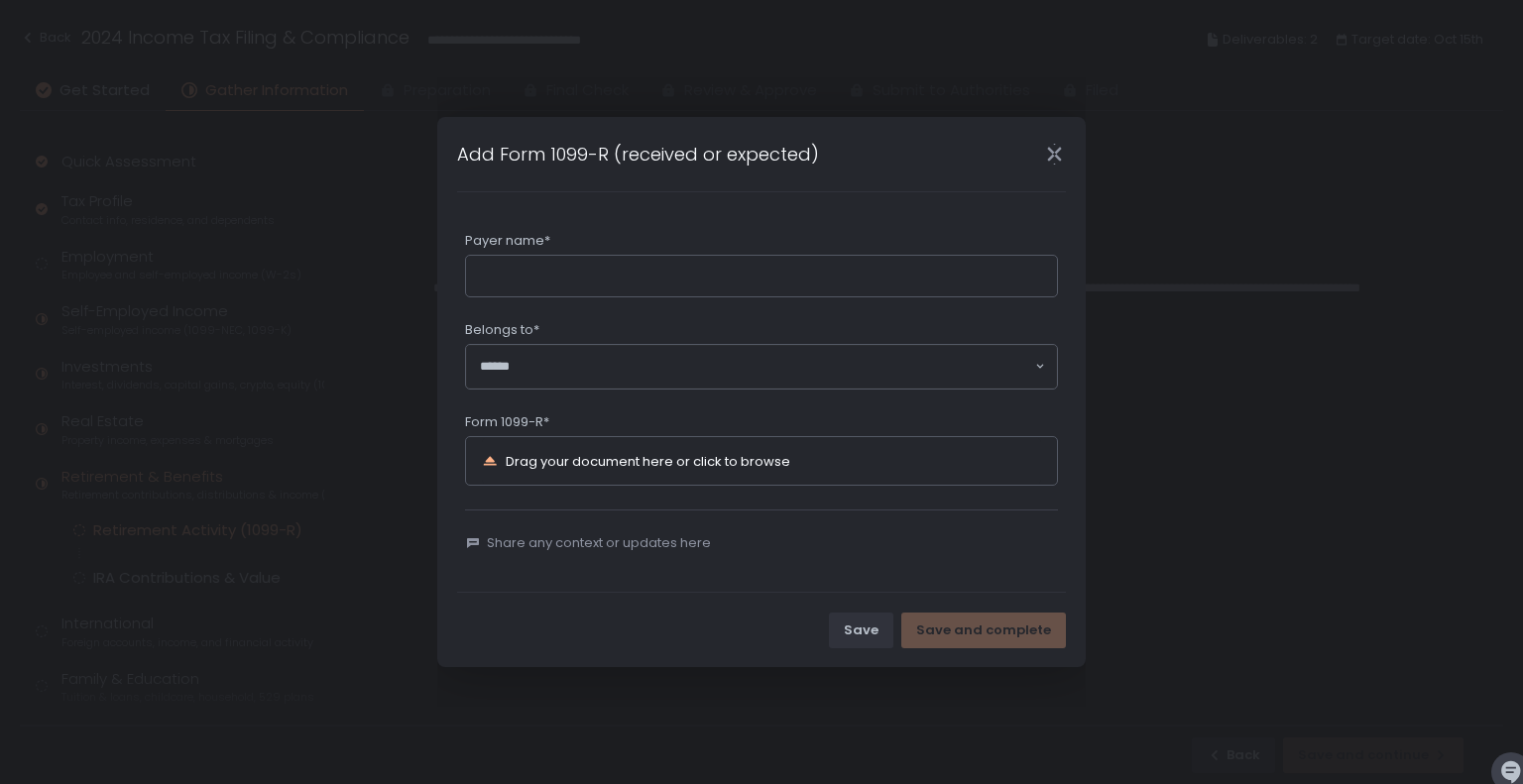 click 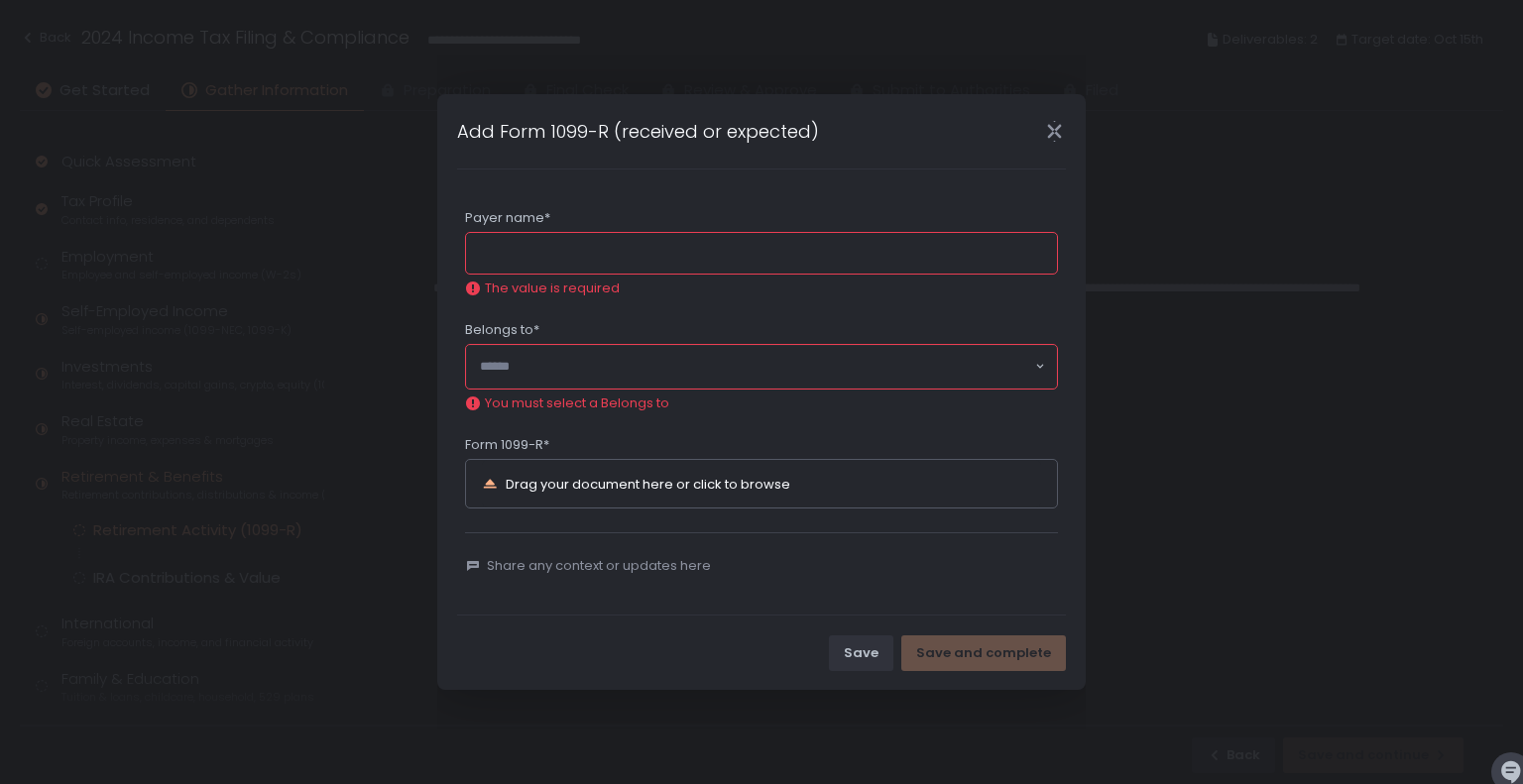 click on "Payer name*" 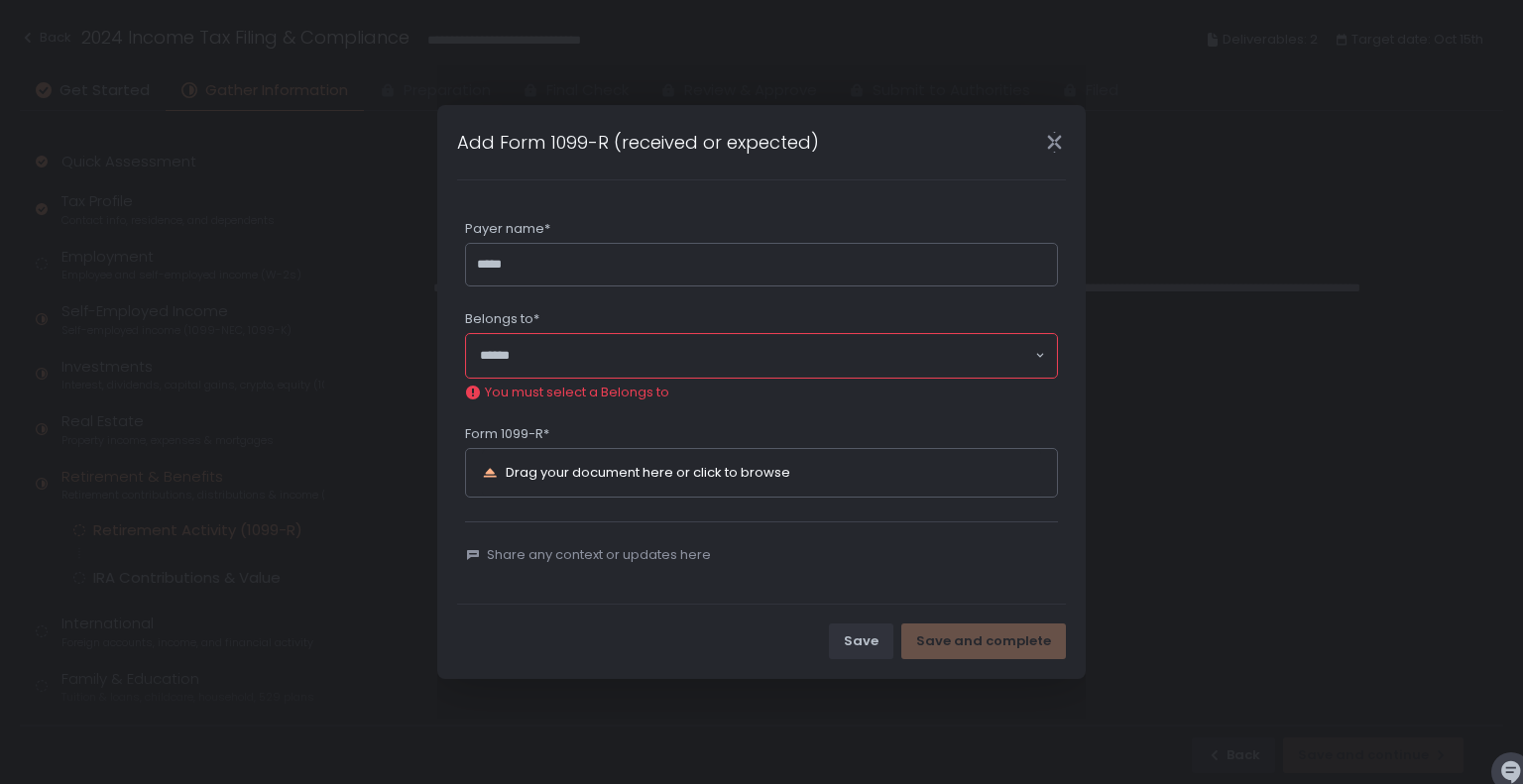 click 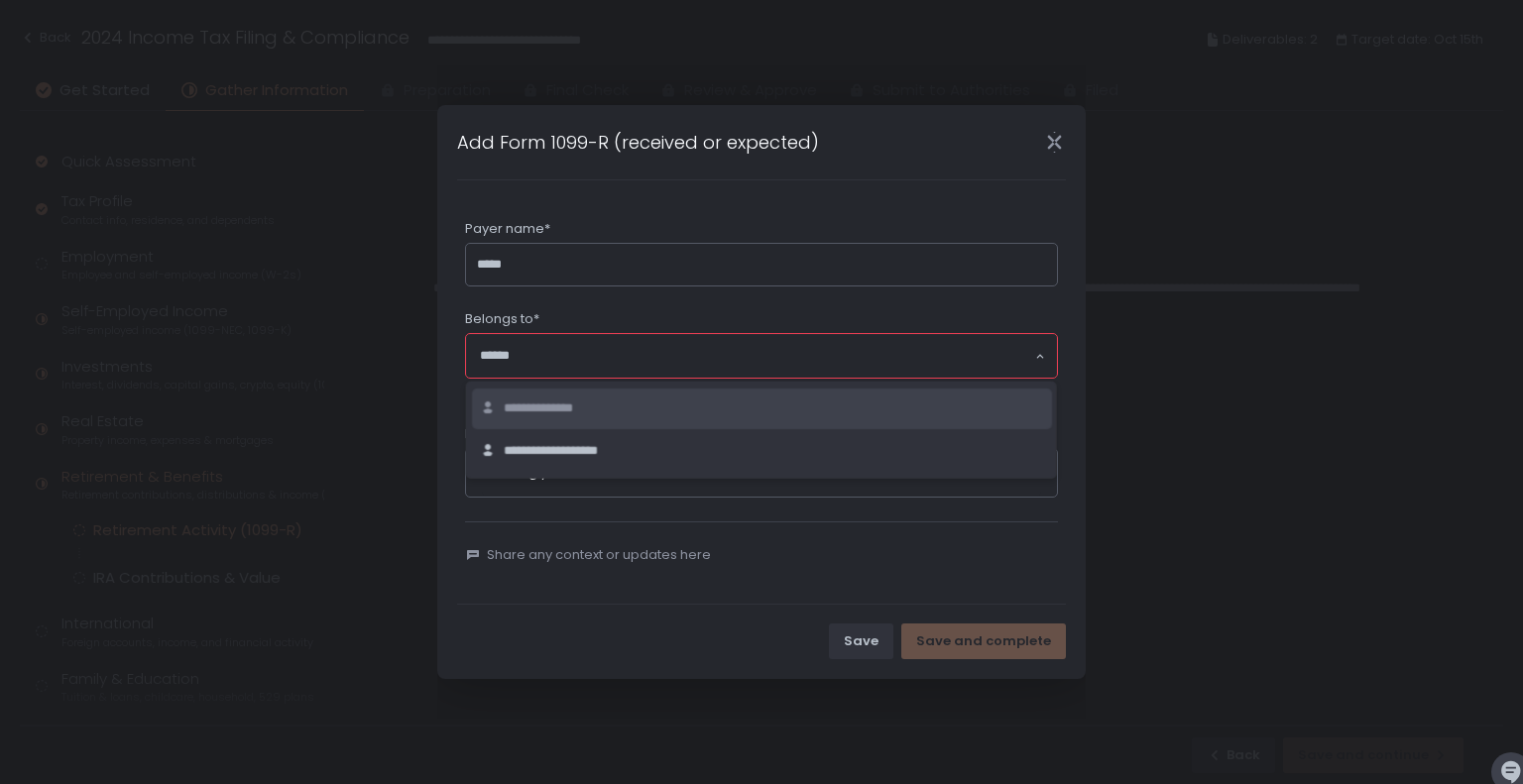 click on "**********" 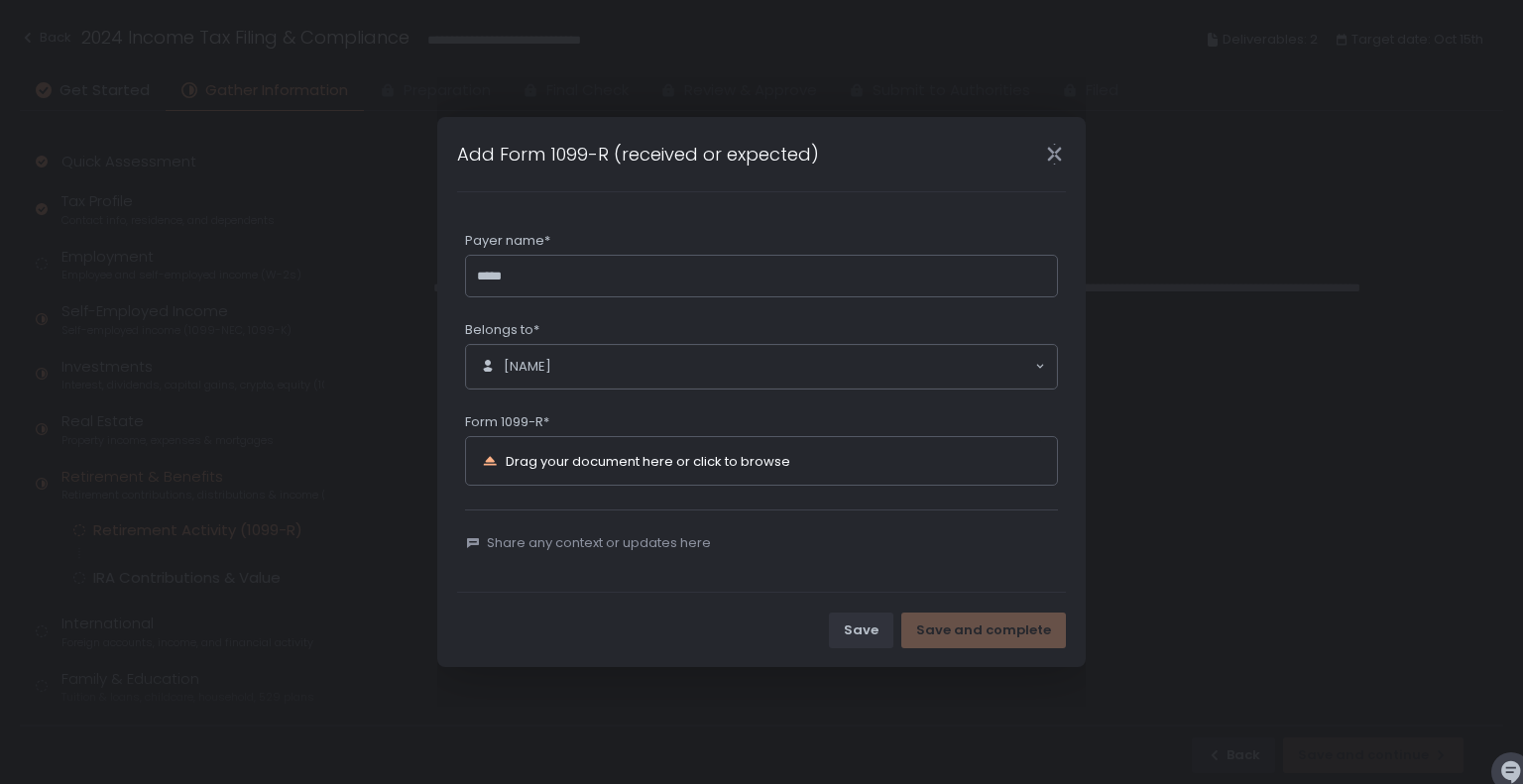 click on "Drag your document here or click to browse" at bounding box center (647, 461) 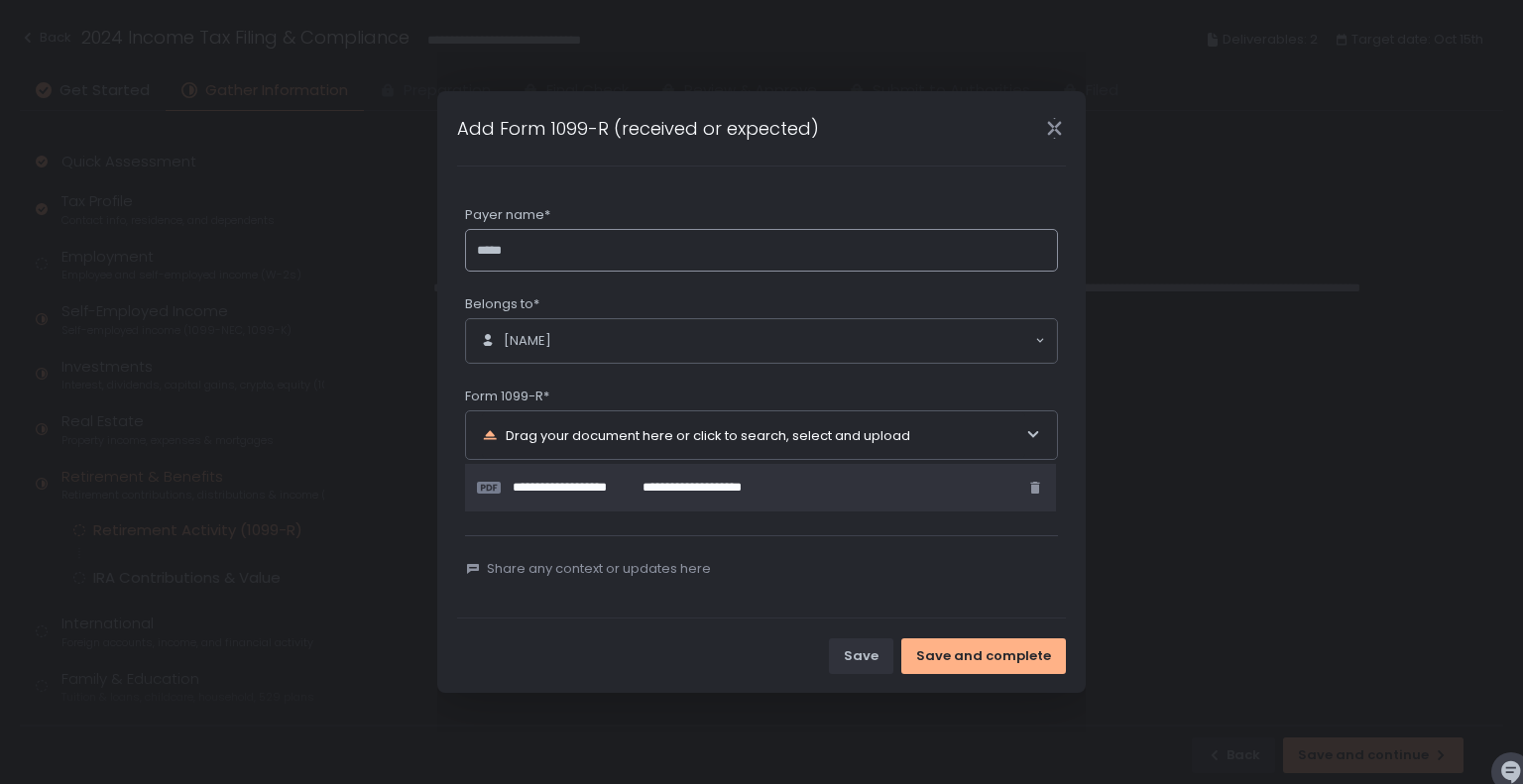click on "*****" 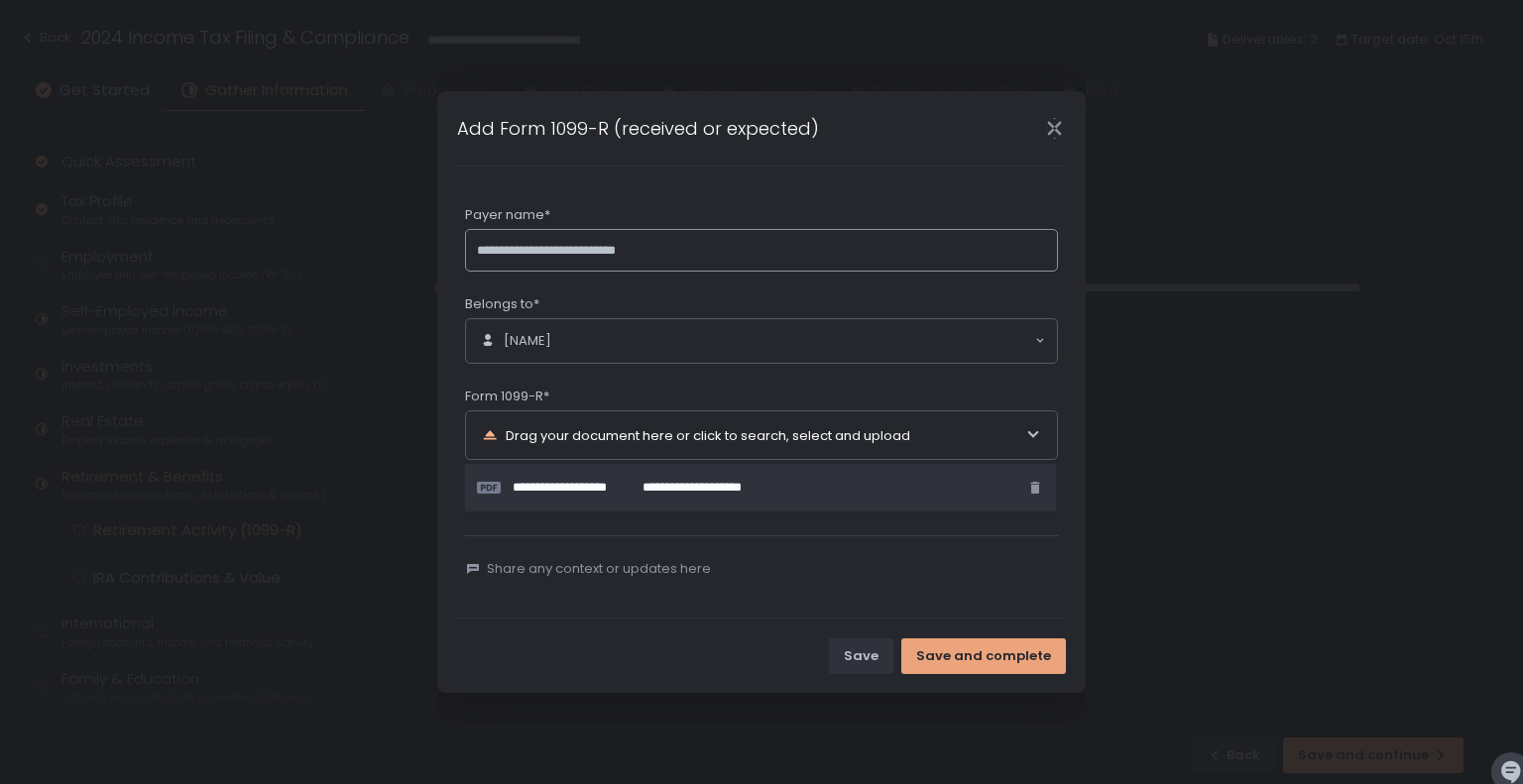 type on "**********" 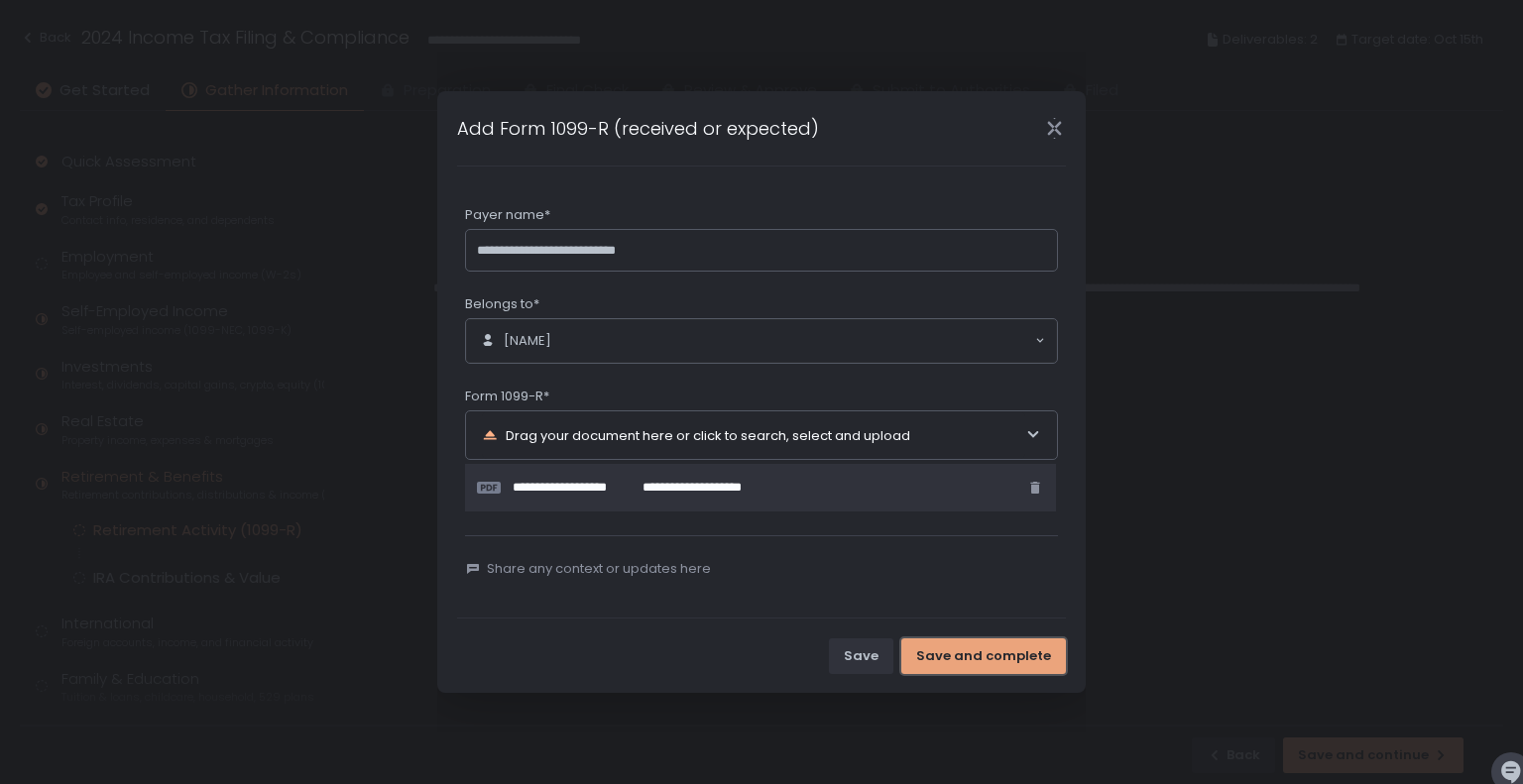 click on "Save and complete" at bounding box center (984, 656) 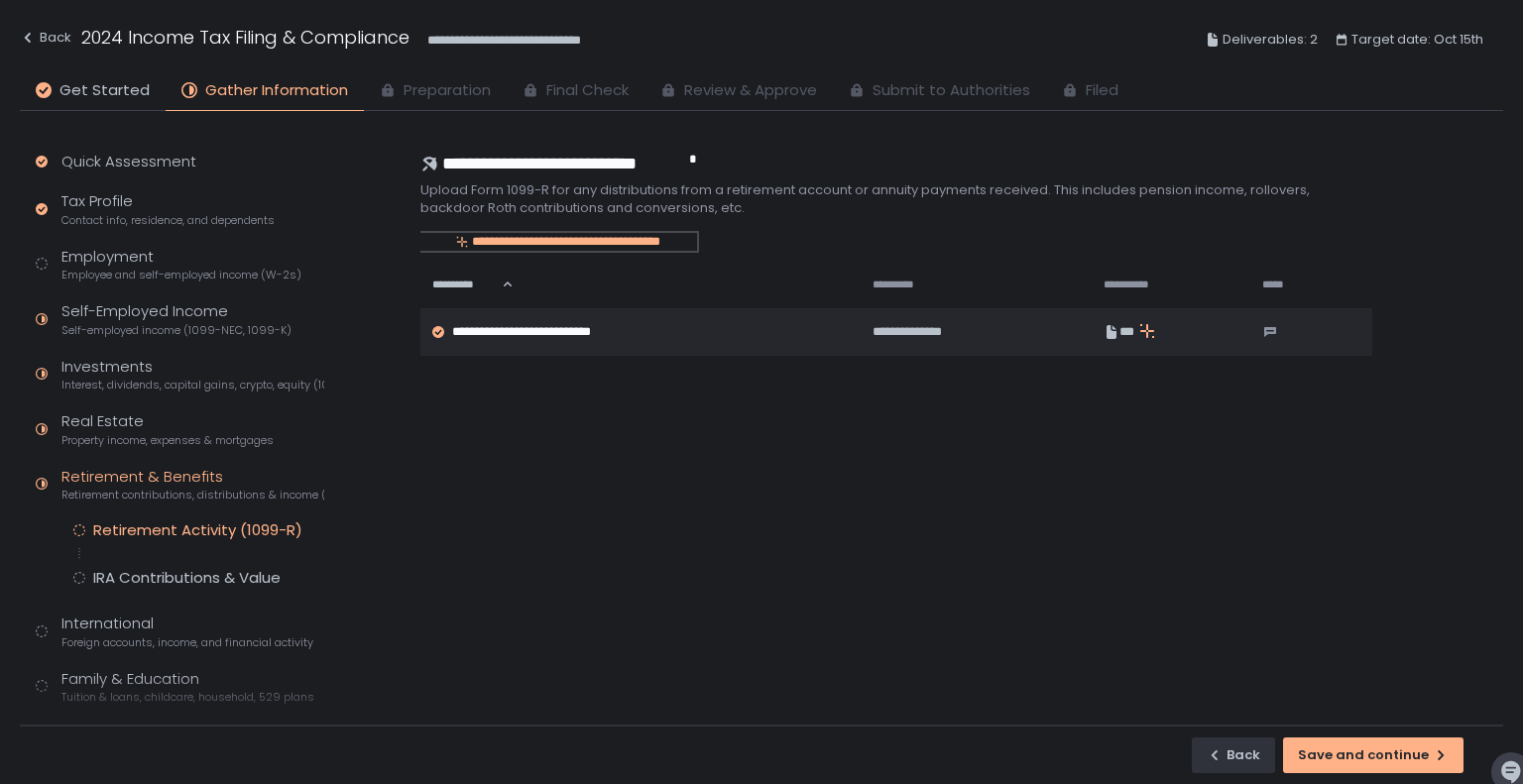 click on "**********" 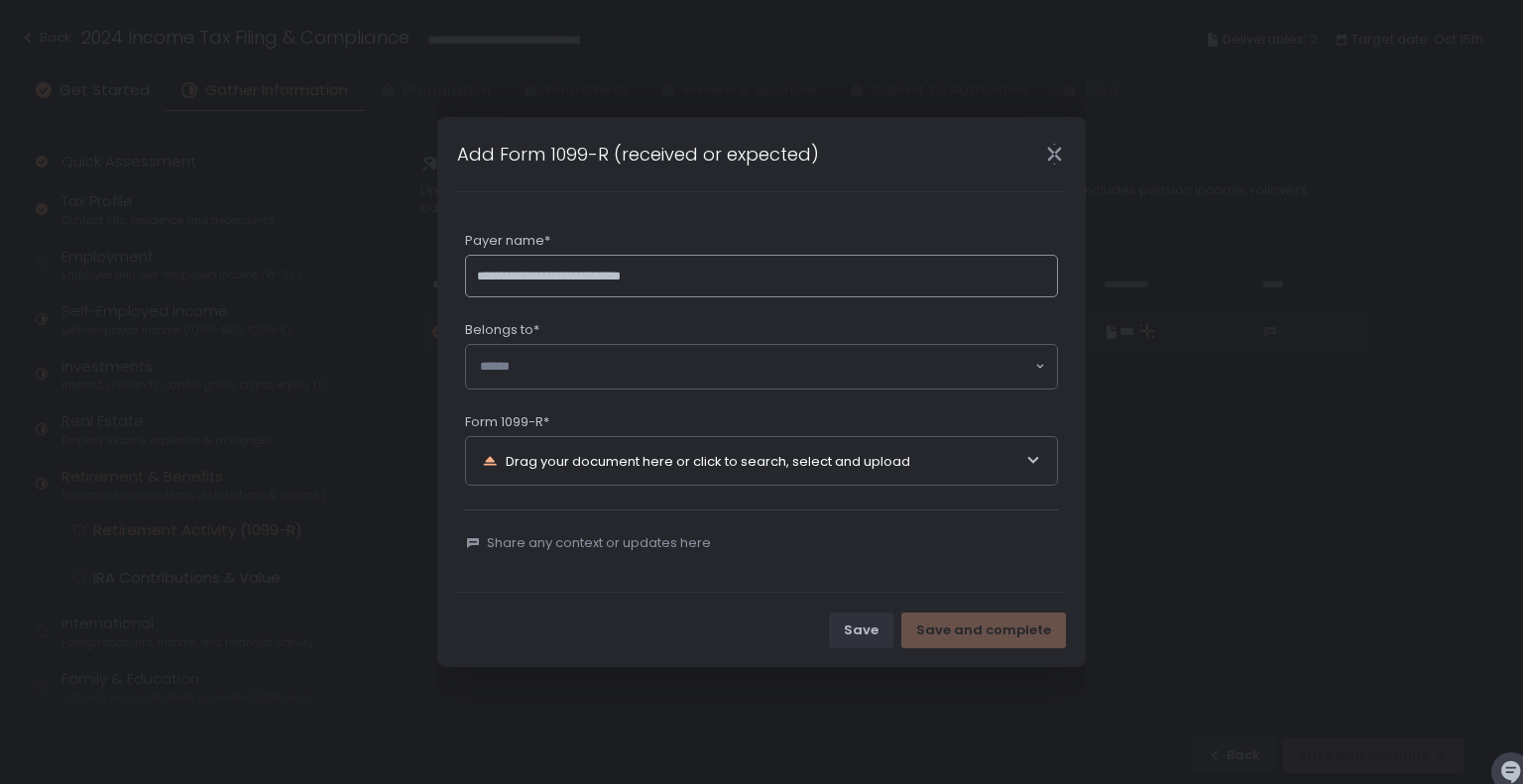 type on "**********" 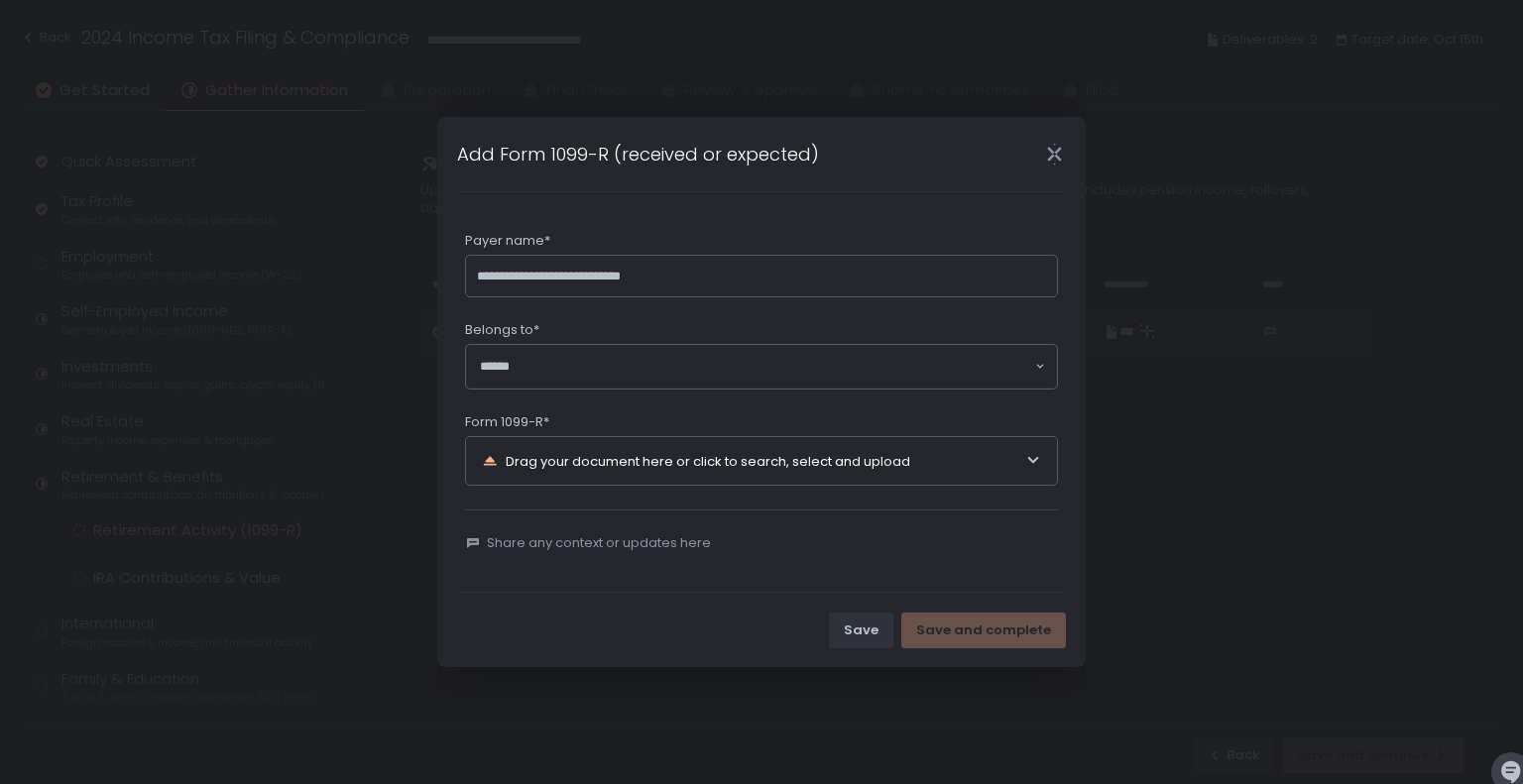 click 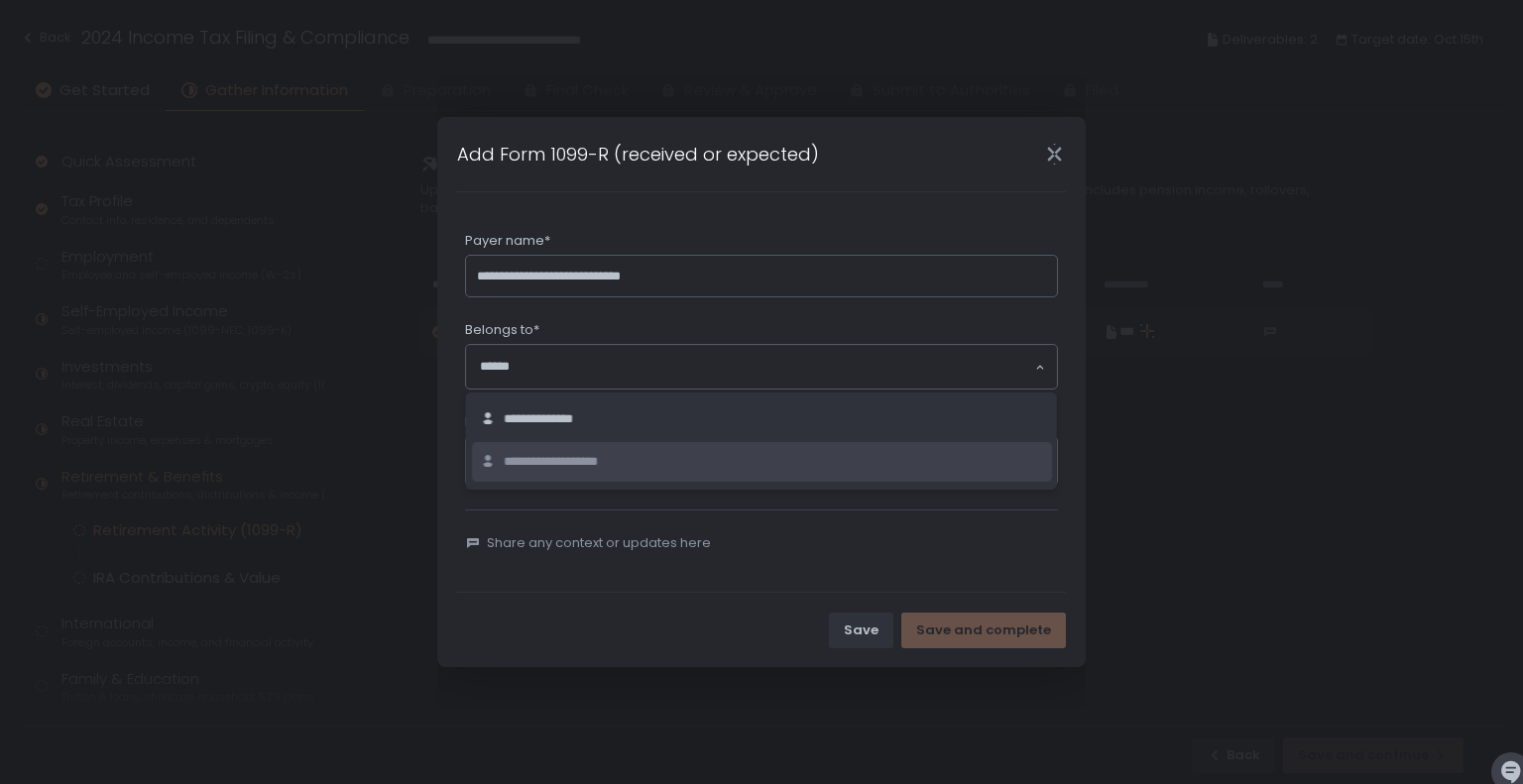 click on "**********" at bounding box center [570, 462] 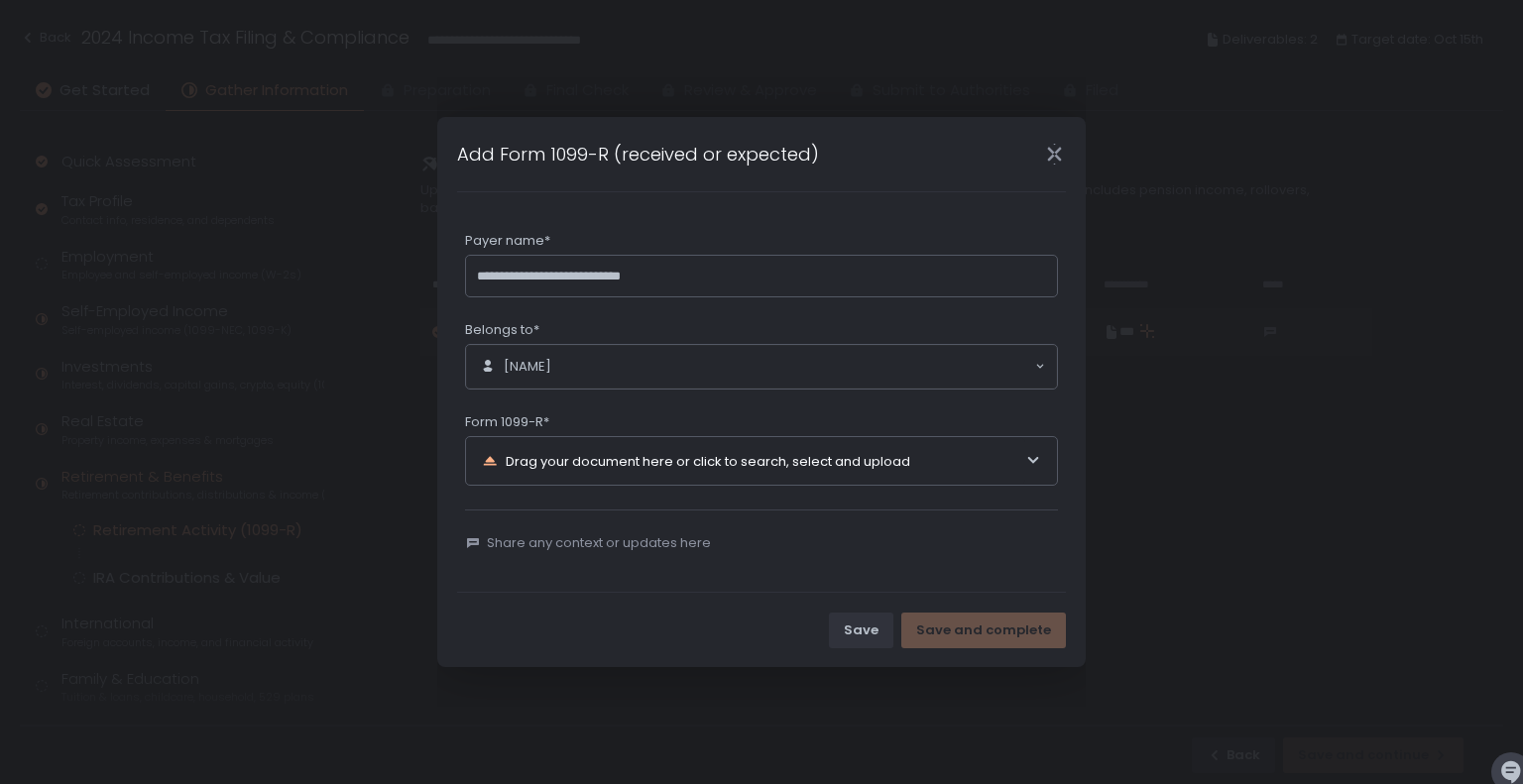 click on "Drag your document here or click to search, select and upload" at bounding box center (754, 461) 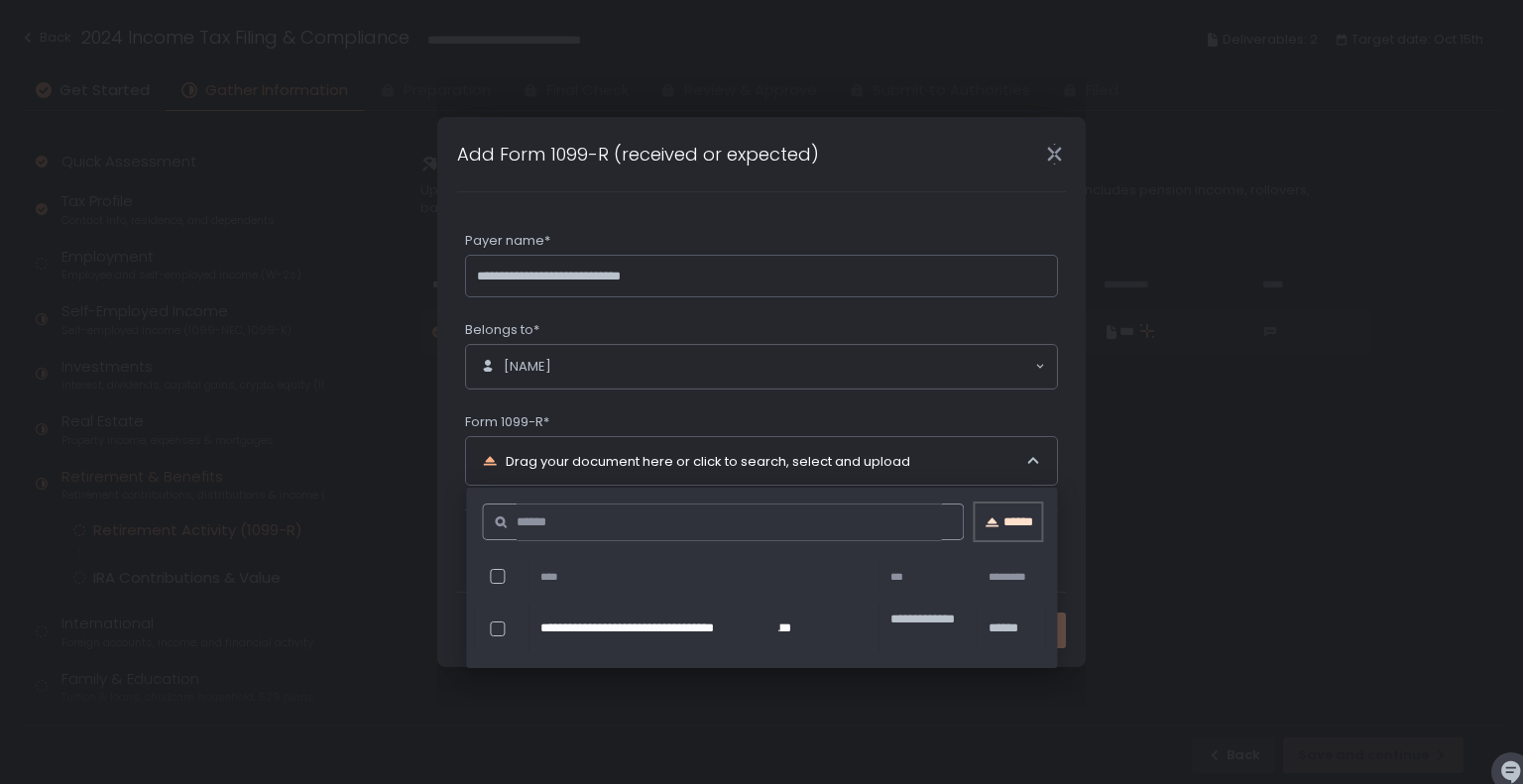 click on "******" 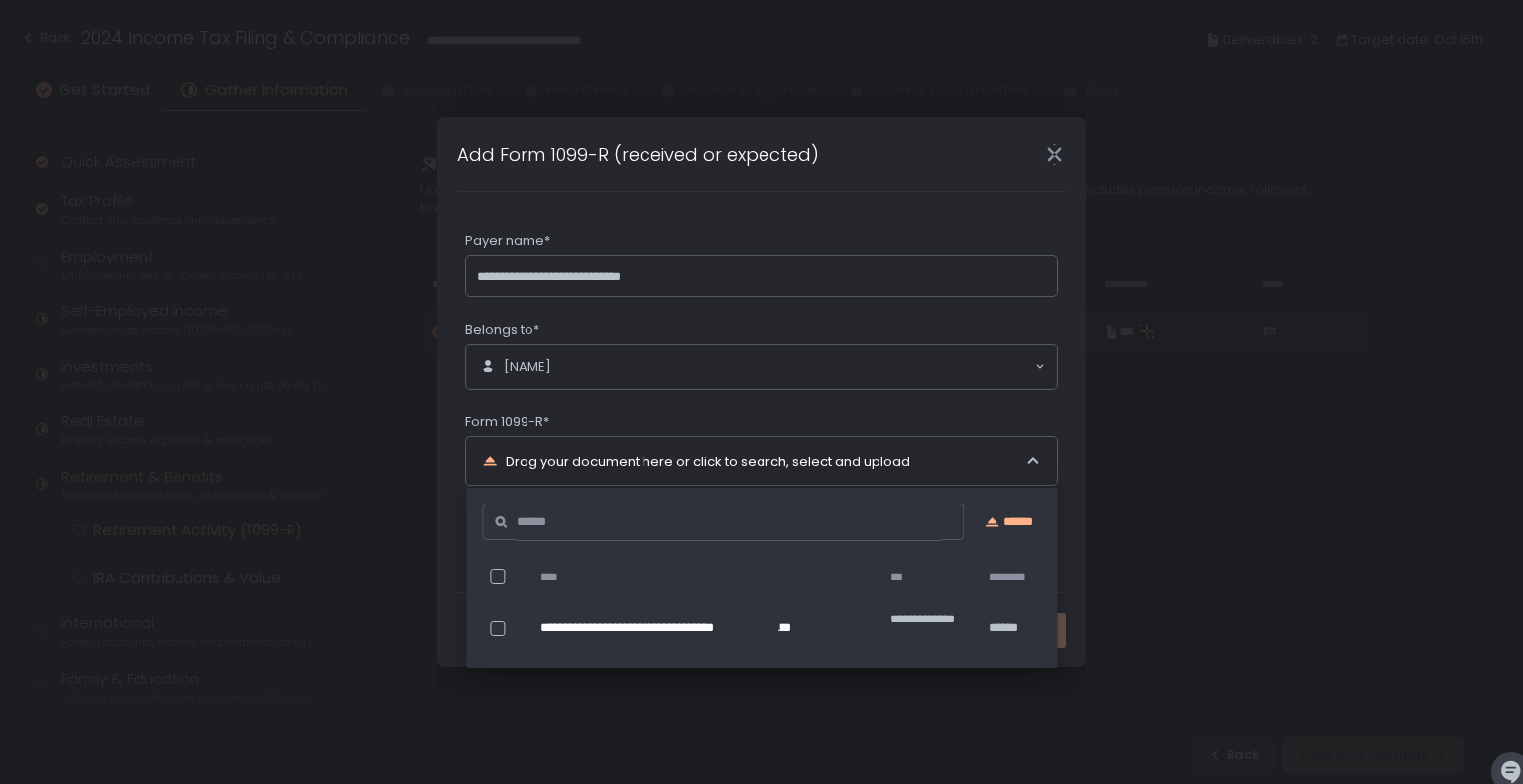 click on "**********" at bounding box center [762, 392] 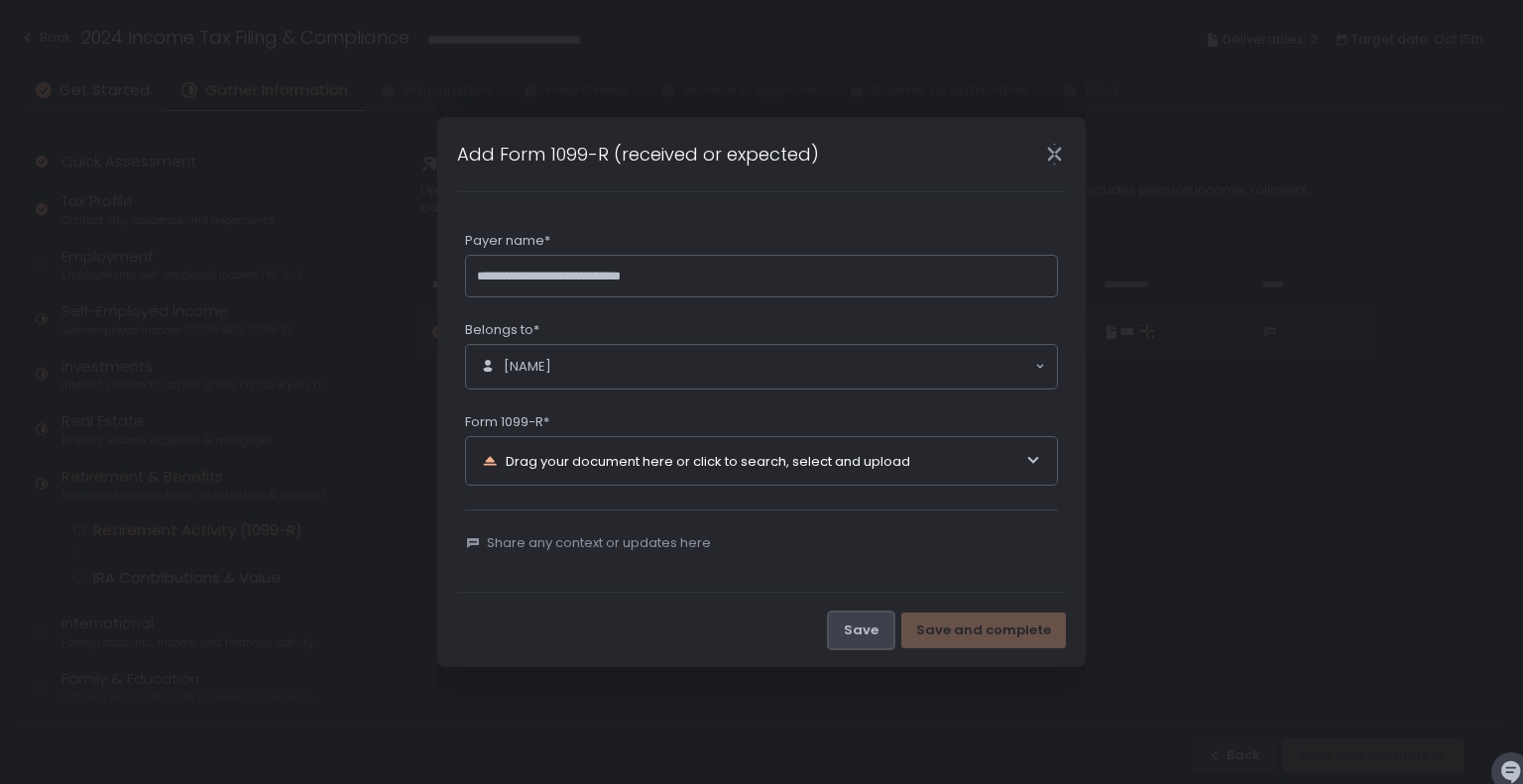 click on "Save" at bounding box center [861, 630] 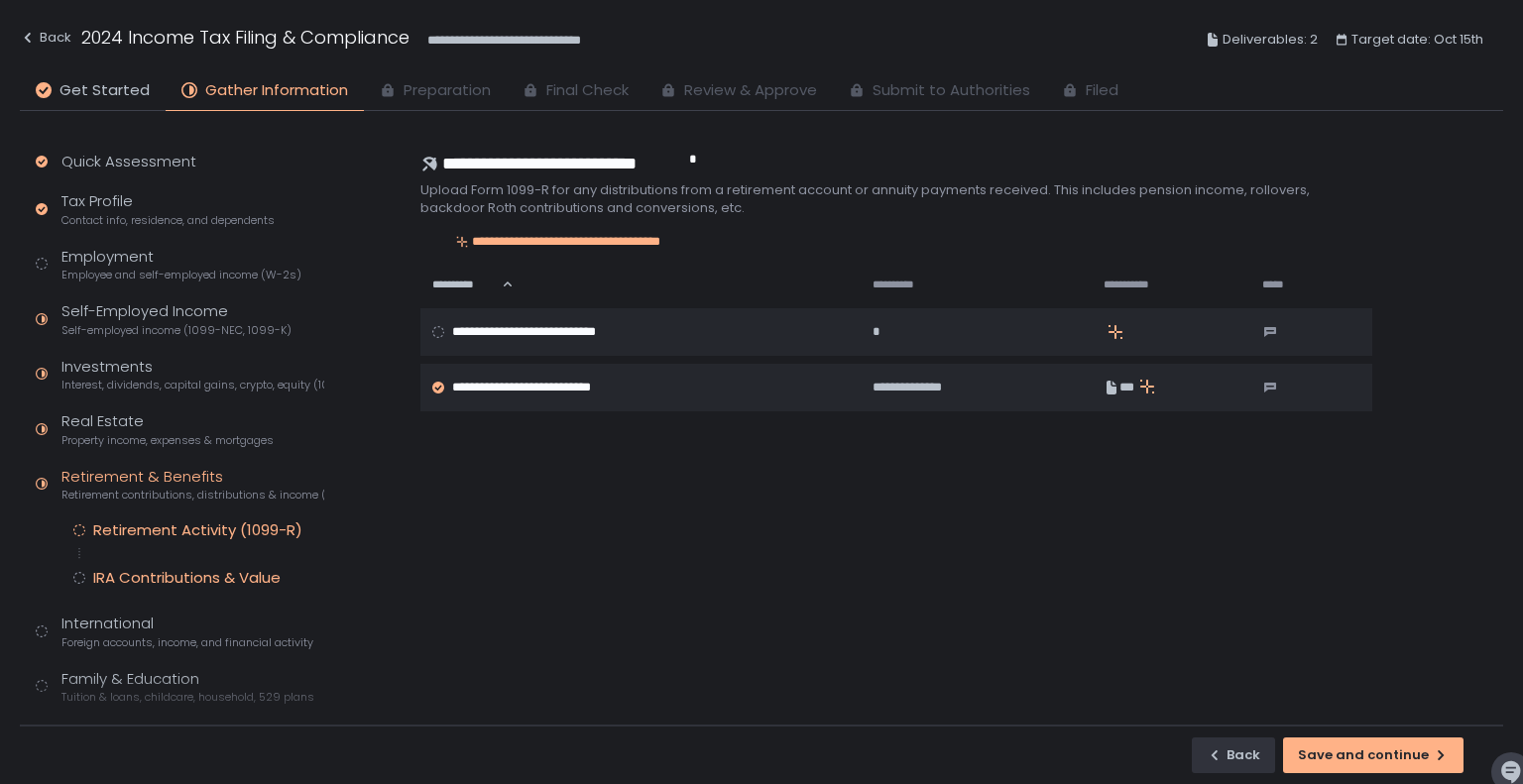 click on "IRA Contributions & Value" 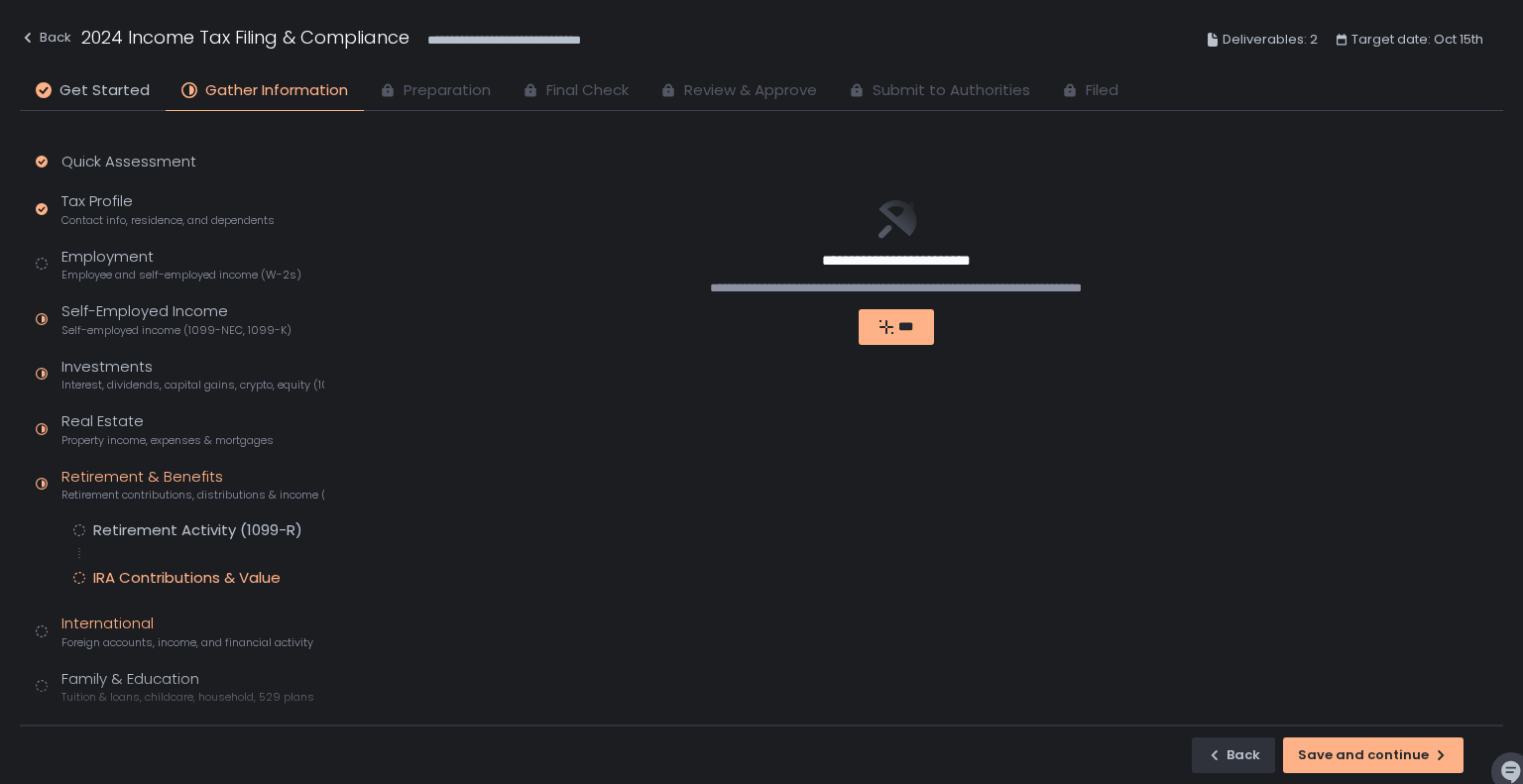 click on "International Foreign accounts, income, and financial activity" 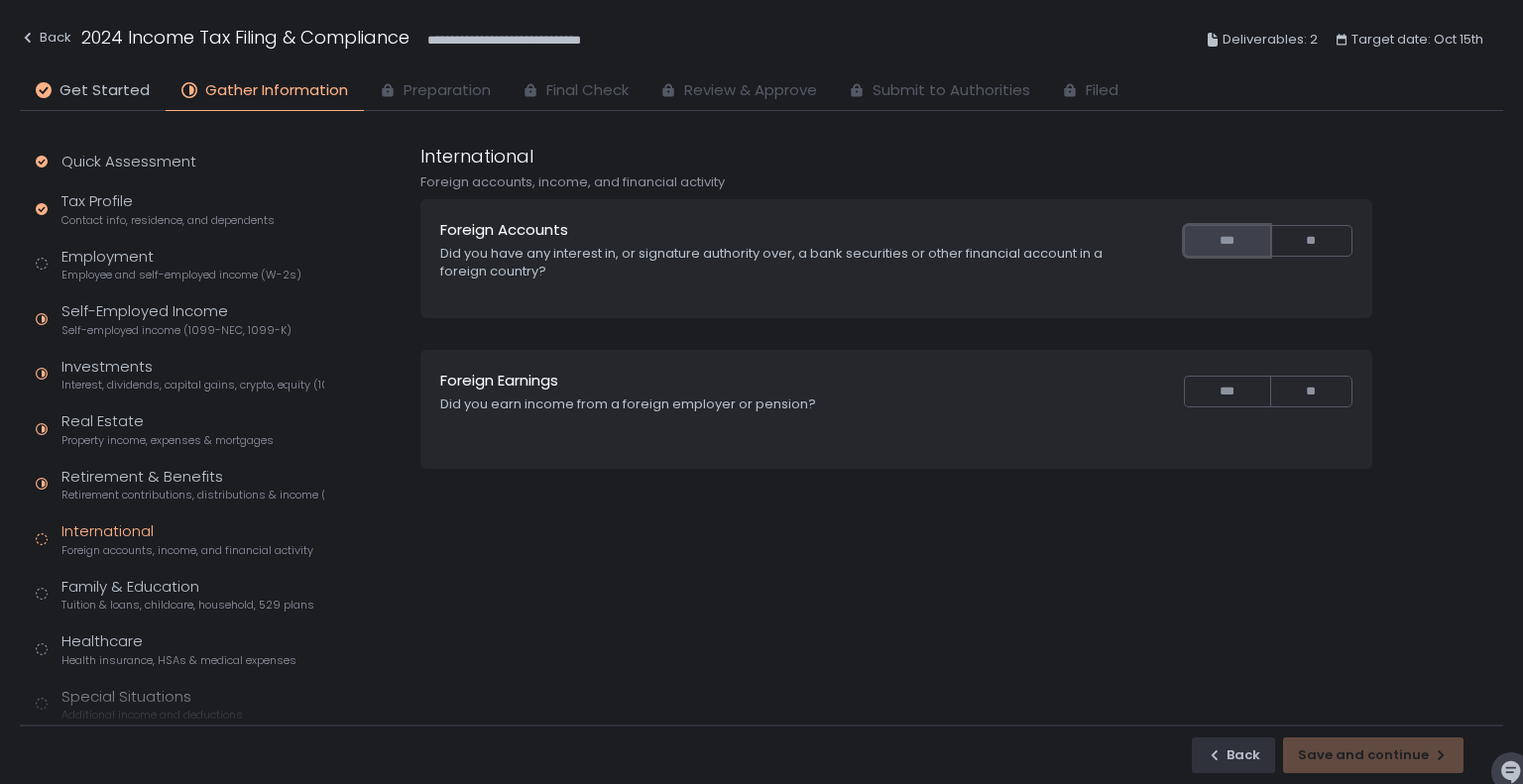 click on "***" at bounding box center [1227, 241] 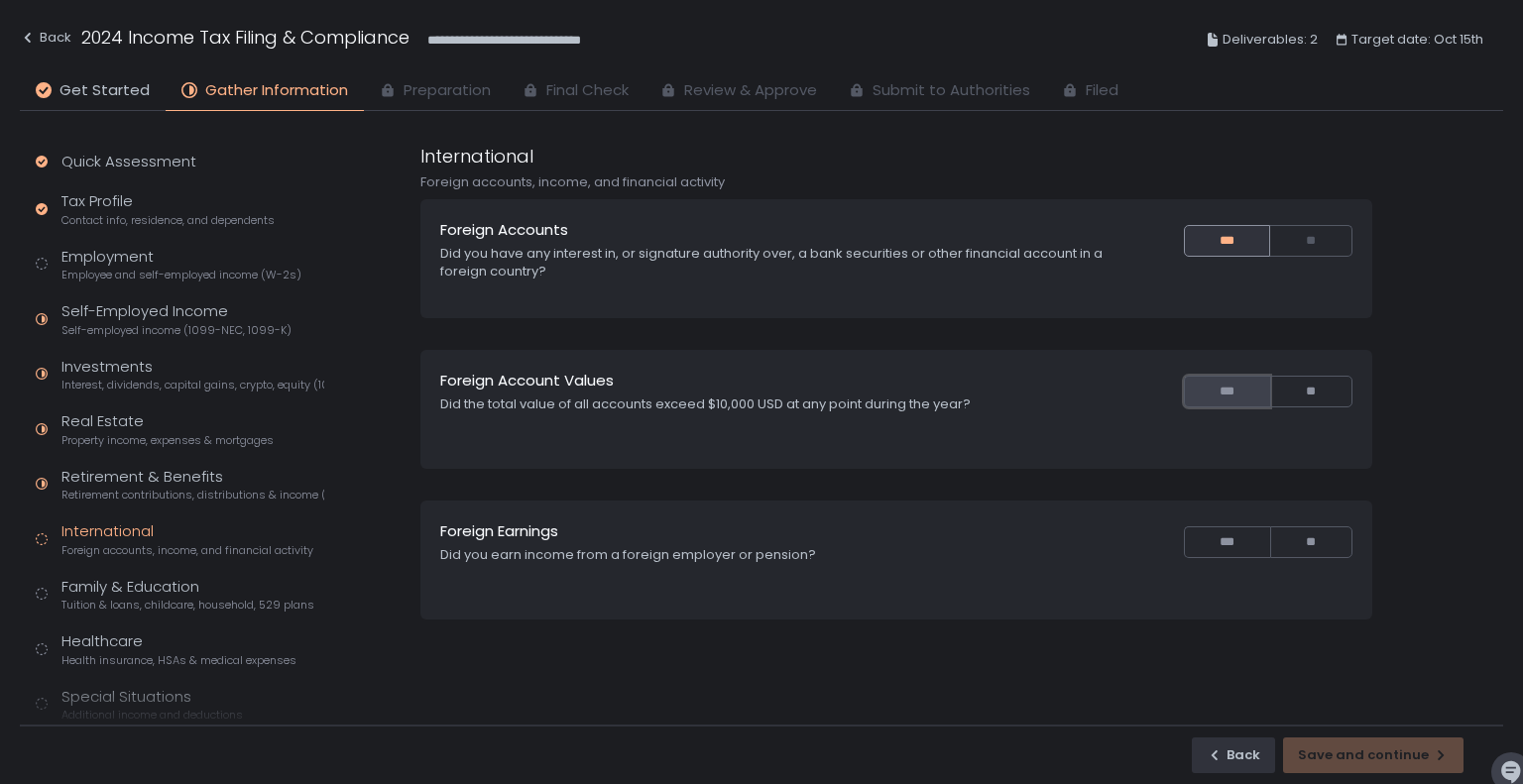 click on "***" at bounding box center (1227, 392) 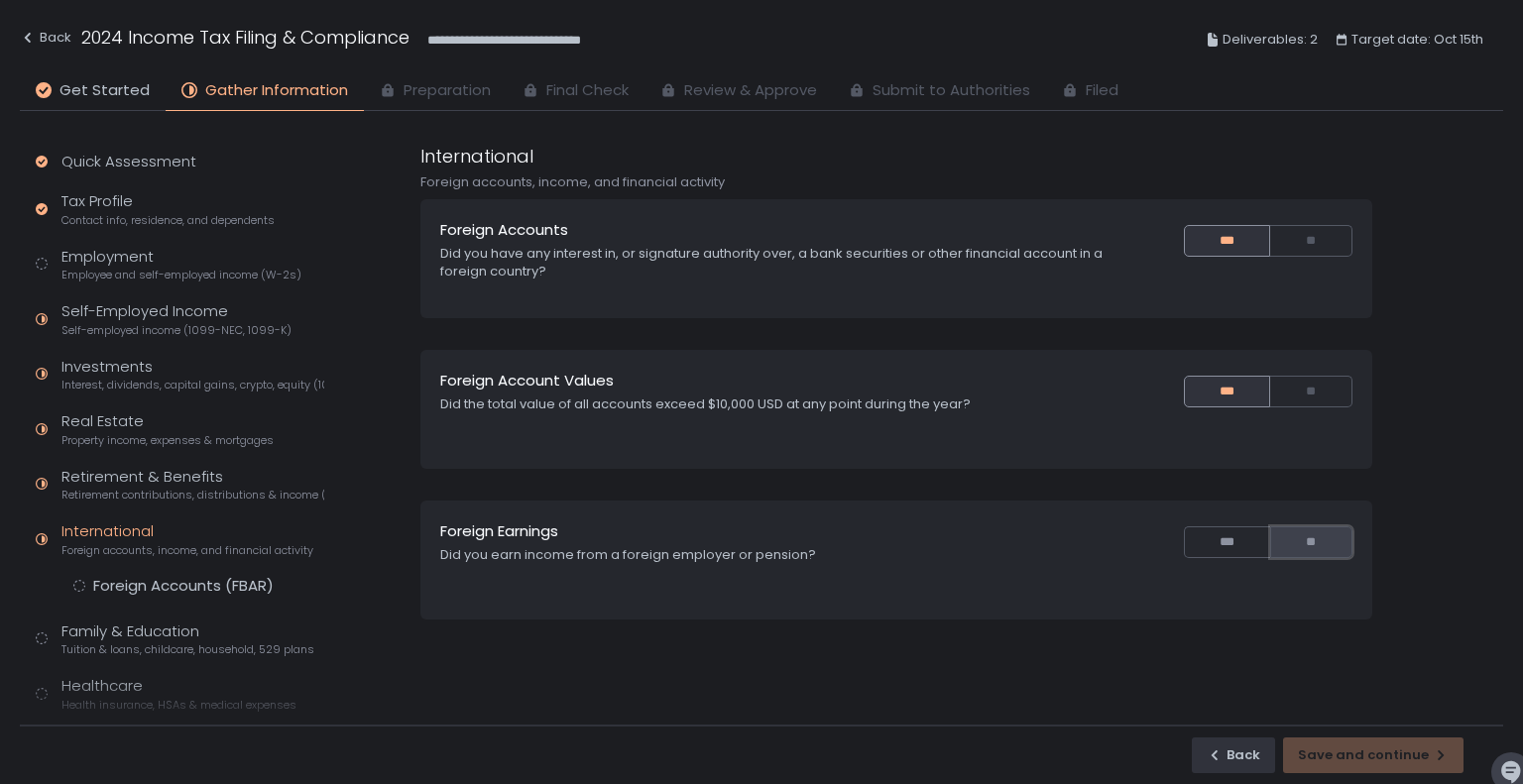 click on "**" at bounding box center (1311, 542) 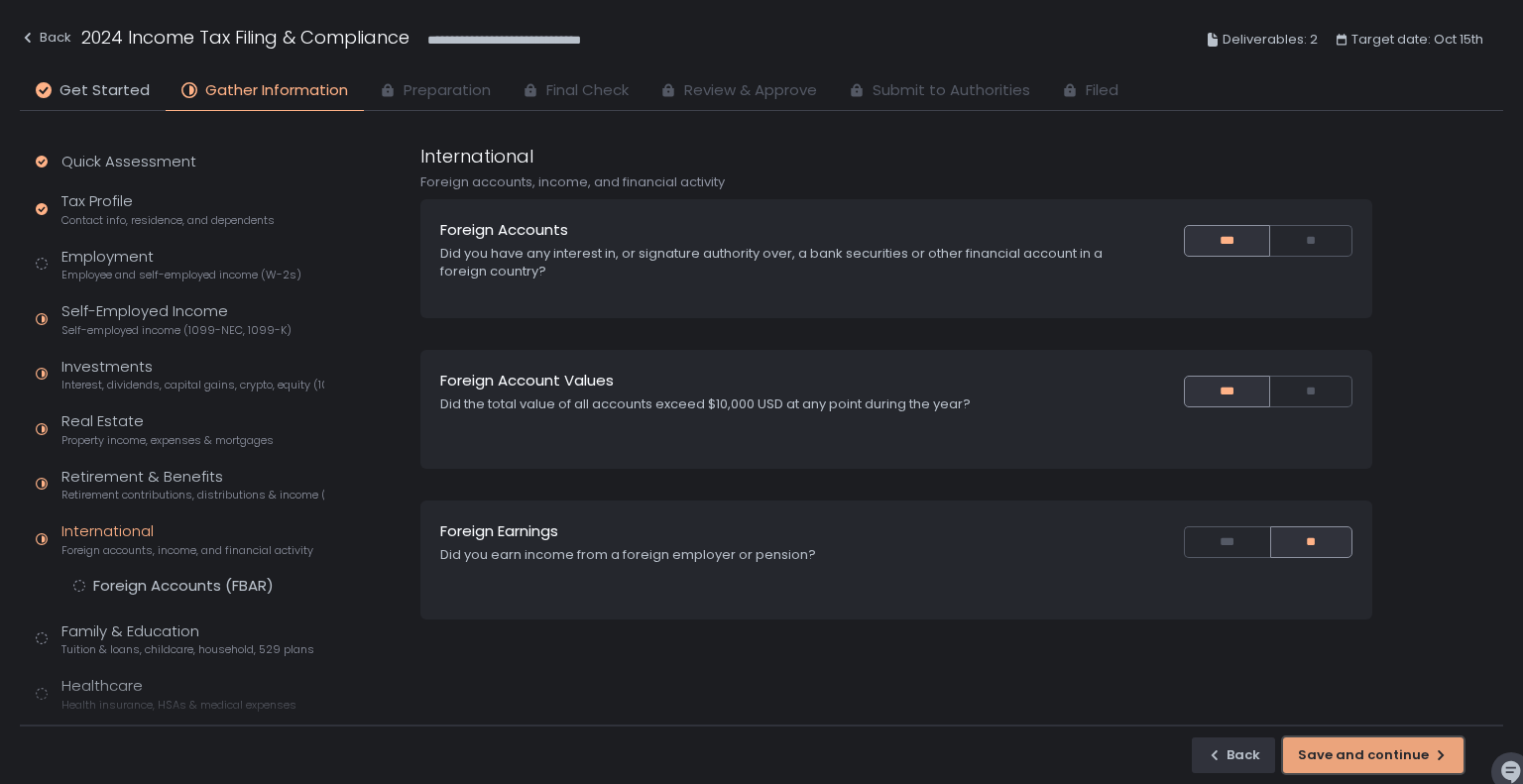 click on "Save and continue" 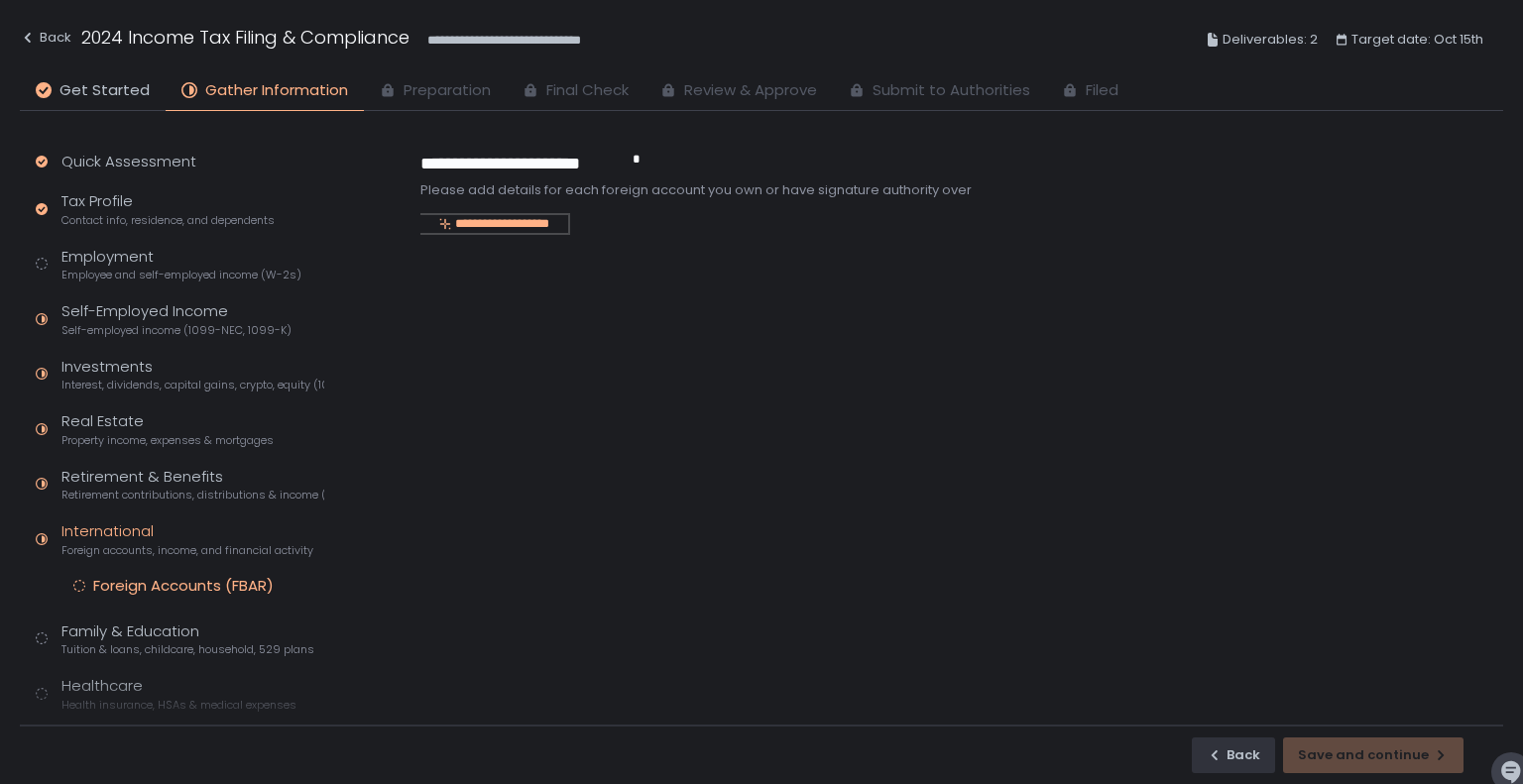 click on "**********" 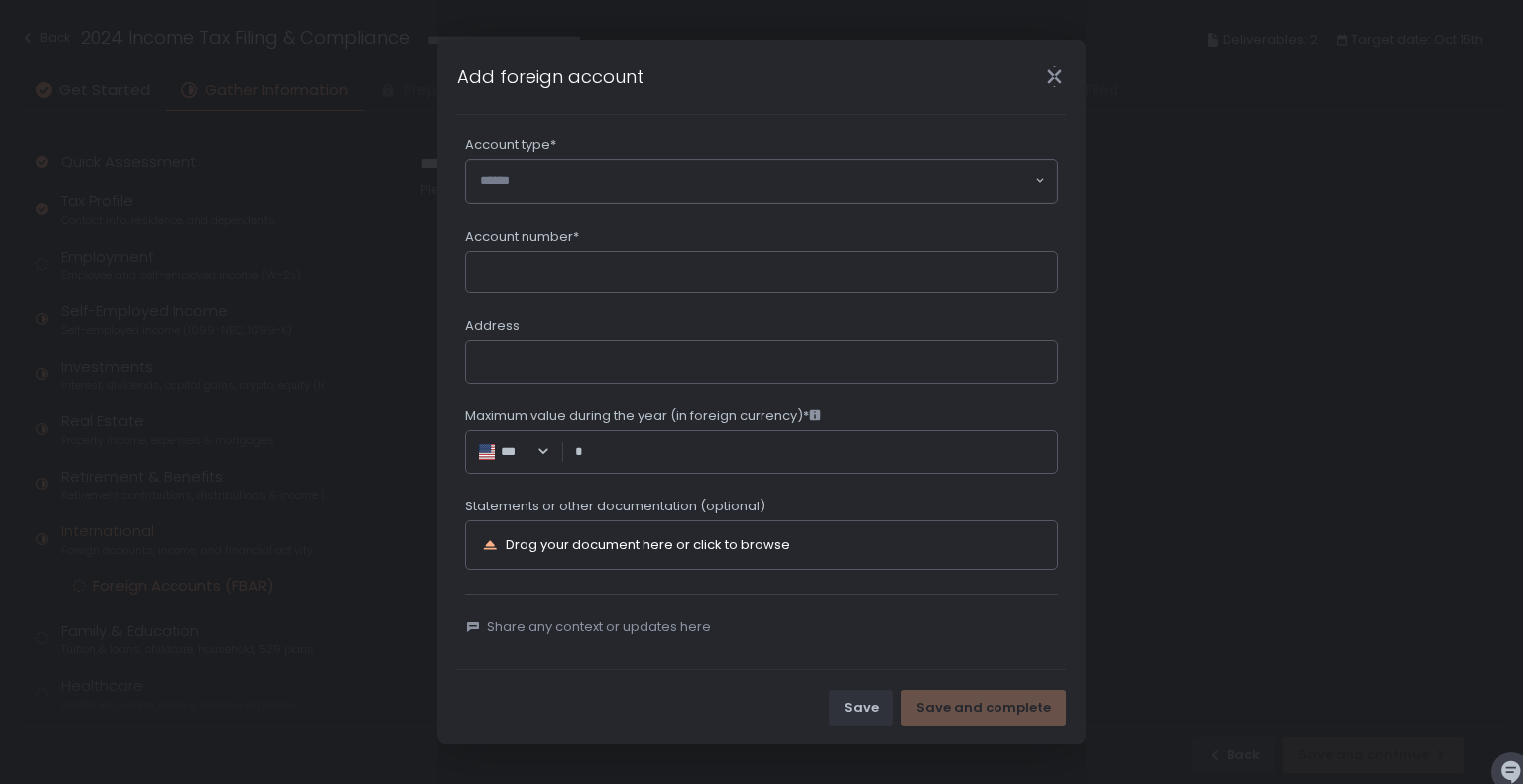 scroll, scrollTop: 0, scrollLeft: 0, axis: both 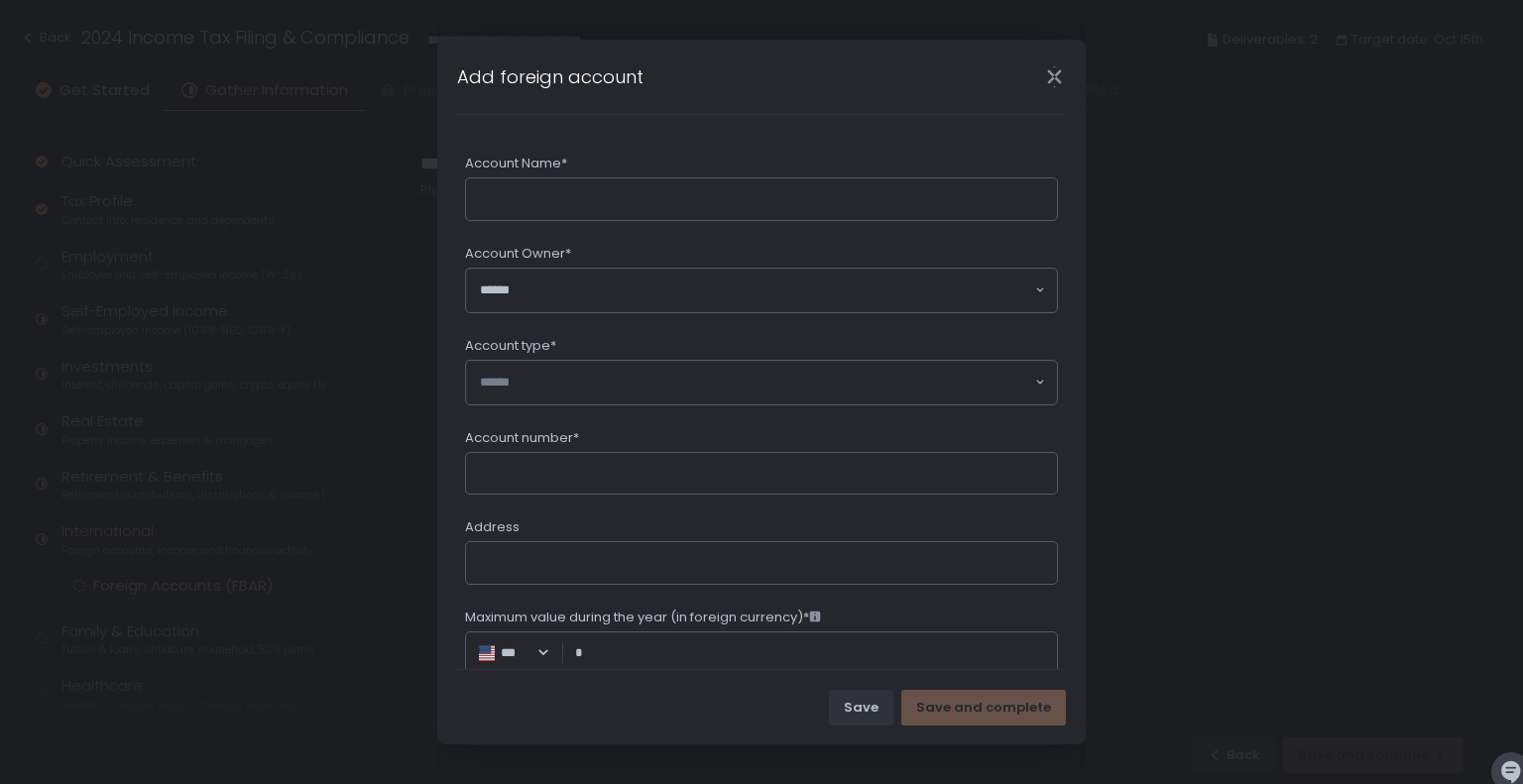 click on "Loading..." 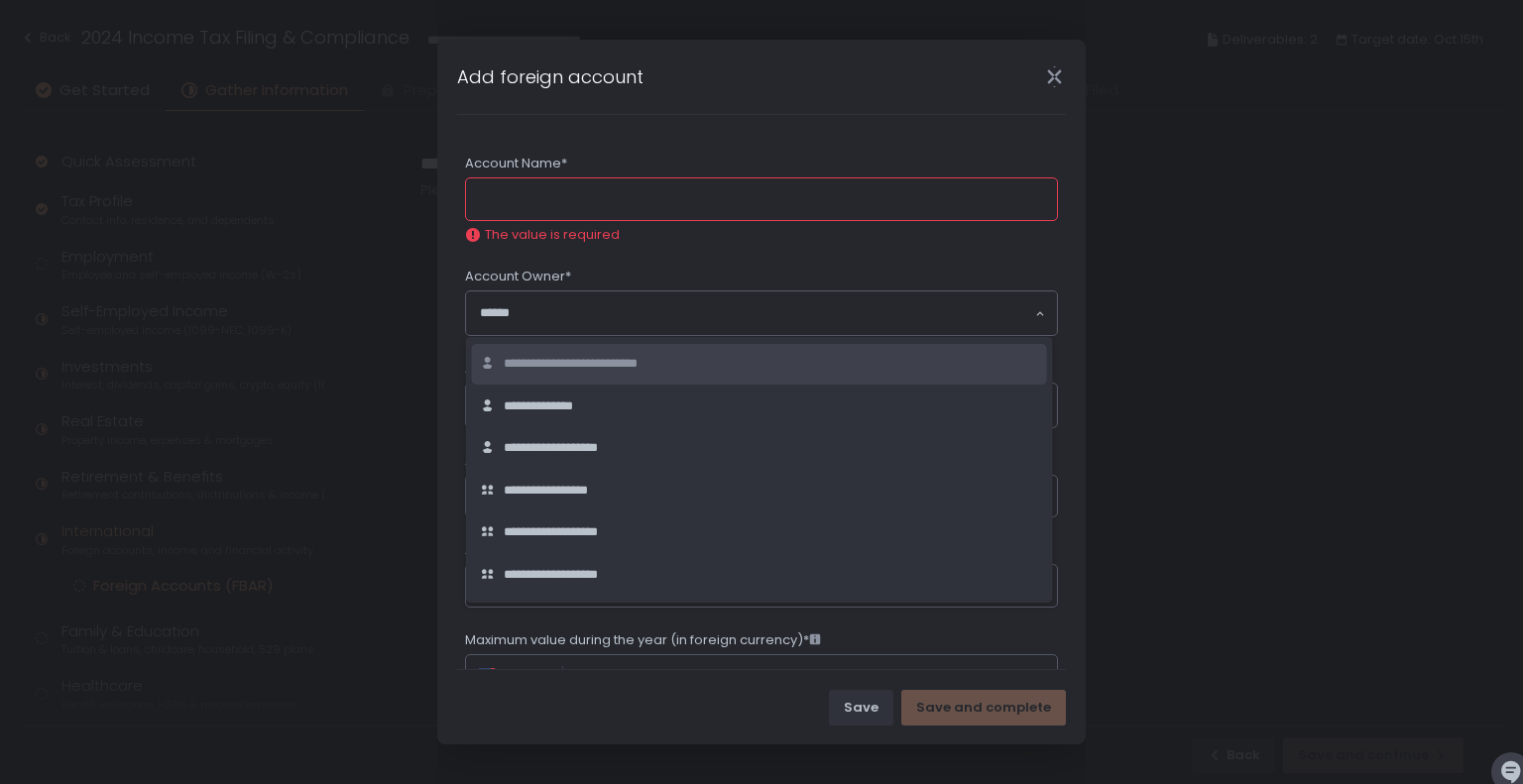 click on "**********" at bounding box center (597, 364) 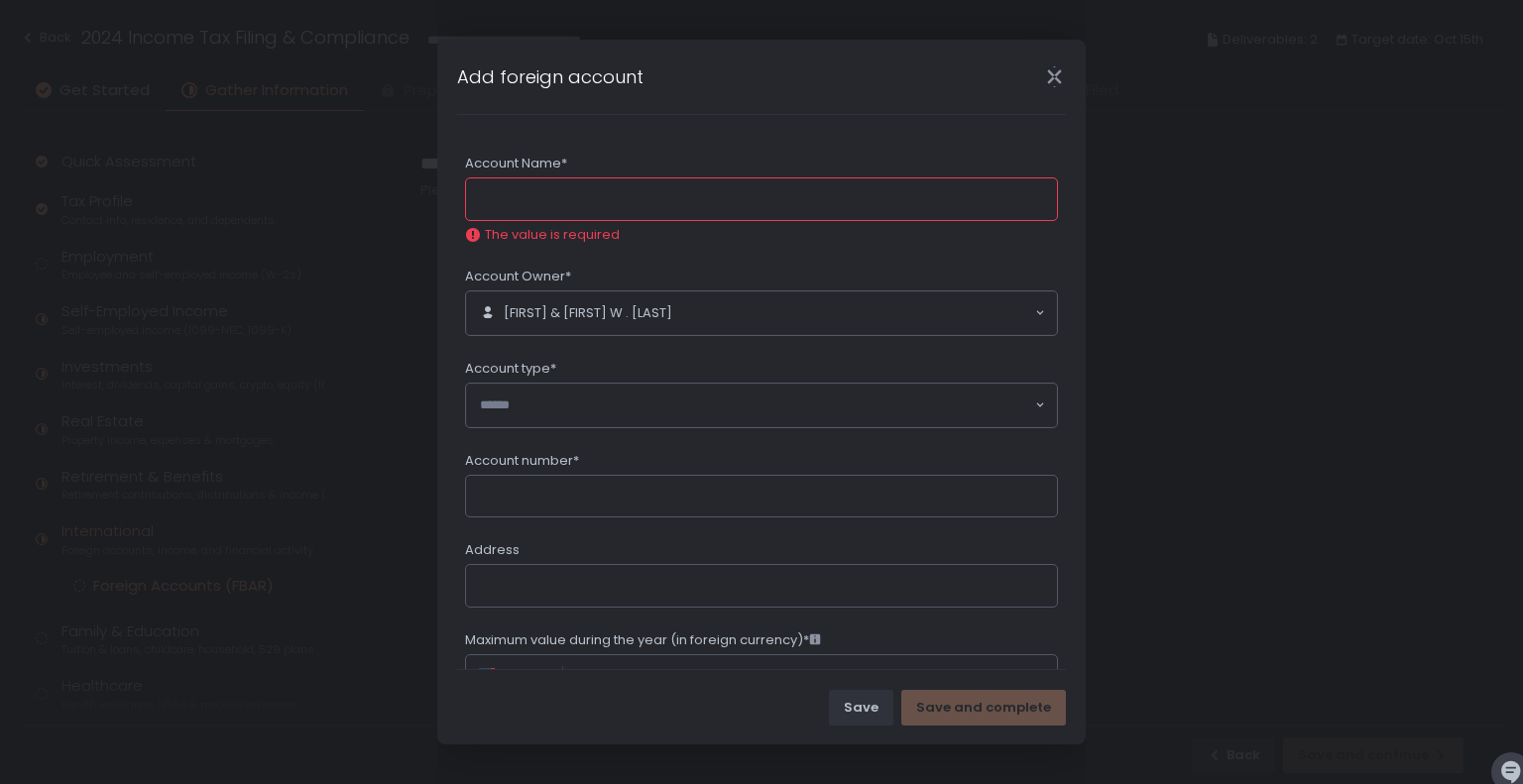 click on "Account Name*" 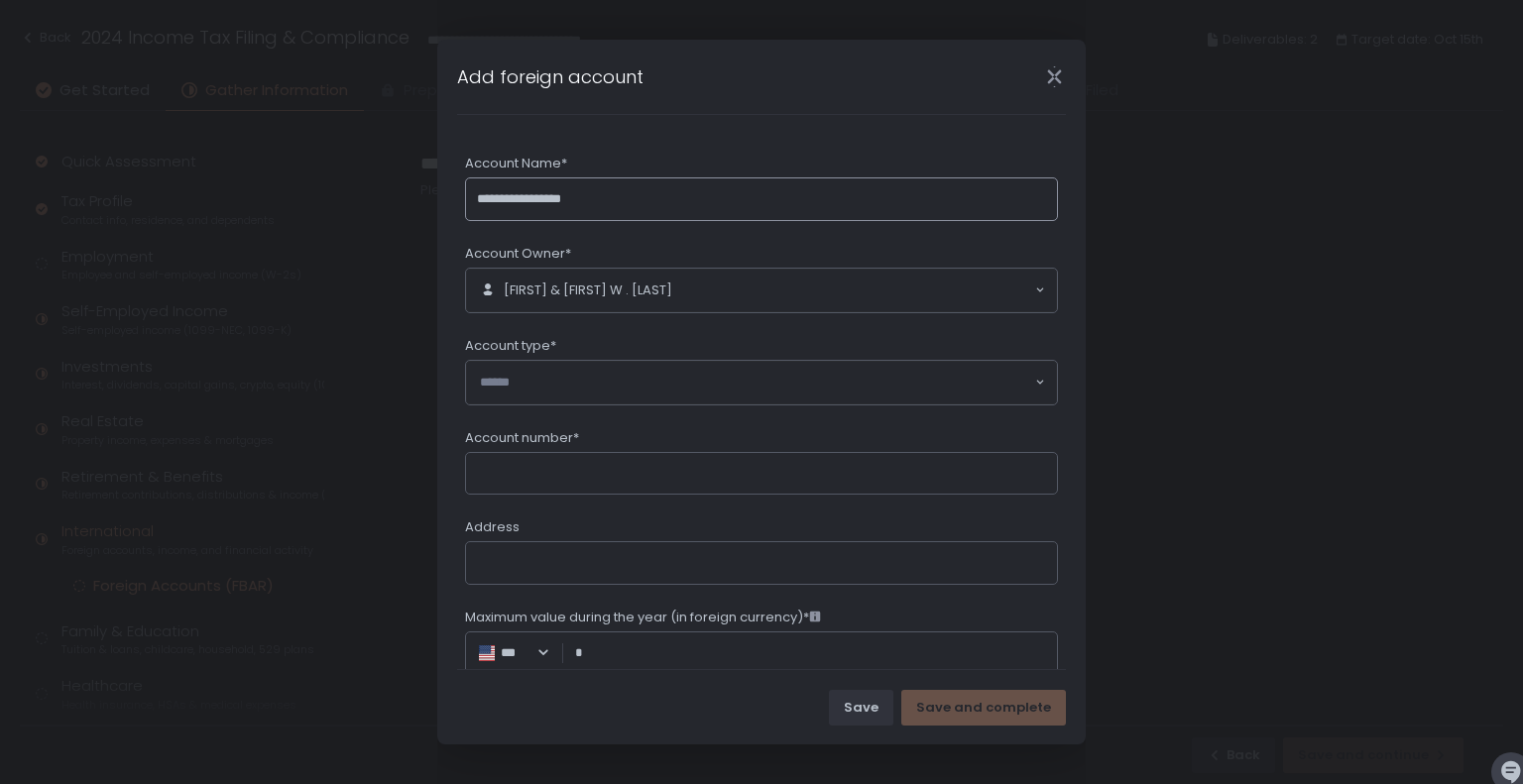 type on "**********" 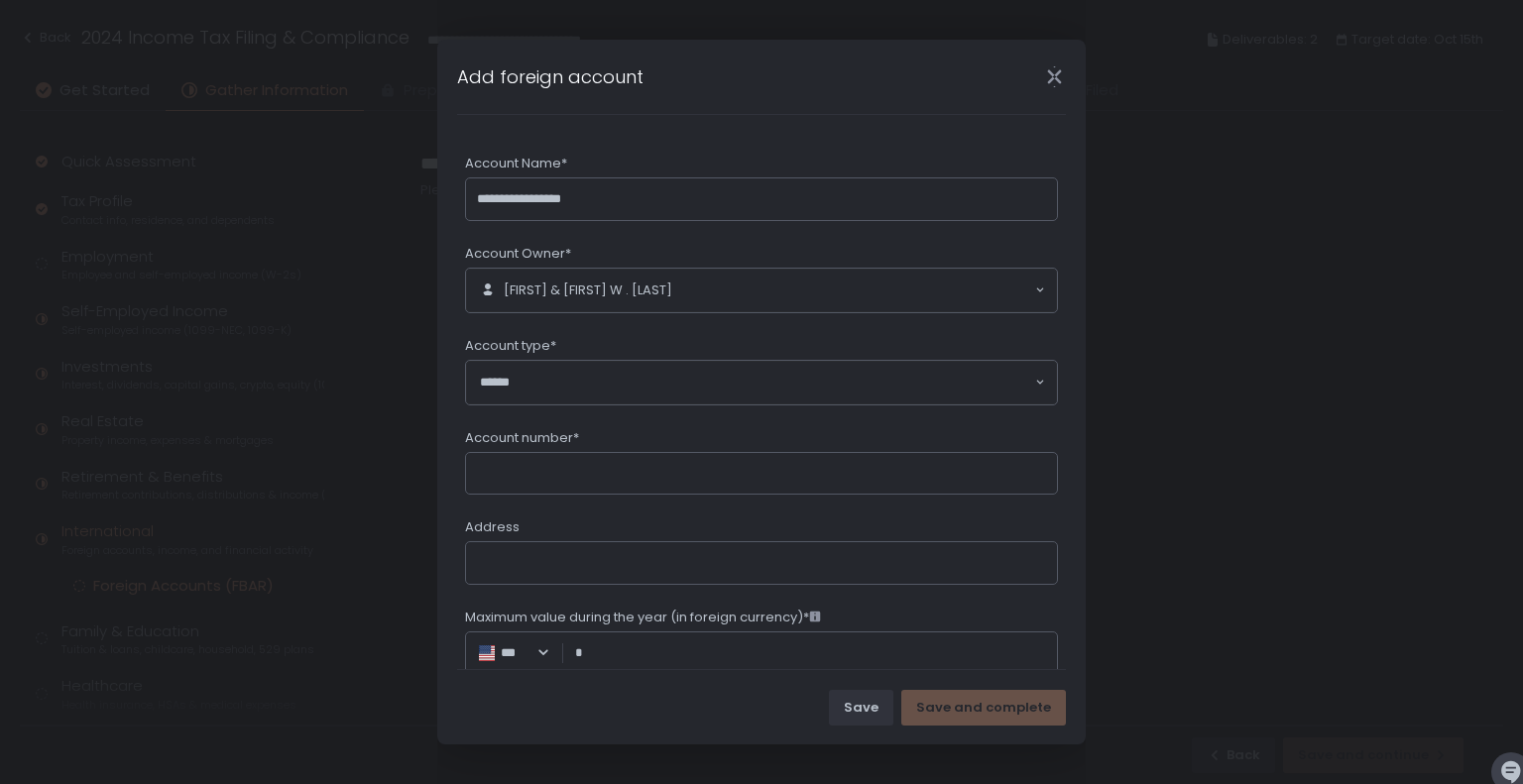 click 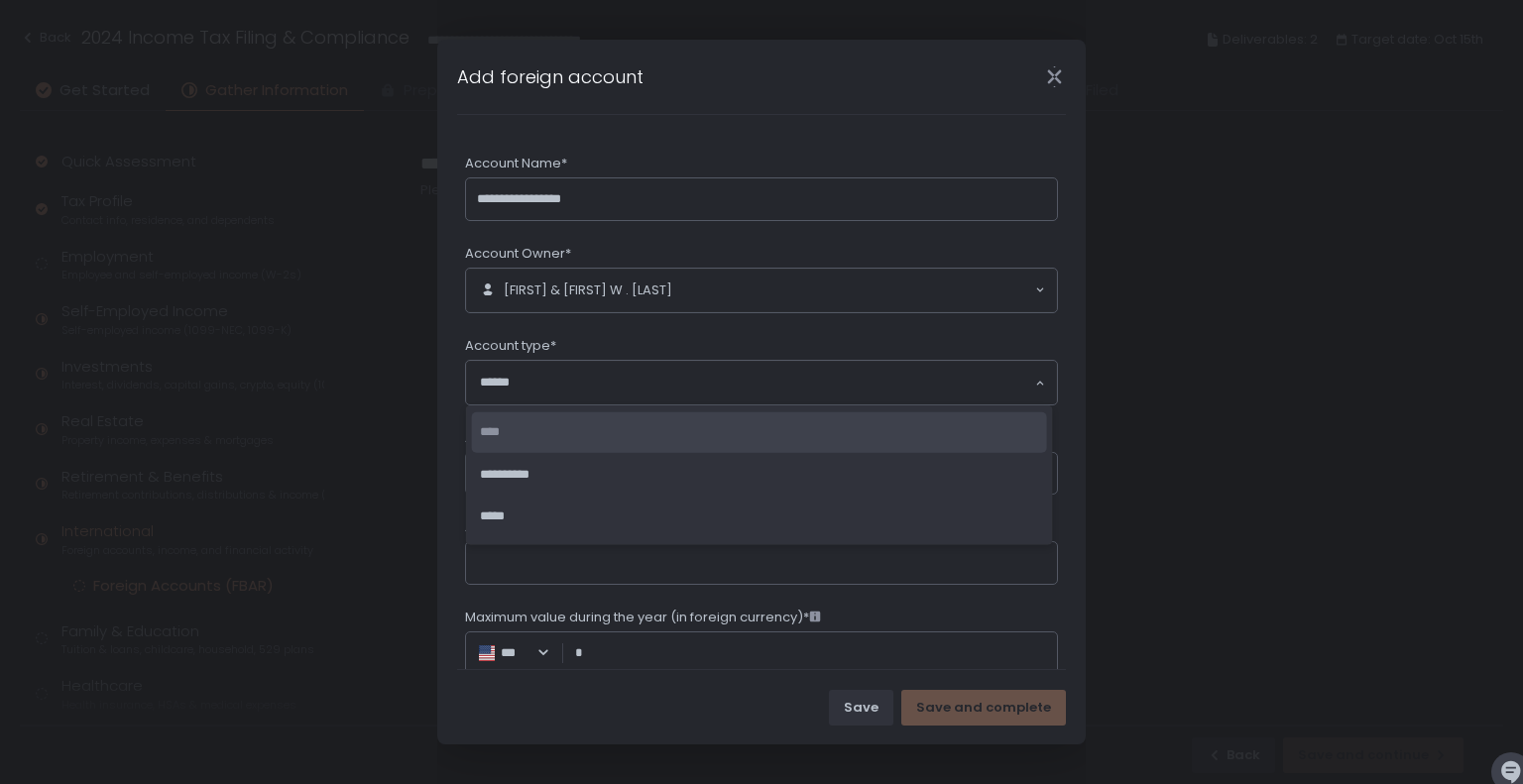 click on "****" 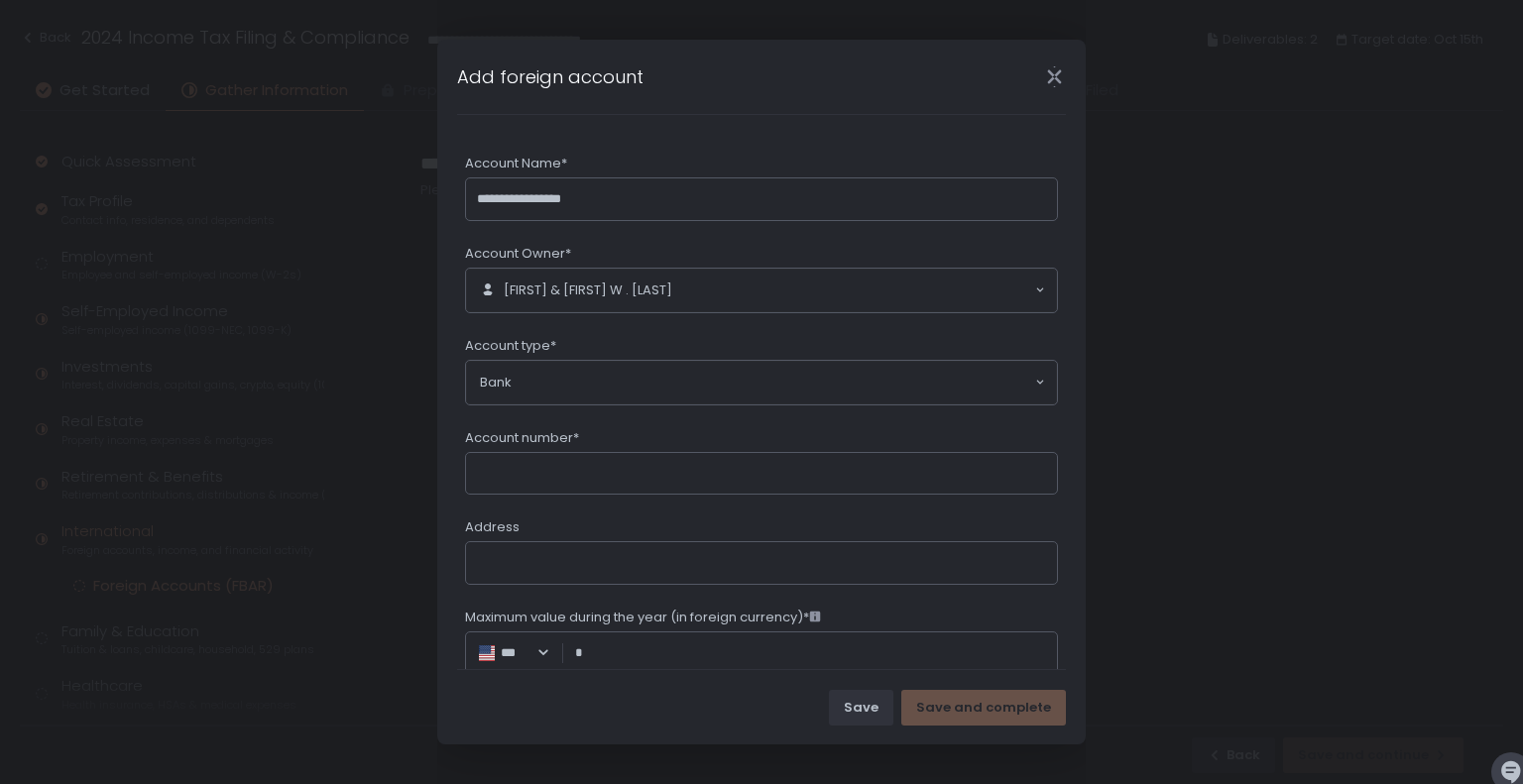 scroll, scrollTop: 99, scrollLeft: 0, axis: vertical 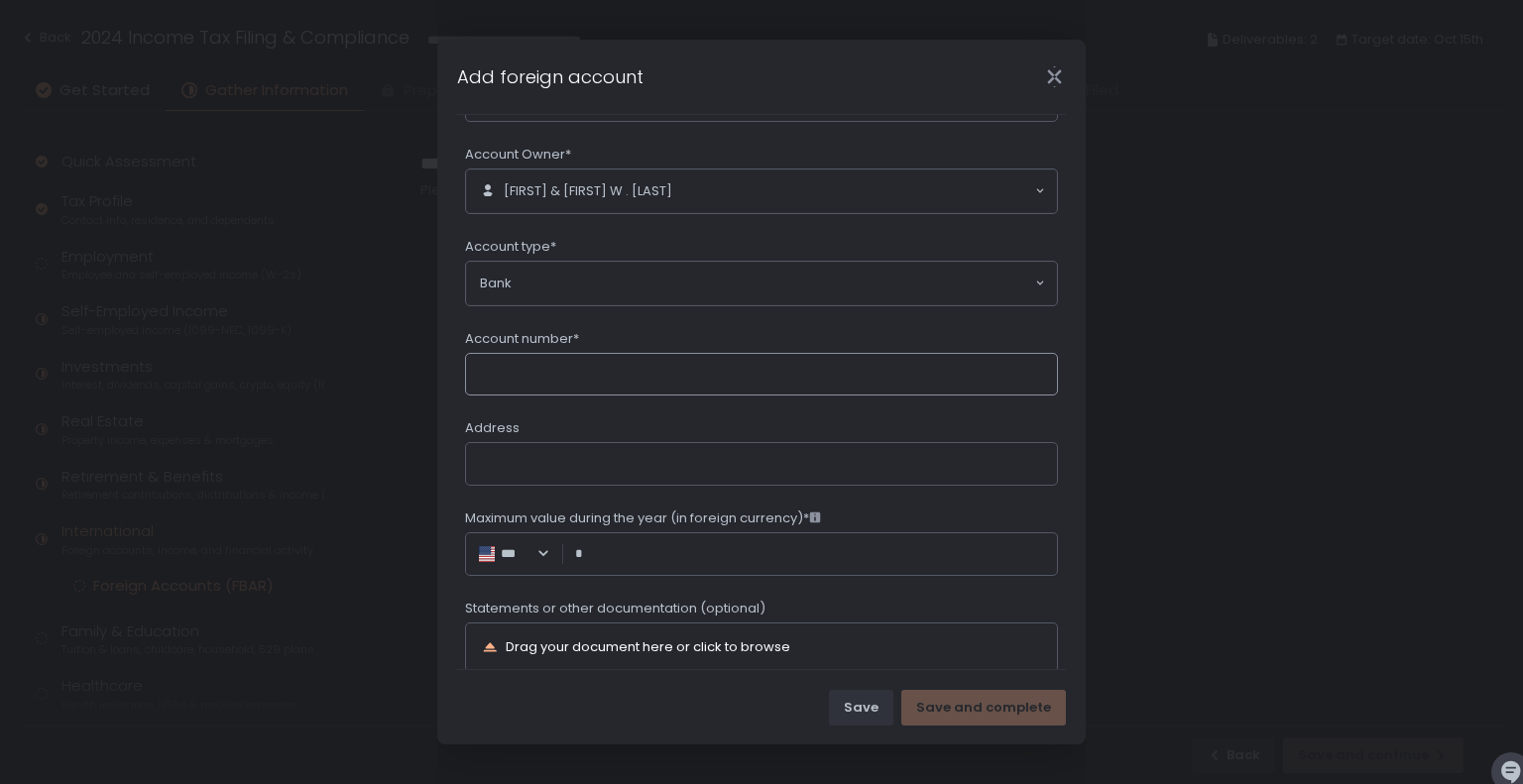 click on "Account number*" 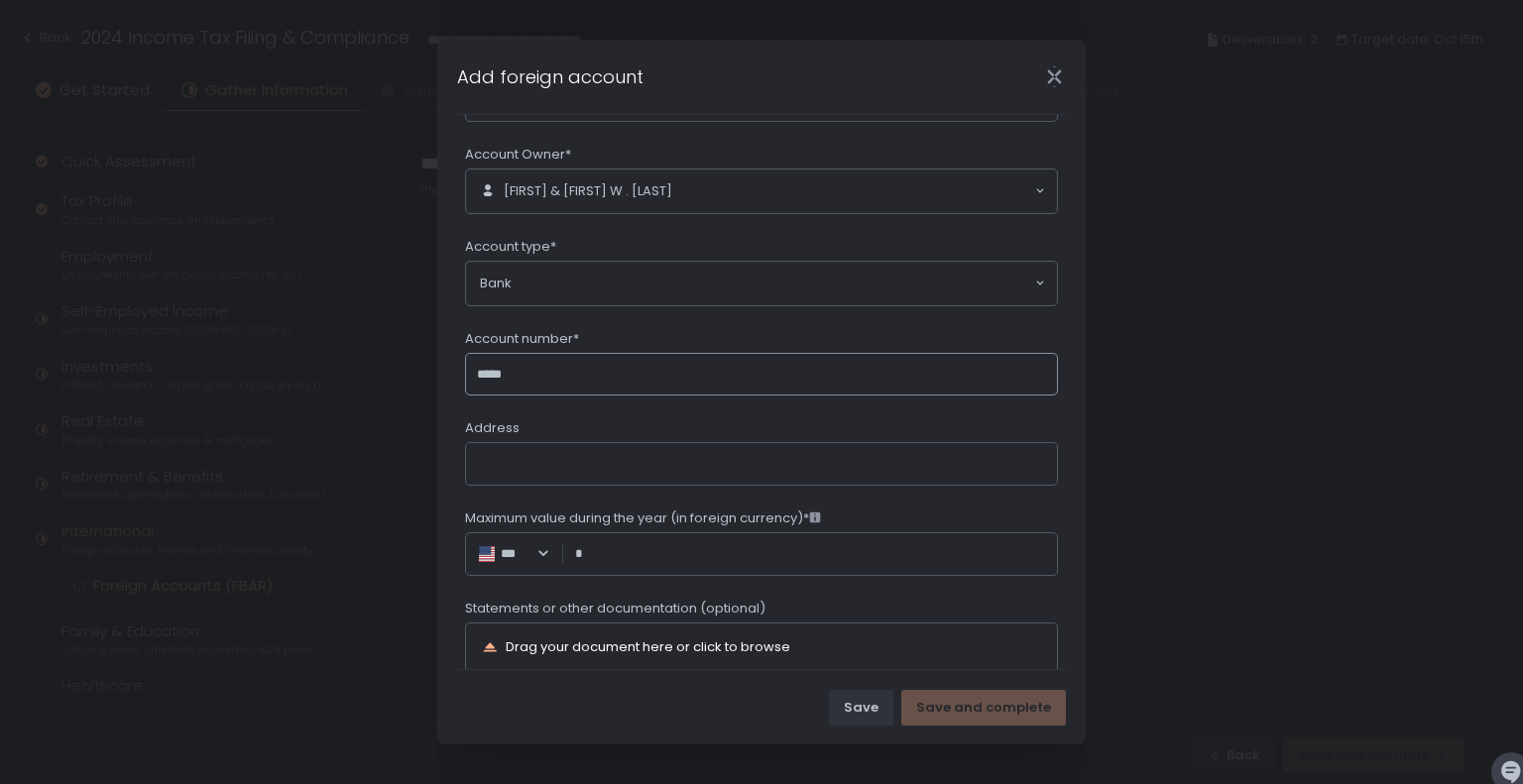 scroll, scrollTop: 198, scrollLeft: 0, axis: vertical 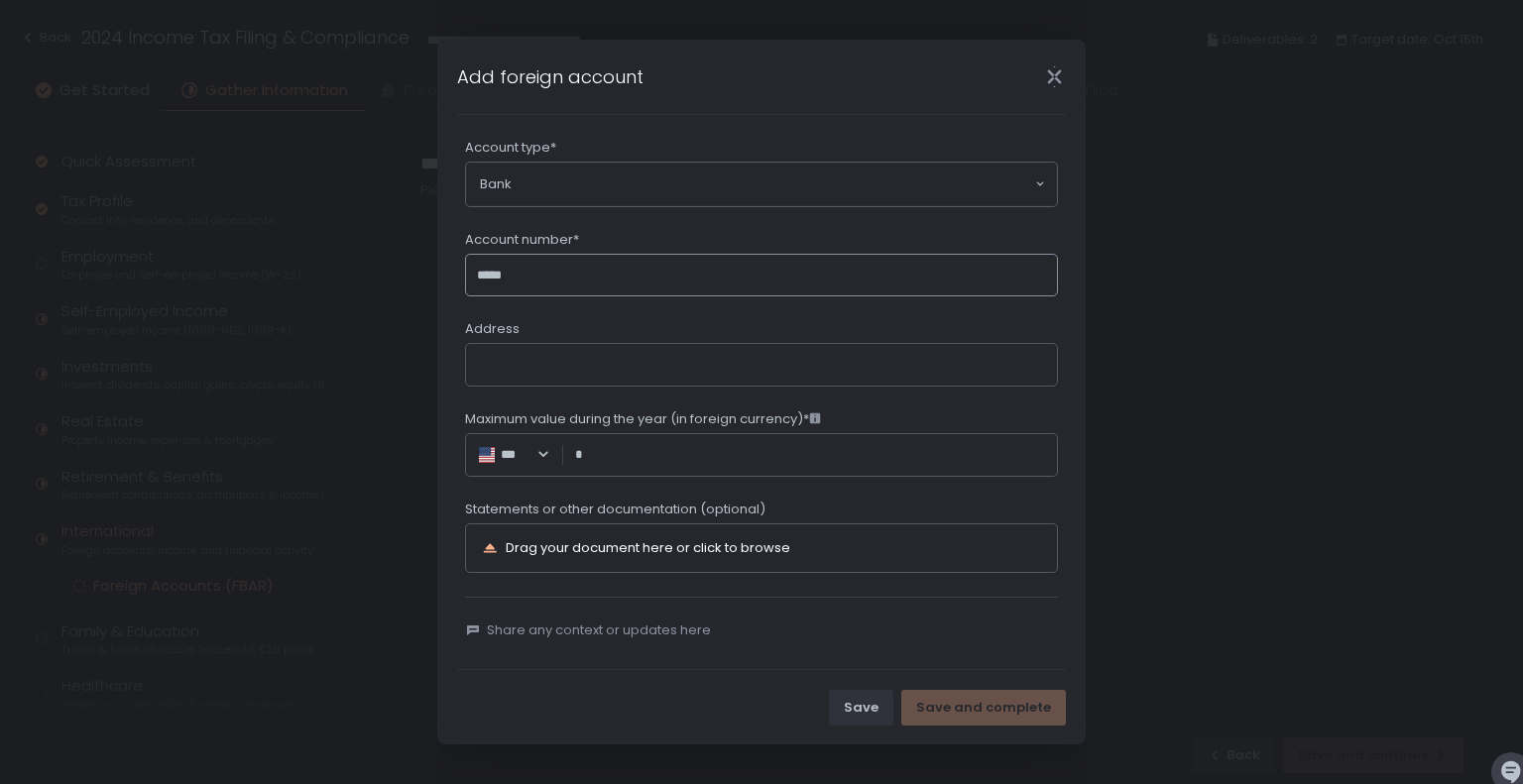 type on "*****" 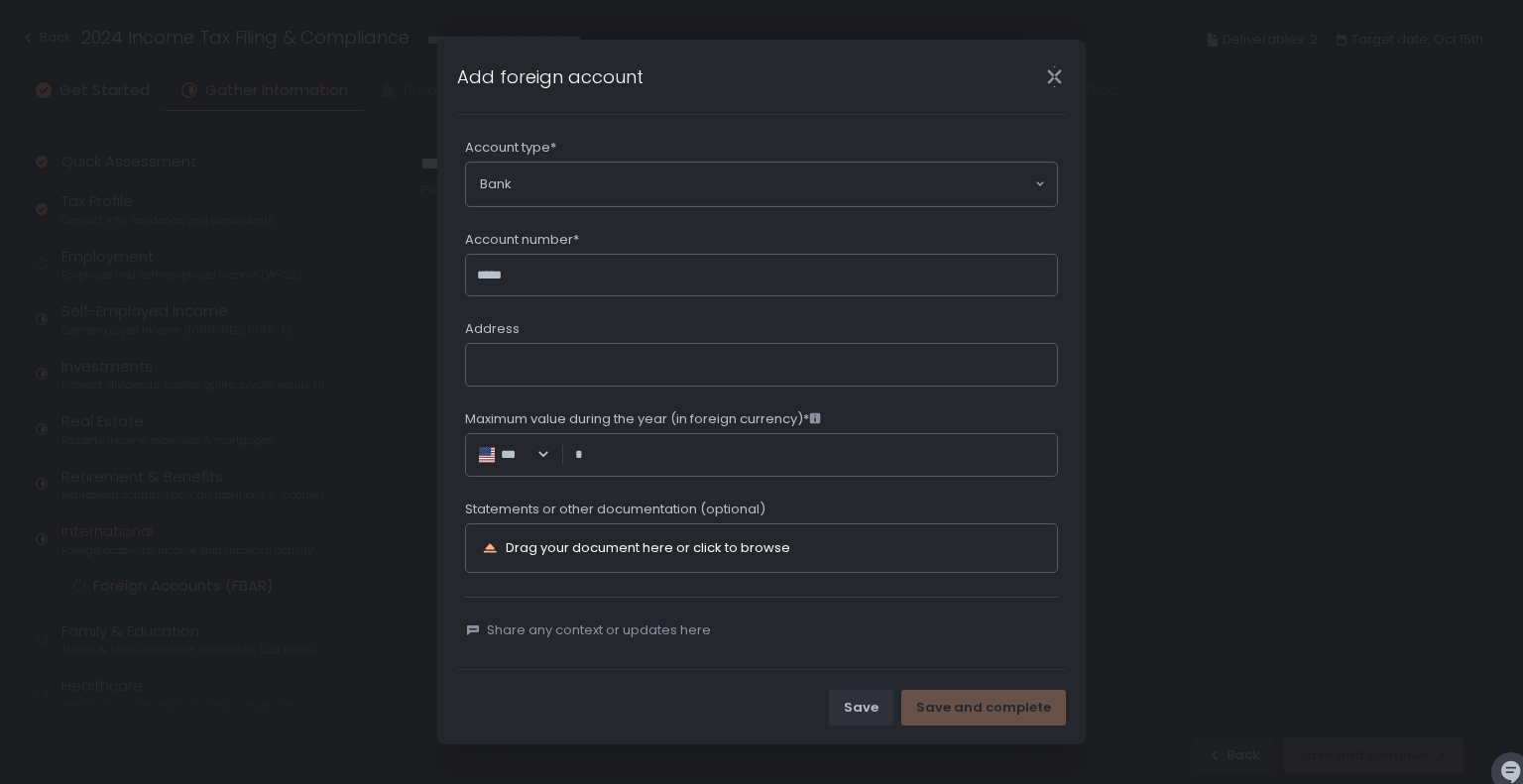 click on "Drag your document here or click to browse" at bounding box center (647, 547) 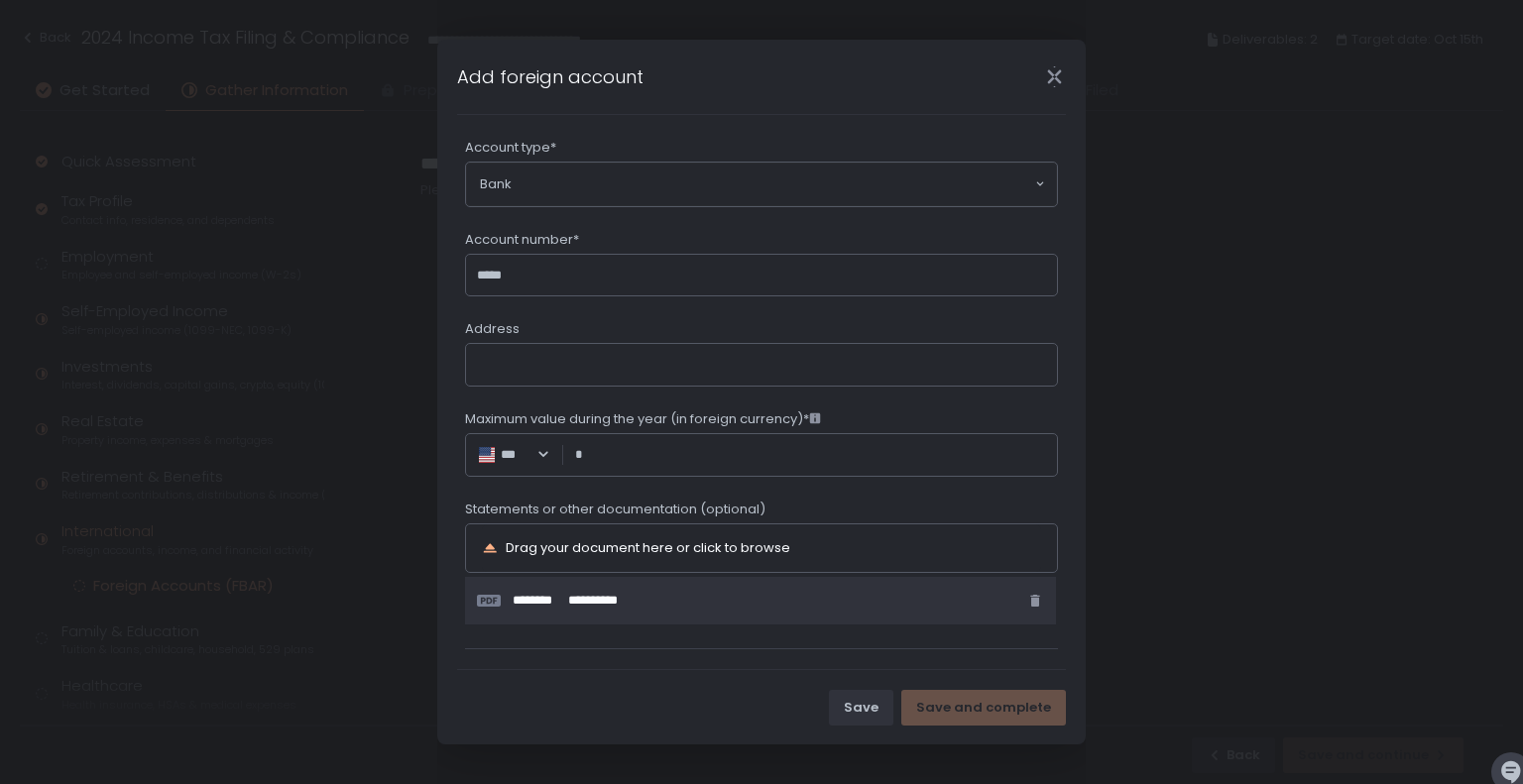 click on "Drag your document here or click to browse" at bounding box center (647, 547) 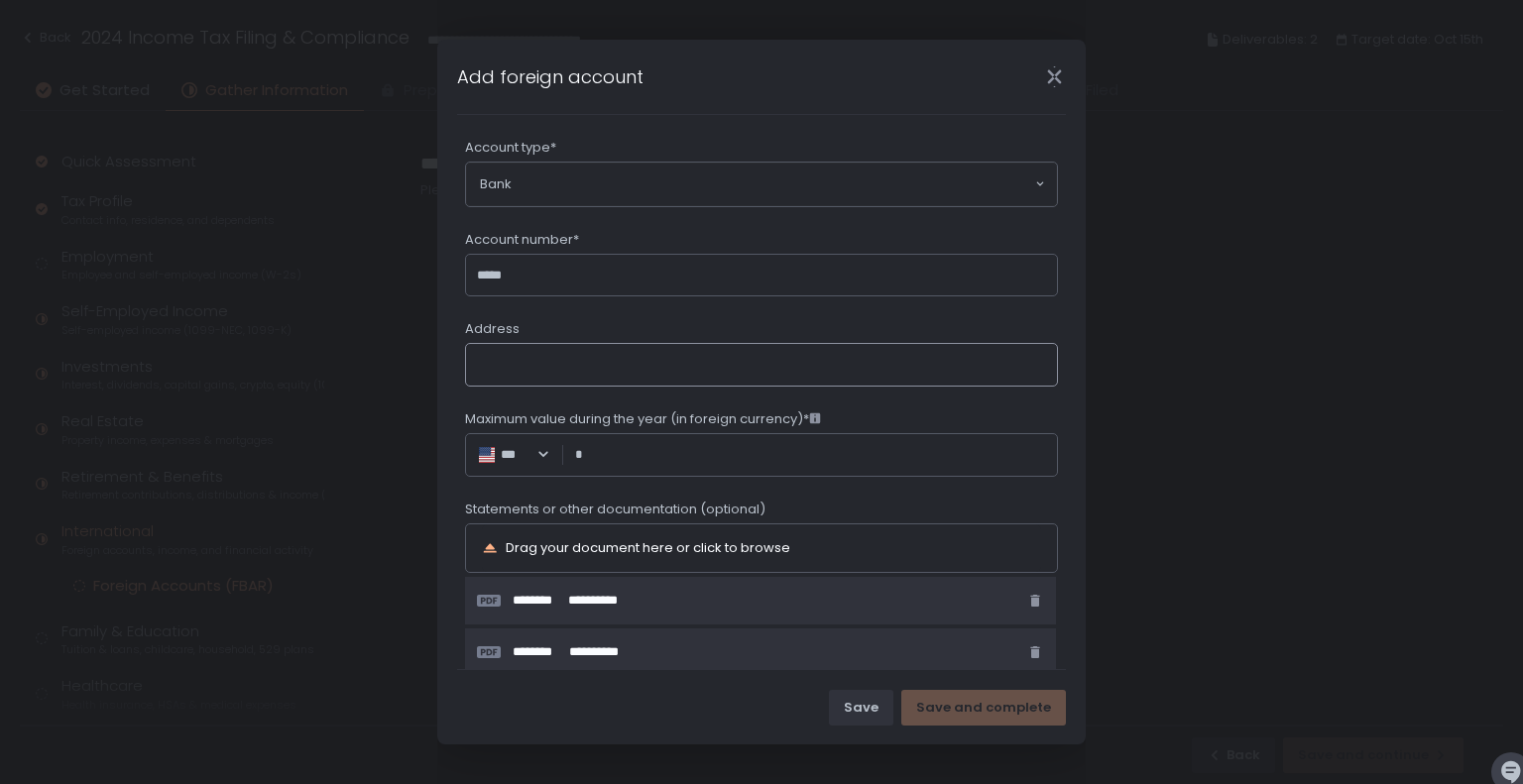 click on "Address" 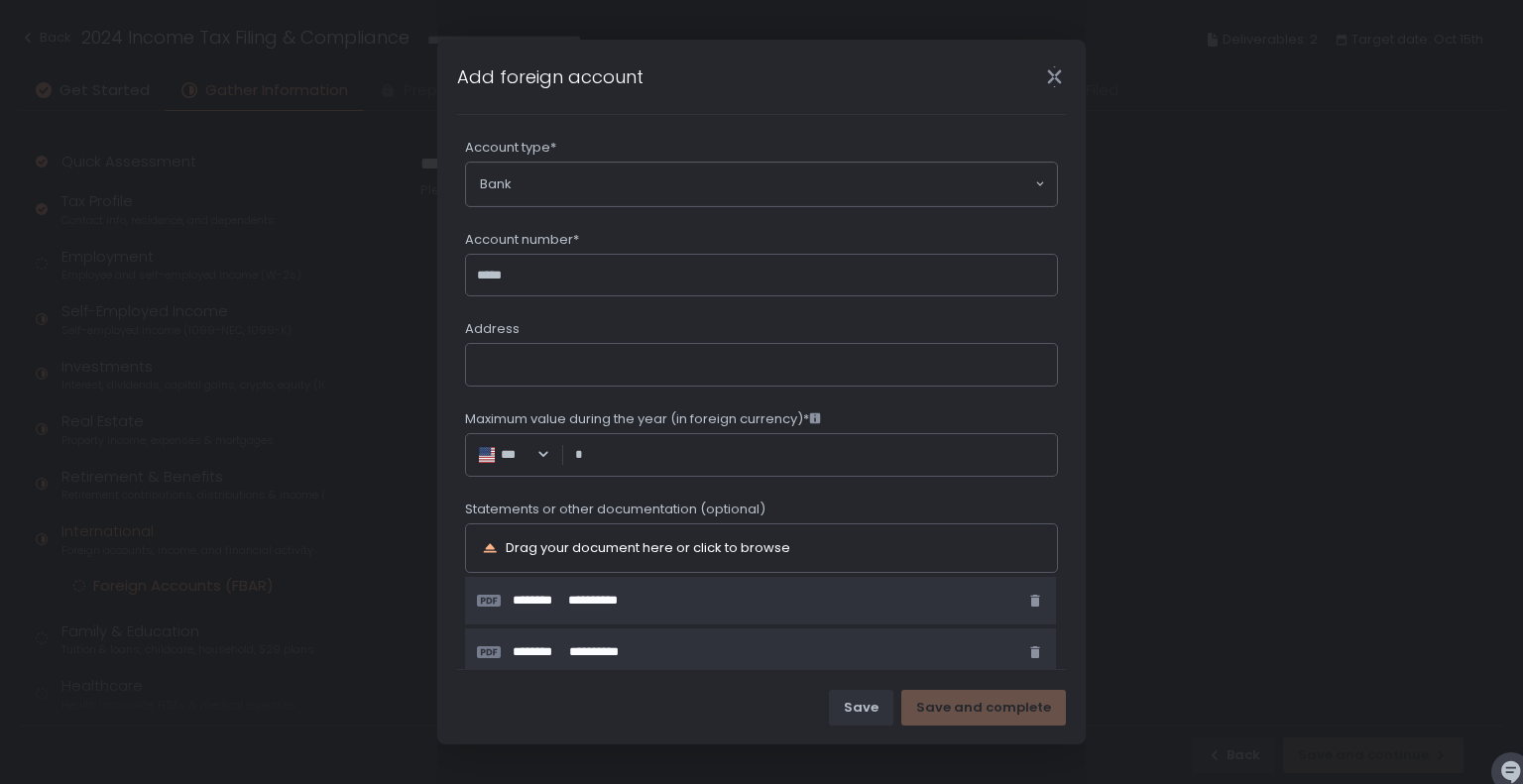 click on "Maximum value during the year (in foreign currency)*" at bounding box center (816, 455) 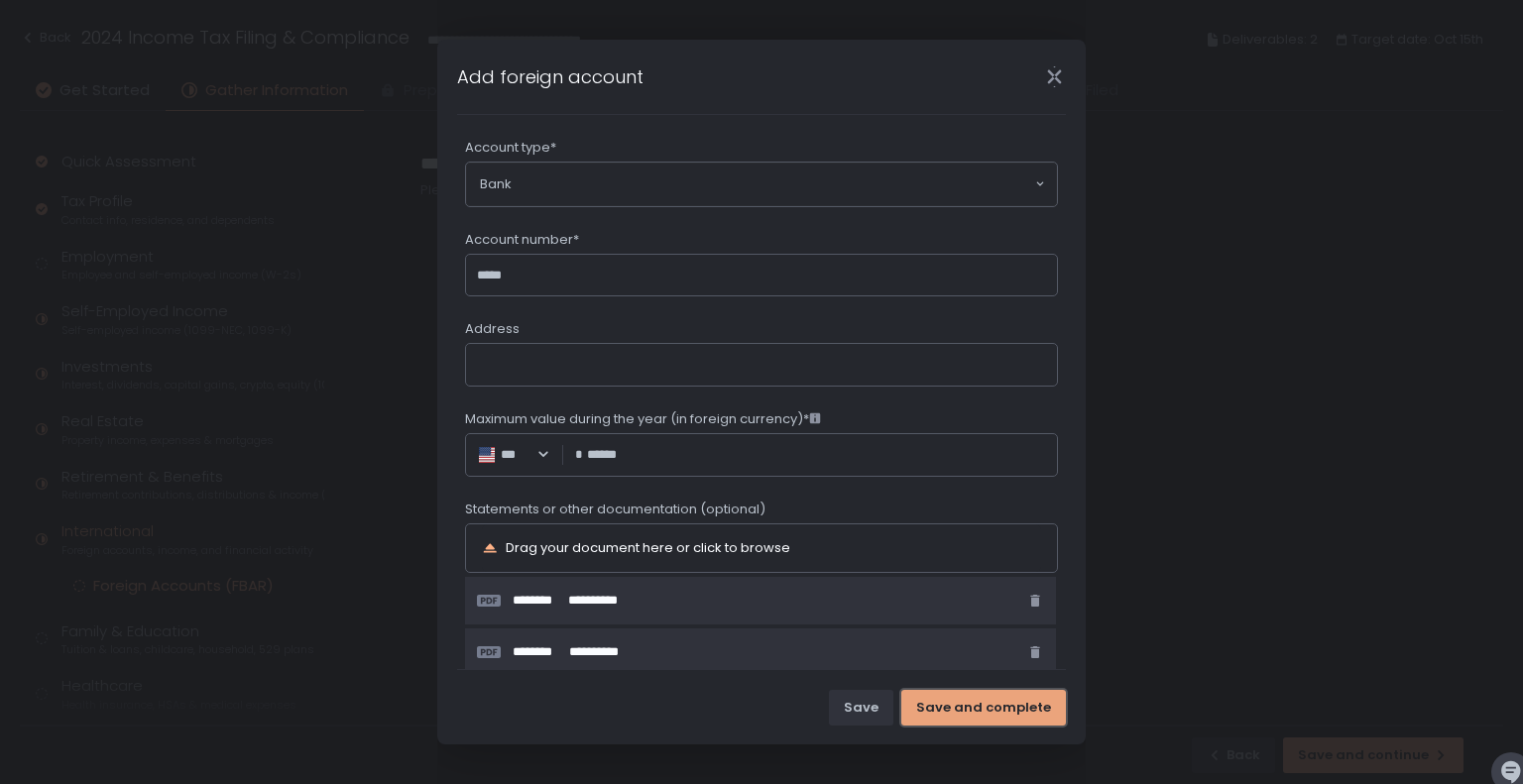 type on "**********" 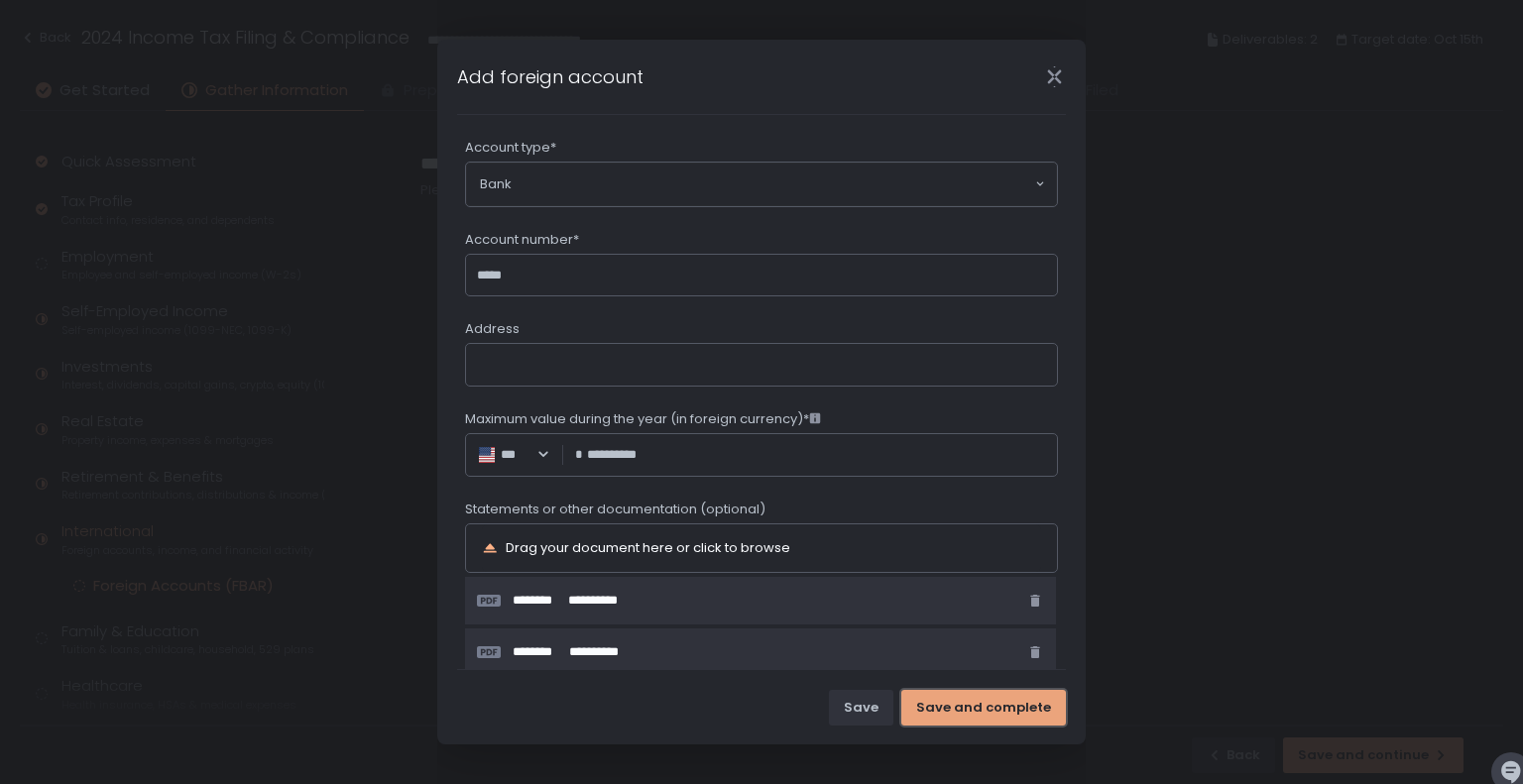 click on "Save and complete" at bounding box center [984, 708] 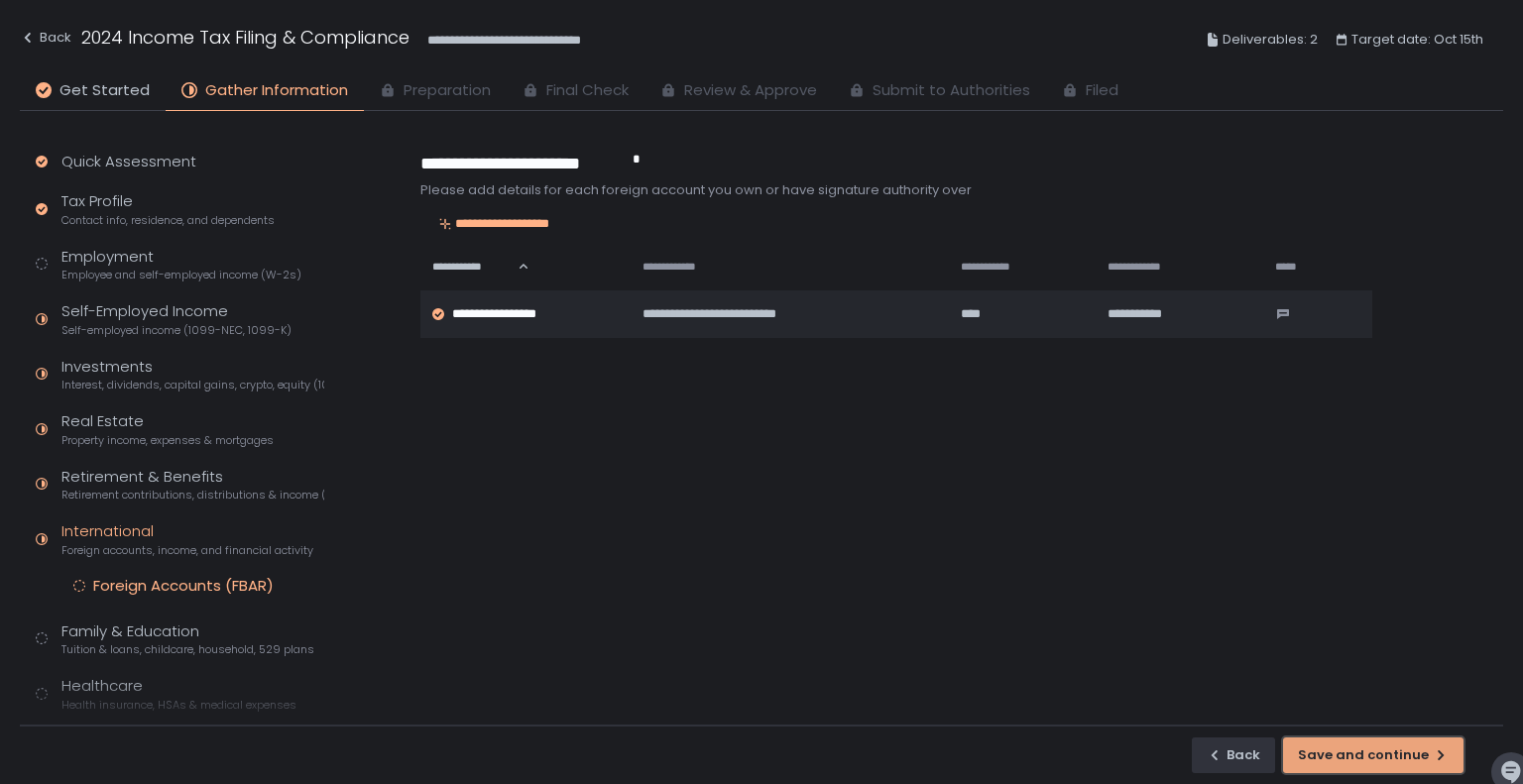 click on "Save and continue" 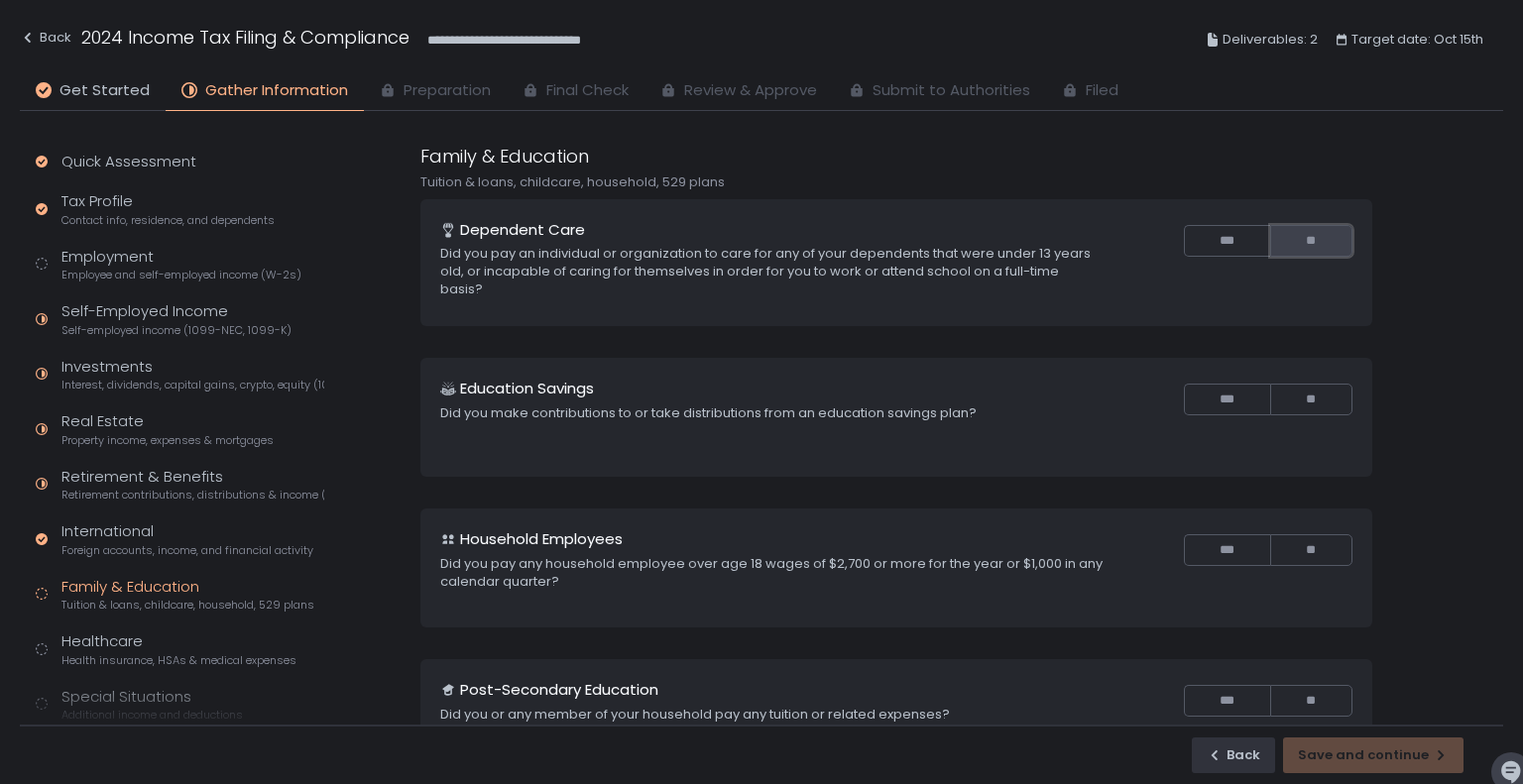 click on "**" at bounding box center (1311, 241) 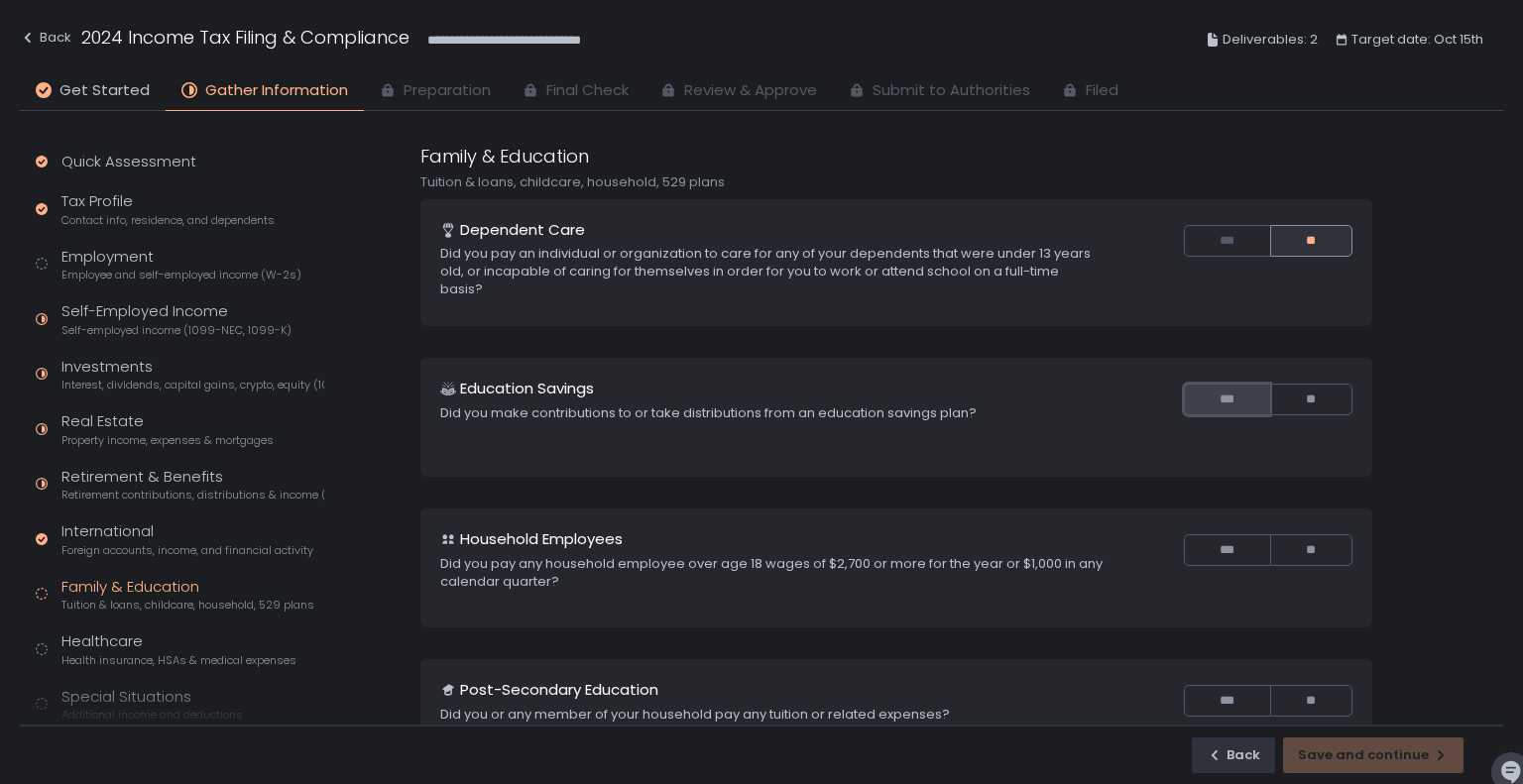 click on "***" at bounding box center [1227, 399] 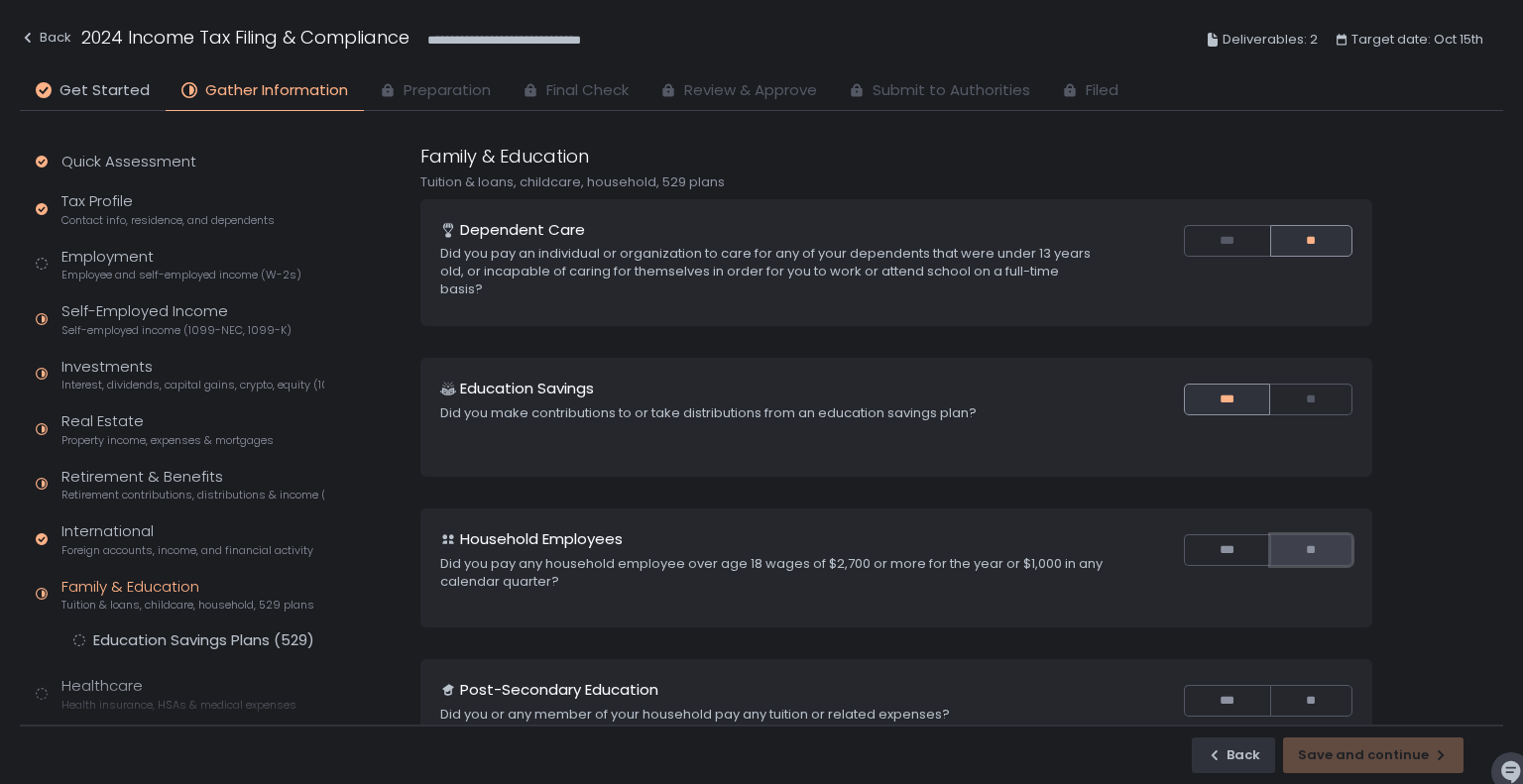 click on "**" at bounding box center [1311, 550] 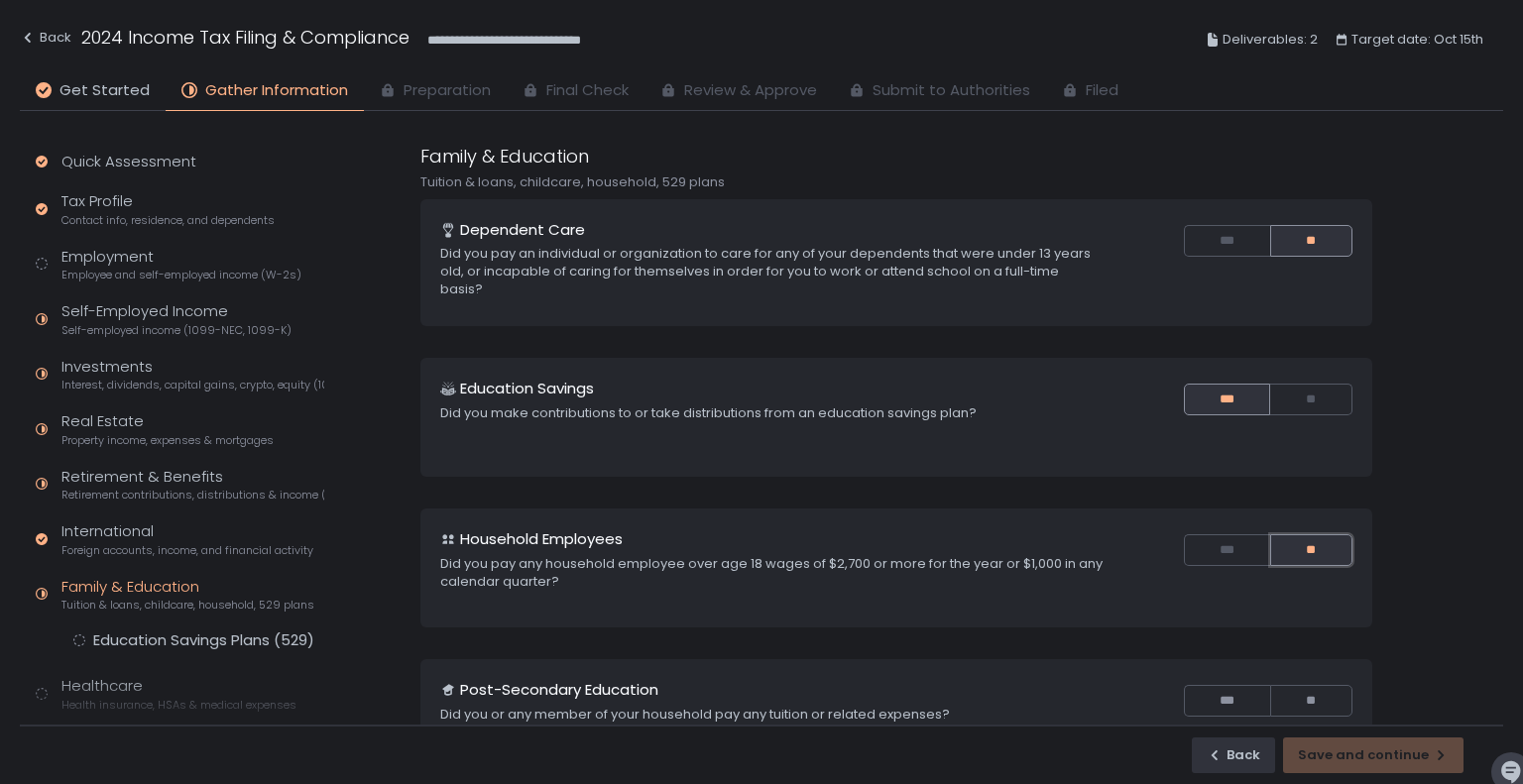 scroll, scrollTop: 198, scrollLeft: 0, axis: vertical 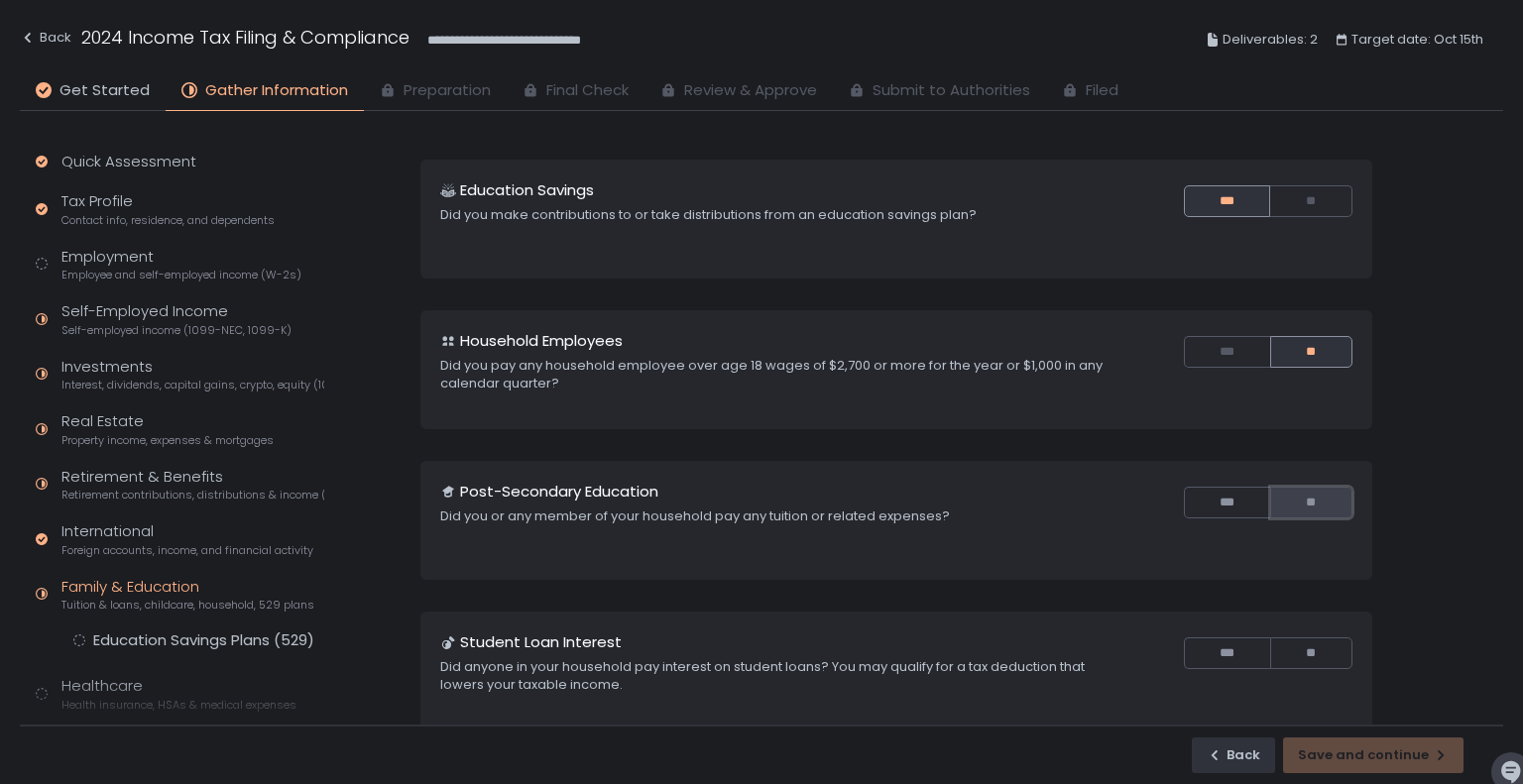 click on "**" at bounding box center [1311, 503] 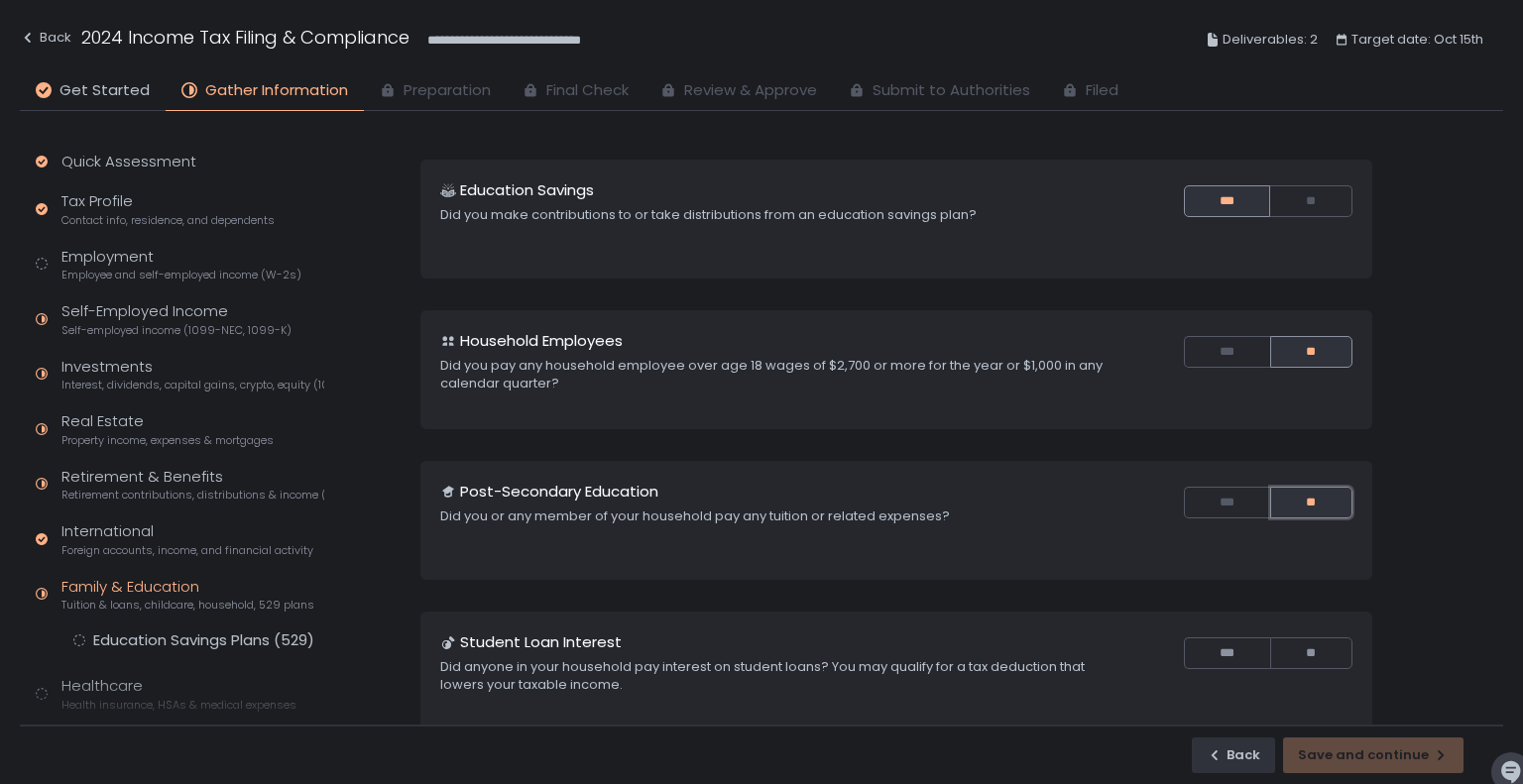 scroll, scrollTop: 392, scrollLeft: 0, axis: vertical 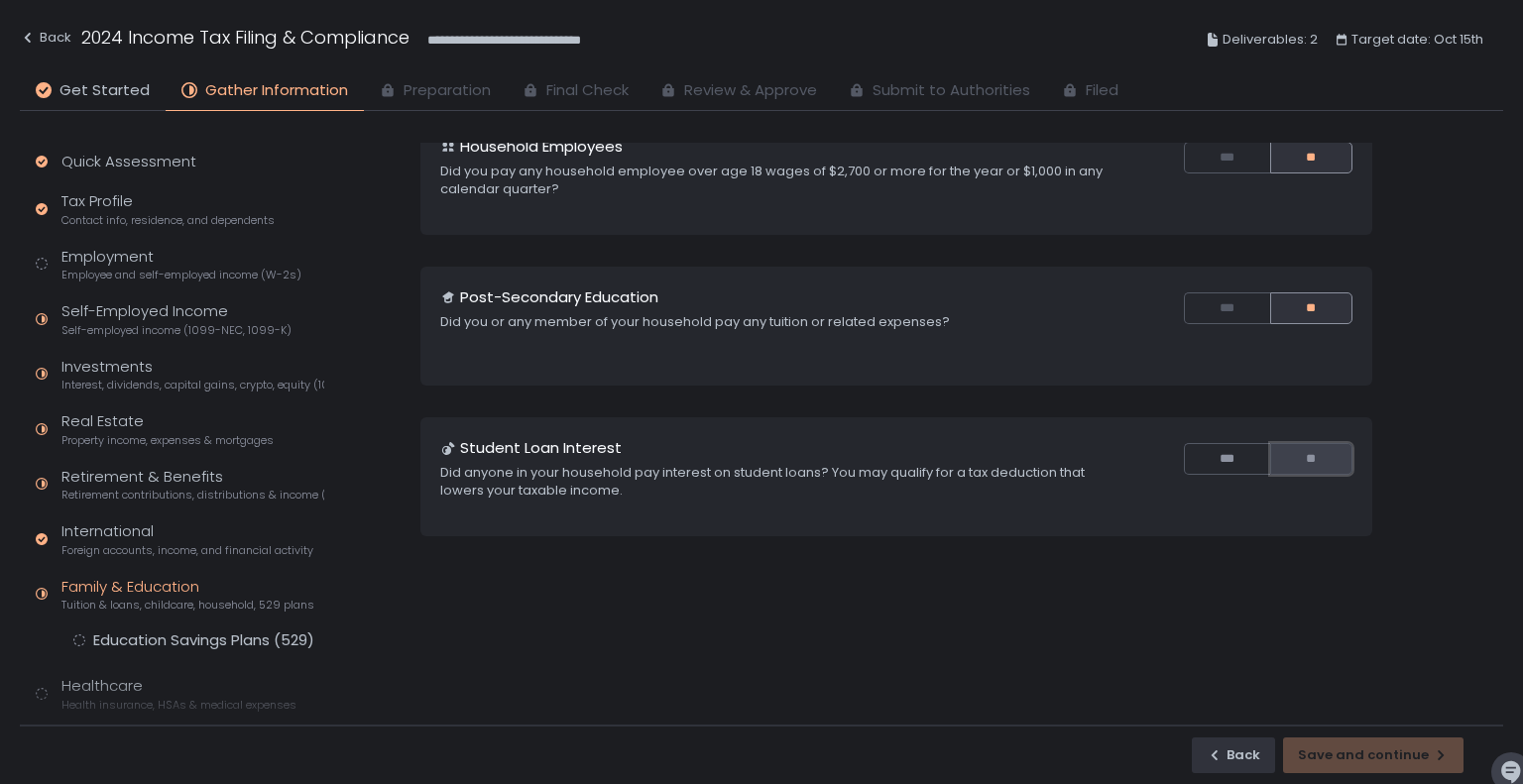 click on "**" at bounding box center (1311, 459) 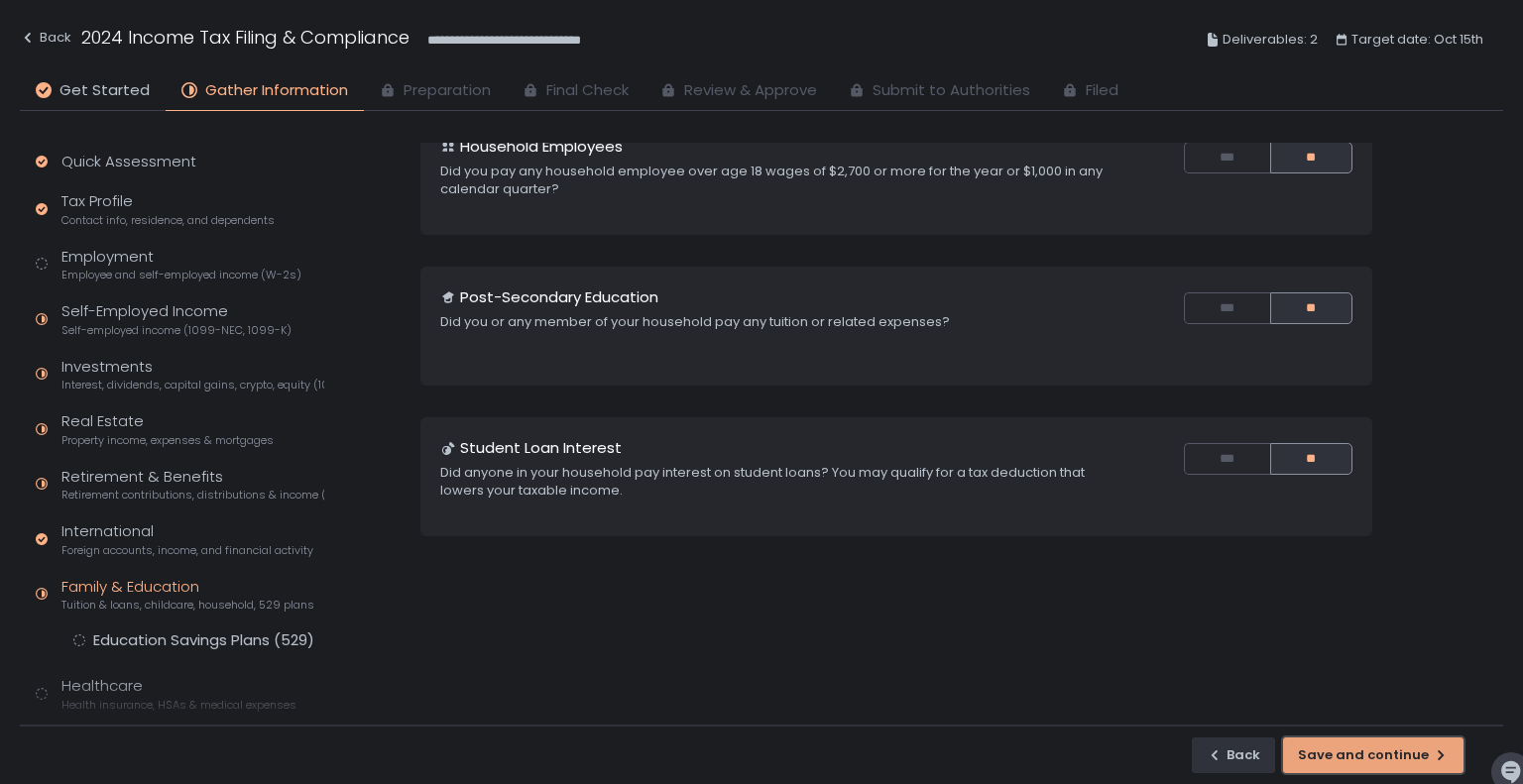 click on "Save and continue" 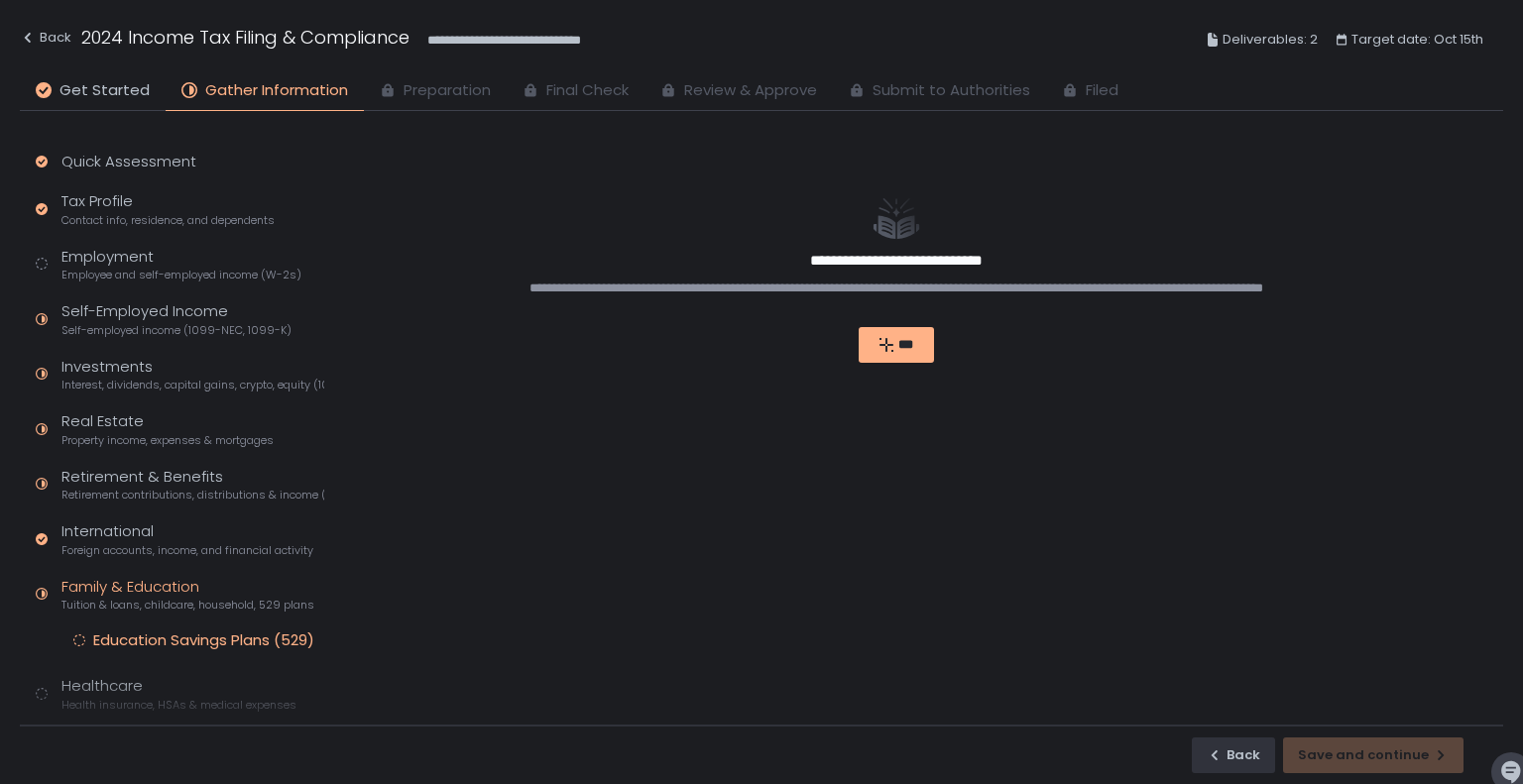 scroll, scrollTop: 0, scrollLeft: 0, axis: both 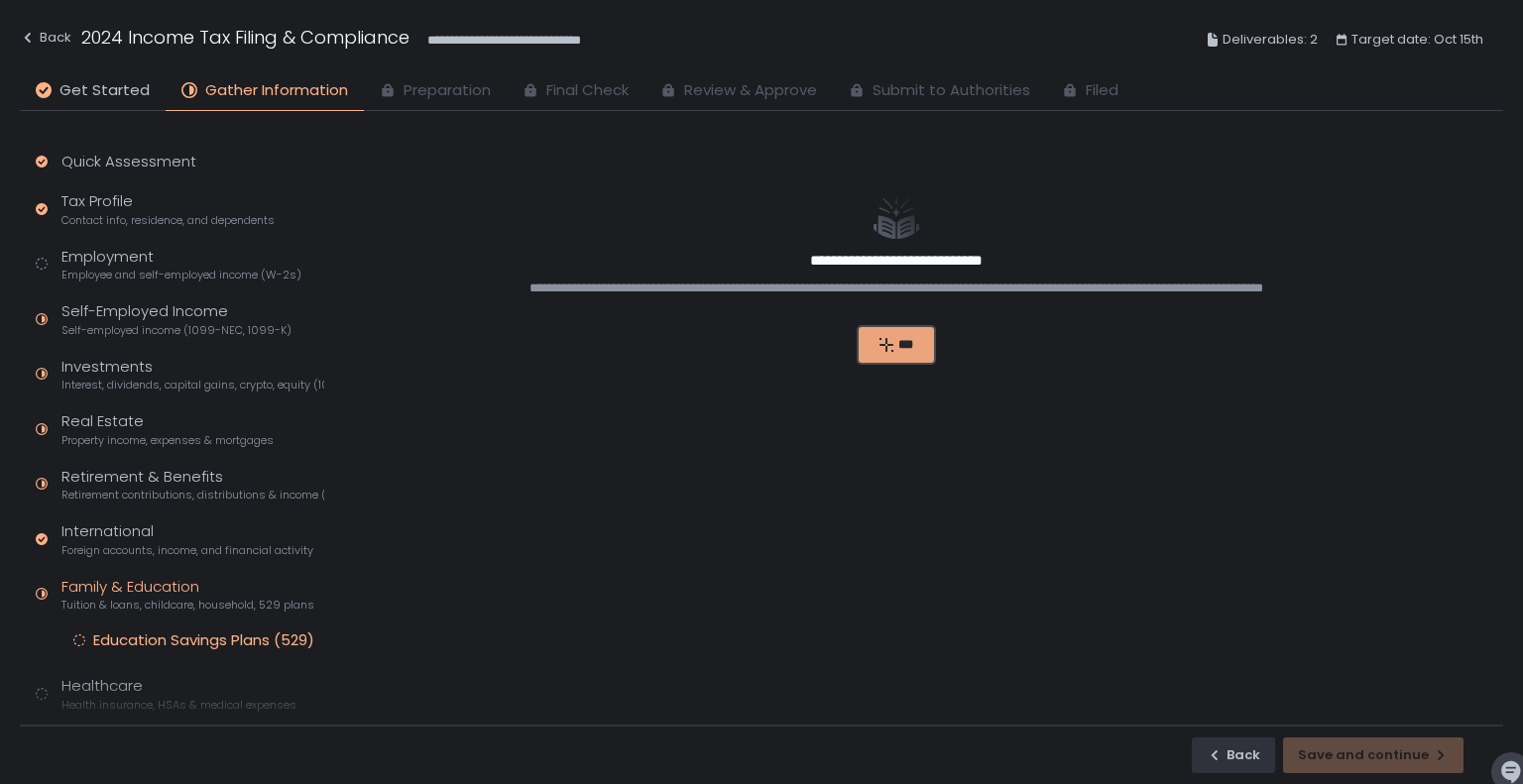 click on "***" 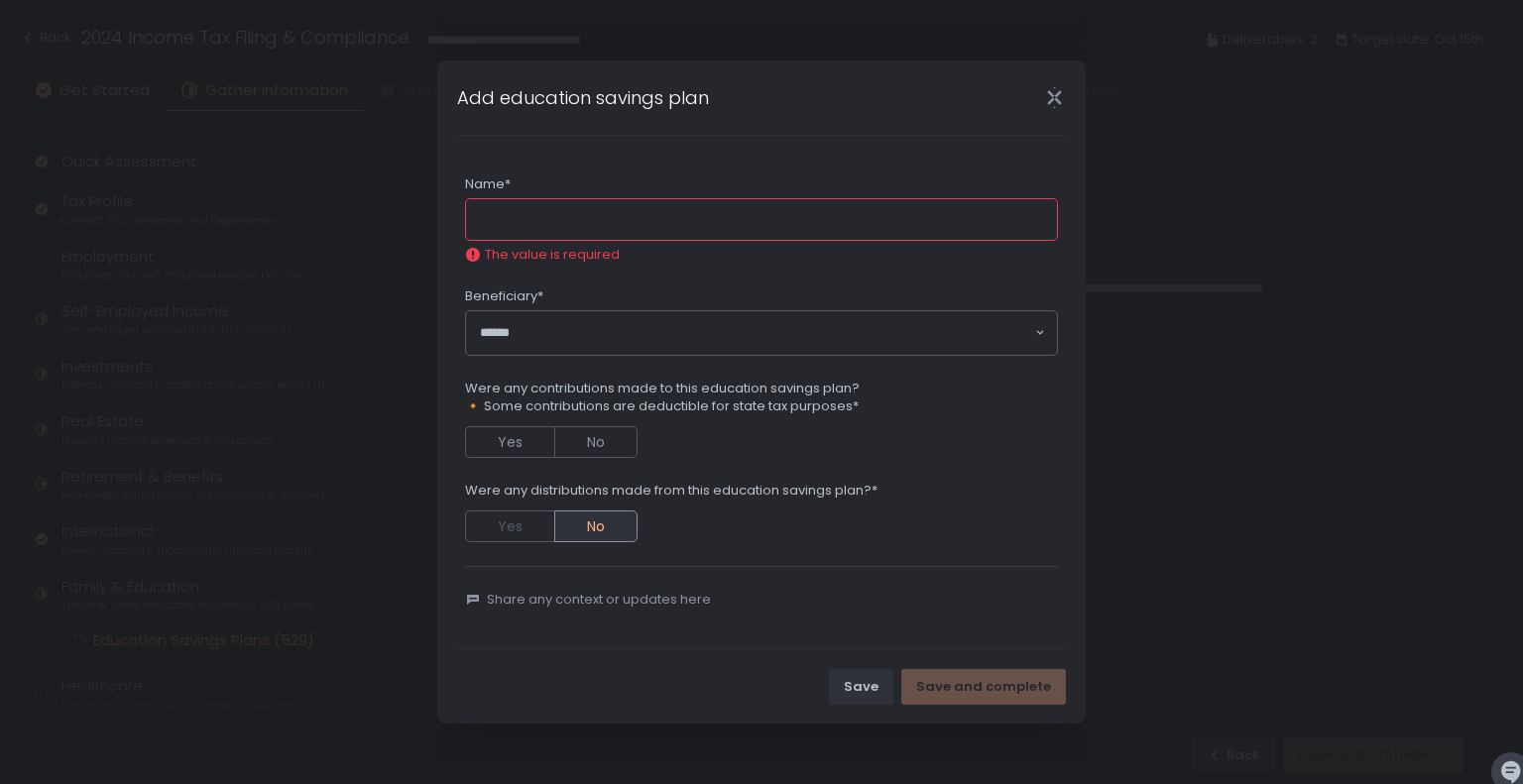 click 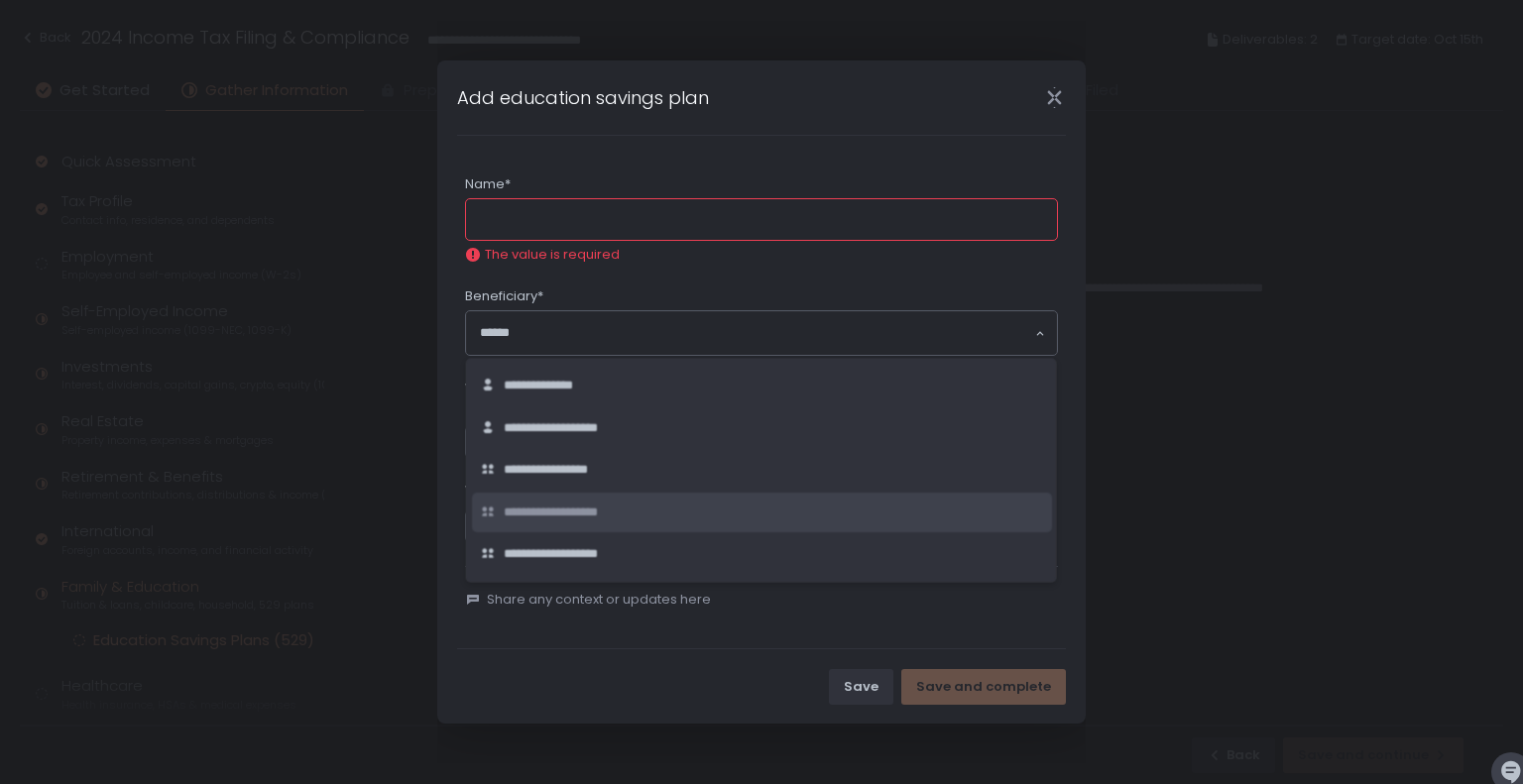 click on "**********" 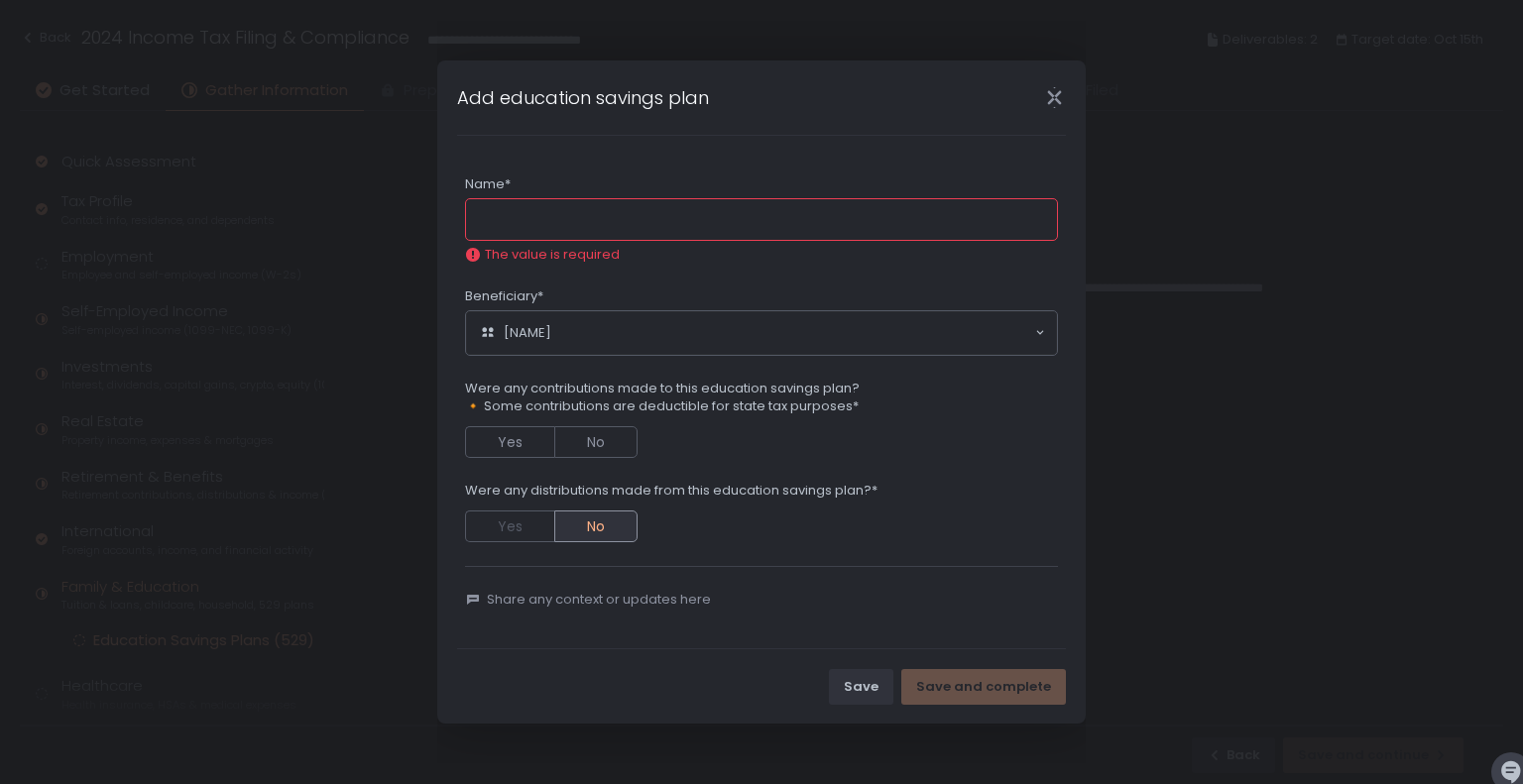 click on "Name*" 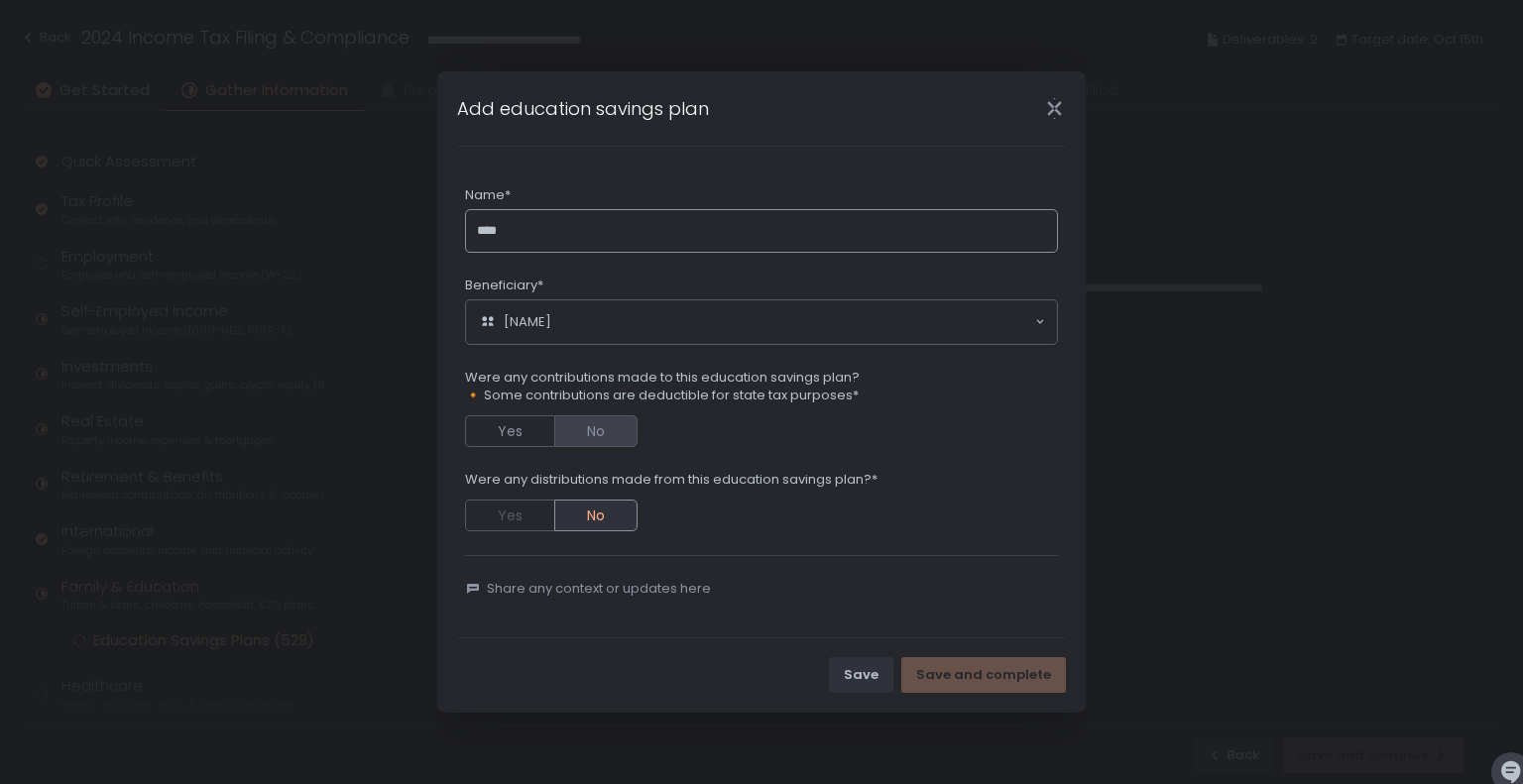 type on "****" 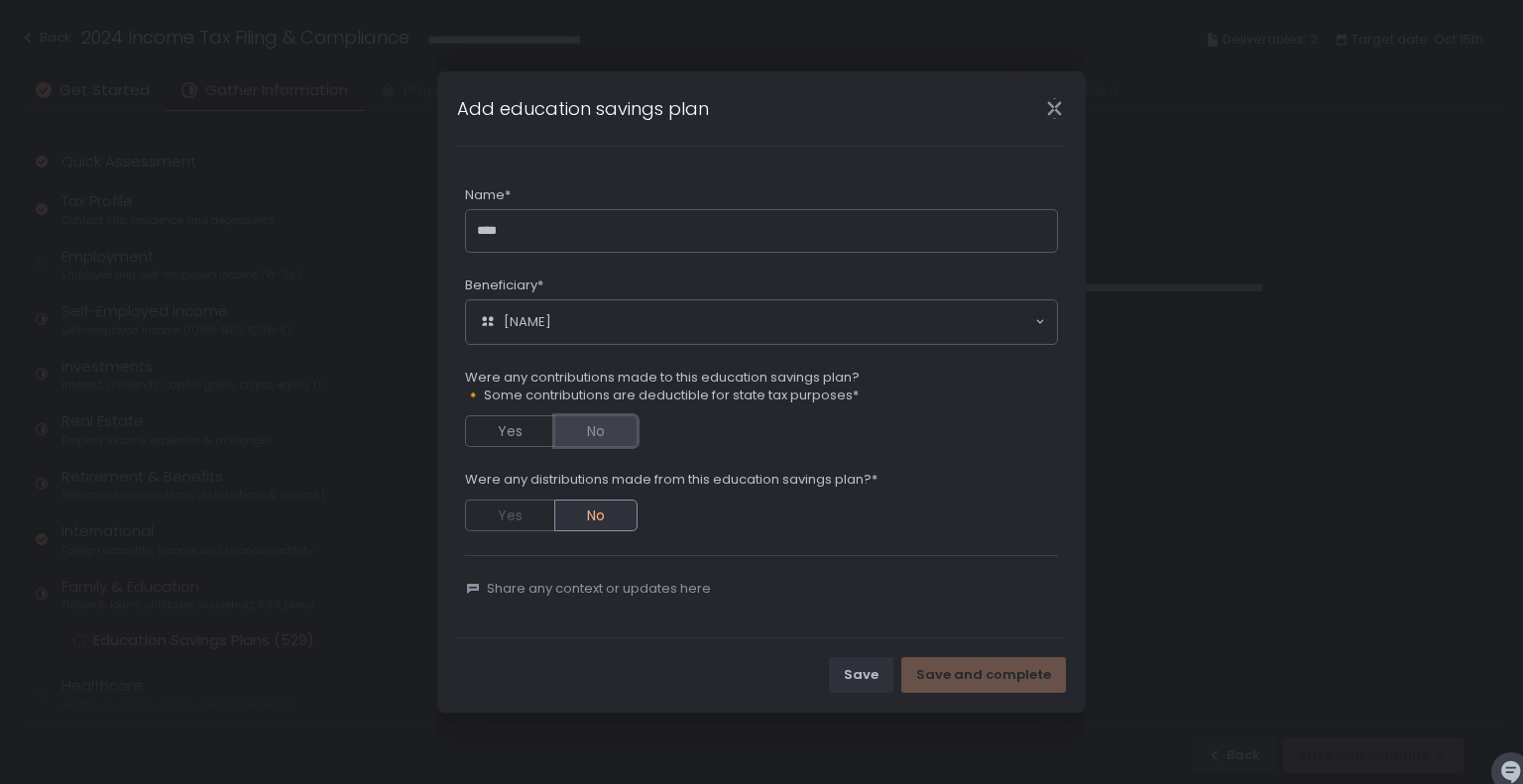 click on "No" at bounding box center [596, 431] 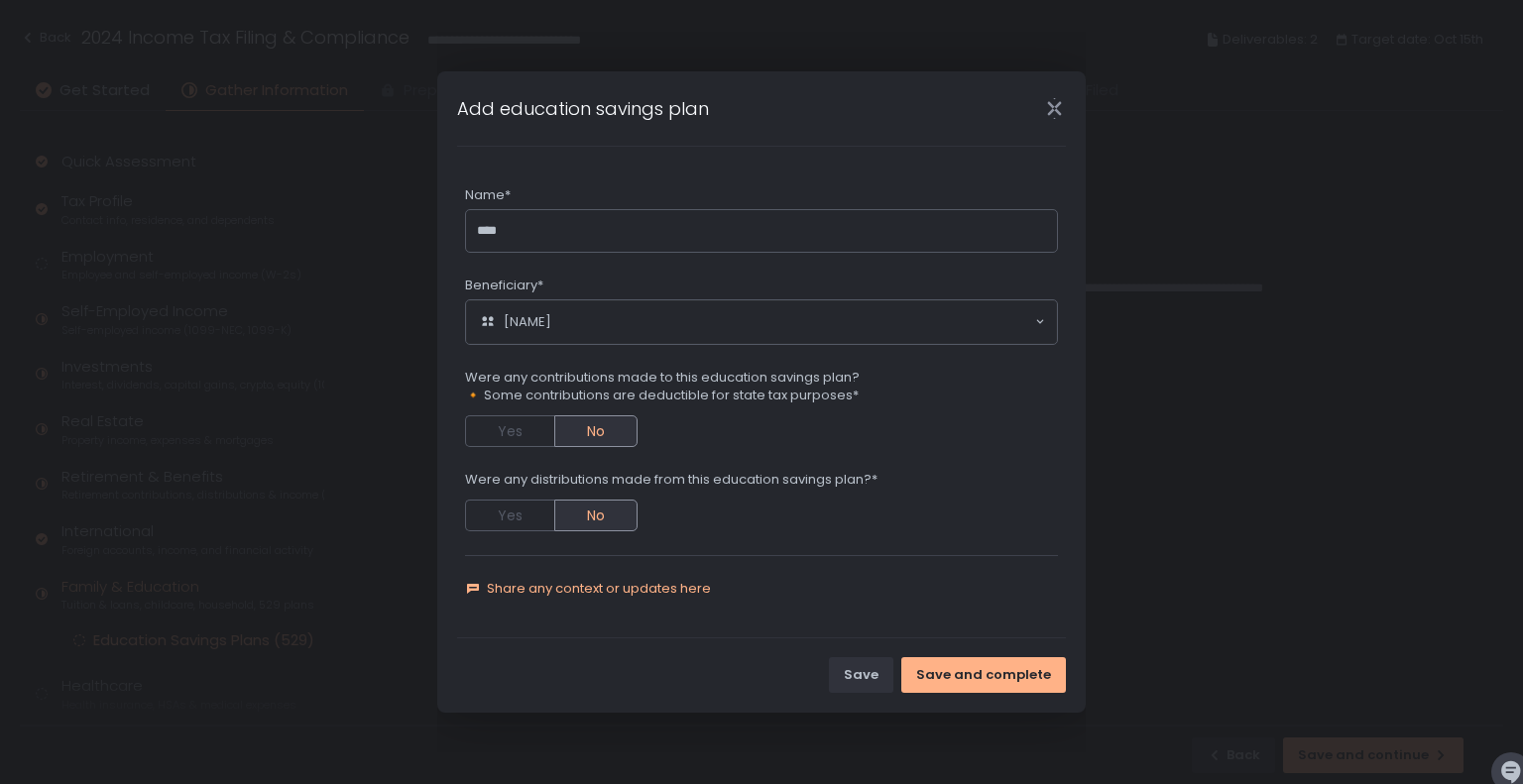 click on "Share any context or updates here" 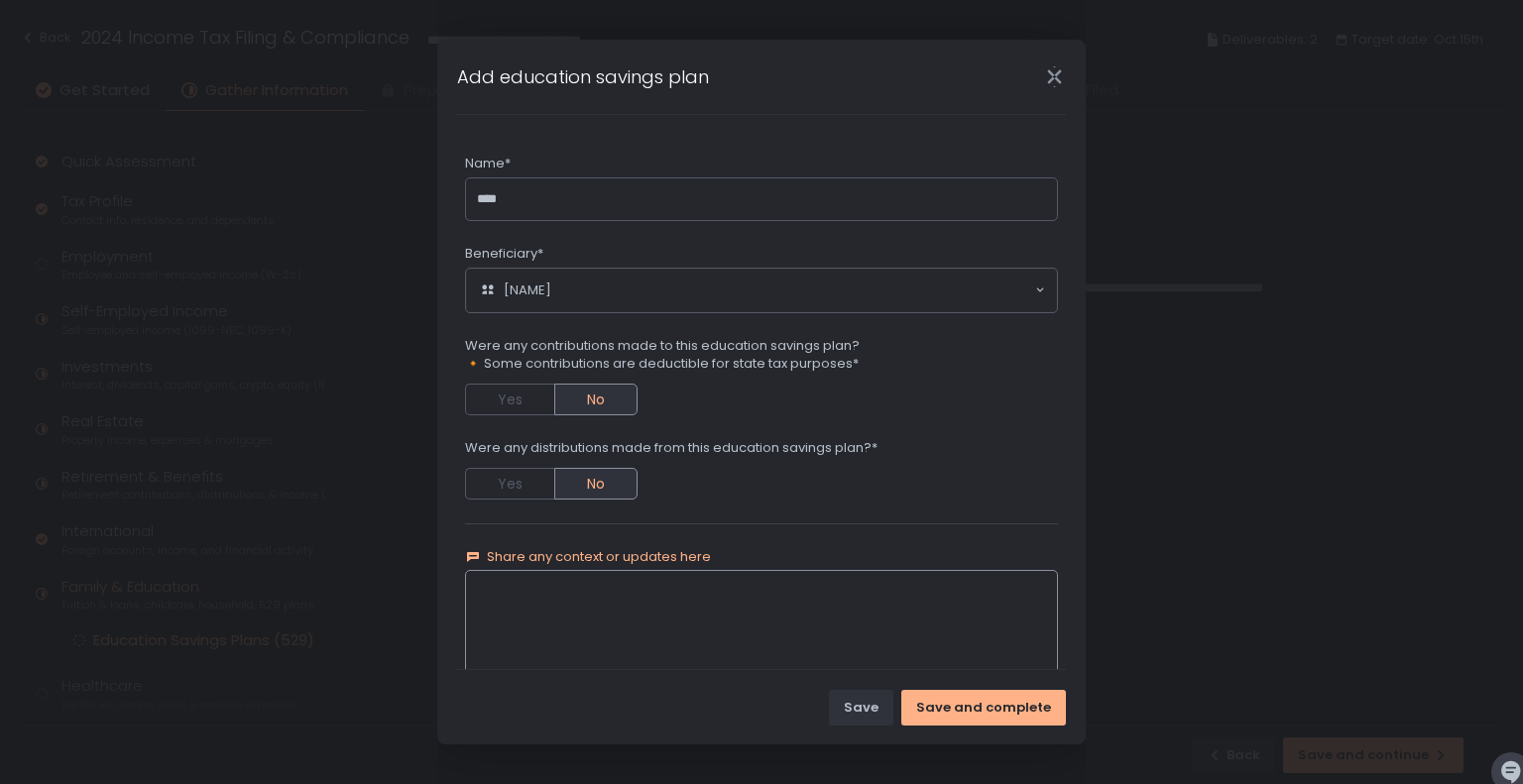 scroll, scrollTop: 48, scrollLeft: 0, axis: vertical 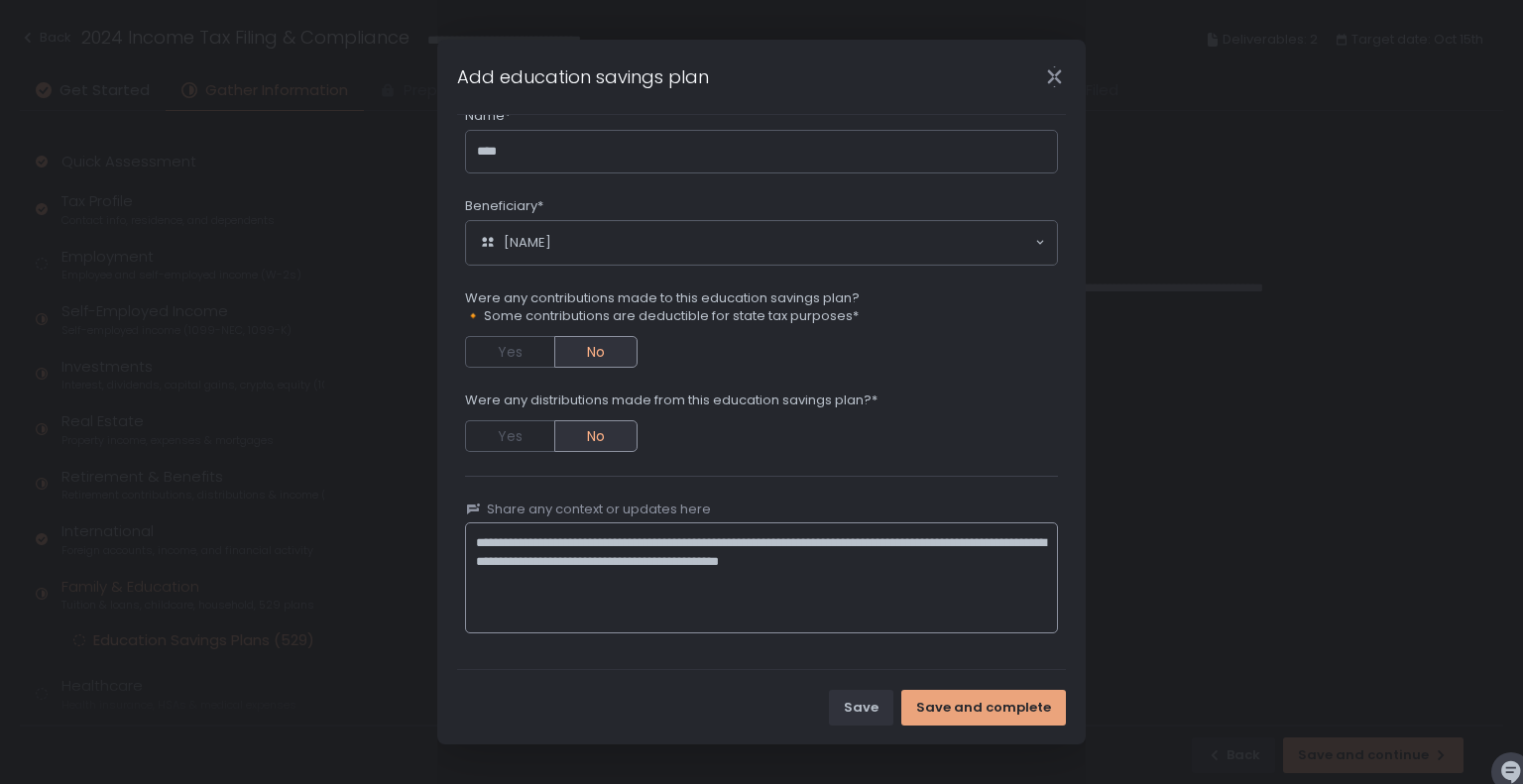 type on "**********" 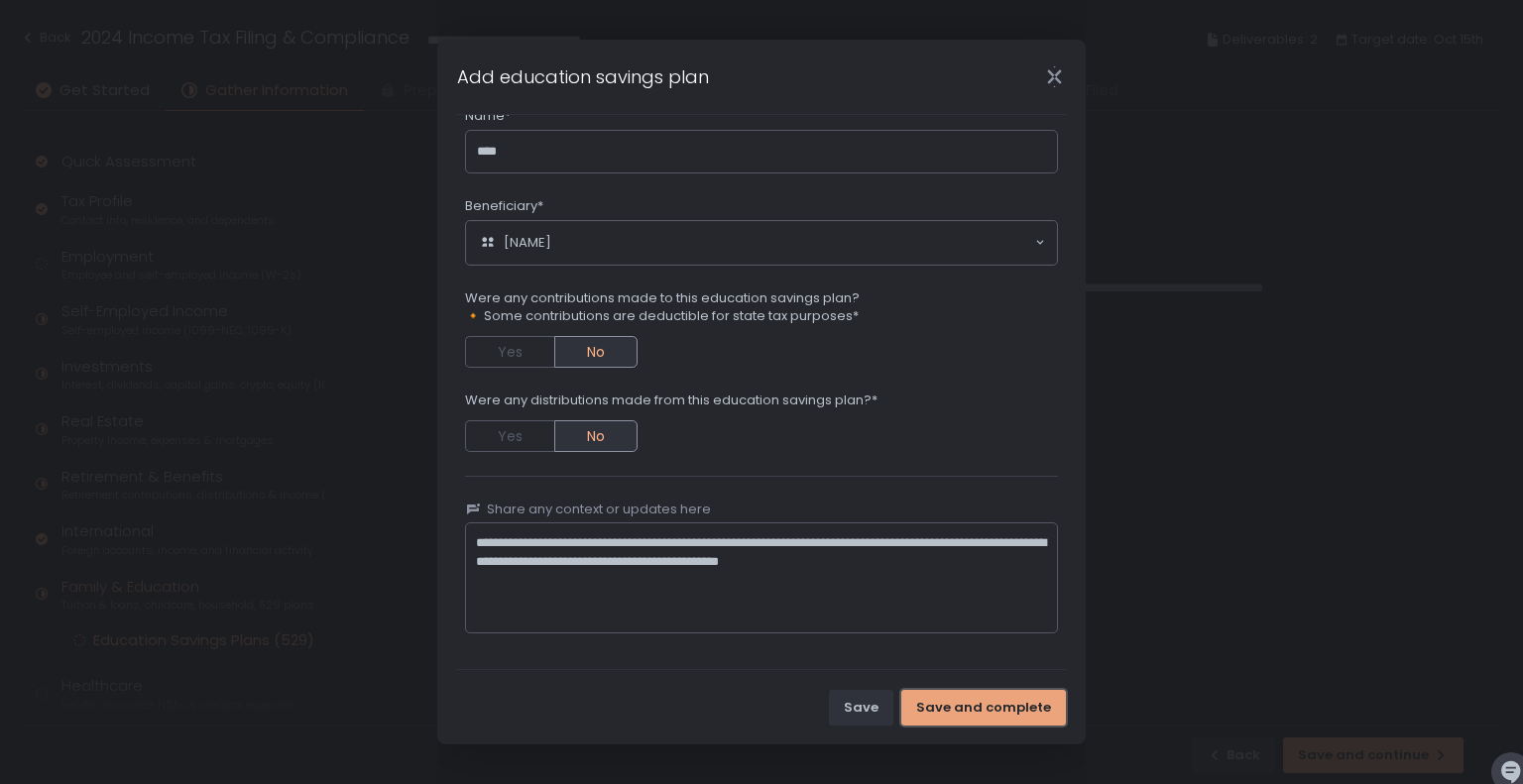 click on "Save and complete" at bounding box center (984, 708) 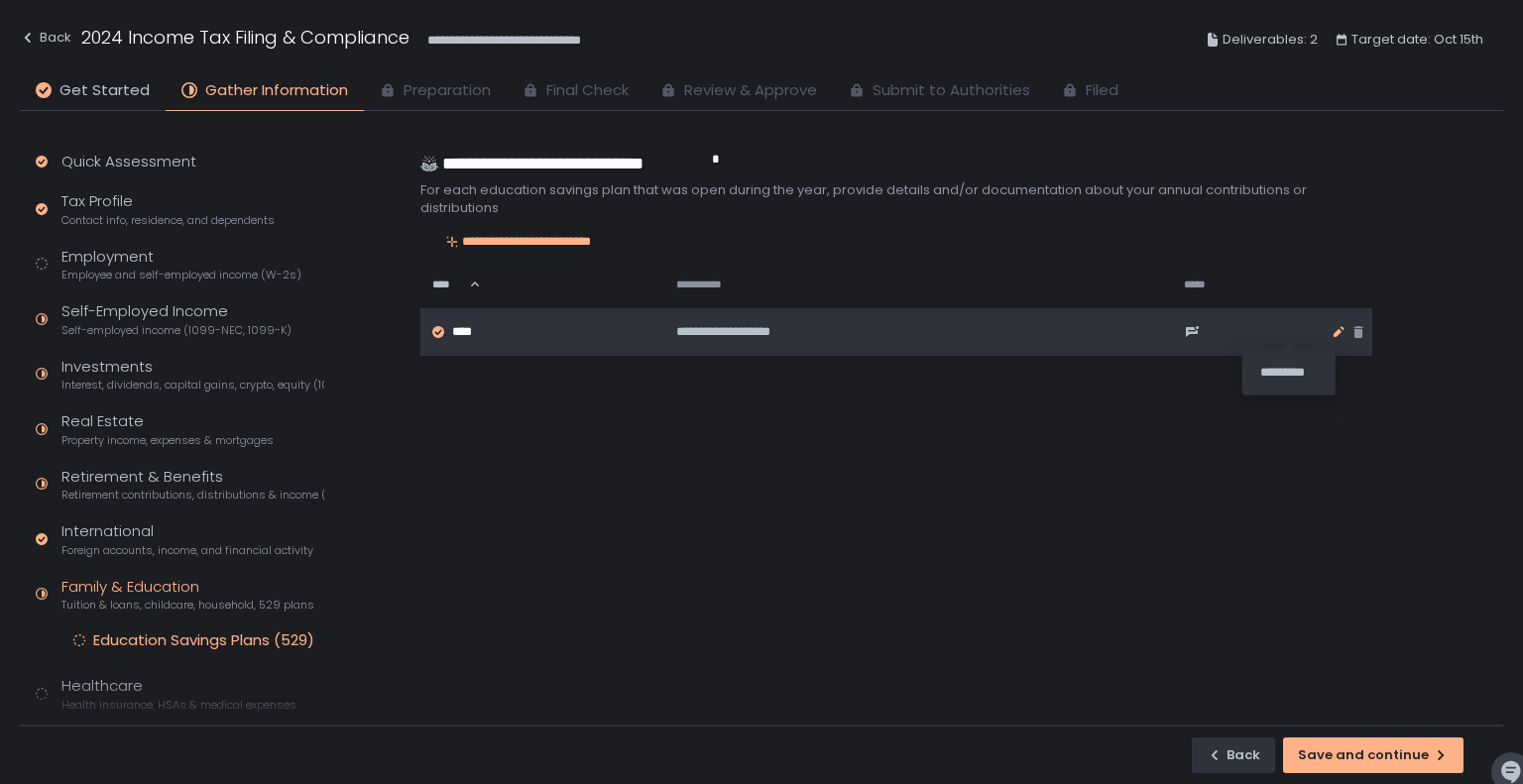 click 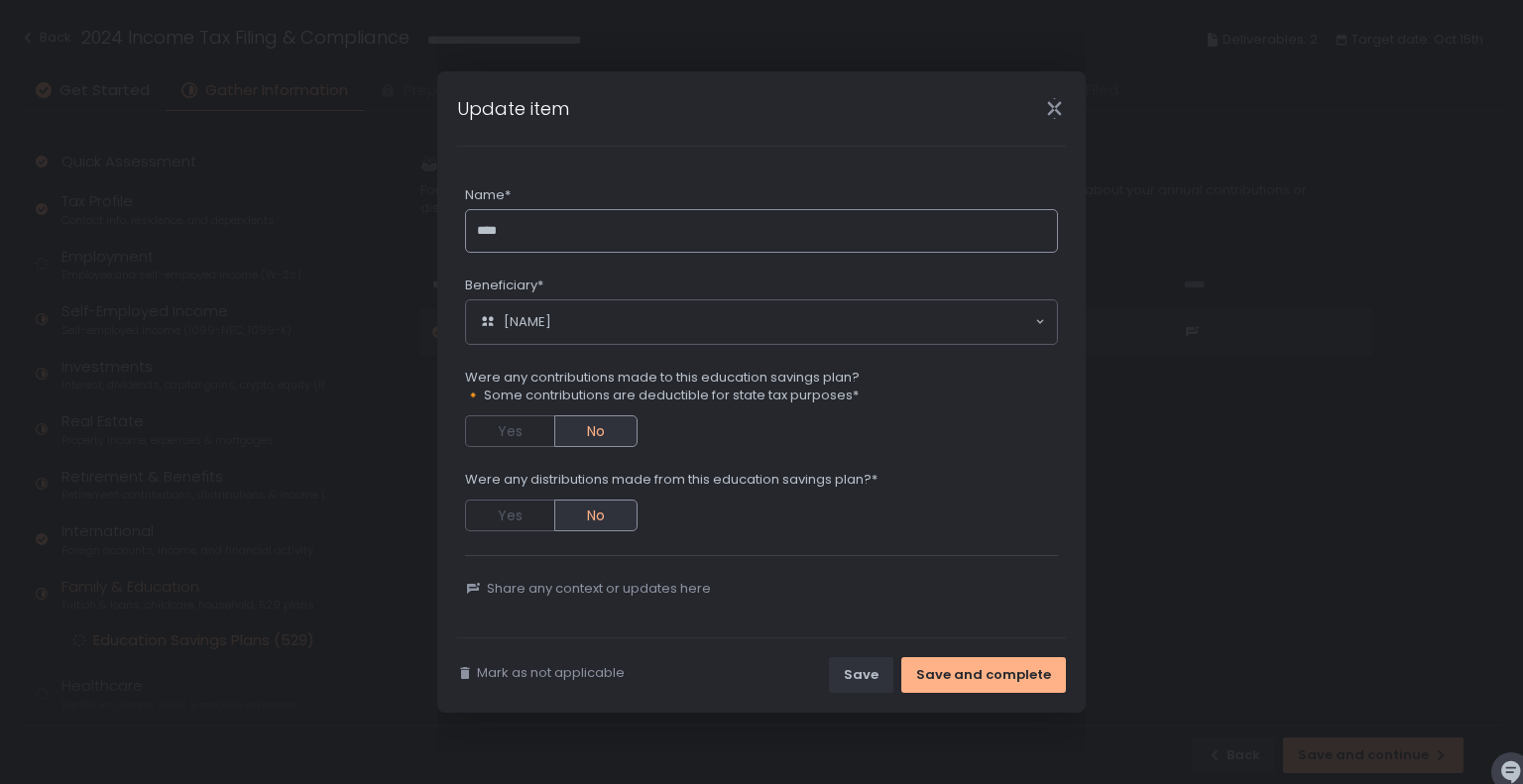 click on "****" 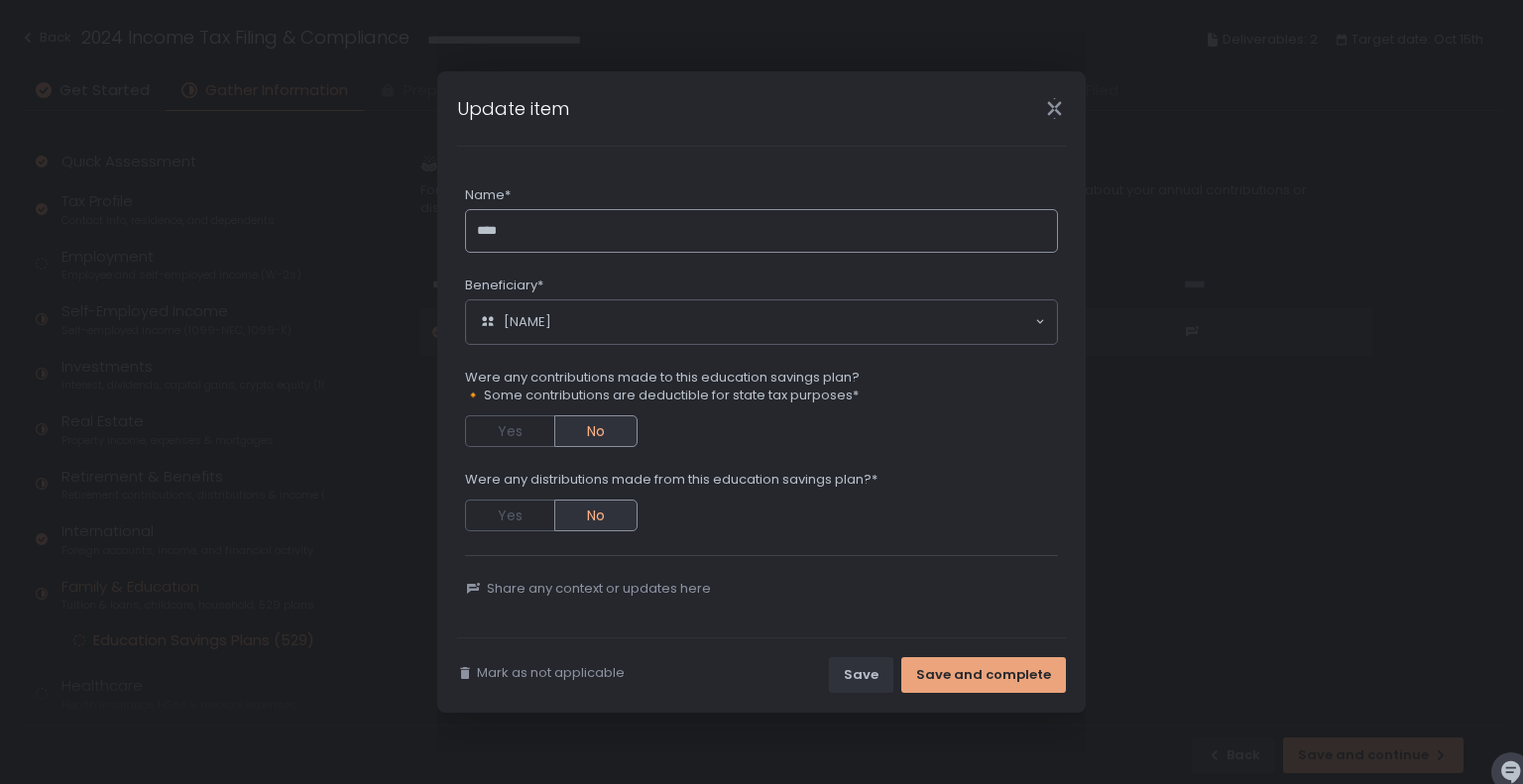 type on "****" 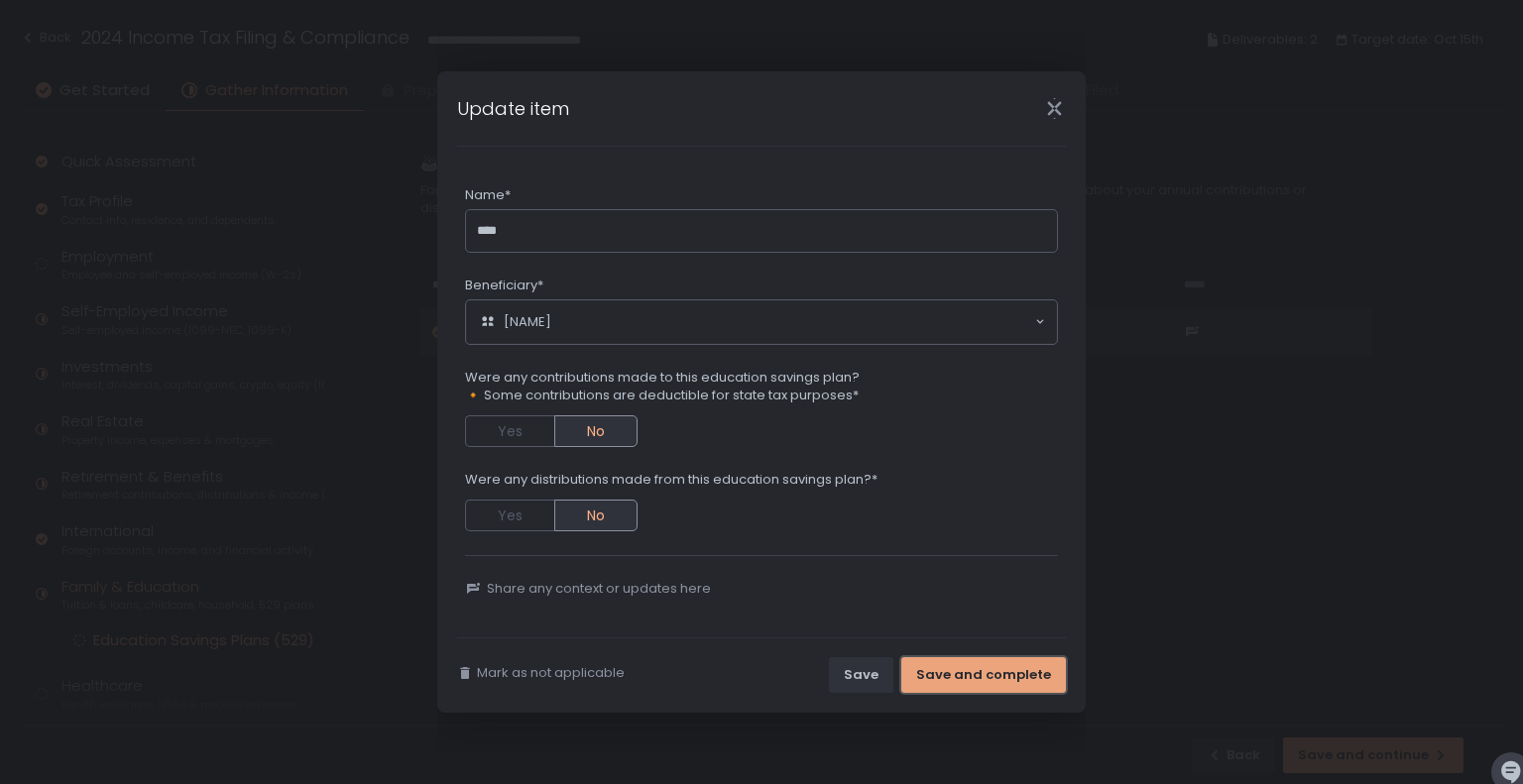 click on "Save and complete" at bounding box center [984, 675] 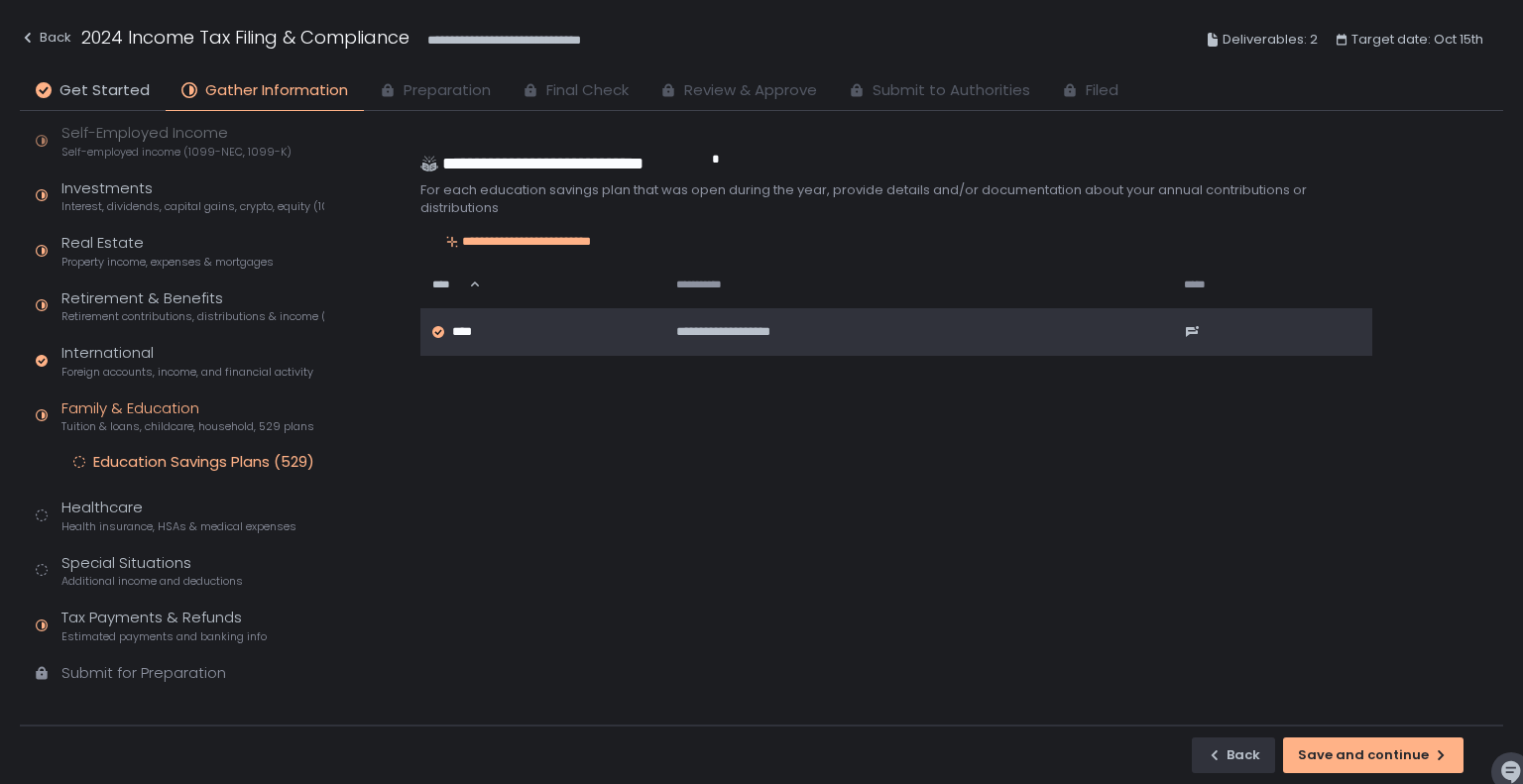 scroll, scrollTop: 194, scrollLeft: 0, axis: vertical 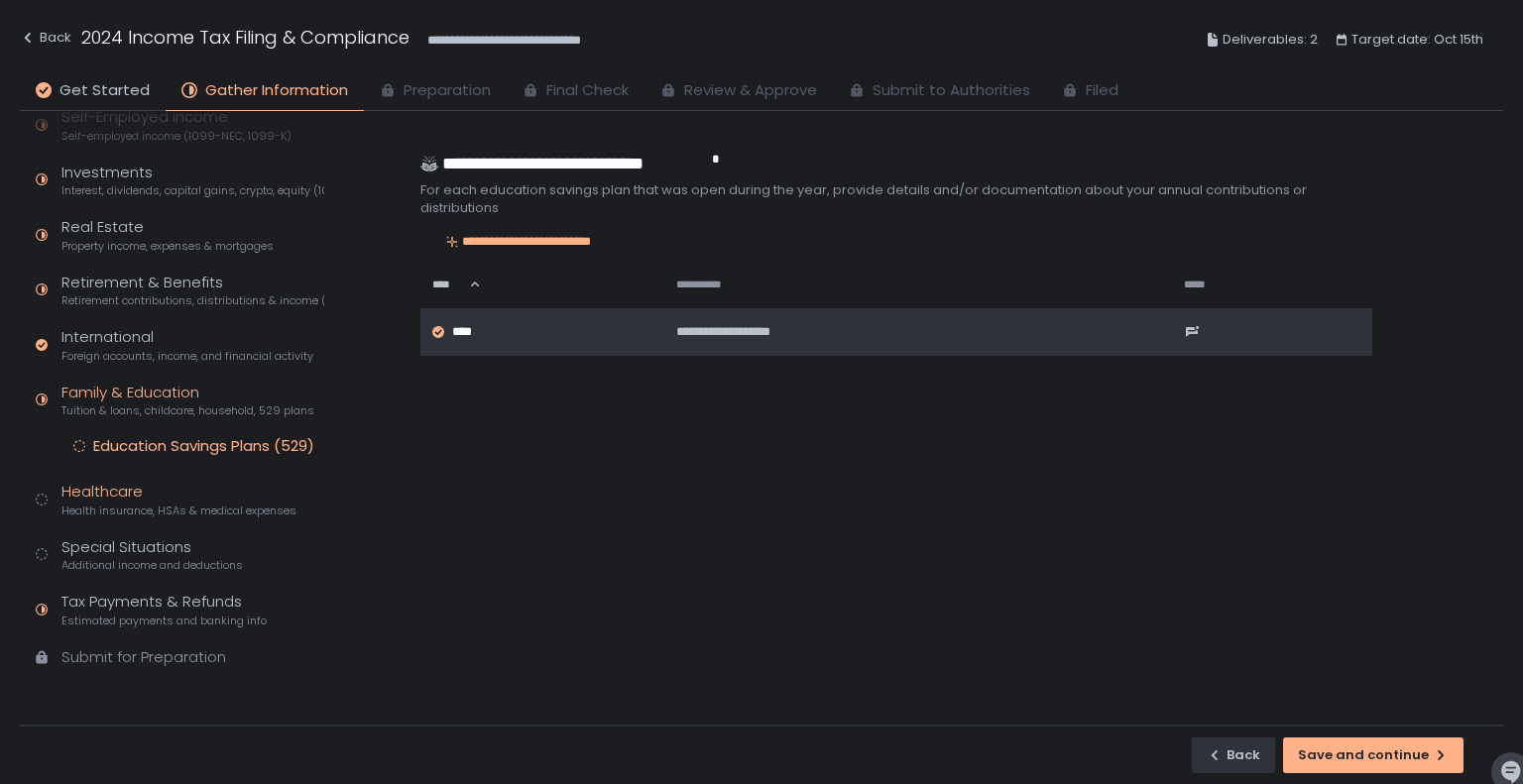 click on "Health insurance, HSAs & medical expenses" 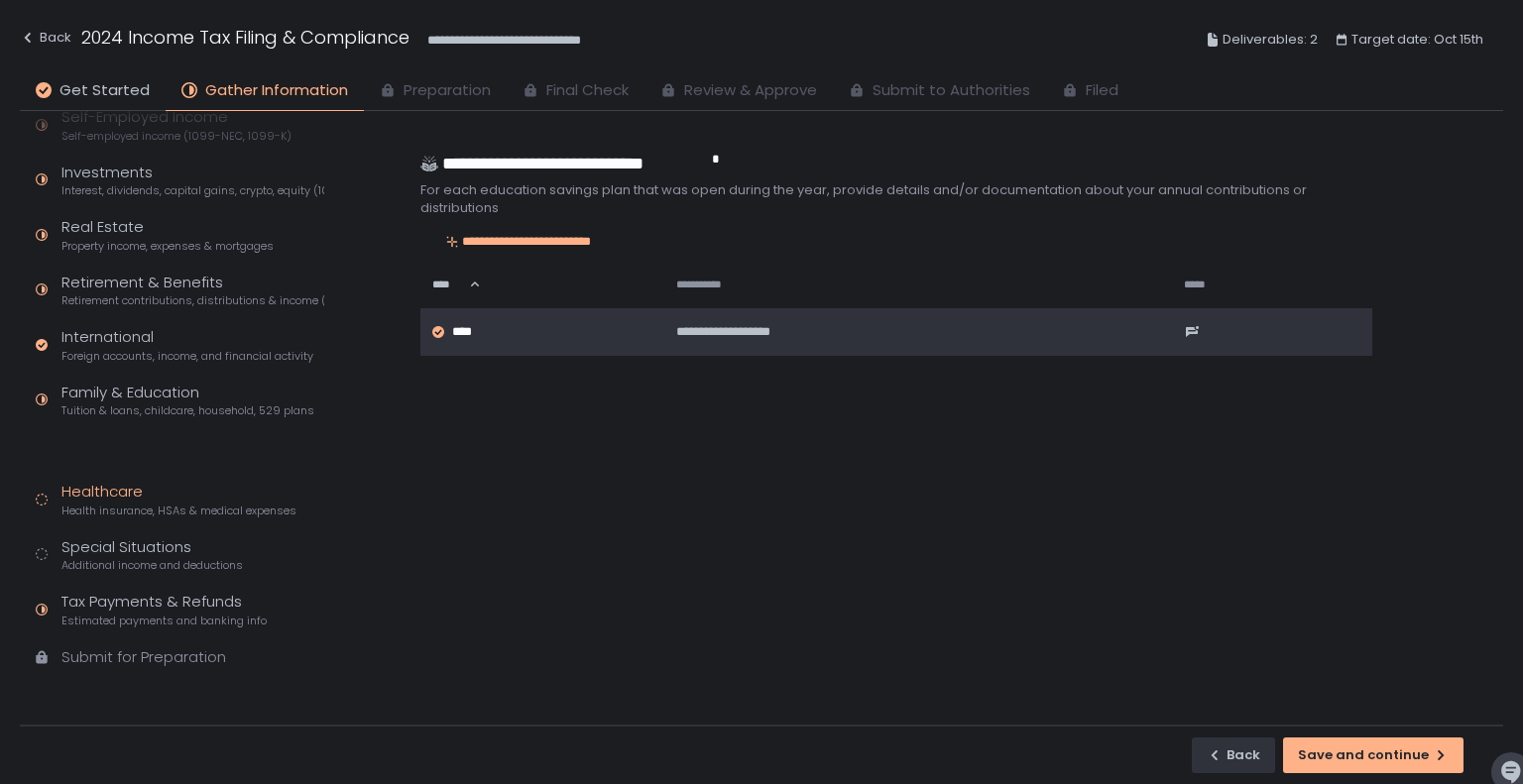 scroll, scrollTop: 151, scrollLeft: 0, axis: vertical 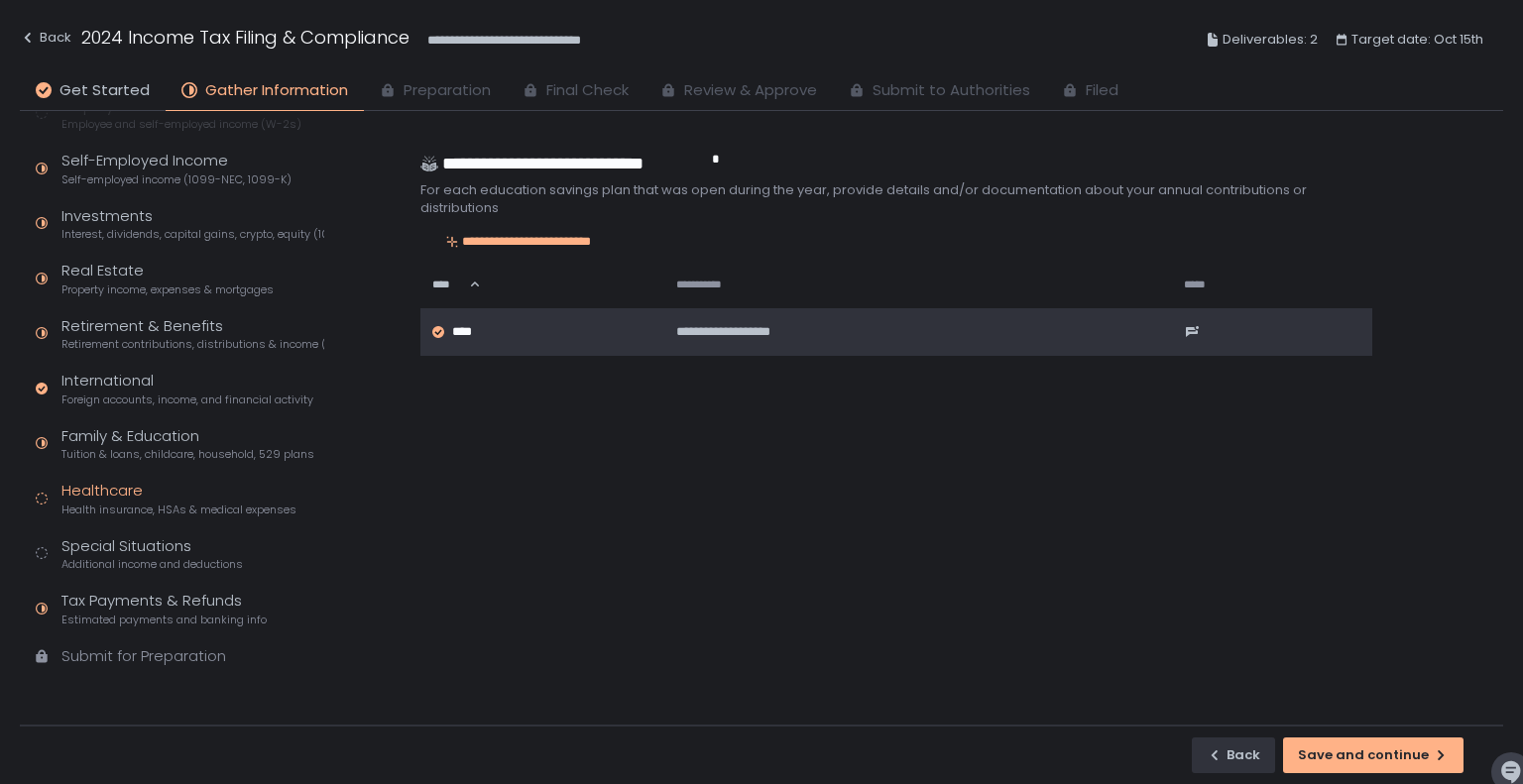 click on "Healthcare Health insurance, HSAs & medical expenses" 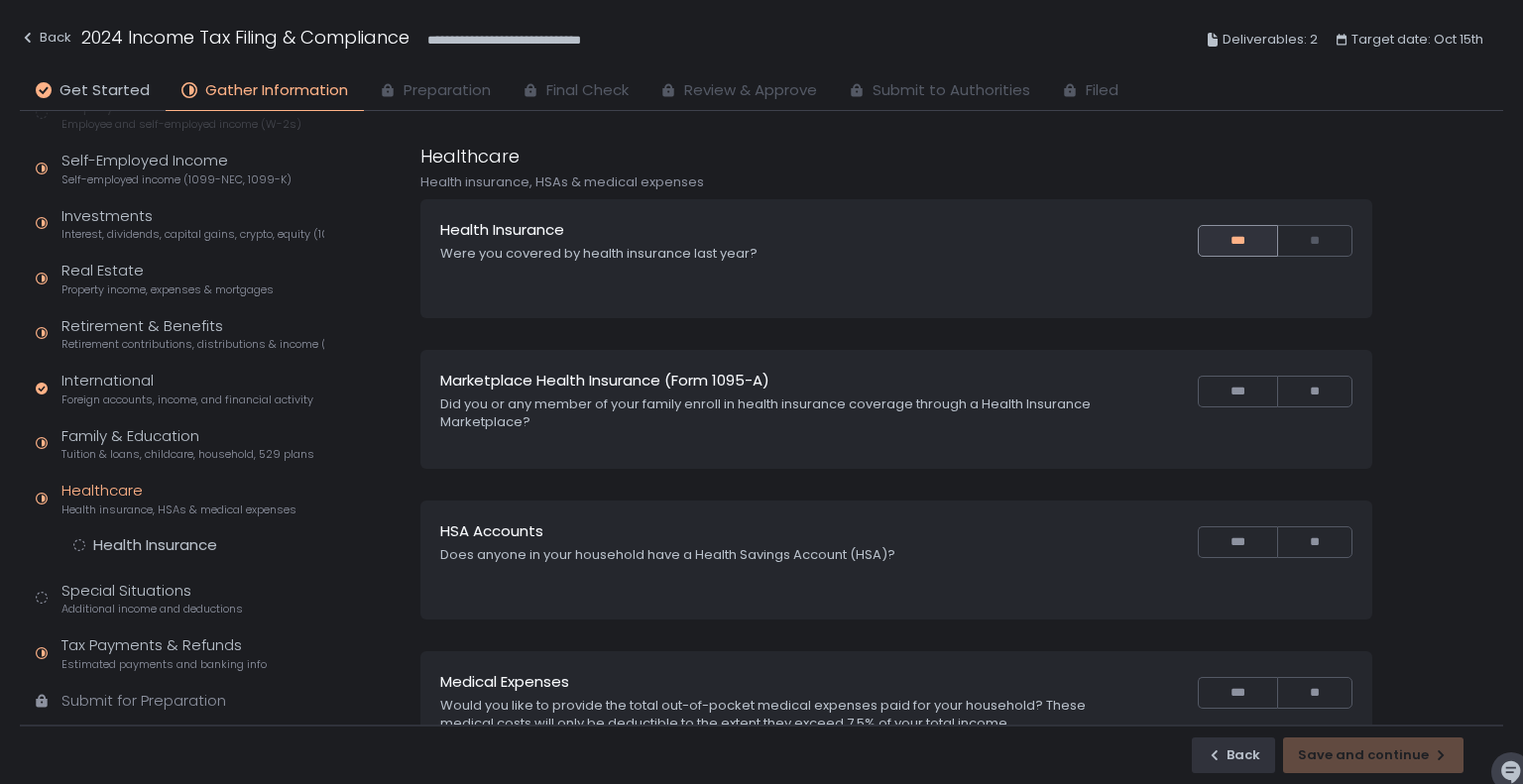 scroll, scrollTop: 194, scrollLeft: 0, axis: vertical 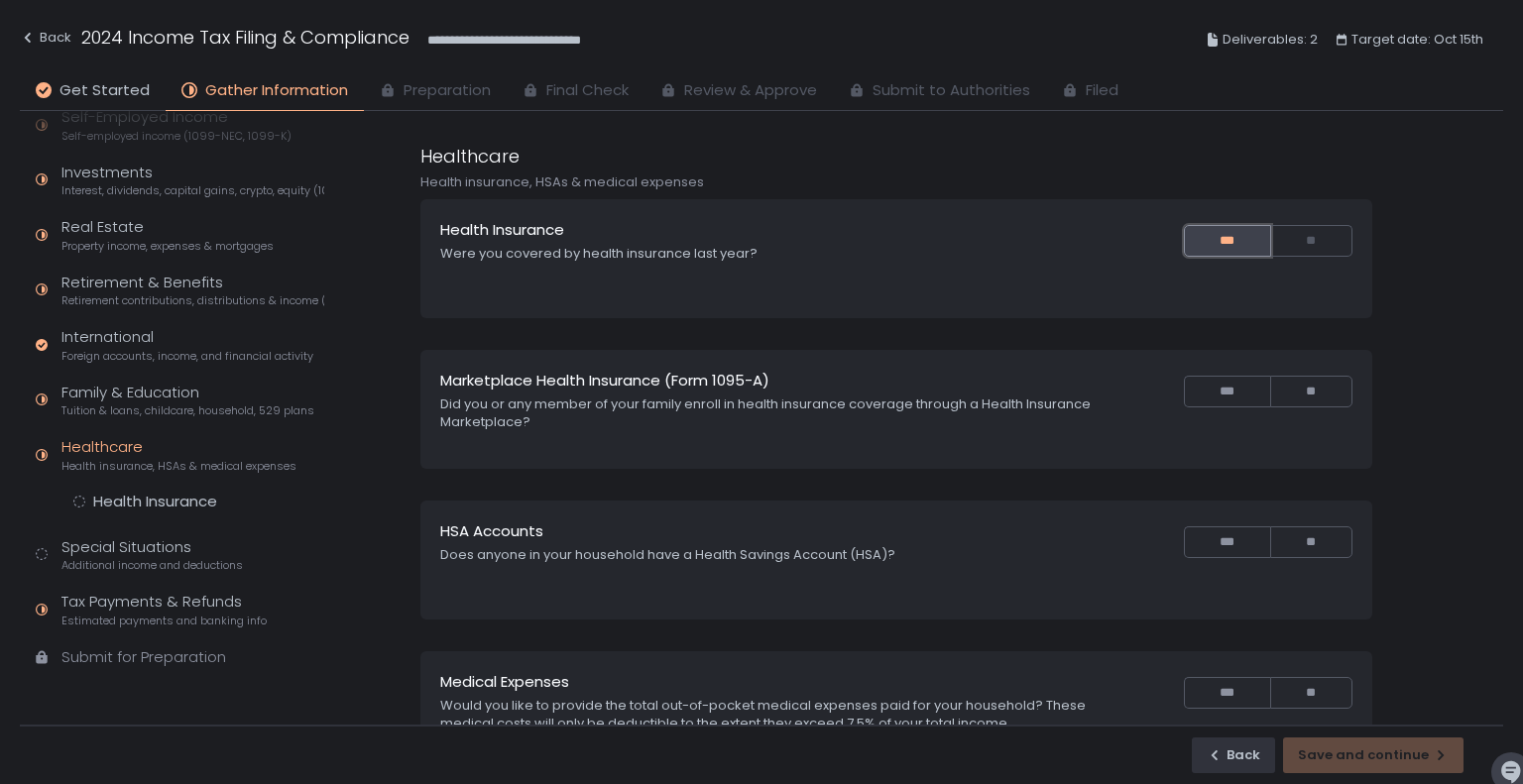 click on "***" at bounding box center [1228, 241] 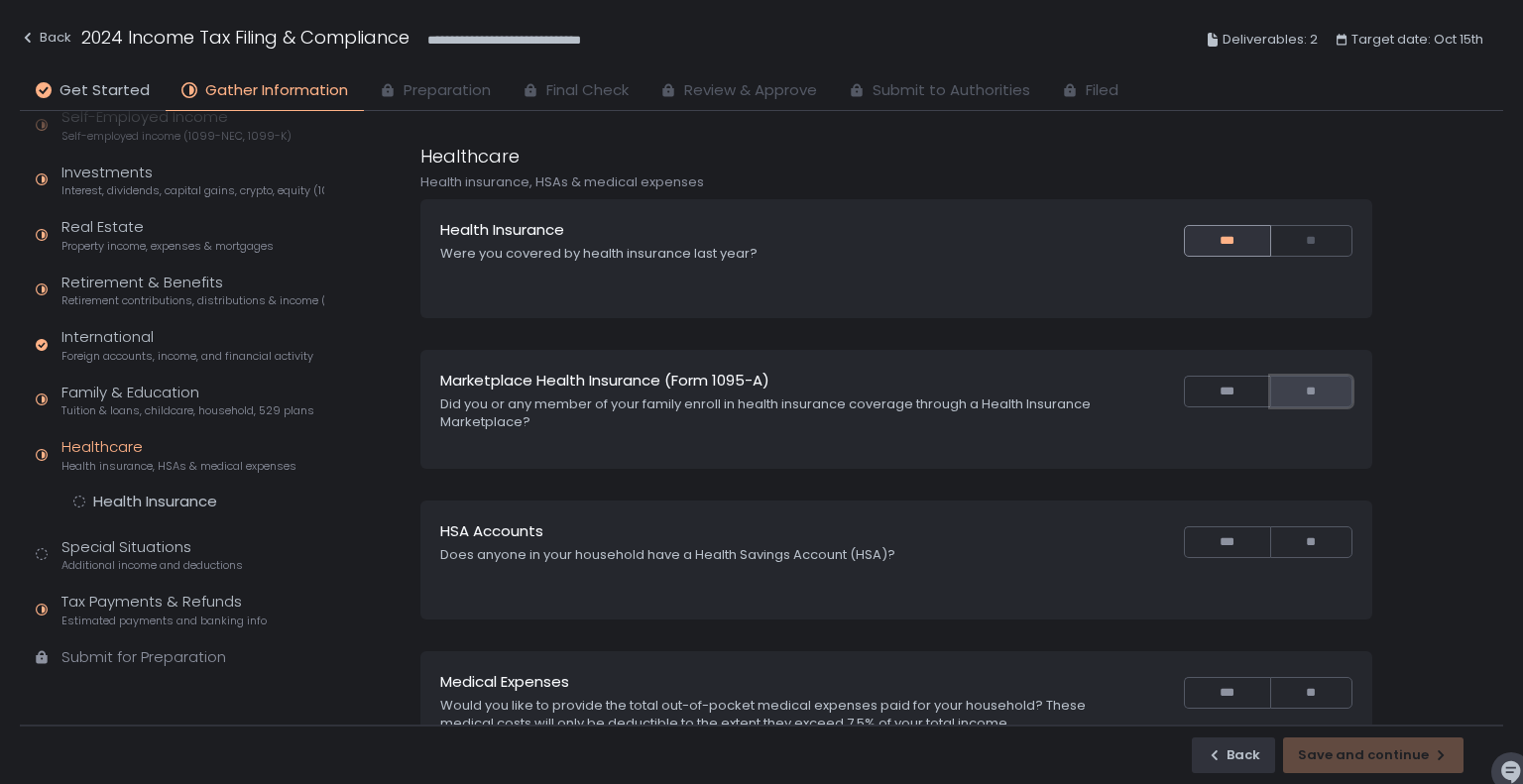 click on "**" at bounding box center (1311, 392) 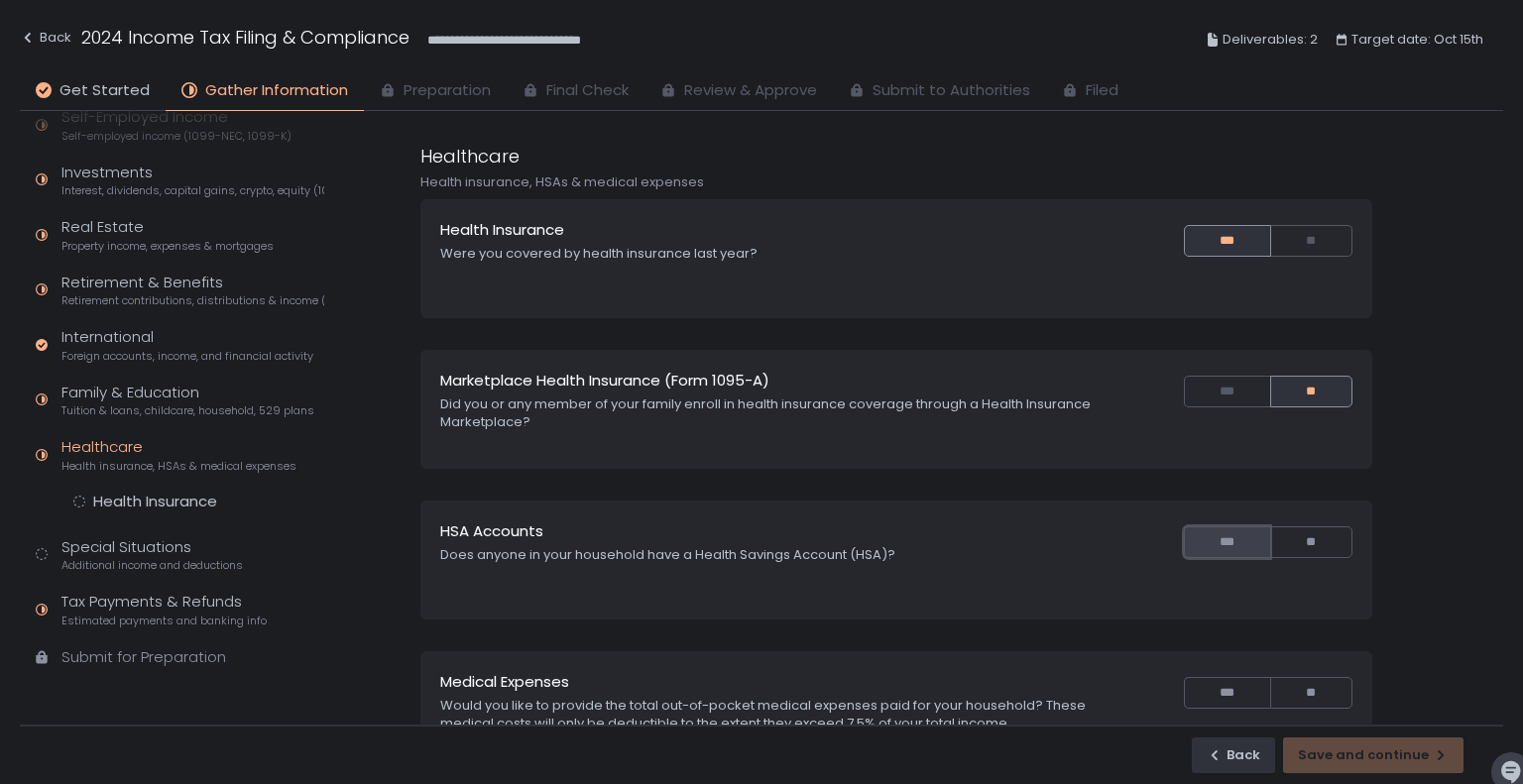 click on "***" at bounding box center (1227, 542) 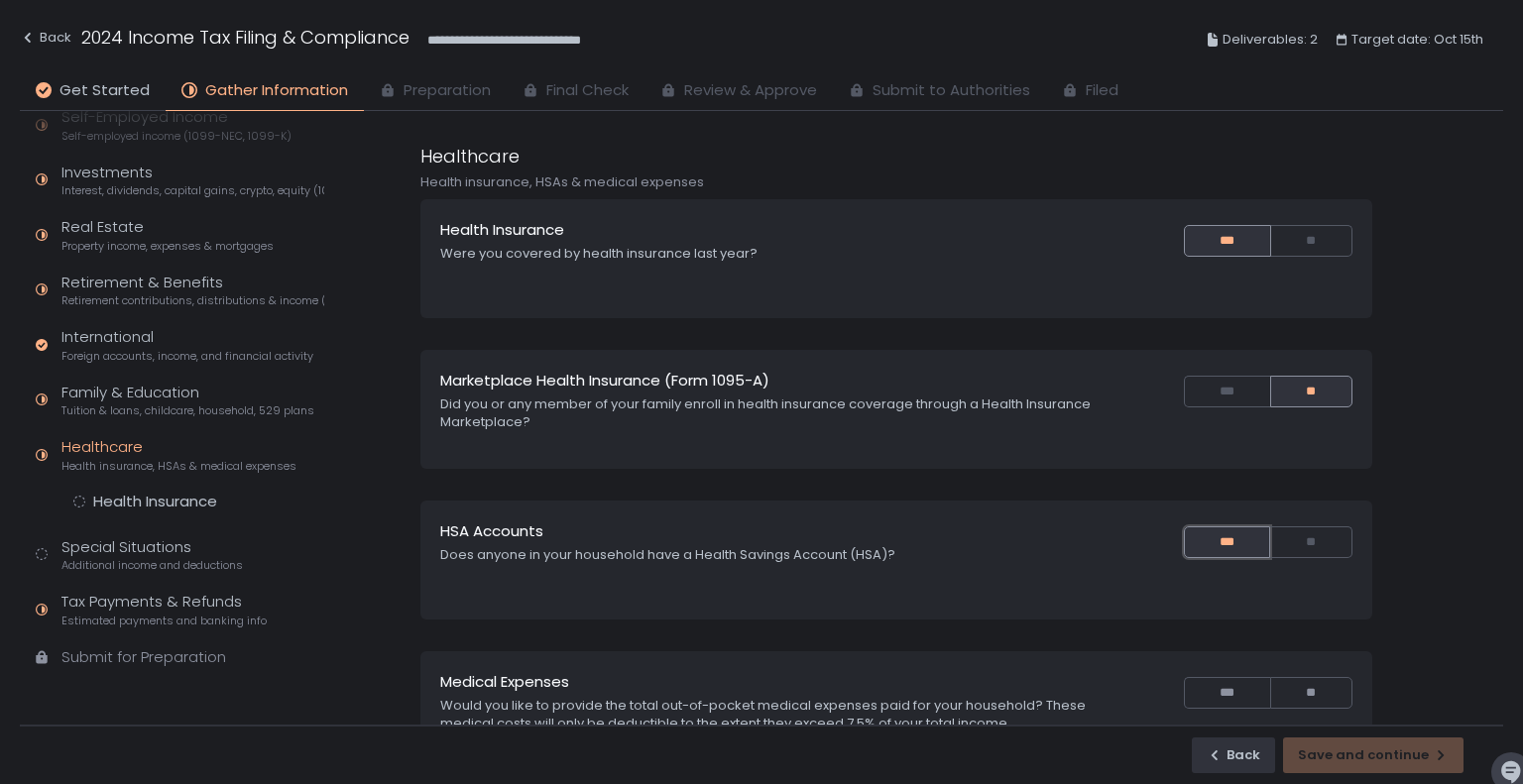 scroll, scrollTop: 242, scrollLeft: 0, axis: vertical 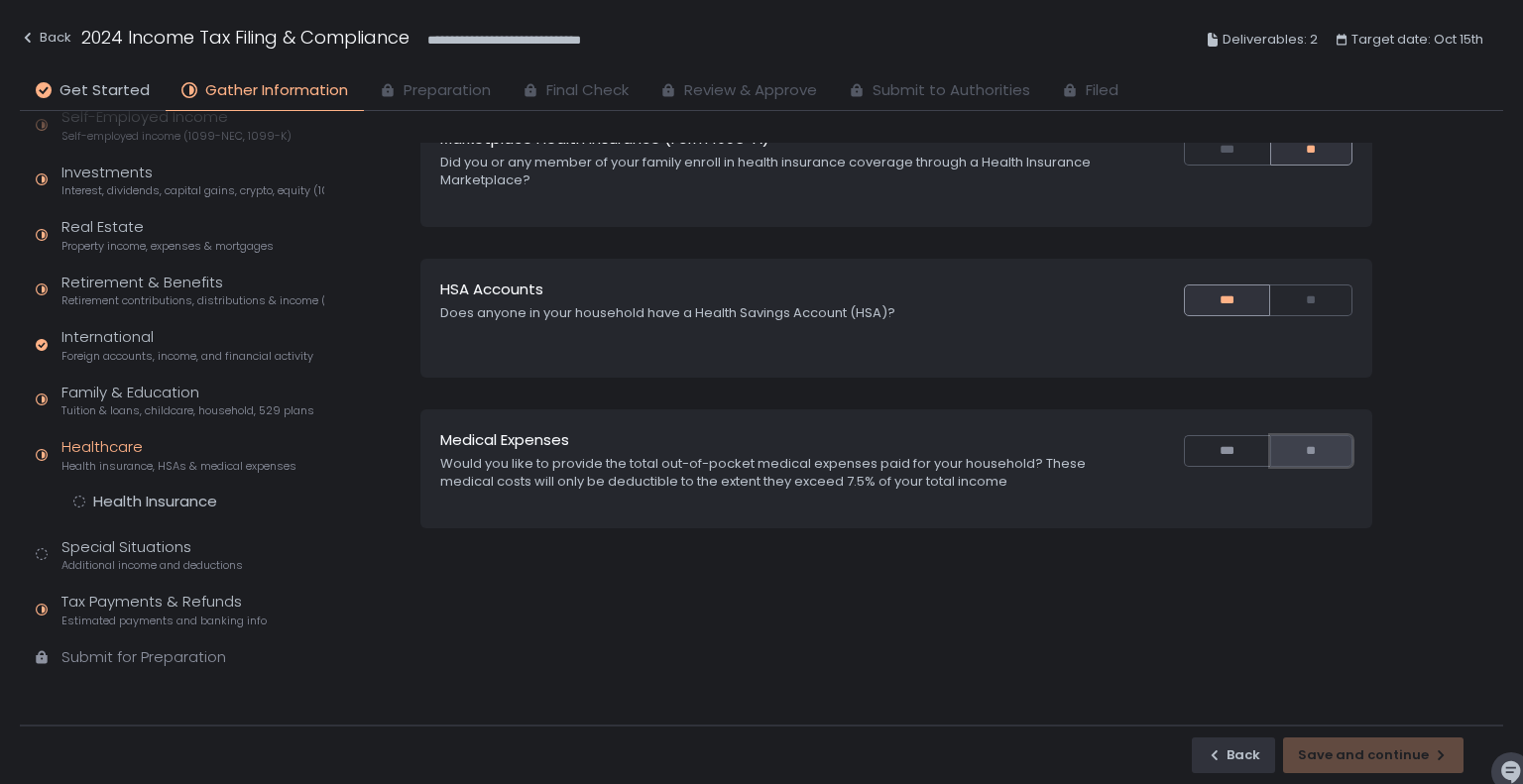 click on "**" at bounding box center [1311, 451] 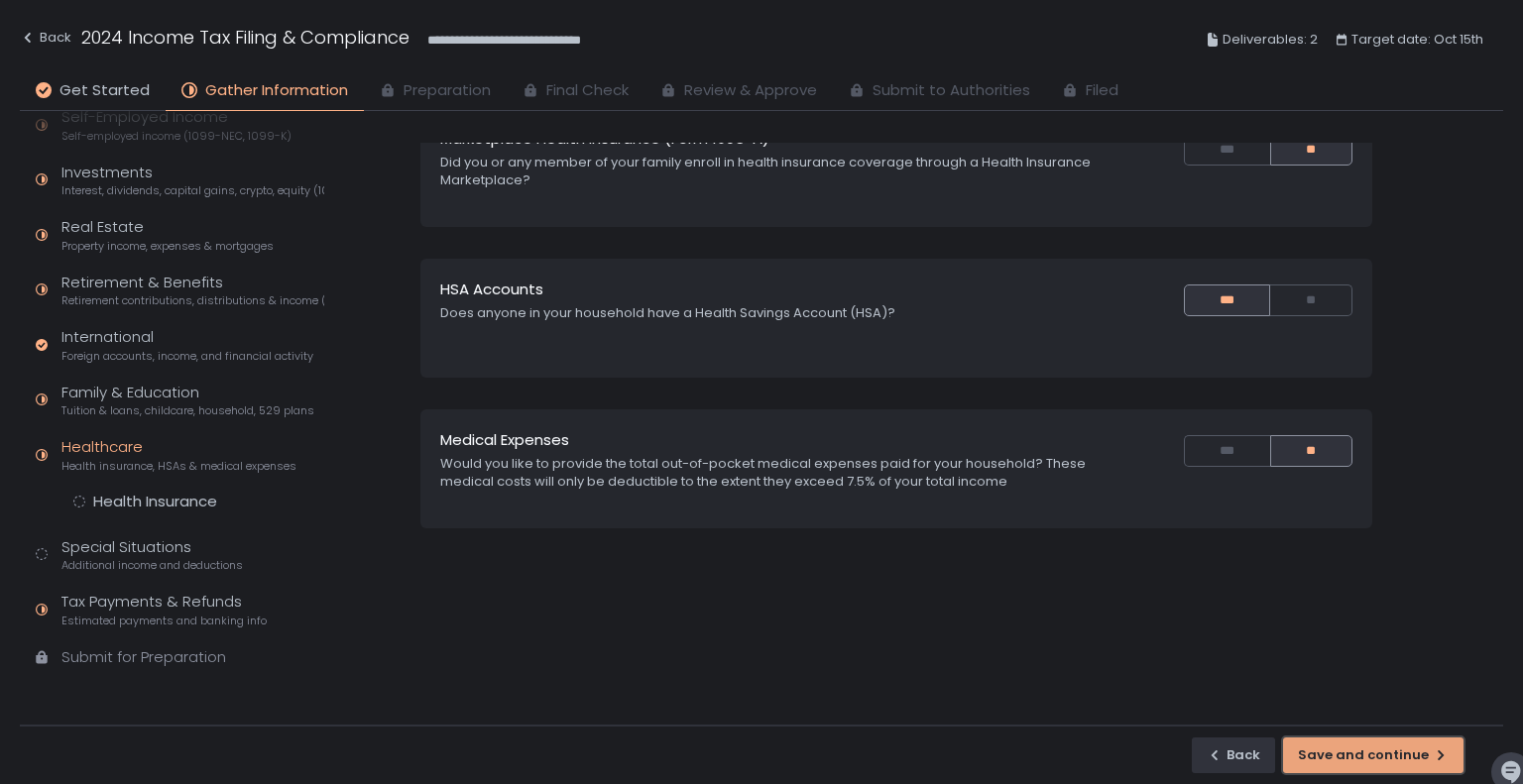 click on "Save and continue" 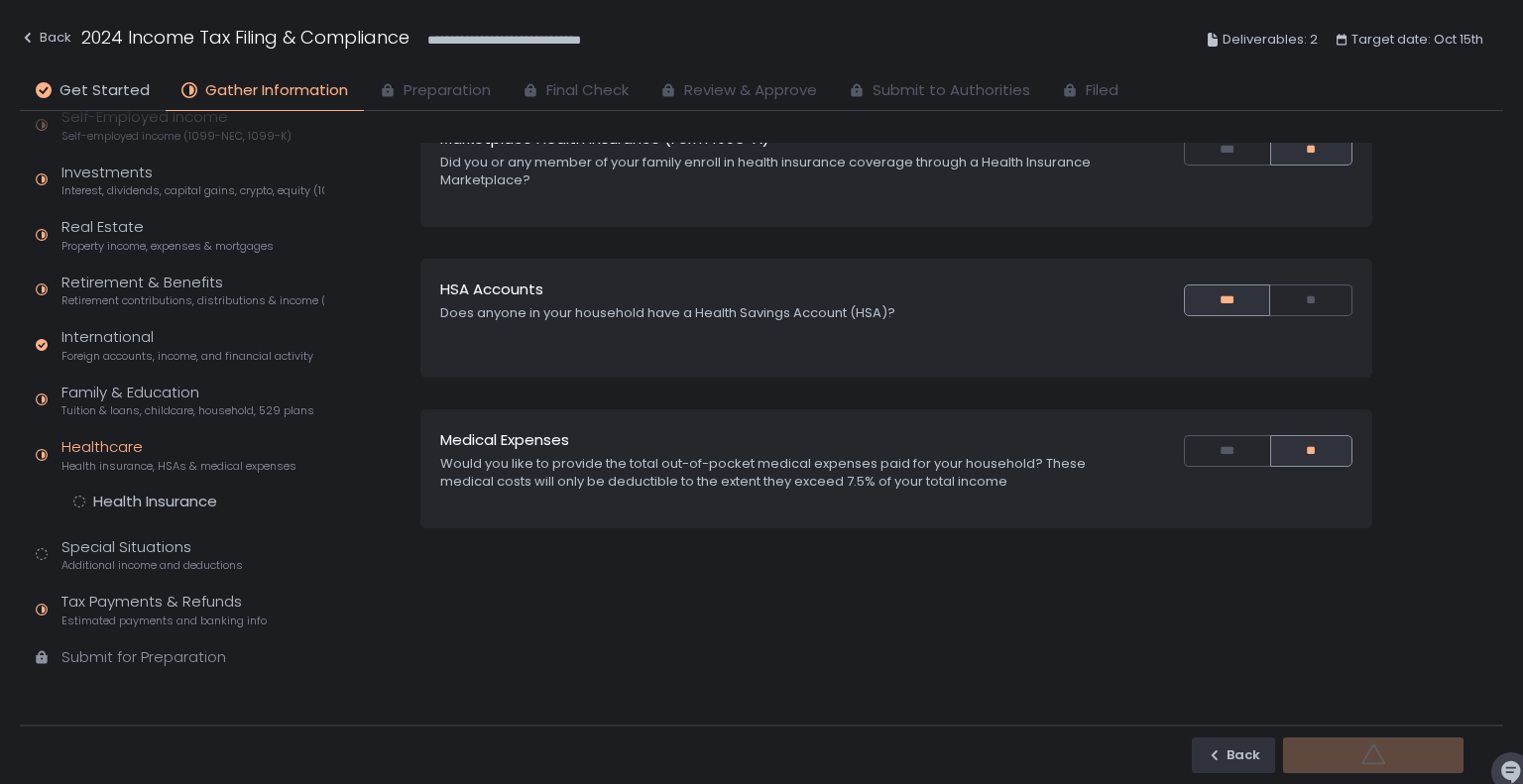 scroll, scrollTop: 0, scrollLeft: 0, axis: both 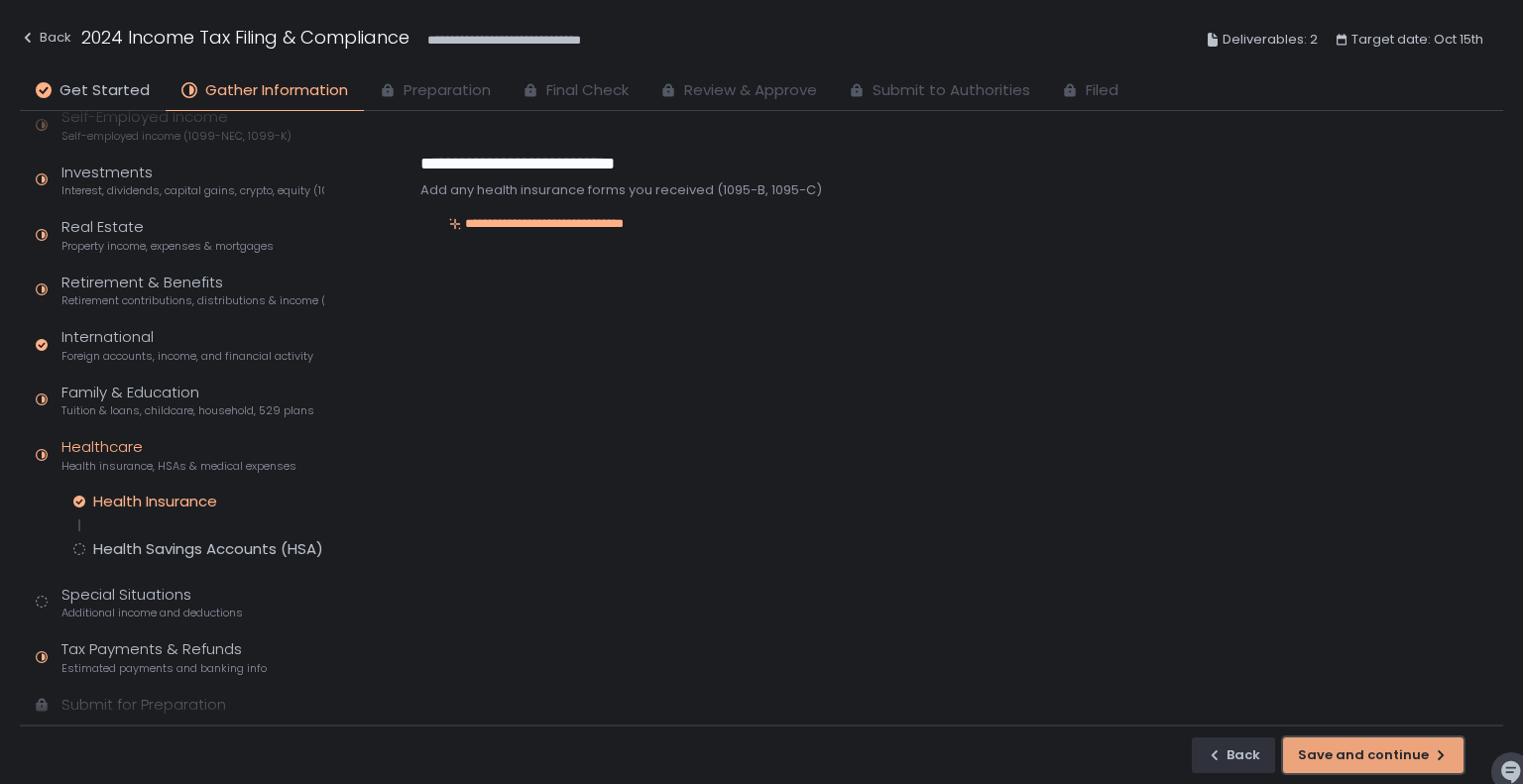 click on "Save and continue" 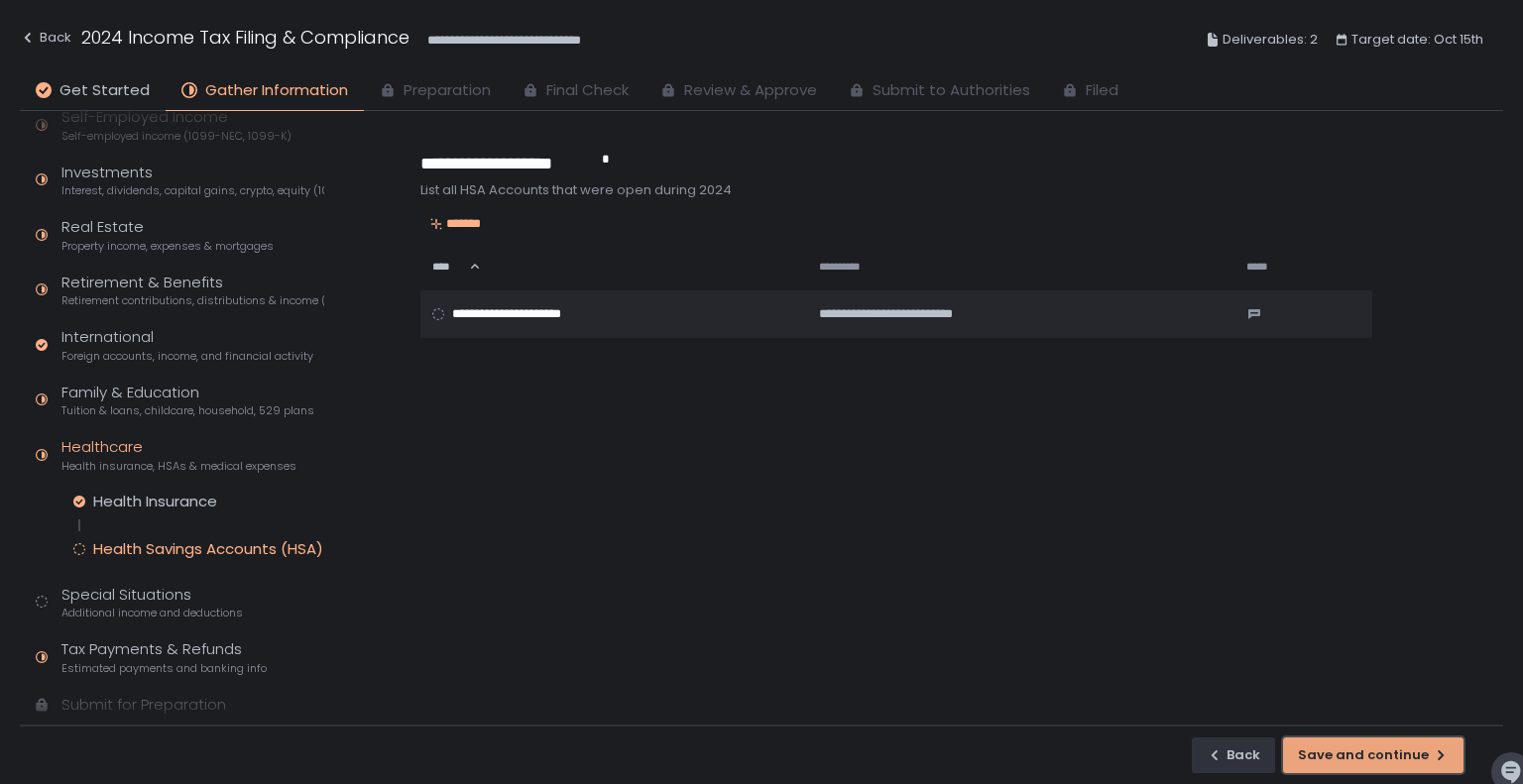 click on "Save and continue" at bounding box center (1373, 755) 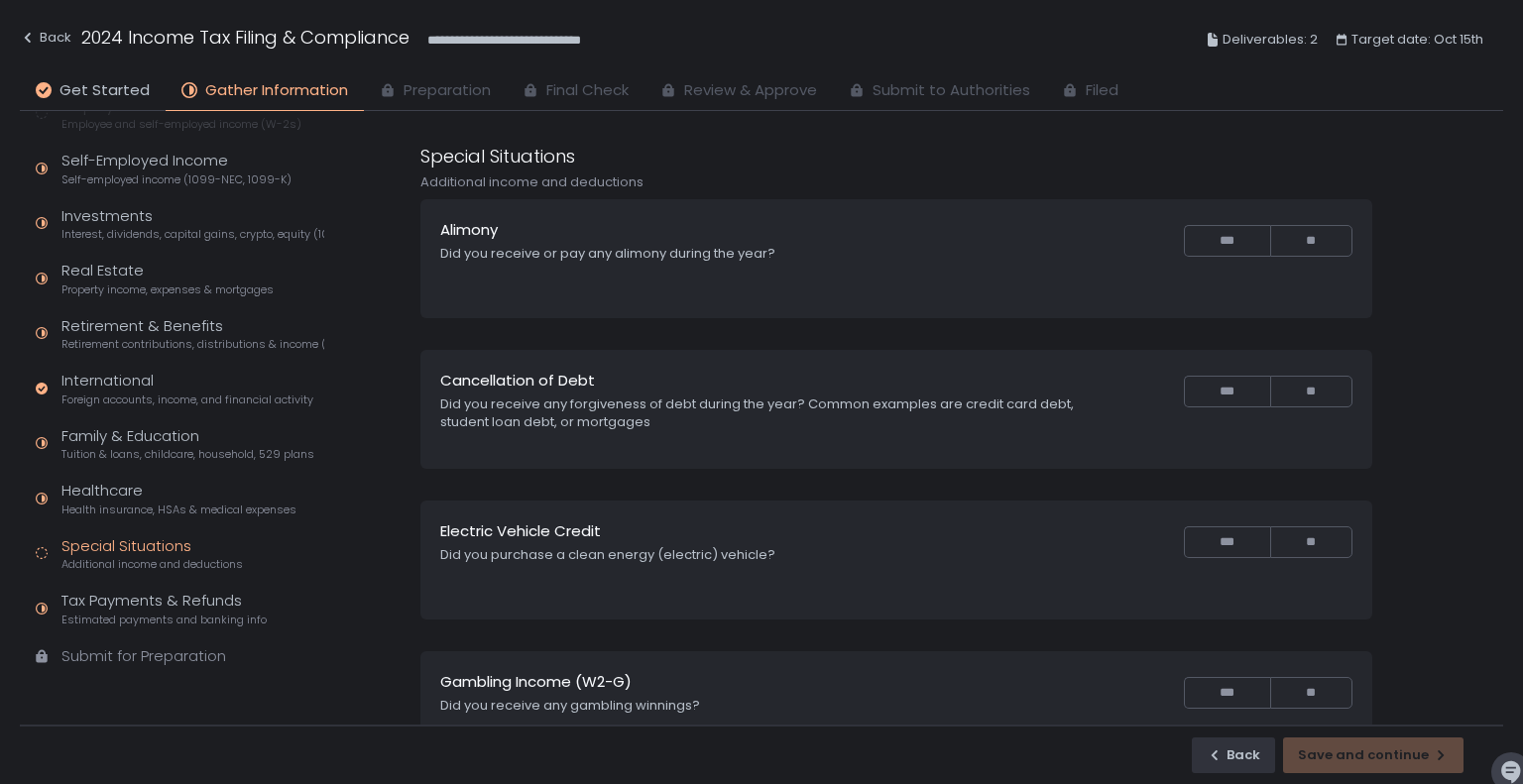 scroll, scrollTop: 151, scrollLeft: 0, axis: vertical 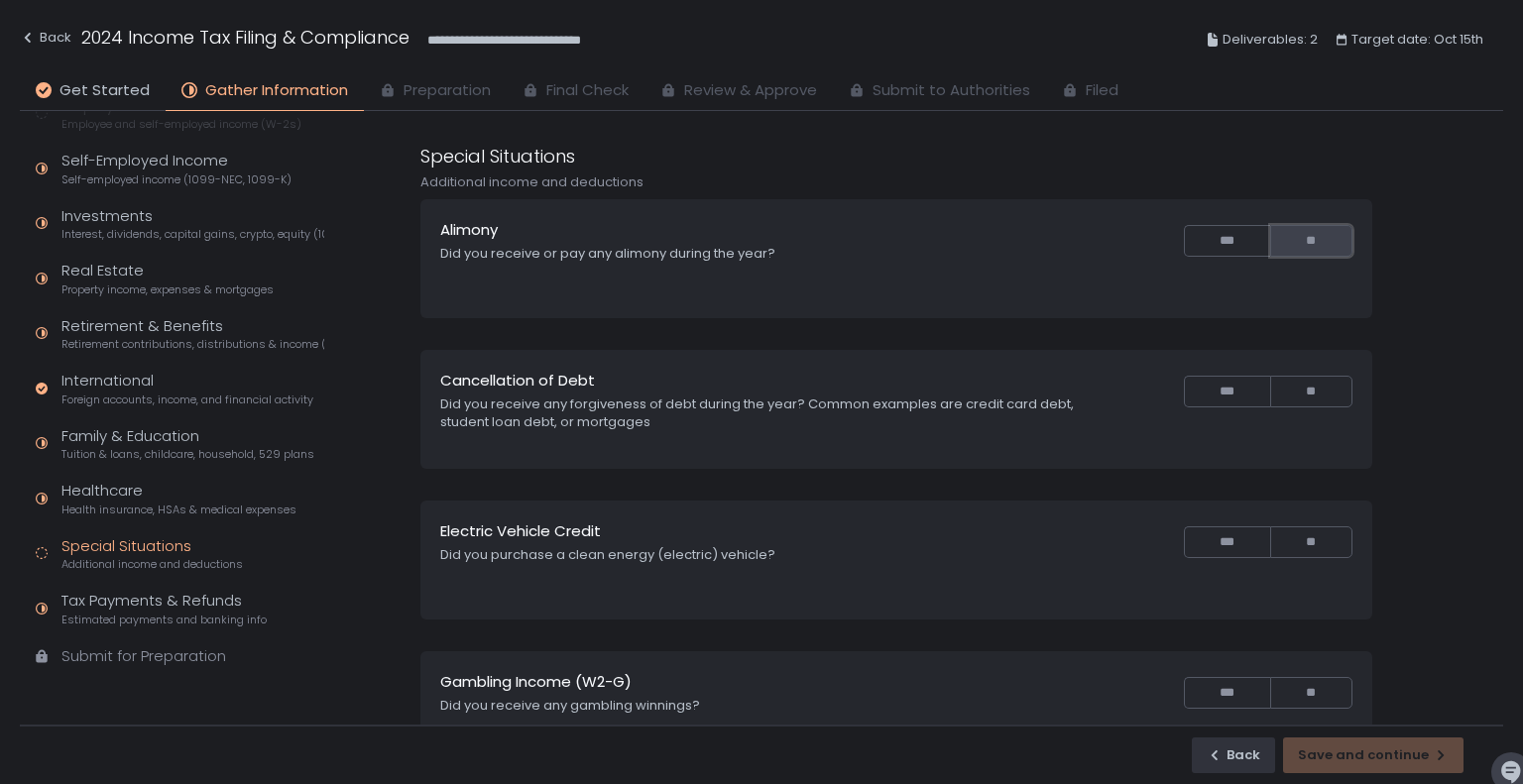 click on "**" at bounding box center [1311, 241] 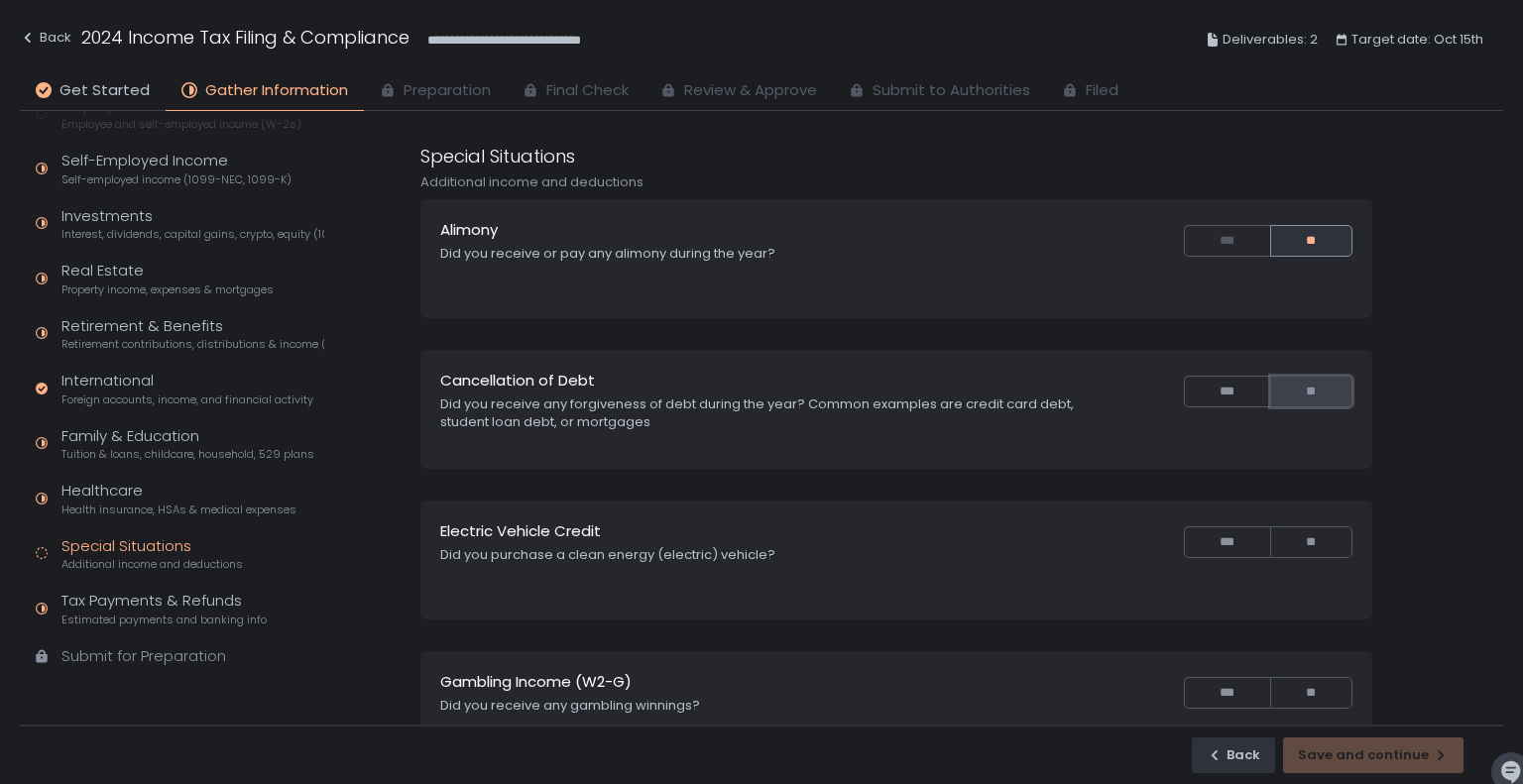 click on "**" at bounding box center [1311, 392] 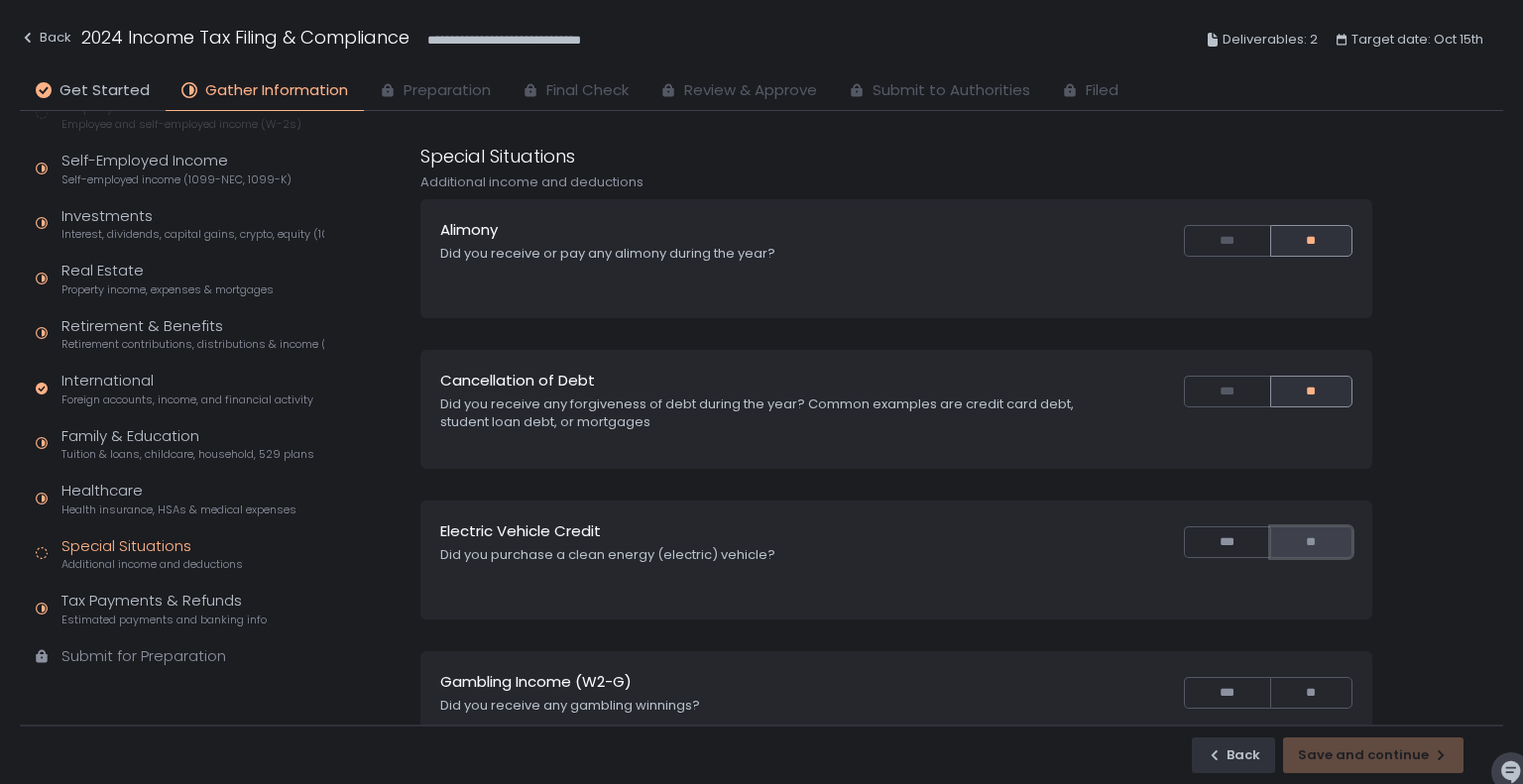 click on "**" at bounding box center (1311, 542) 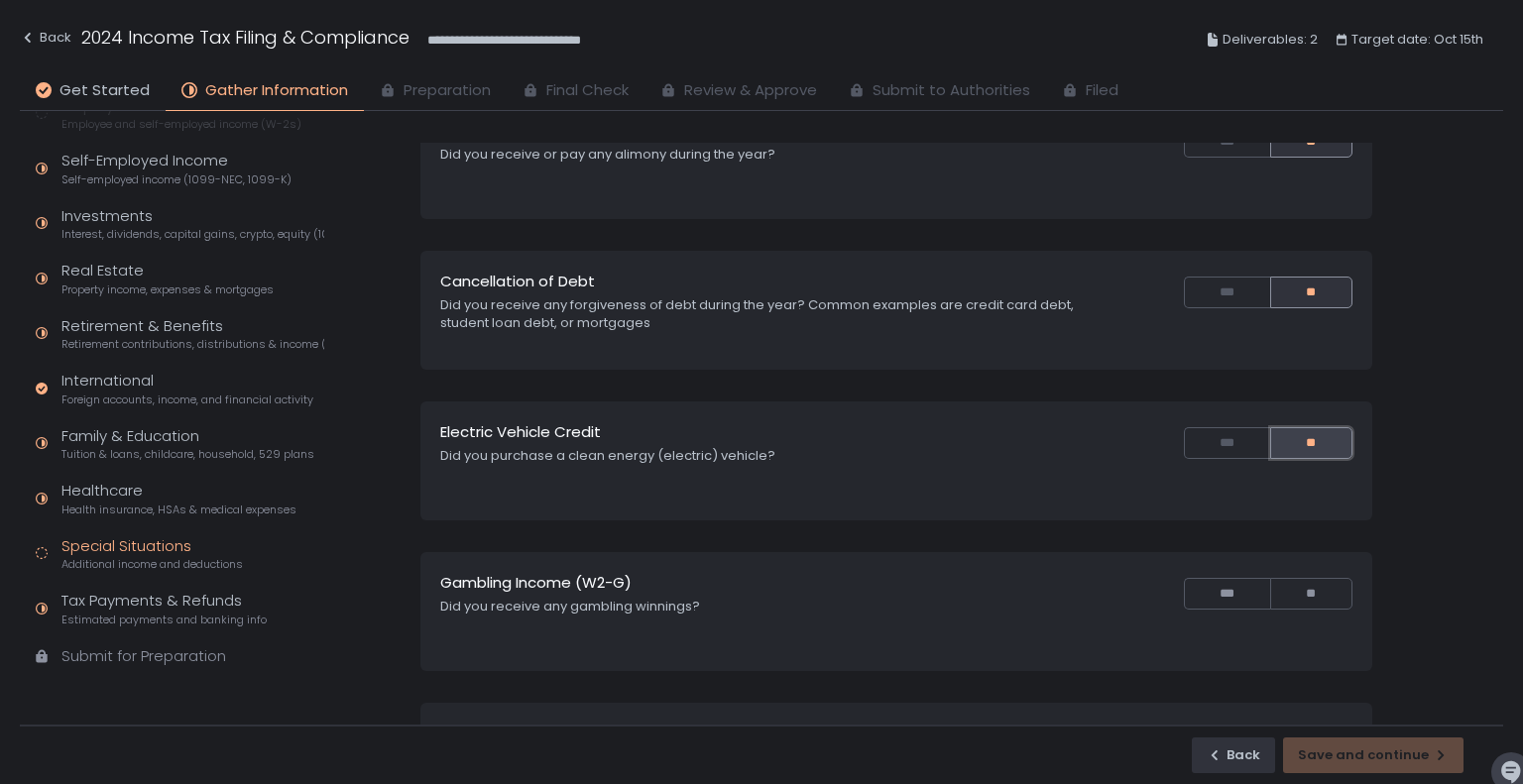 scroll, scrollTop: 198, scrollLeft: 0, axis: vertical 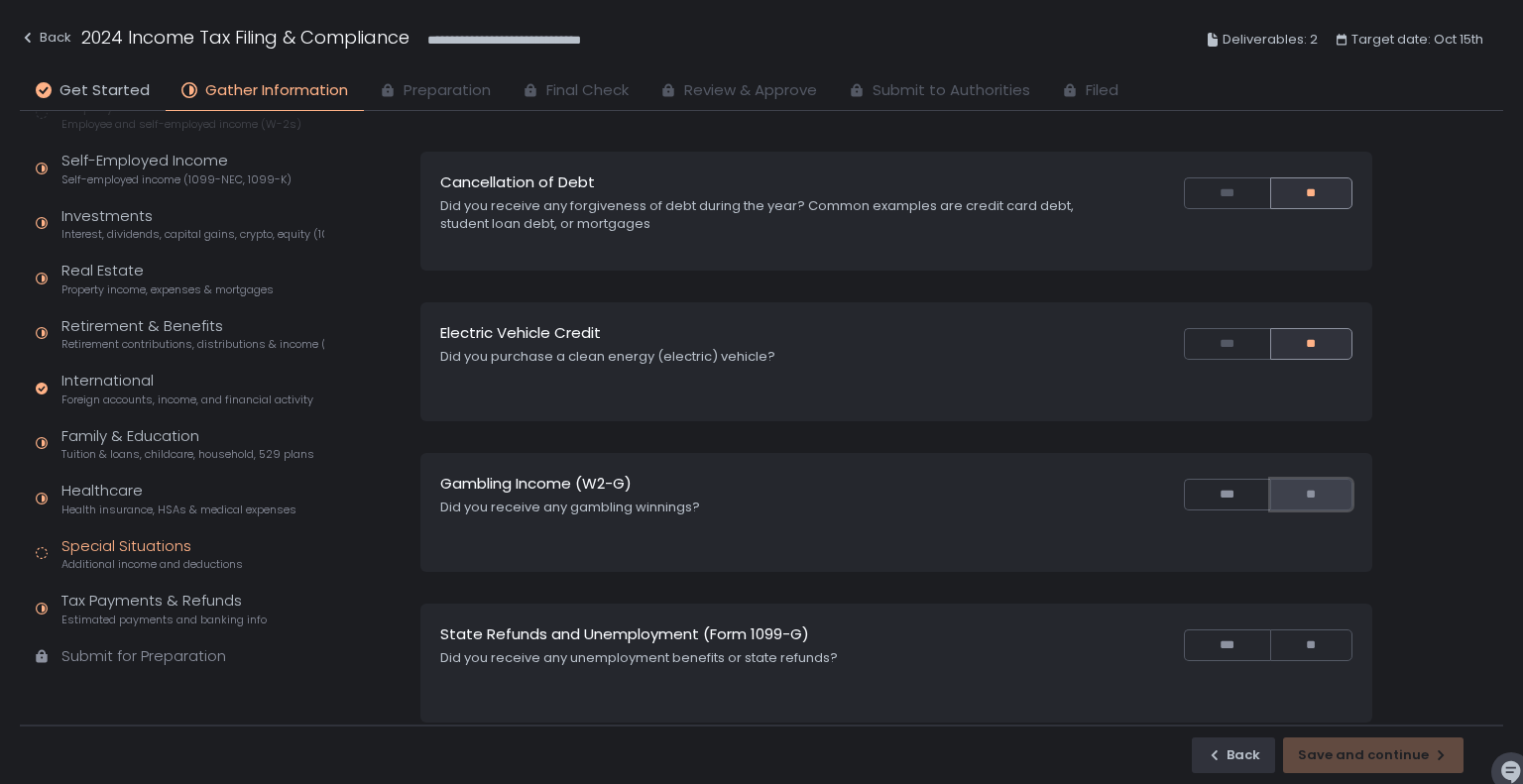 click on "**" at bounding box center (1311, 495) 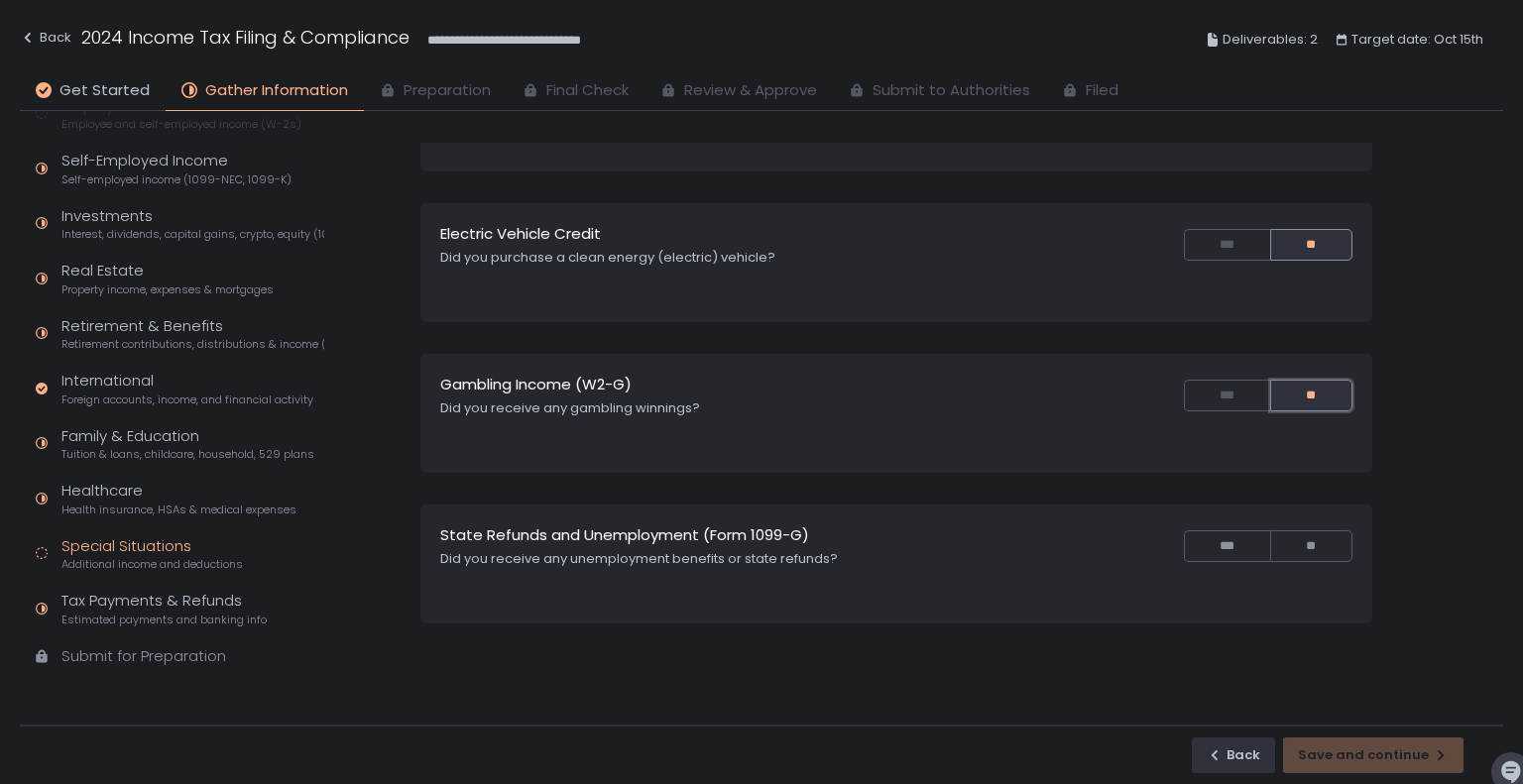 scroll, scrollTop: 392, scrollLeft: 0, axis: vertical 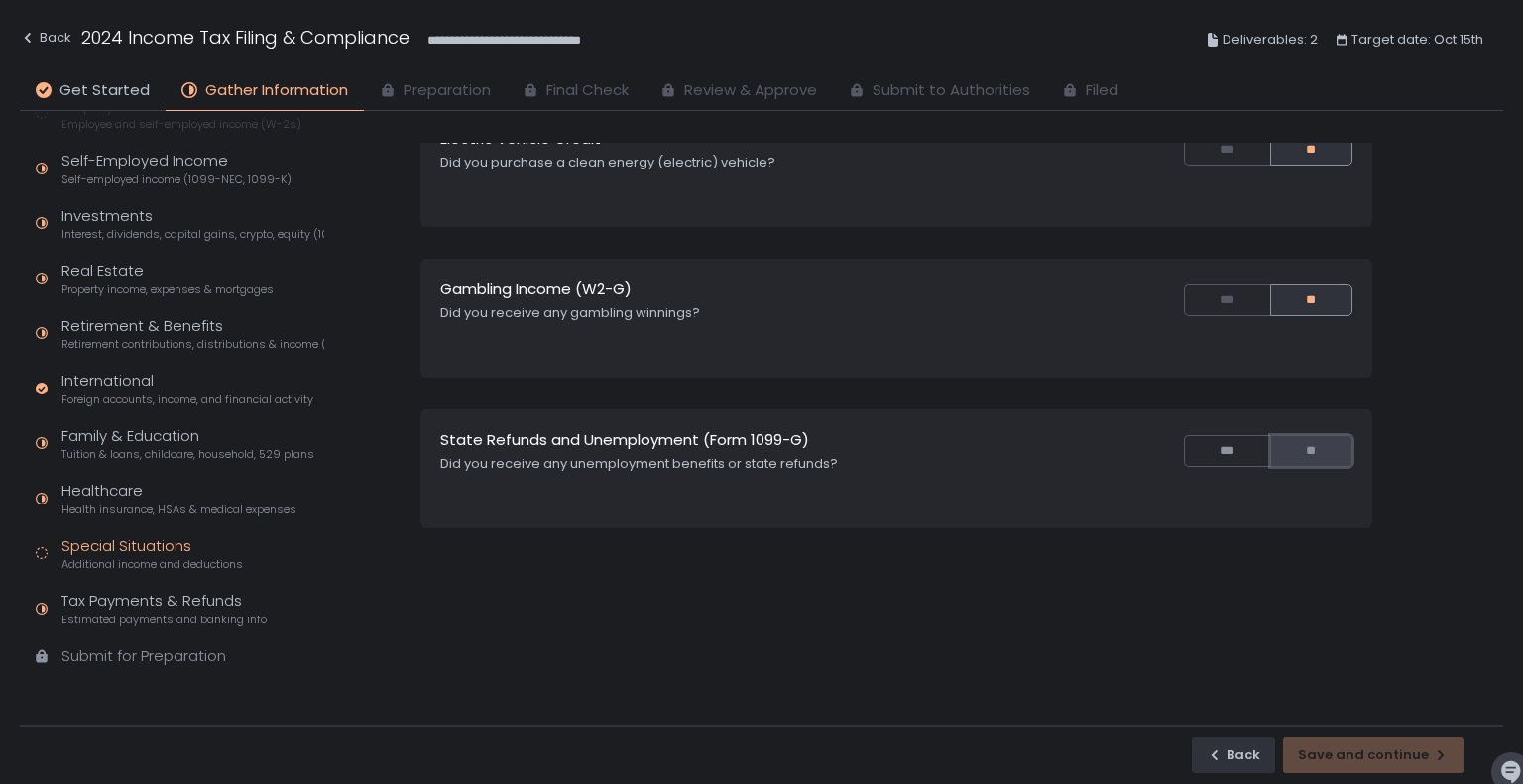 click on "**" at bounding box center (1311, 451) 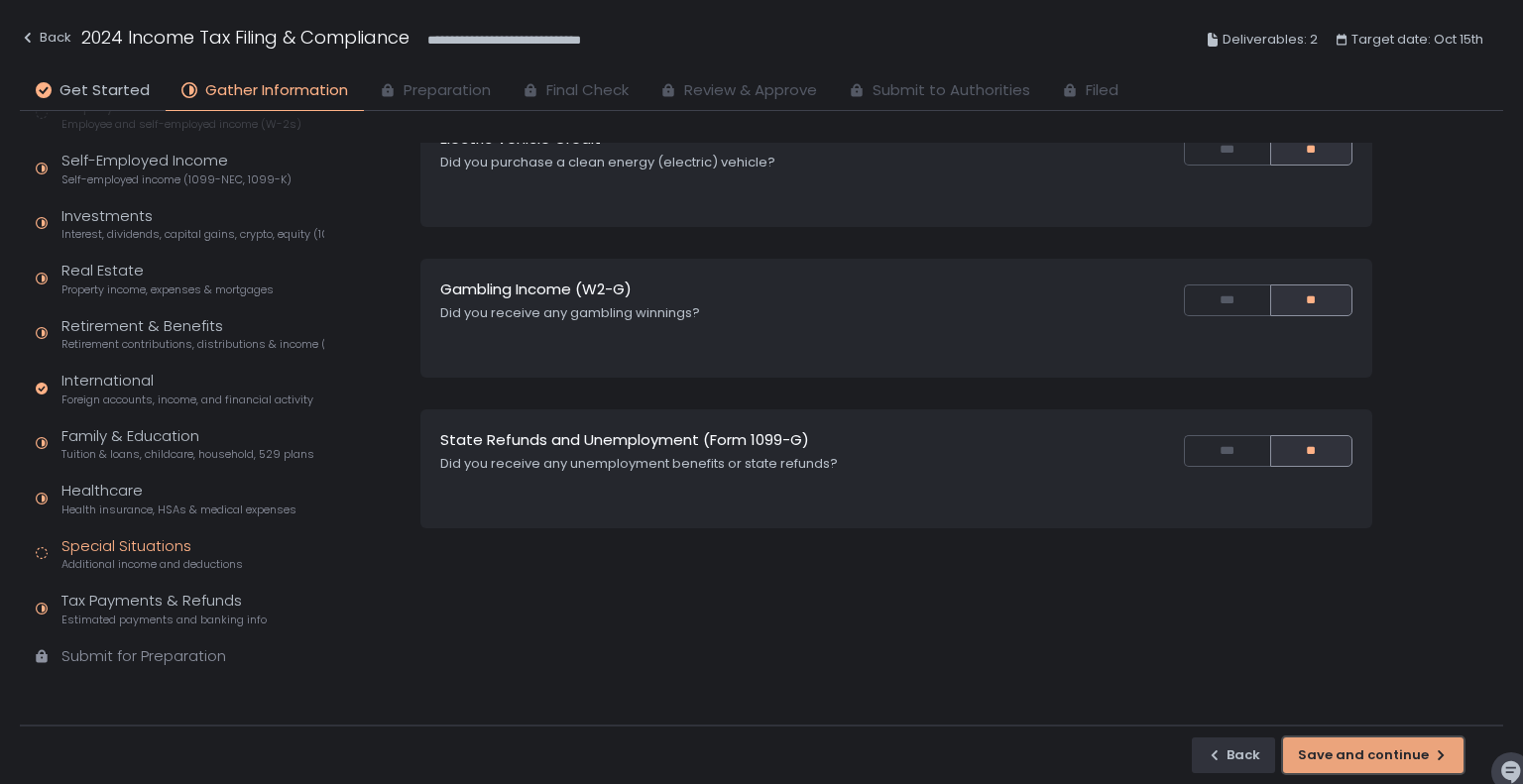 click on "Save and continue" 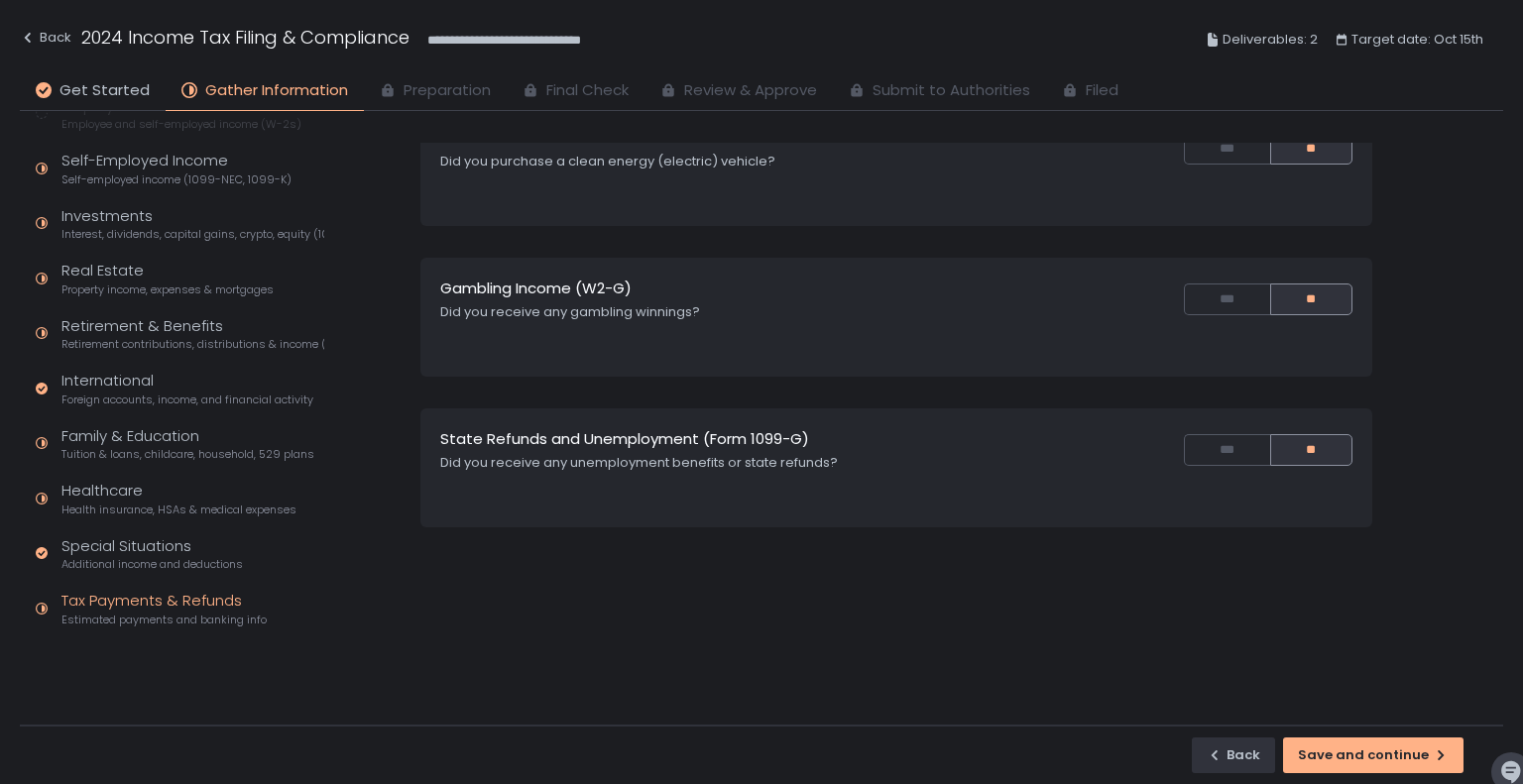 scroll, scrollTop: 372, scrollLeft: 0, axis: vertical 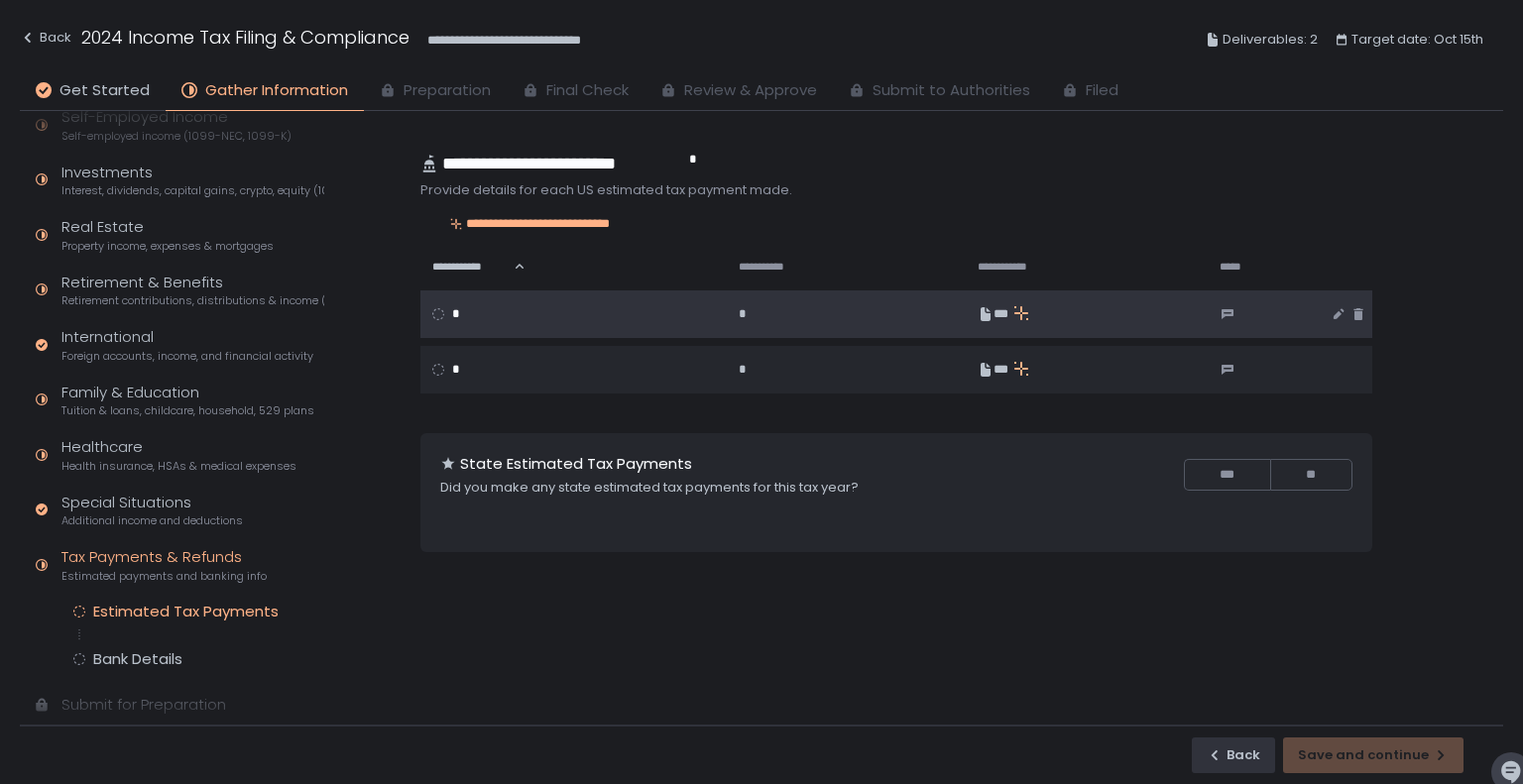 click on "*" at bounding box center [567, 314] 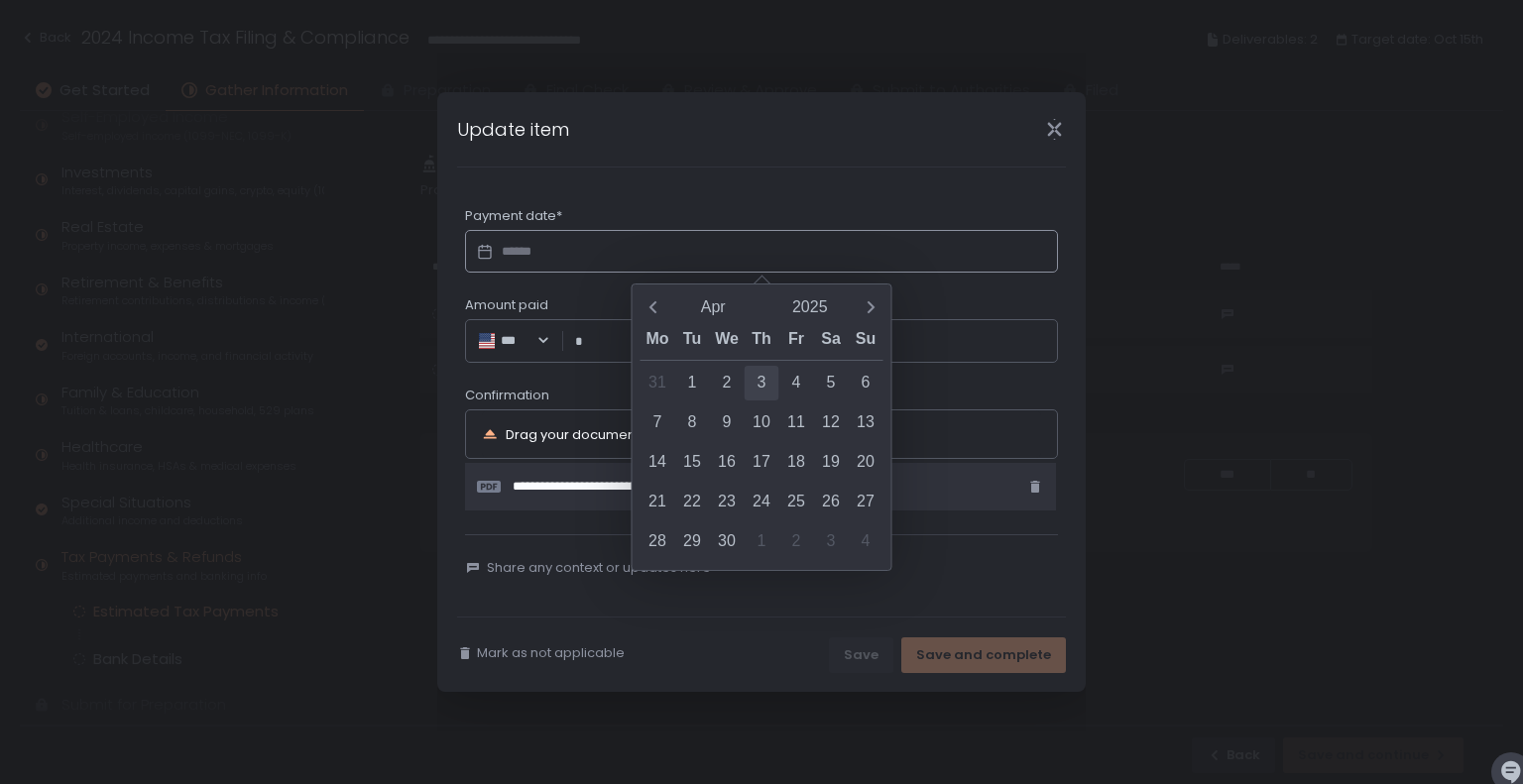 click on "3" at bounding box center (762, 383) 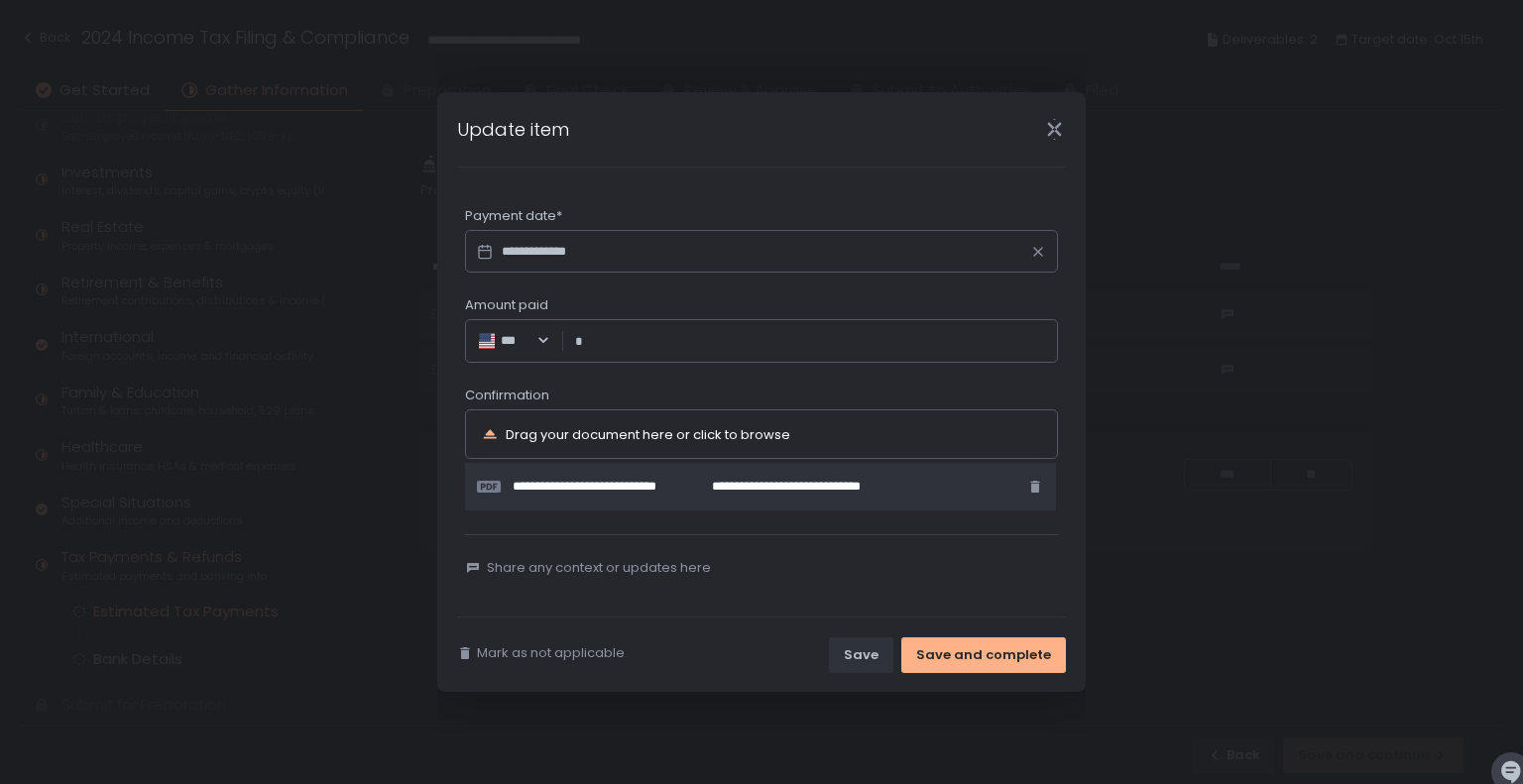 click on "Drag your document here or click to browse" at bounding box center [647, 434] 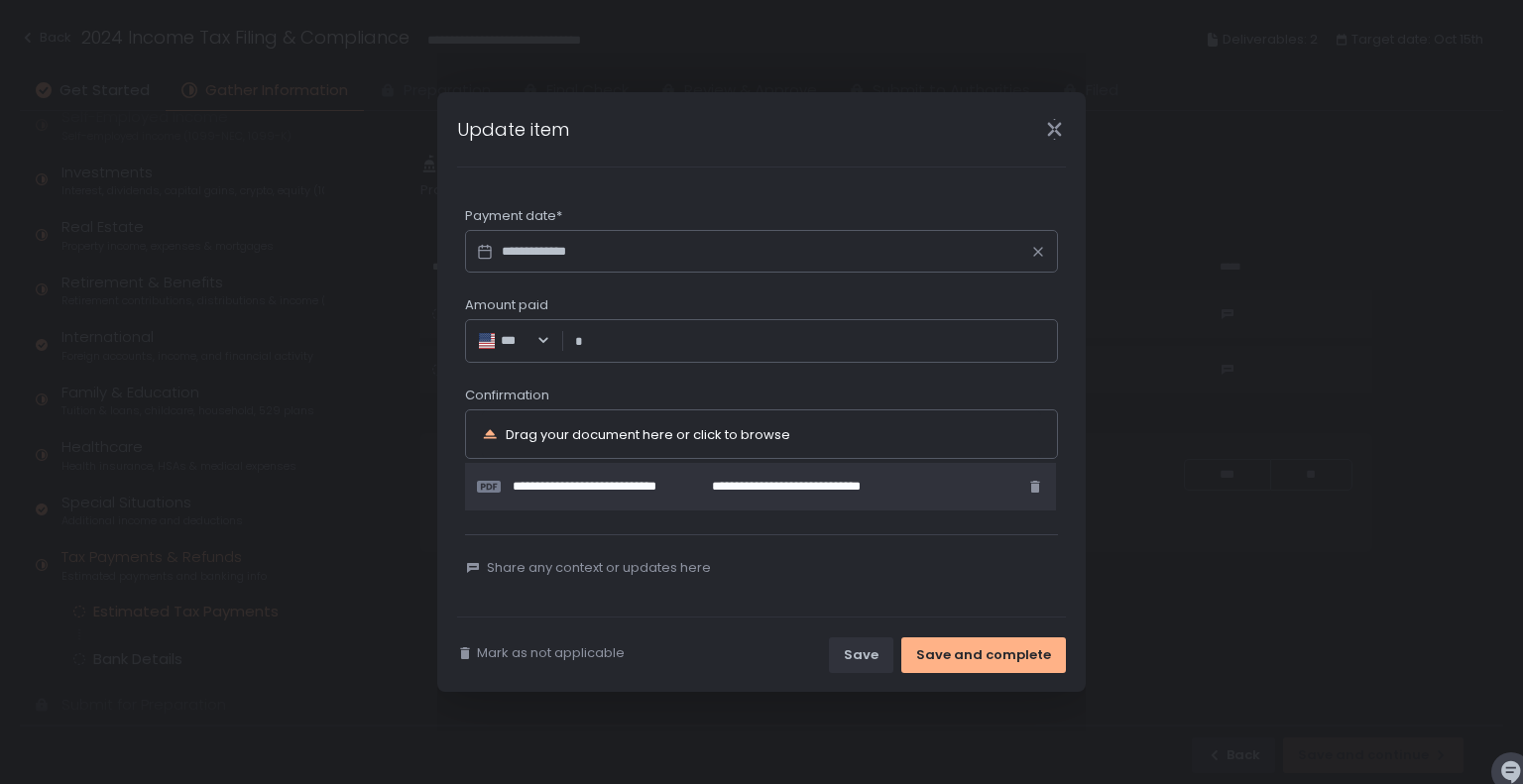click on "Amount paid" at bounding box center (816, 341) 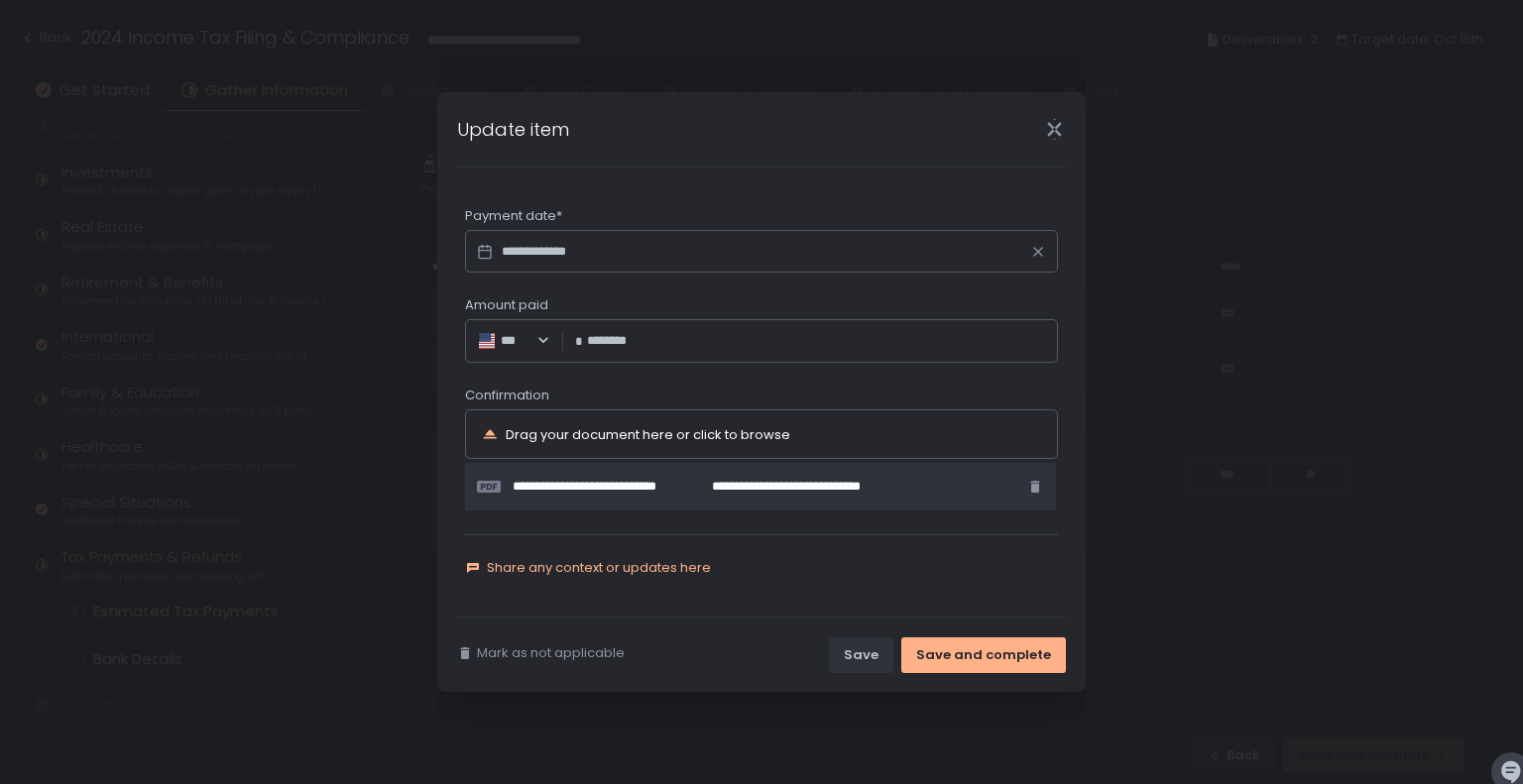 click on "Share any context or updates here" 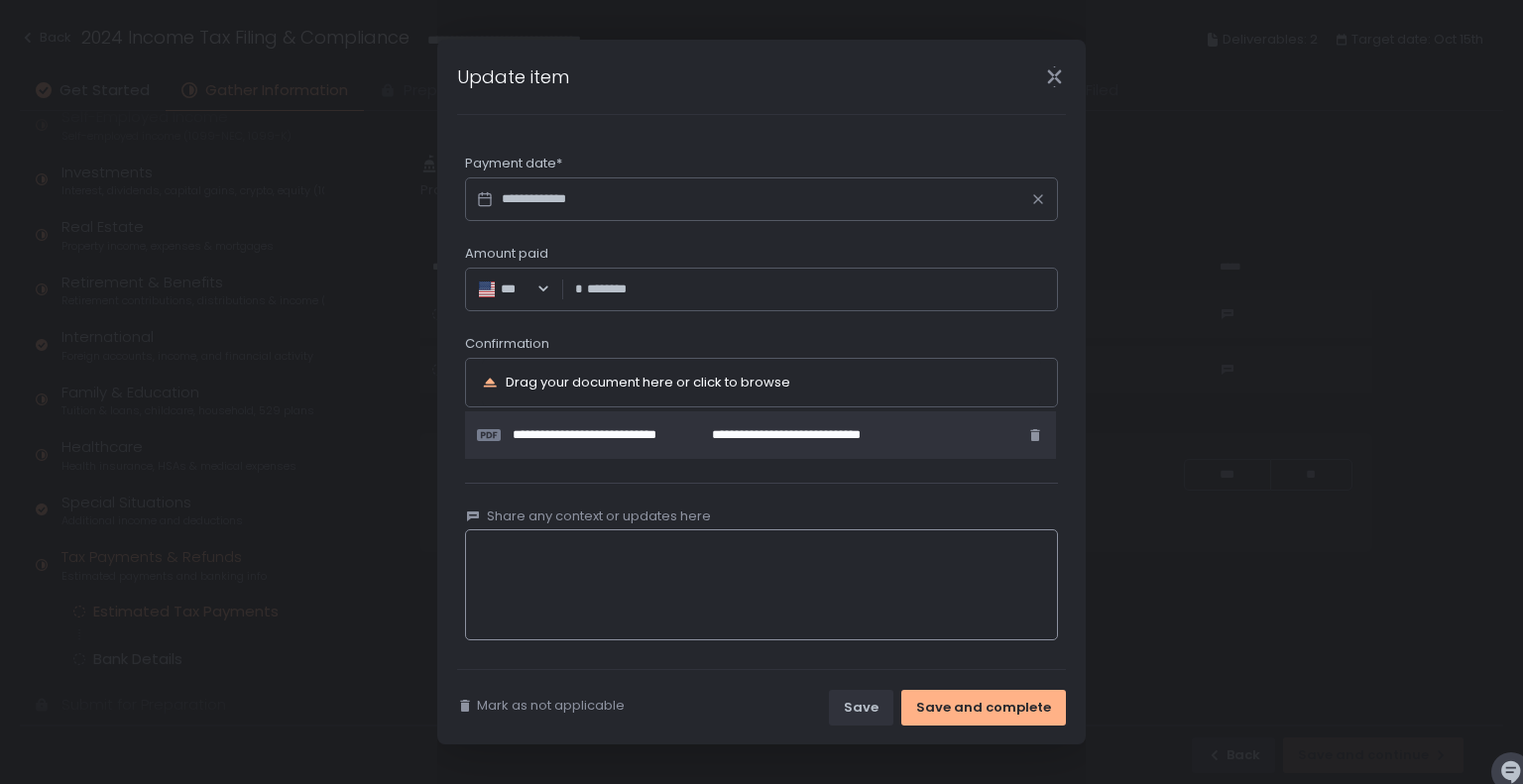 type on "**********" 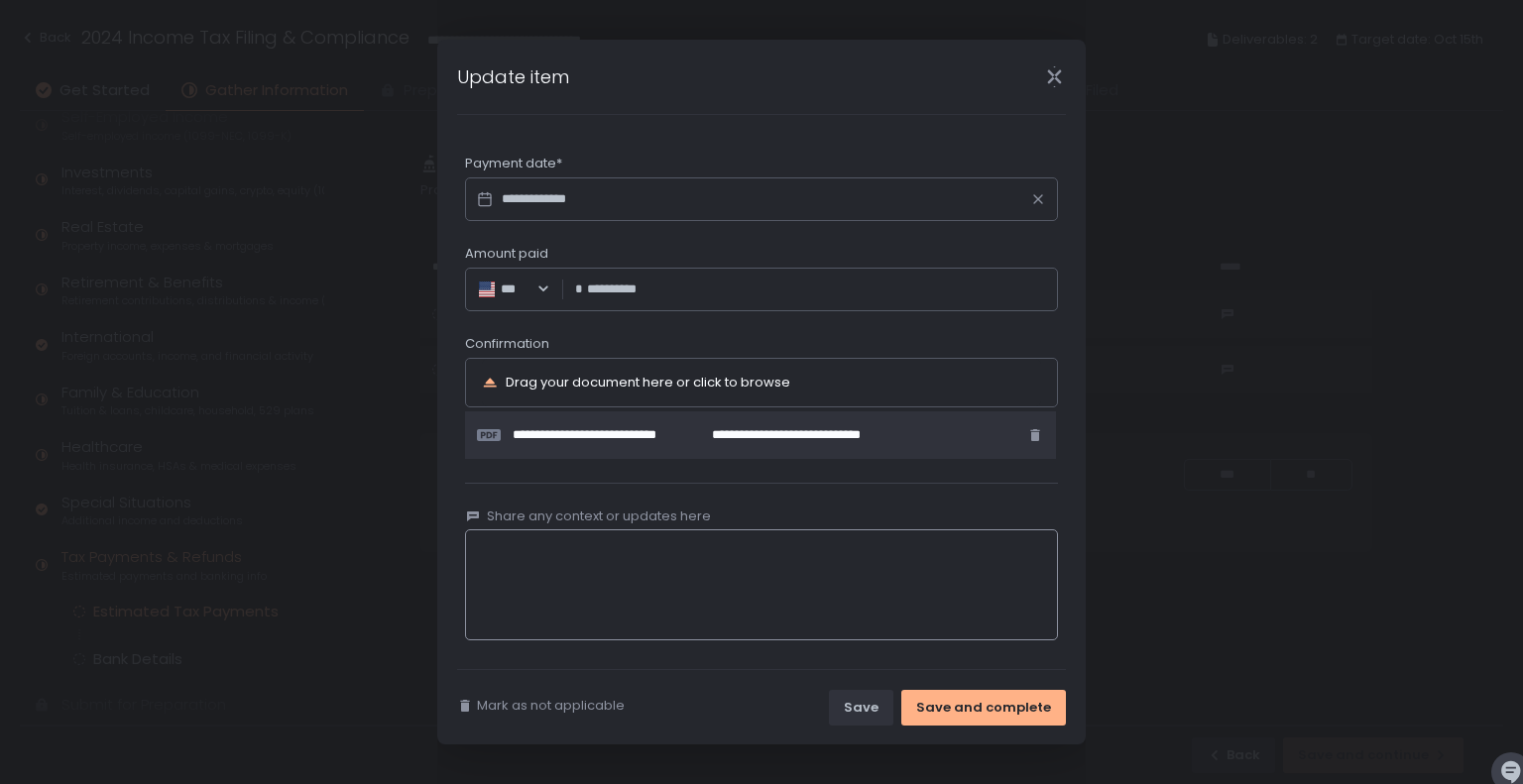 scroll, scrollTop: 8, scrollLeft: 0, axis: vertical 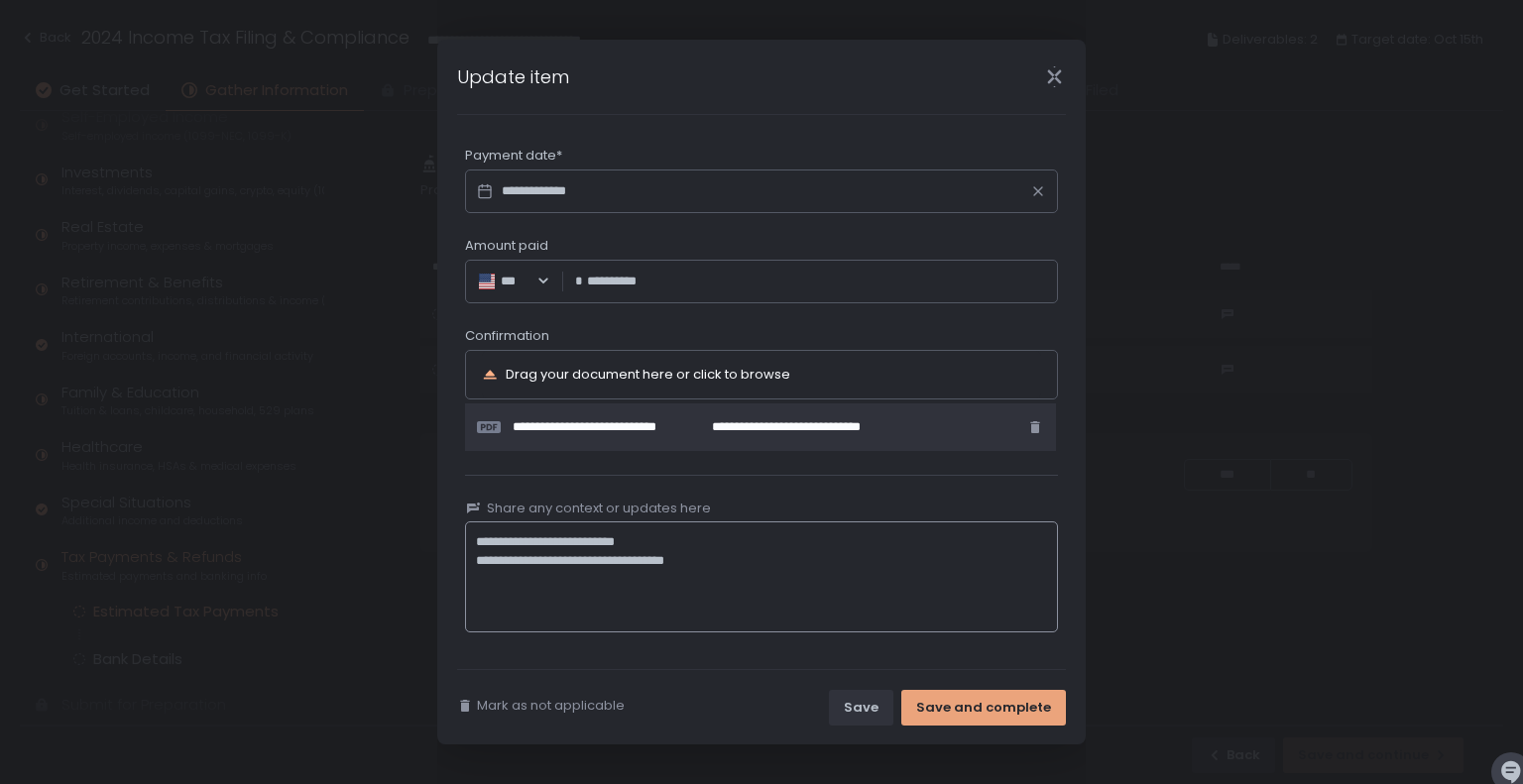 type on "**********" 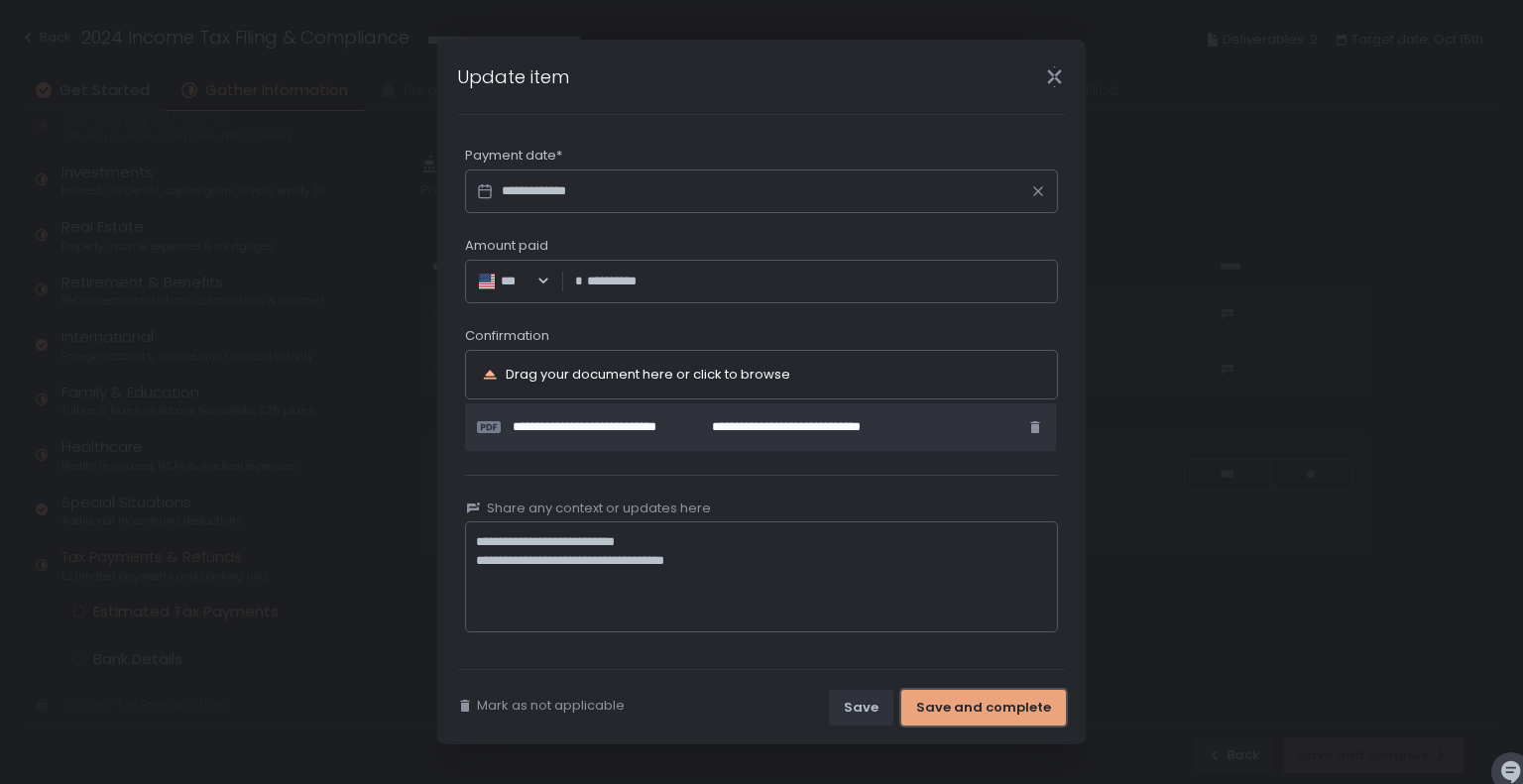 click on "Save and complete" at bounding box center [984, 708] 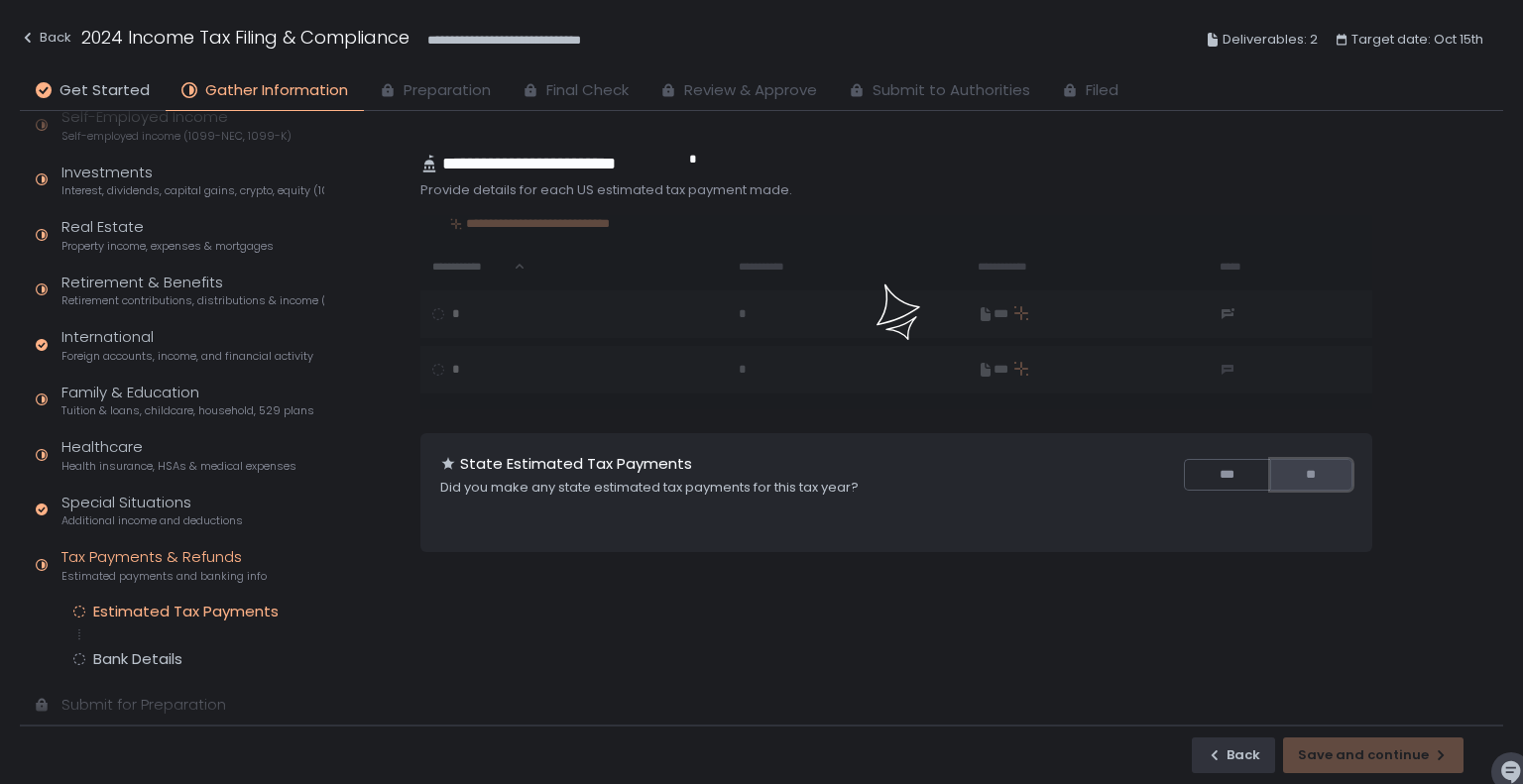 click on "**" at bounding box center (1311, 475) 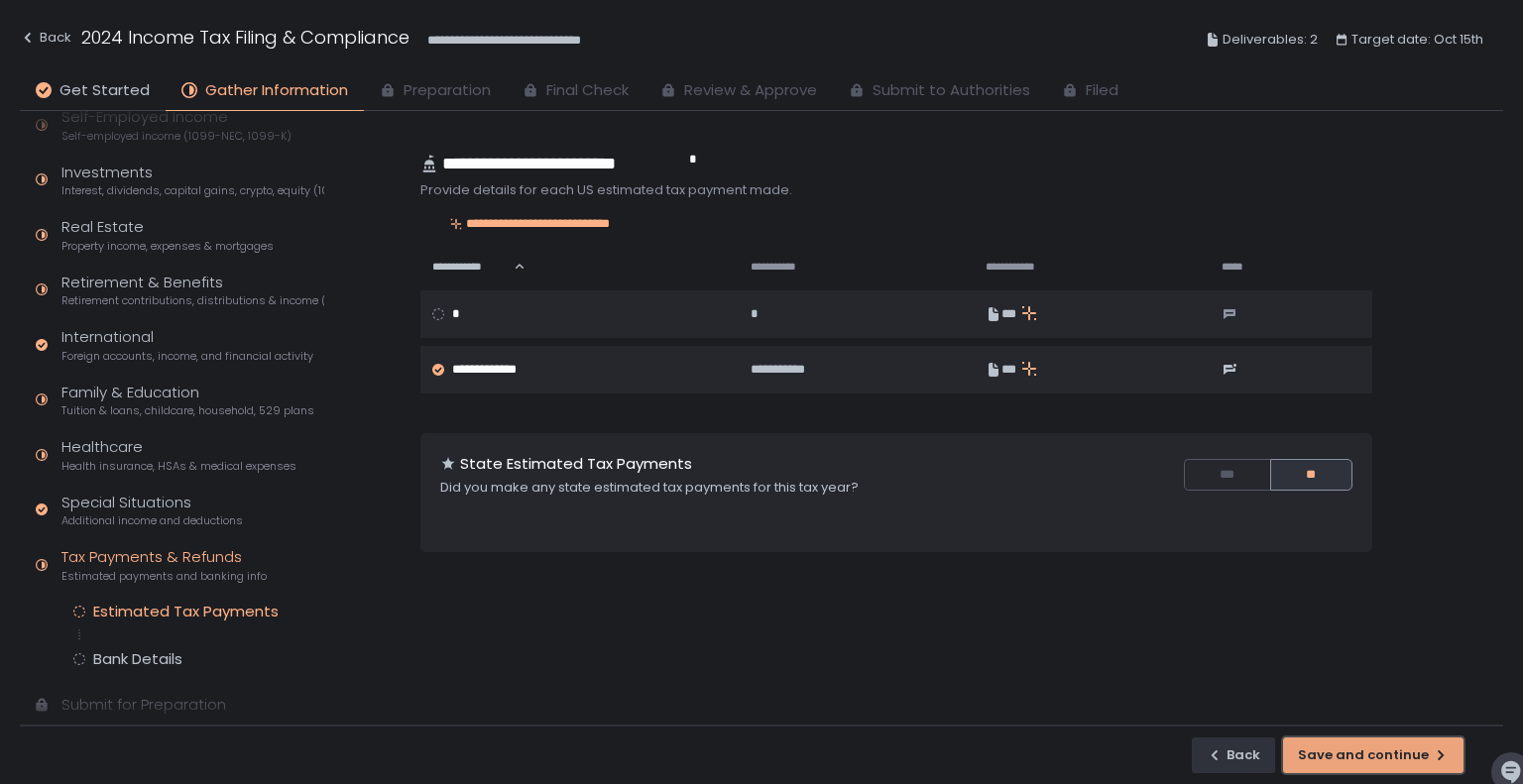 click on "Save and continue" 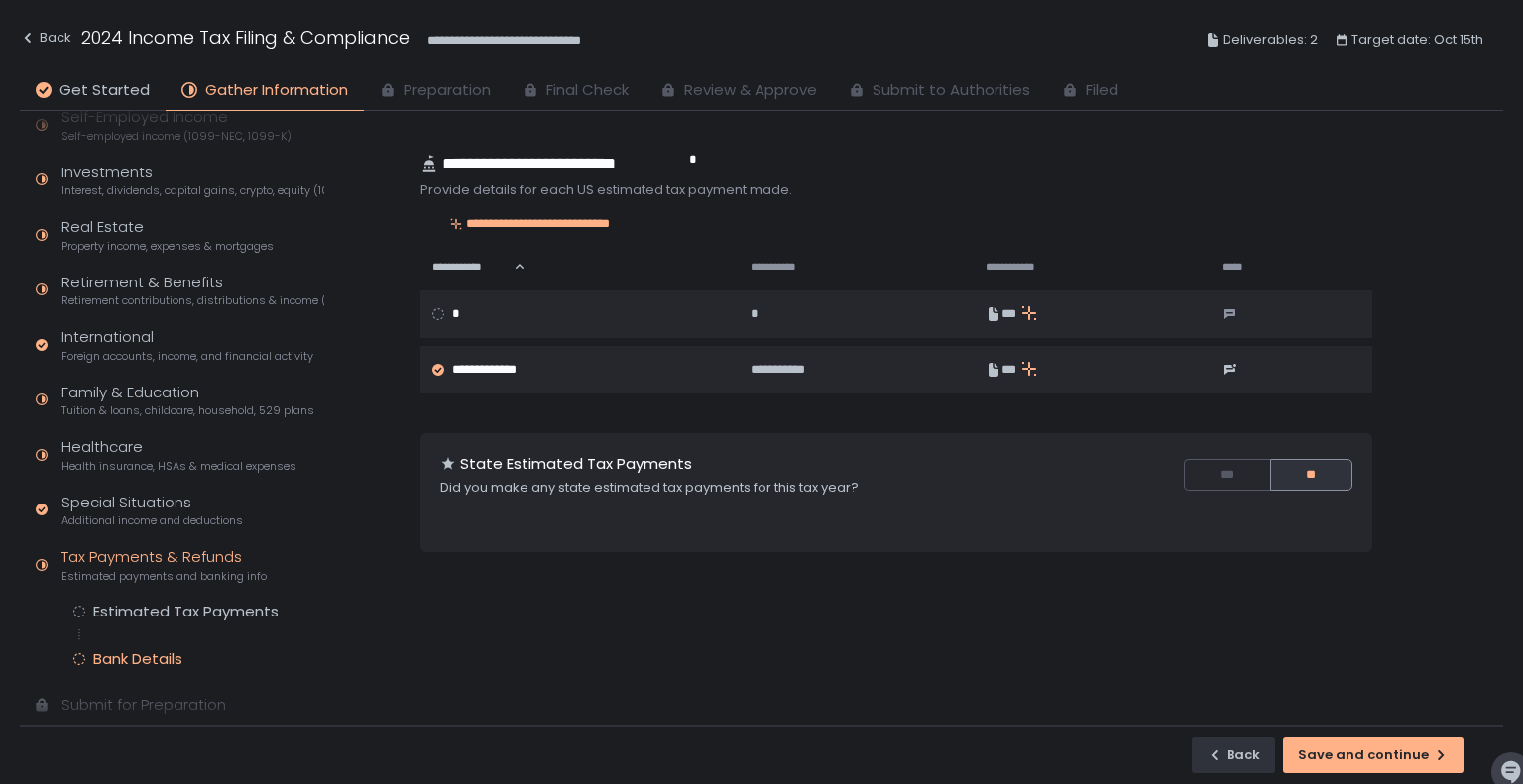 scroll, scrollTop: 25, scrollLeft: 0, axis: vertical 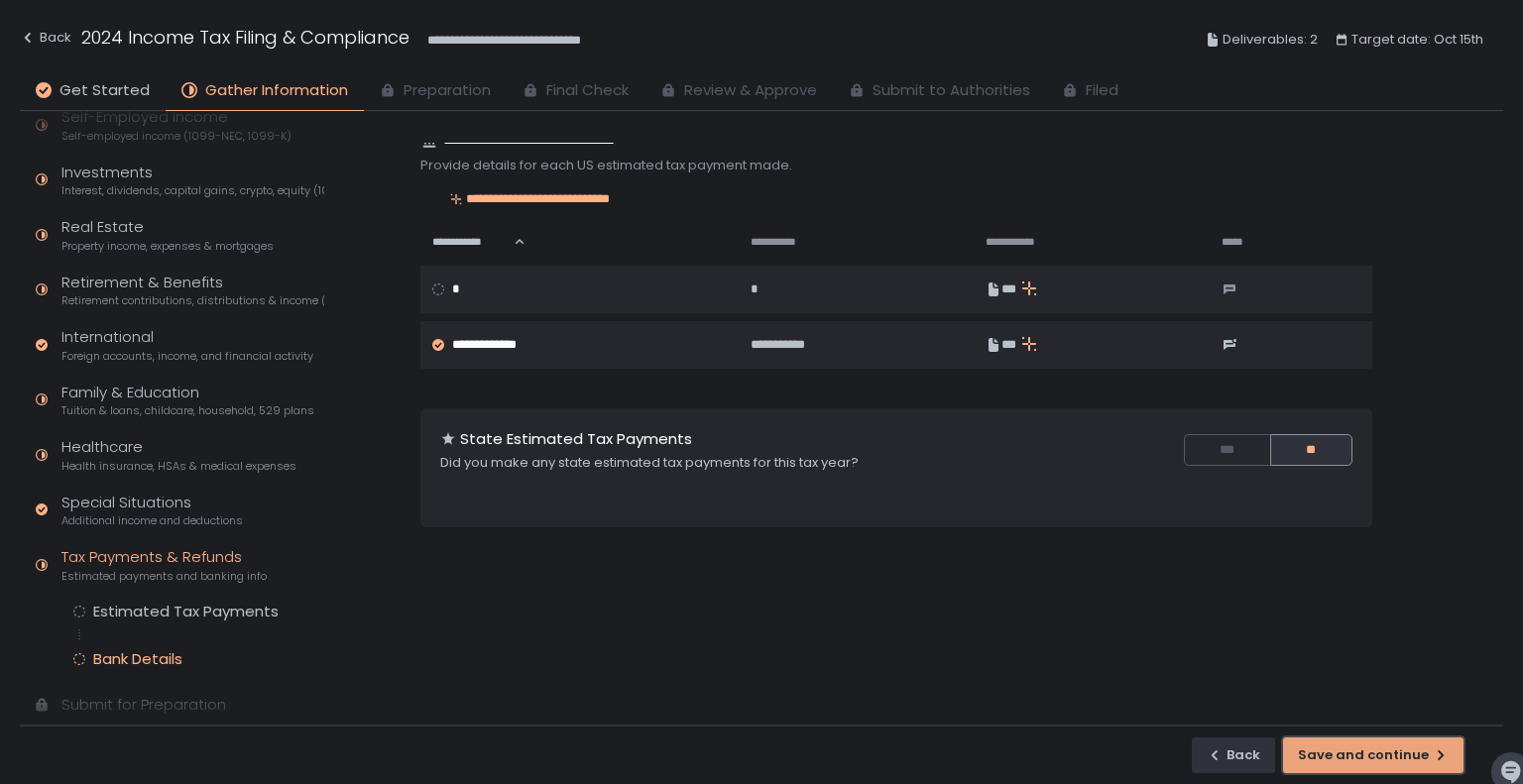 click on "Save and continue" 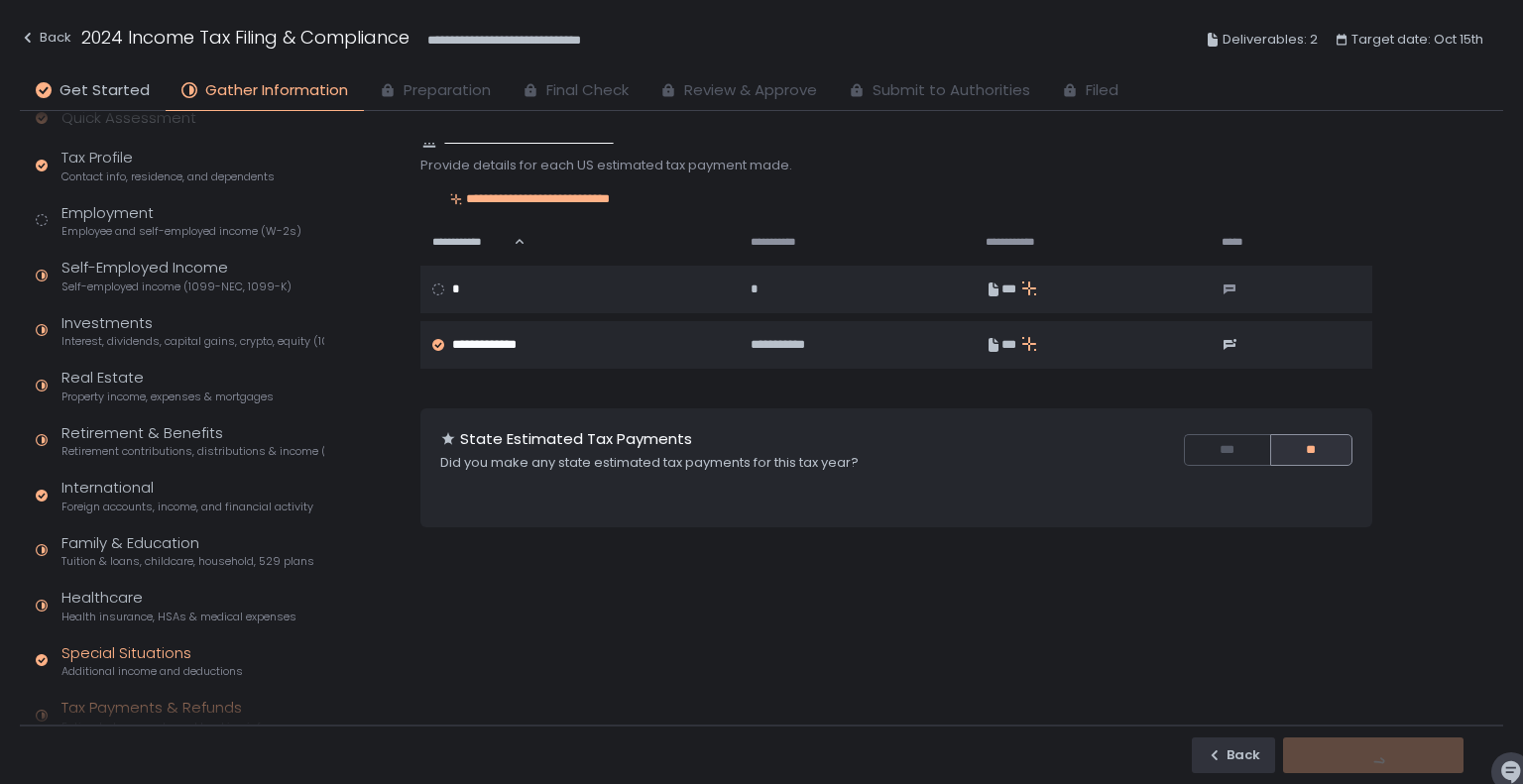 scroll, scrollTop: 0, scrollLeft: 0, axis: both 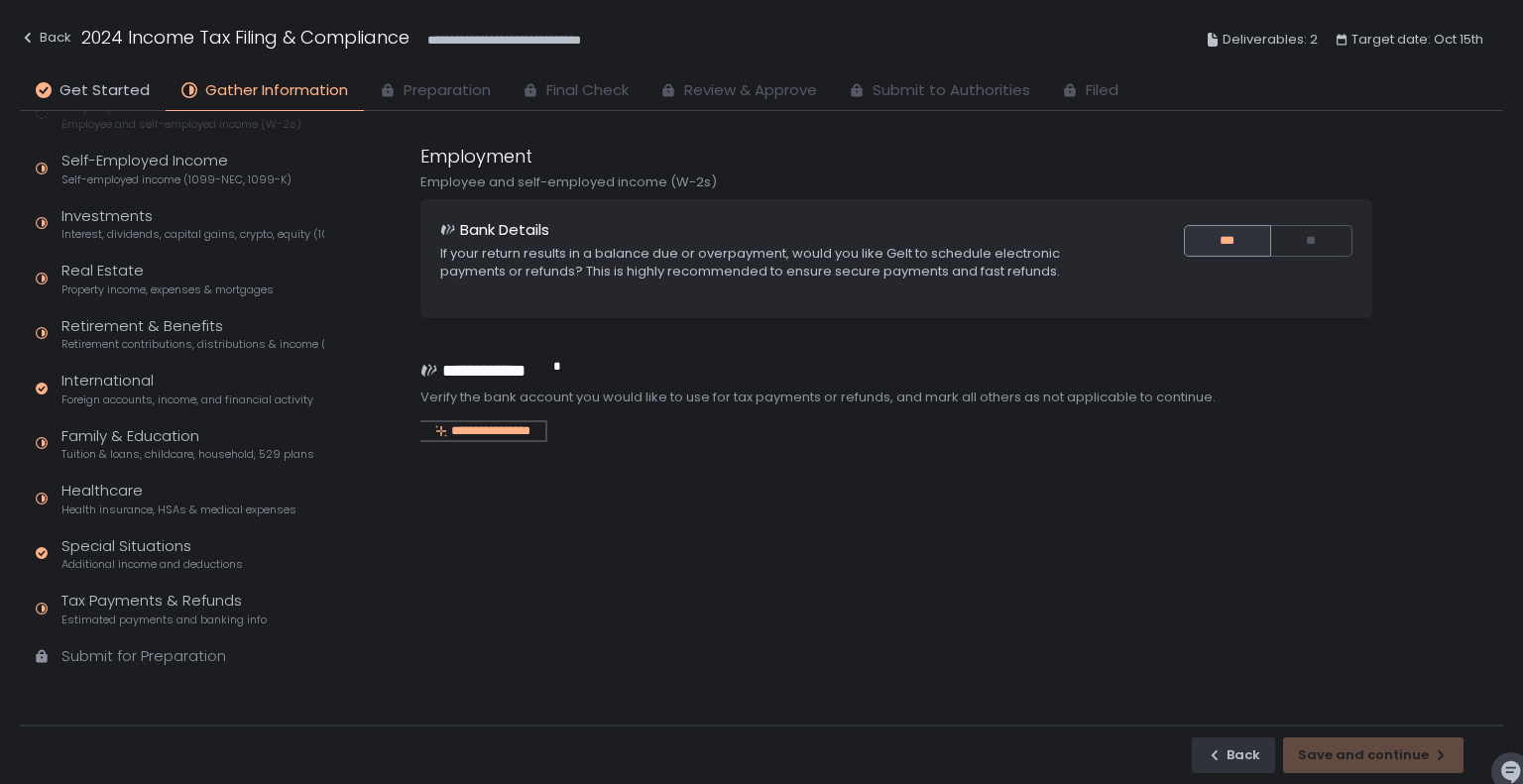 click on "**********" 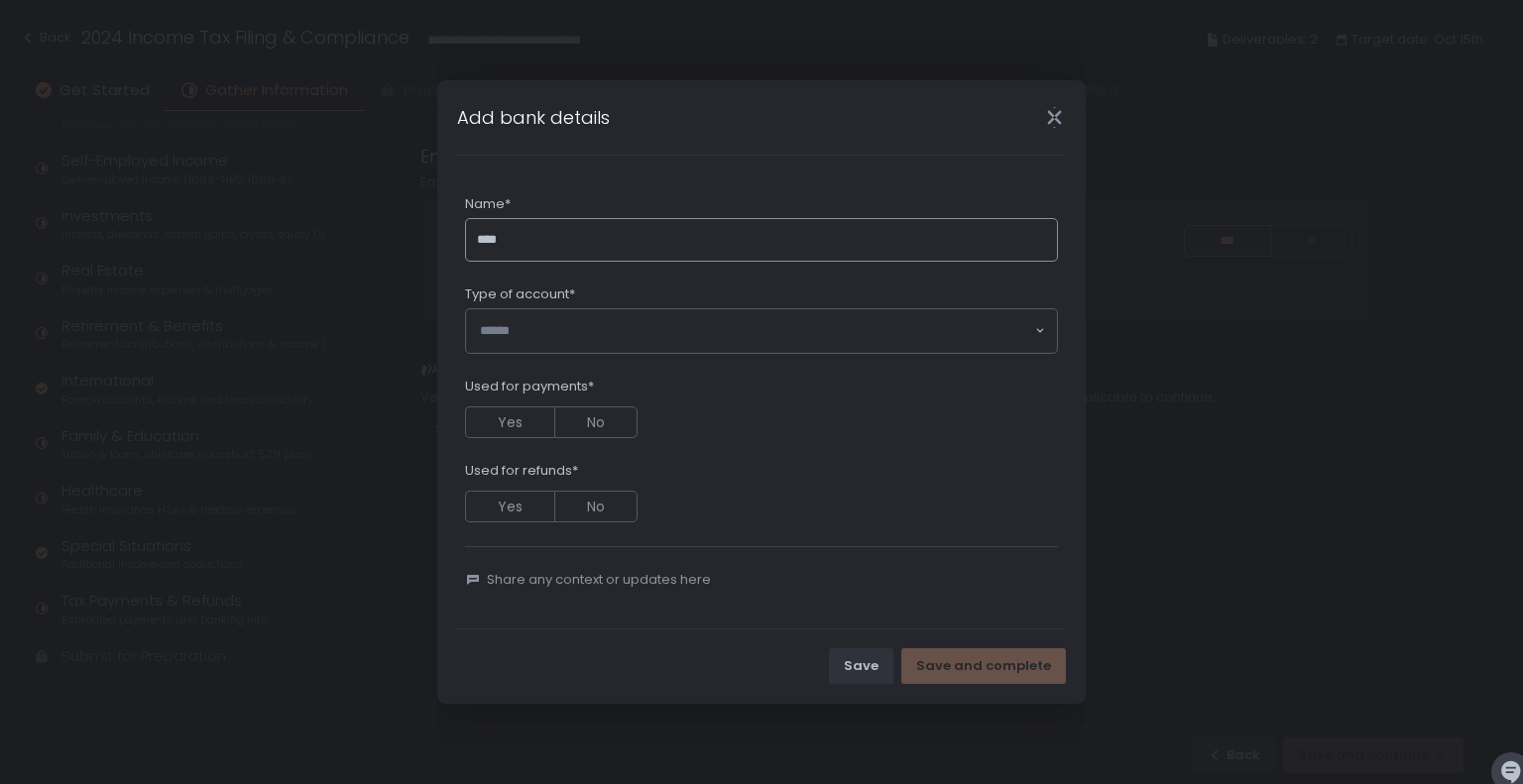 type on "****" 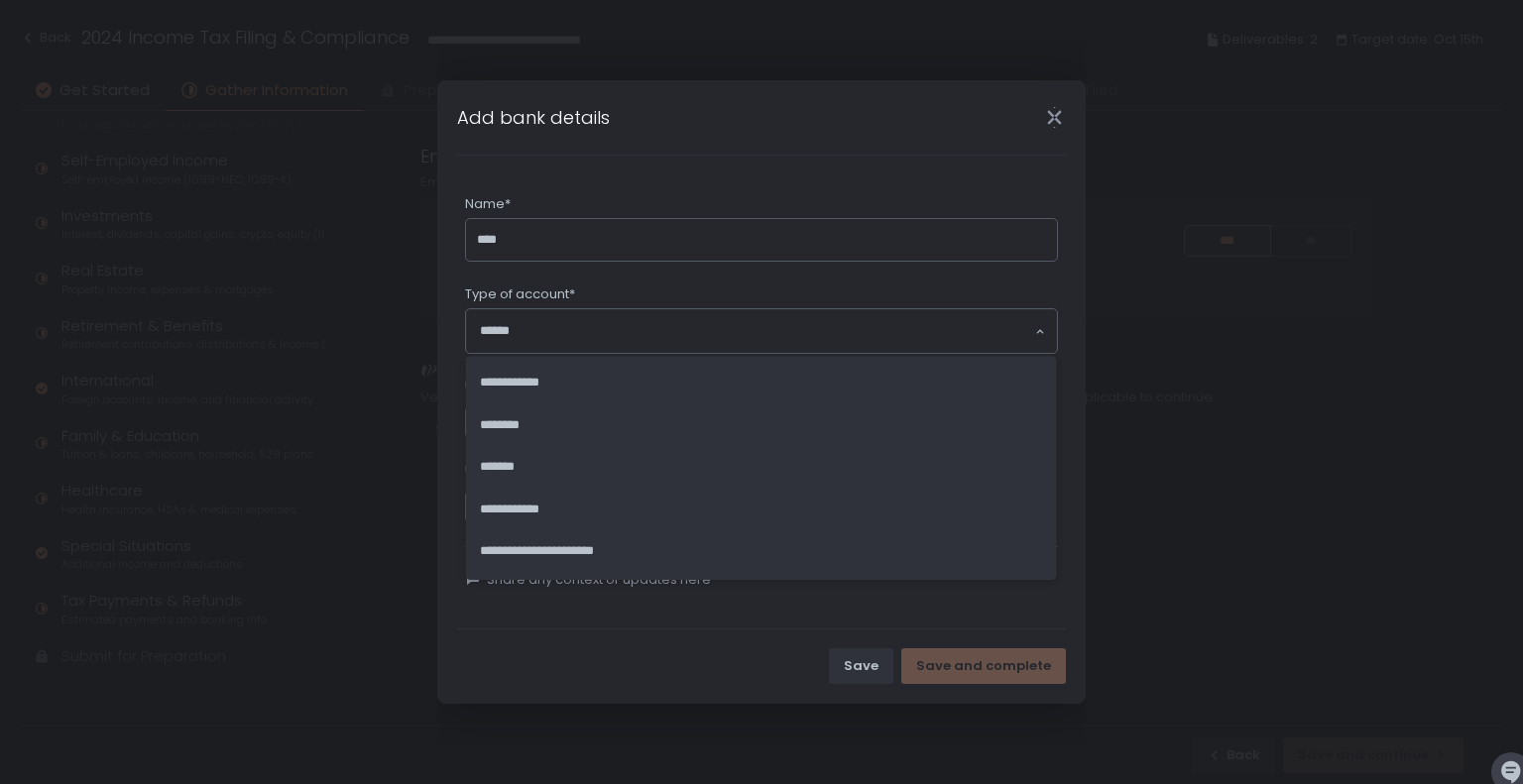click 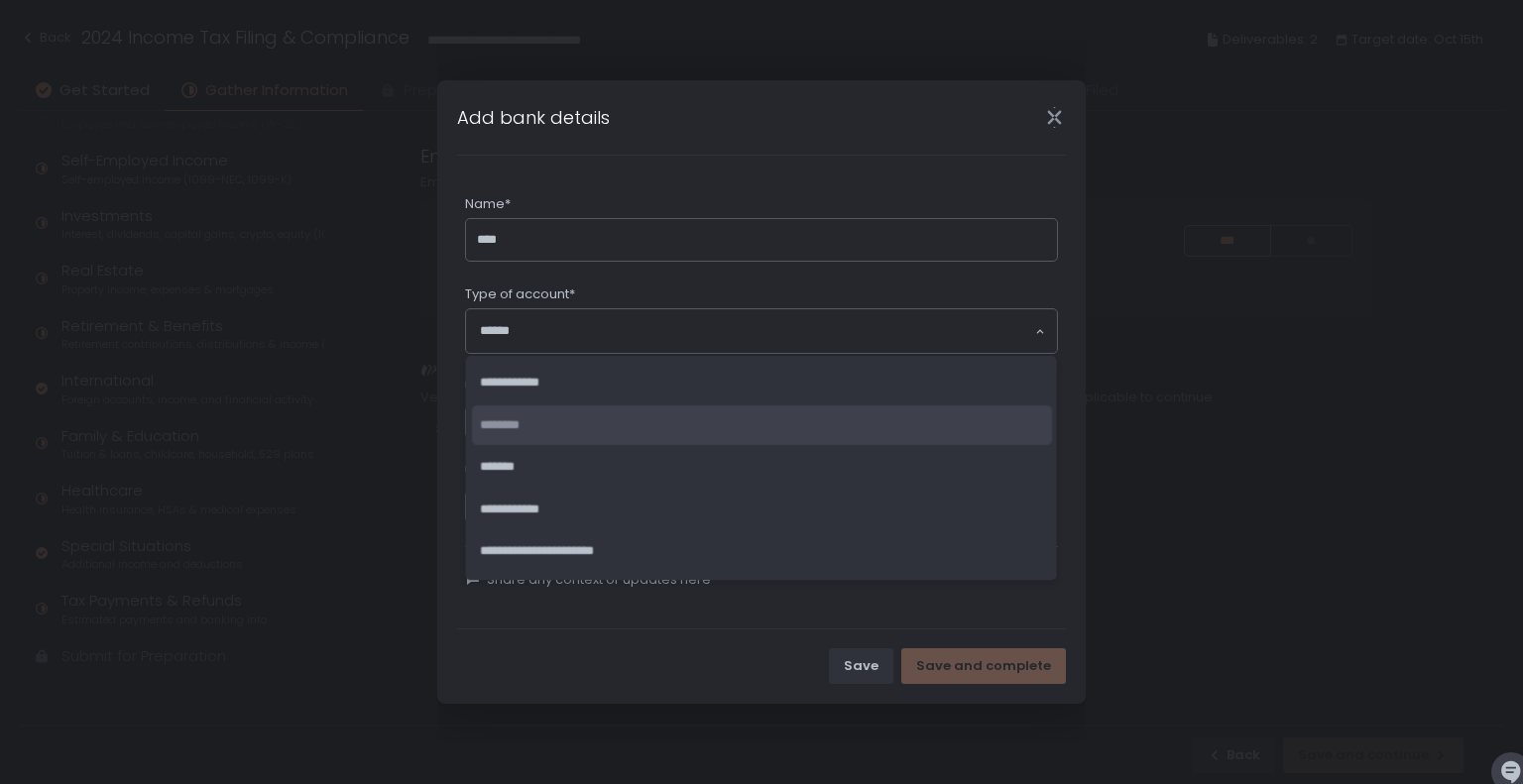 click on "********" 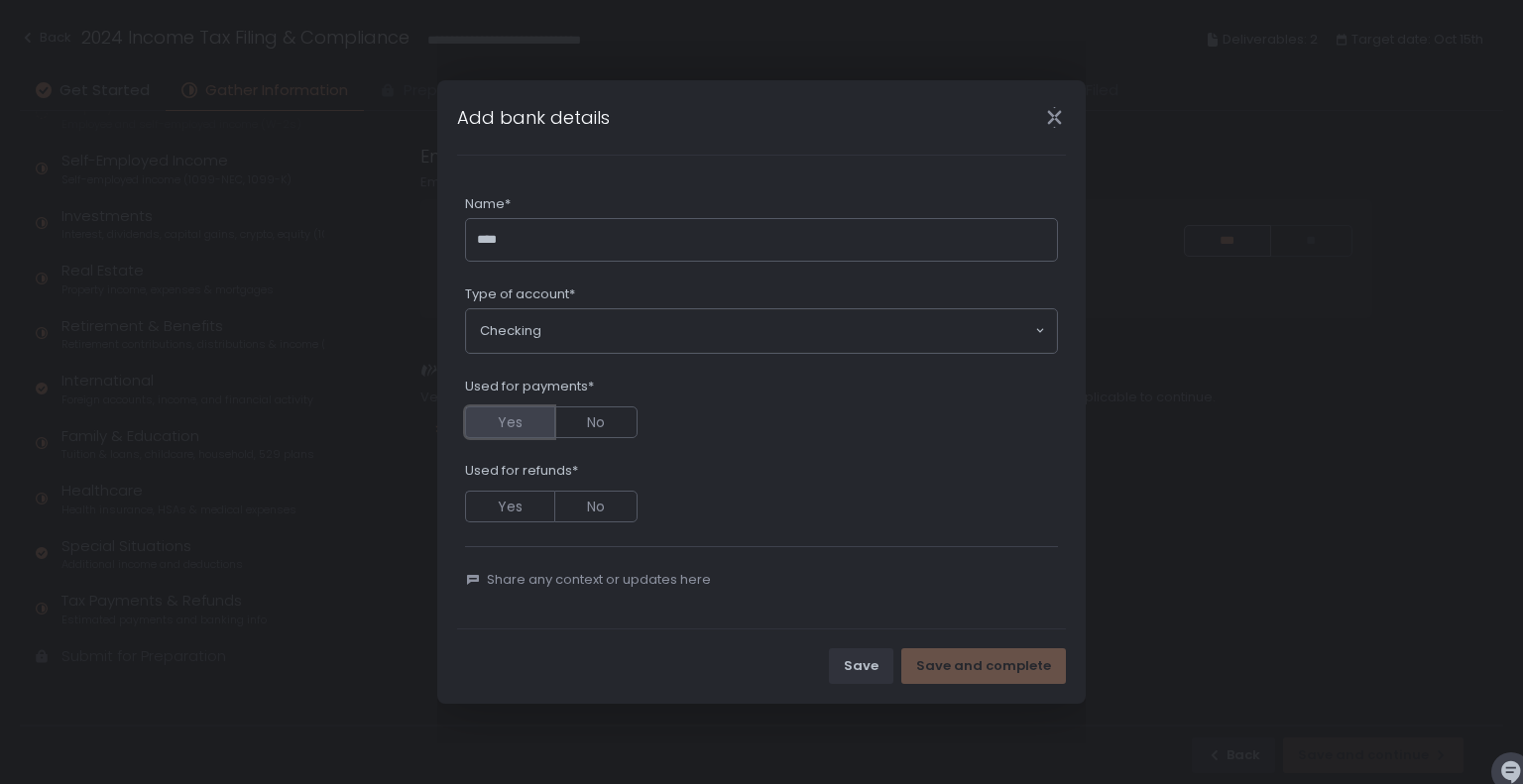 click on "Yes" at bounding box center [510, 422] 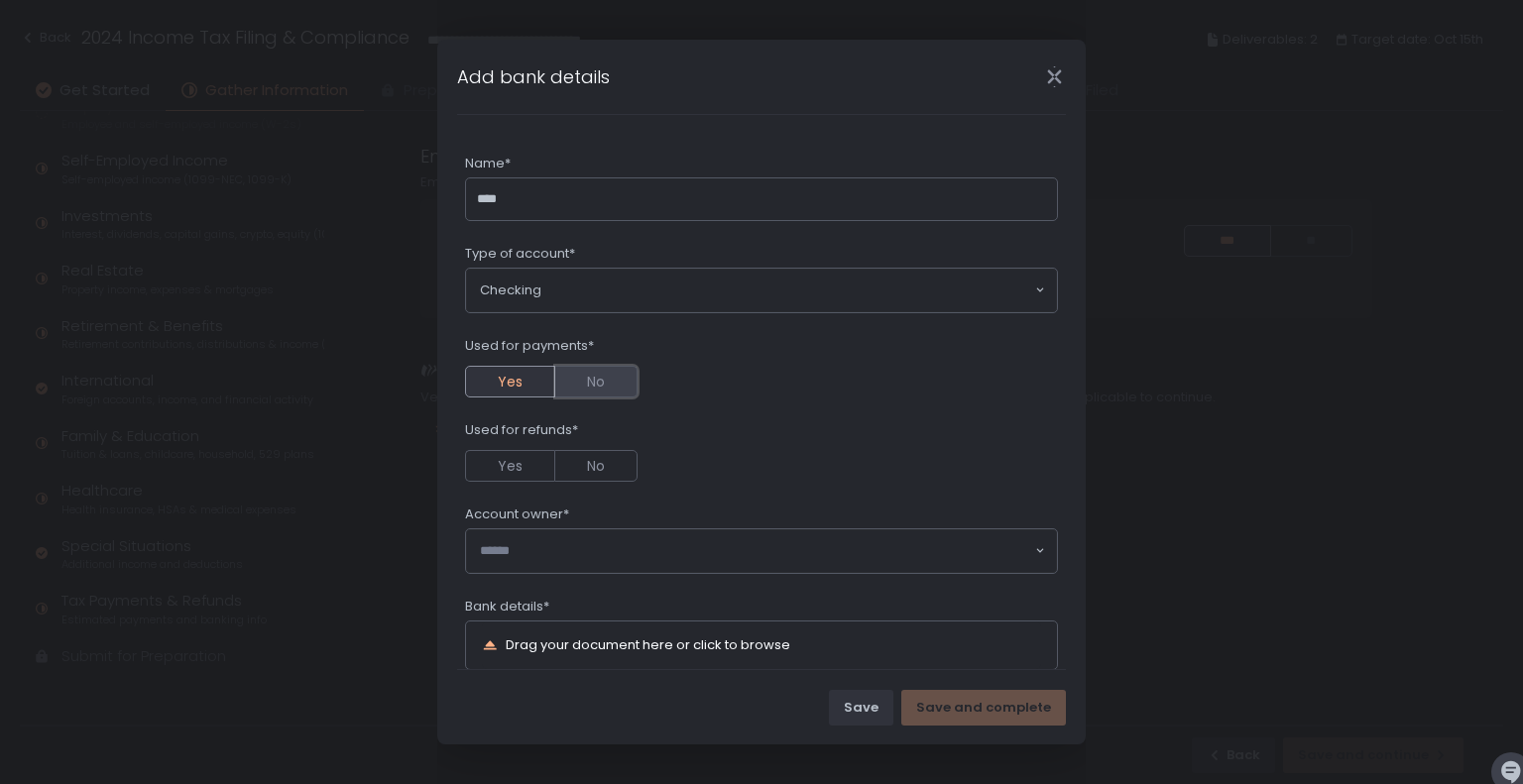 click on "No" at bounding box center [596, 382] 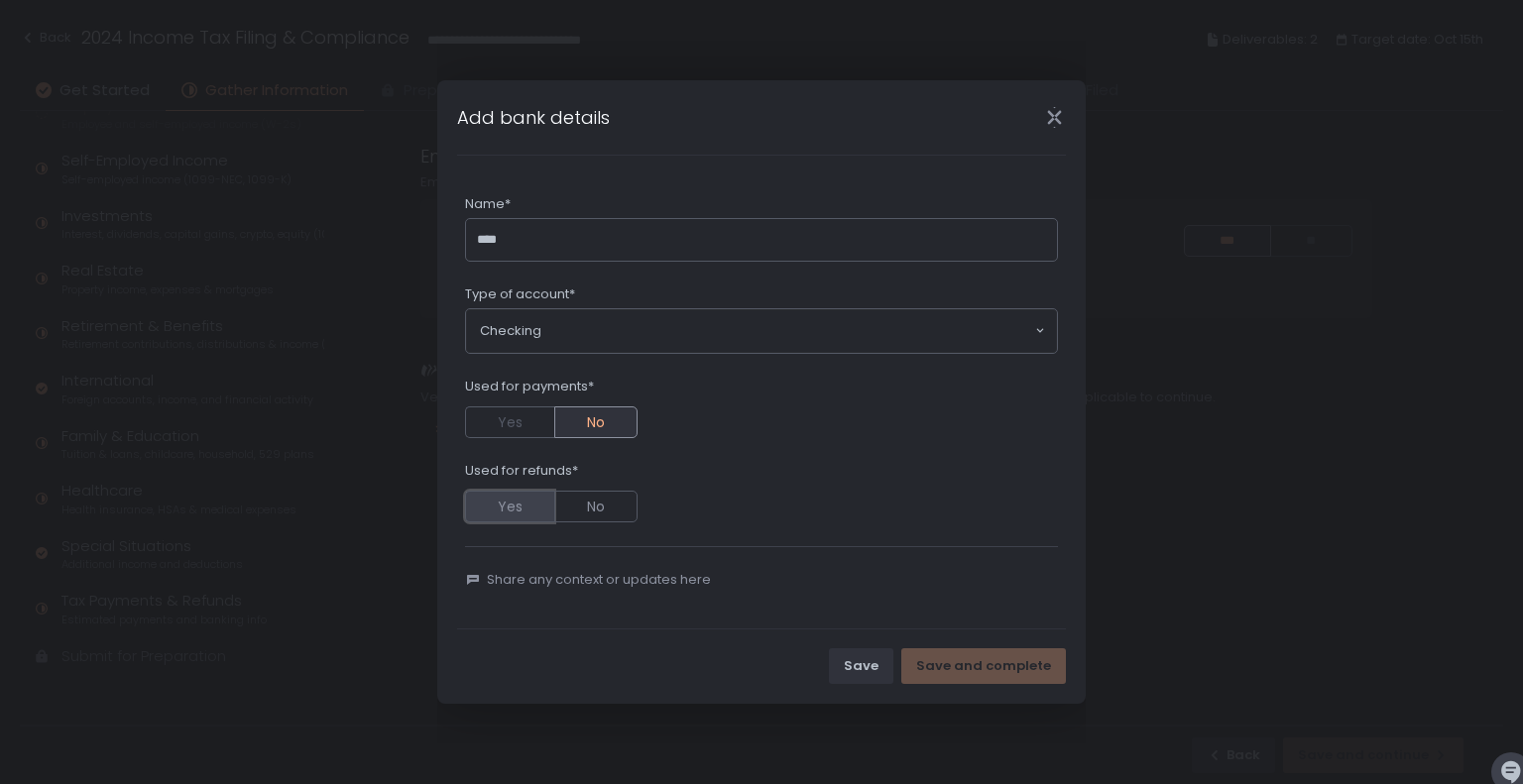 click on "Yes" at bounding box center [510, 506] 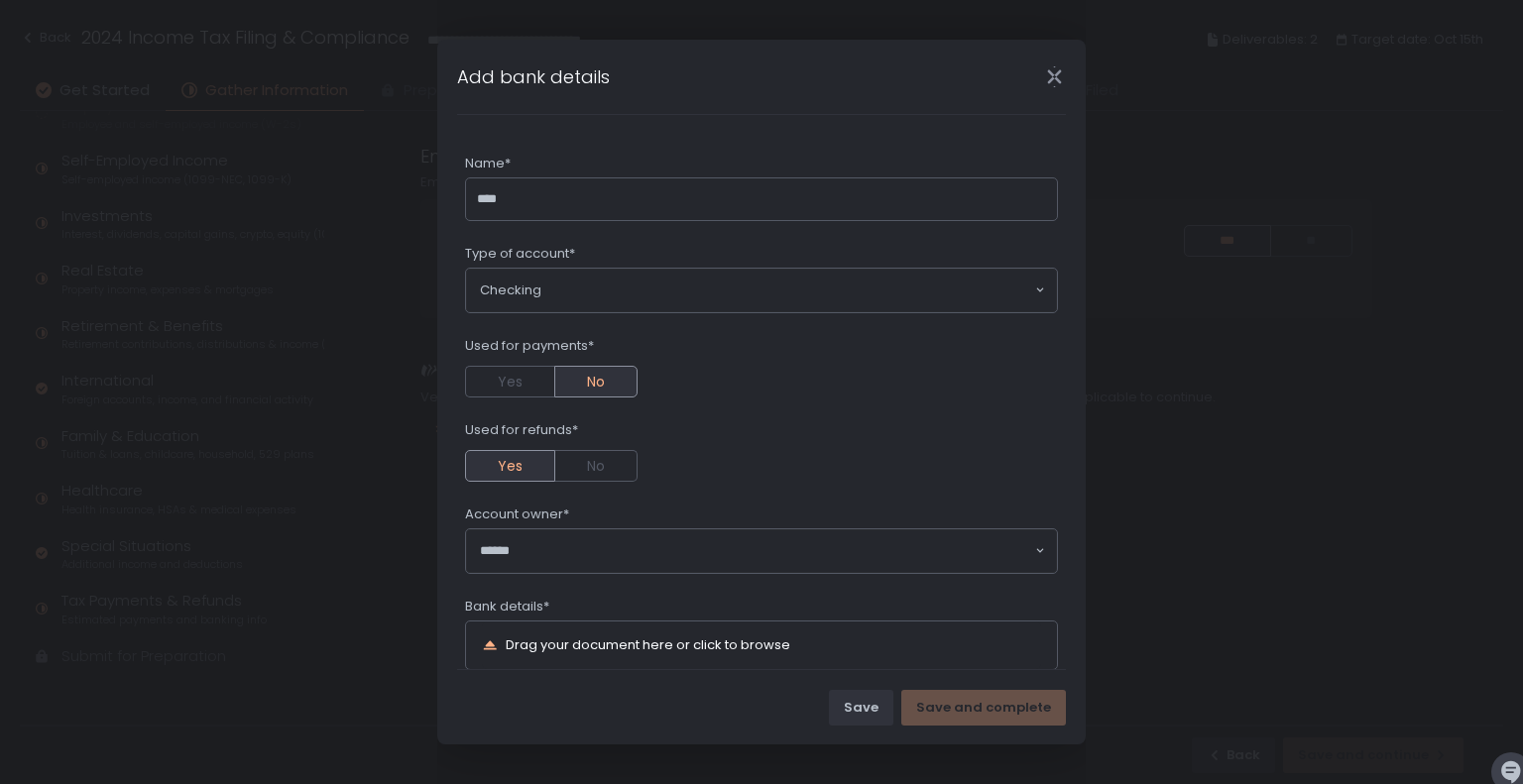 click 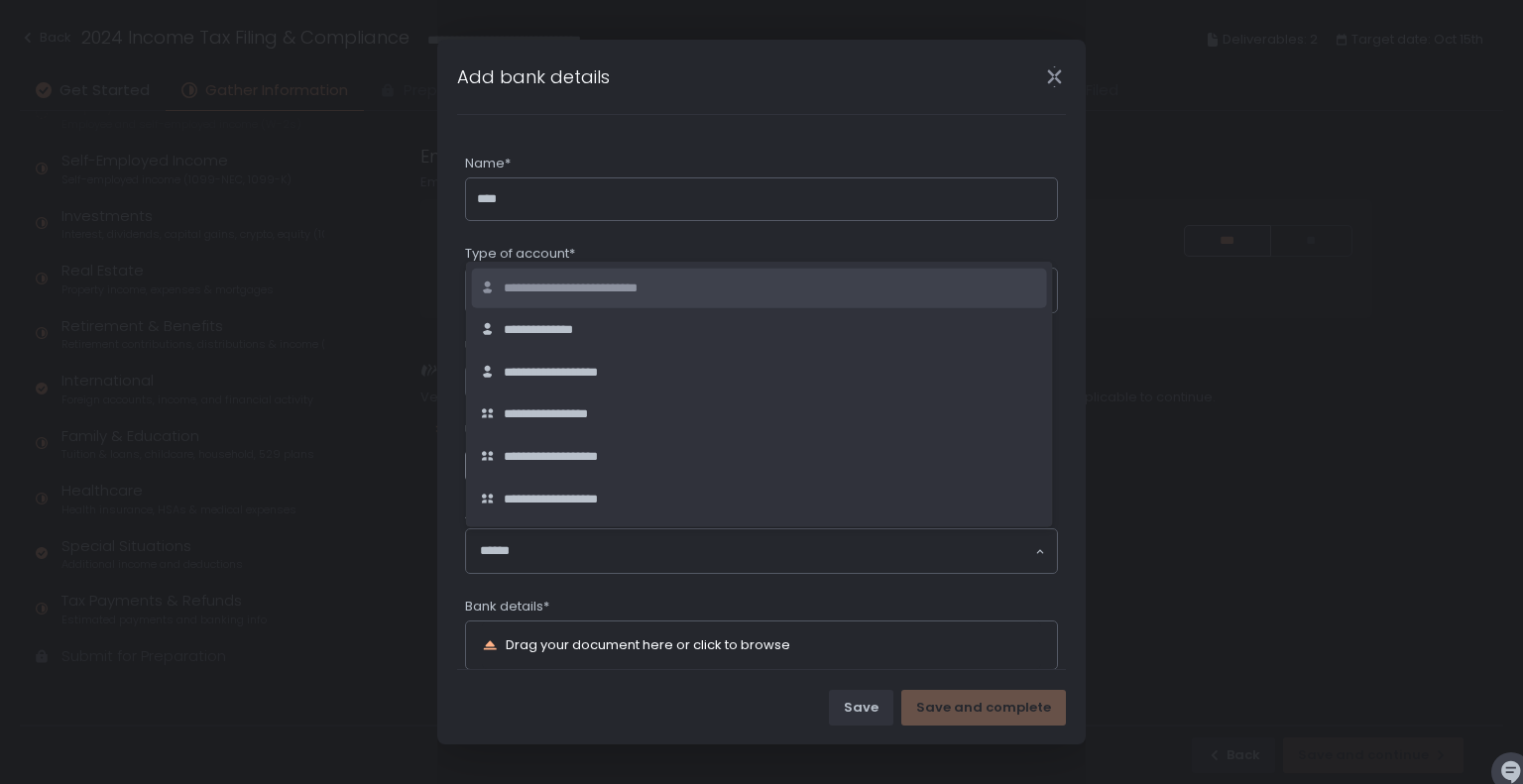 click on "**********" at bounding box center [597, 287] 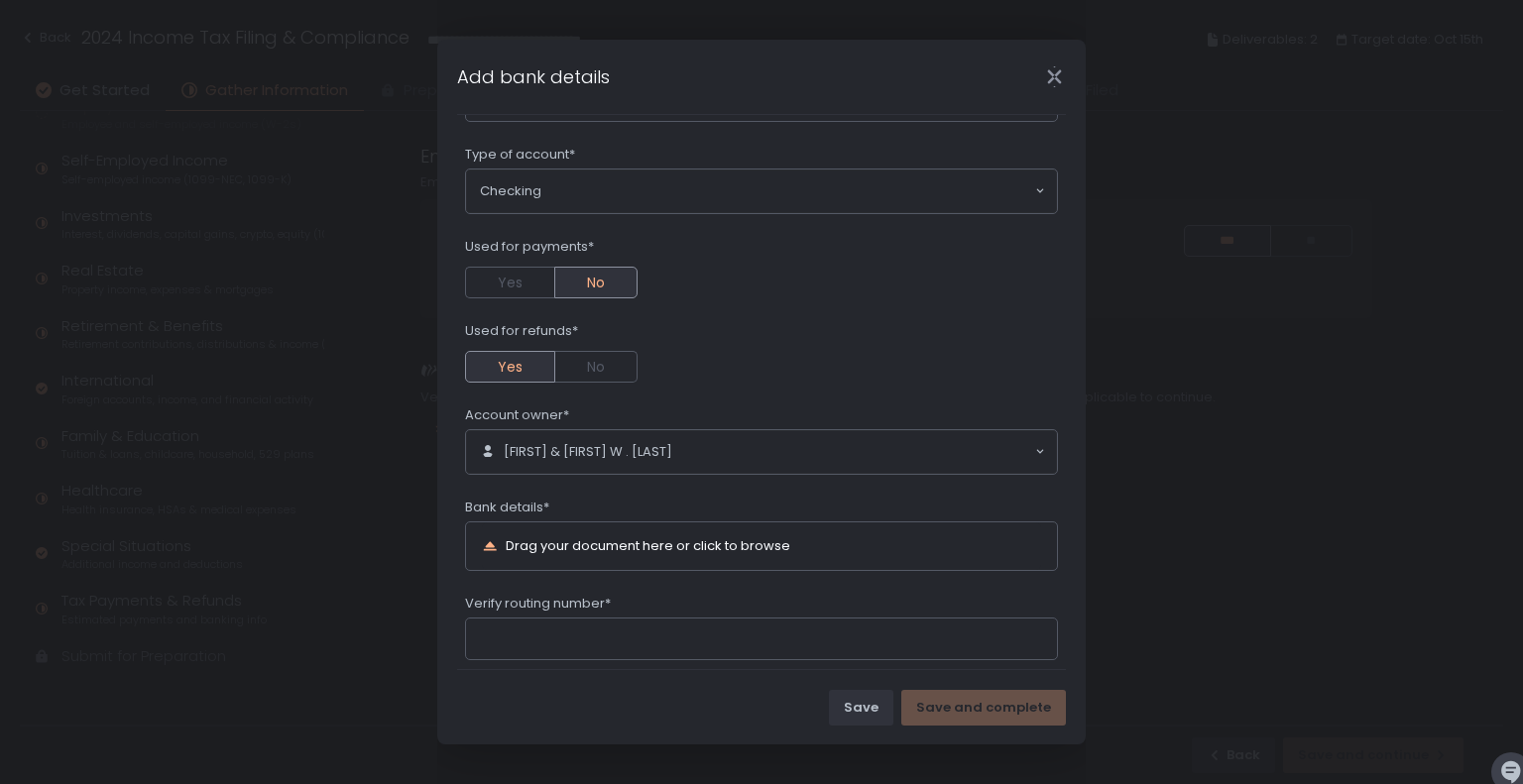 scroll, scrollTop: 198, scrollLeft: 0, axis: vertical 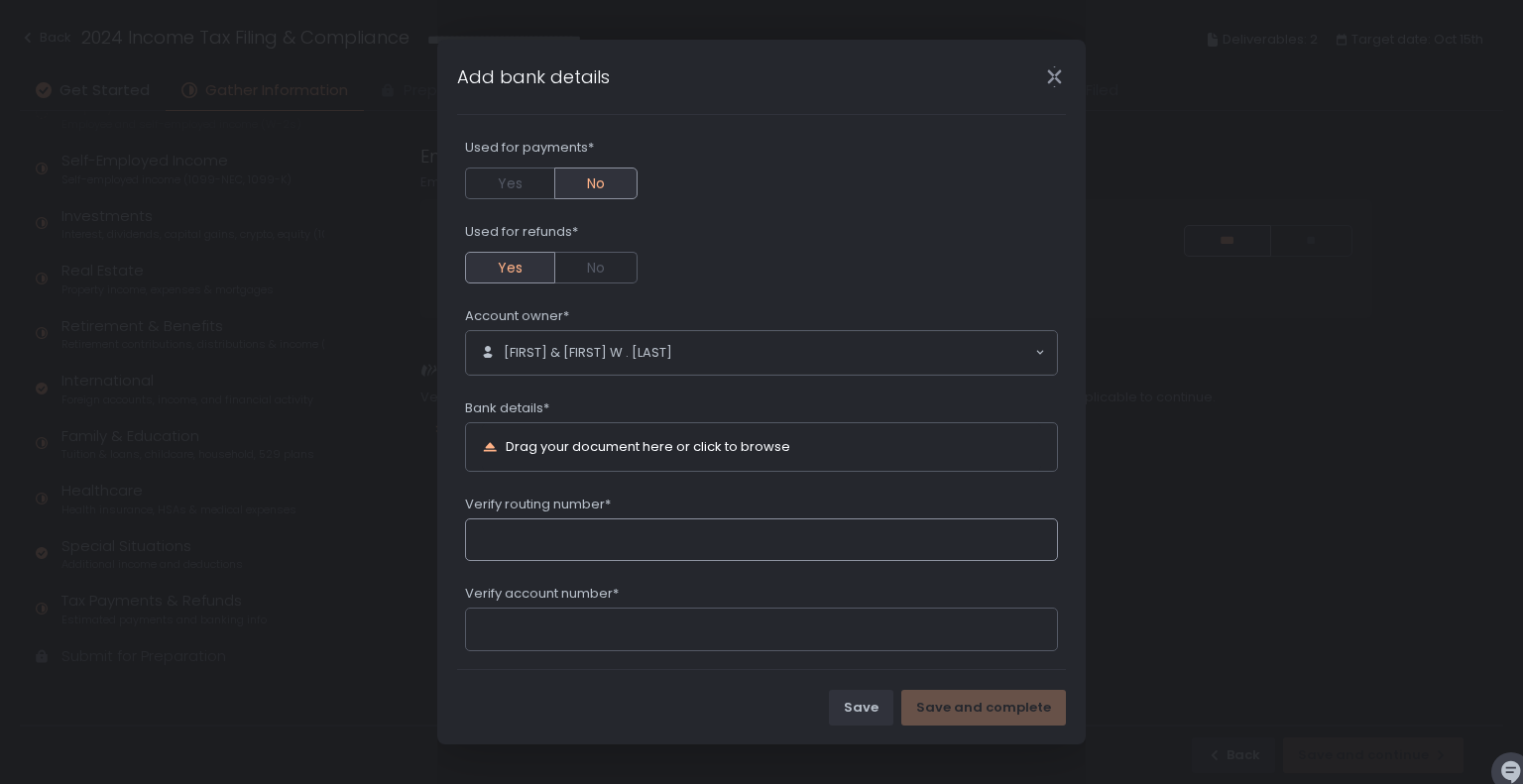 click on "Verify routing number*" 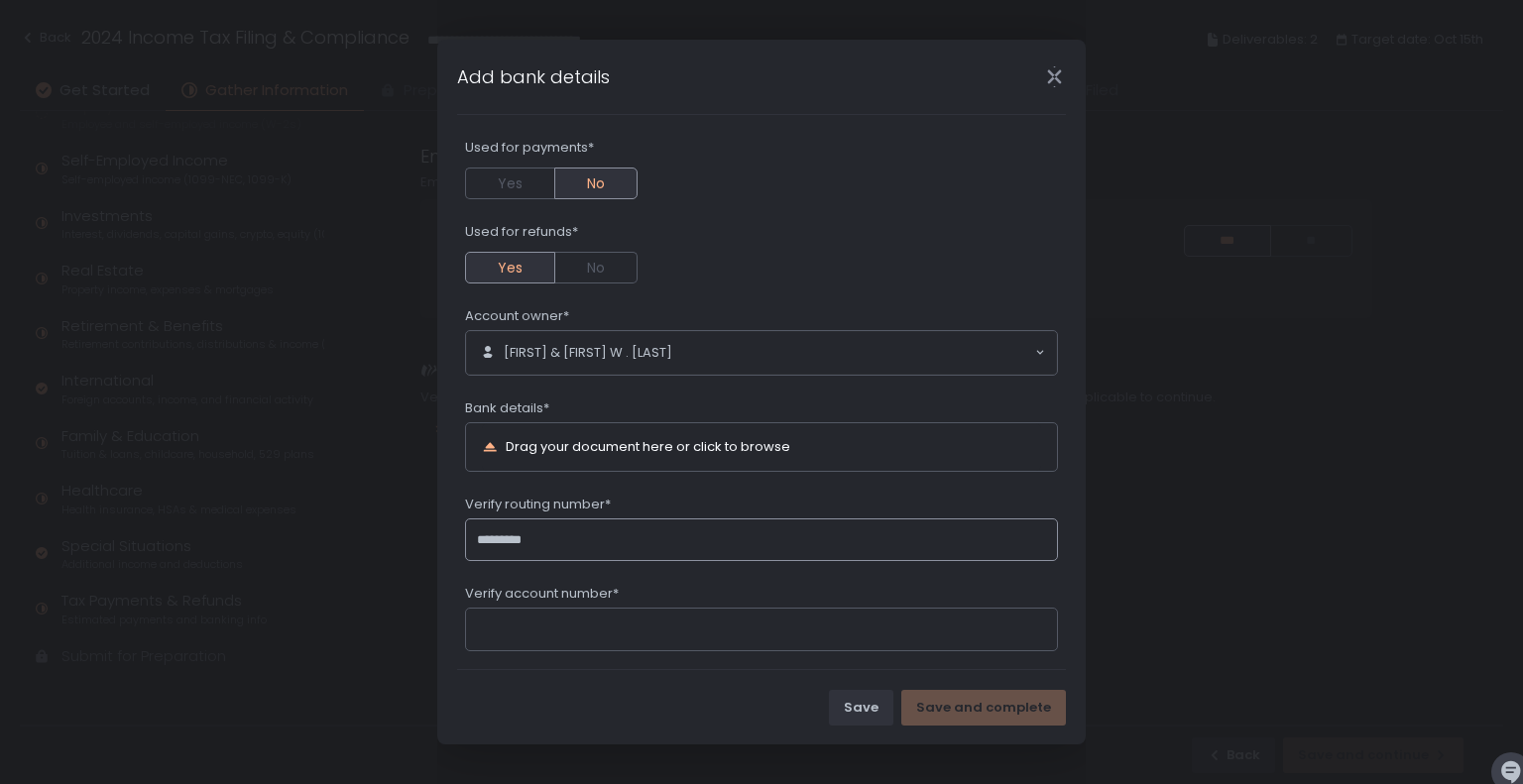 type on "*********" 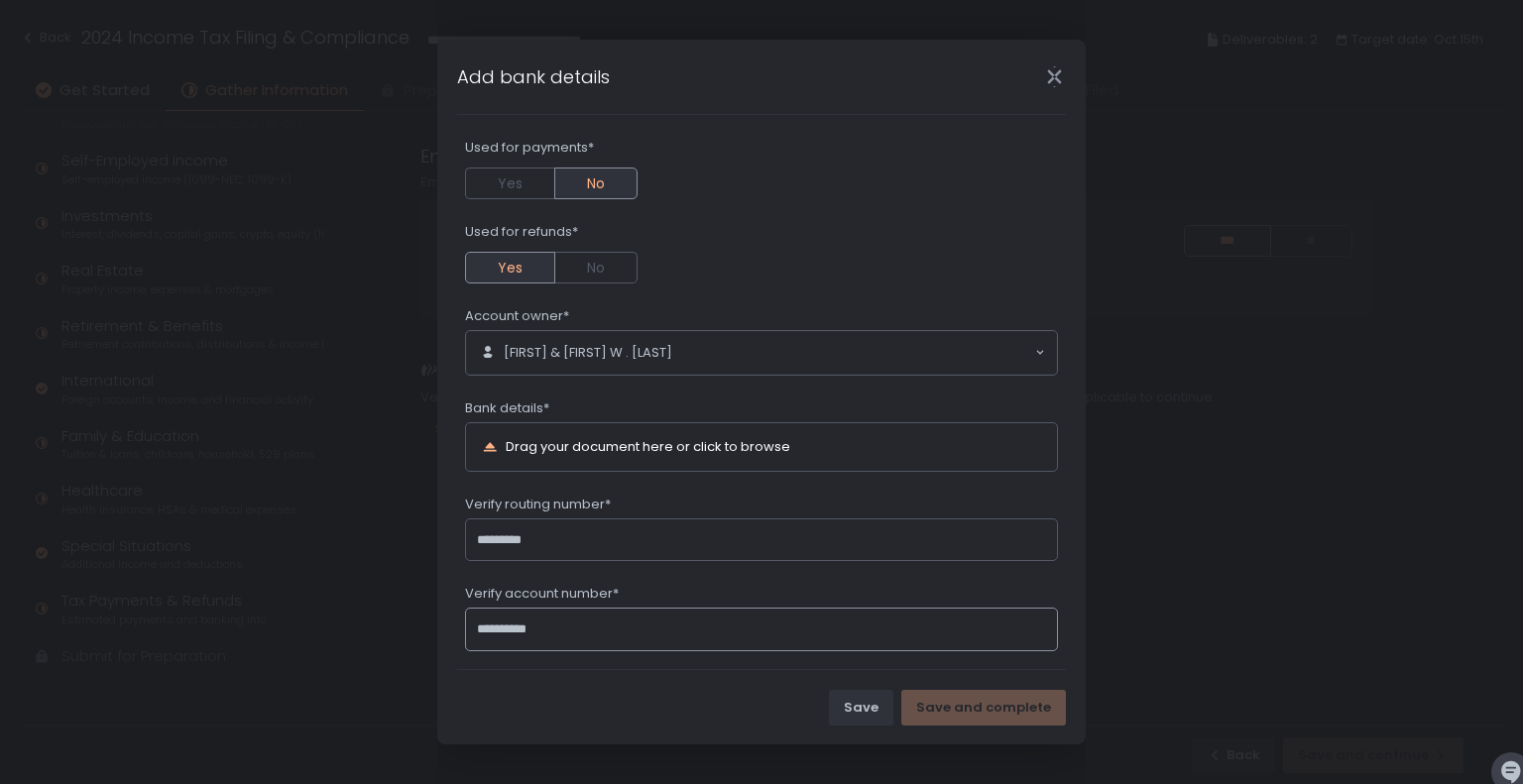 type on "**********" 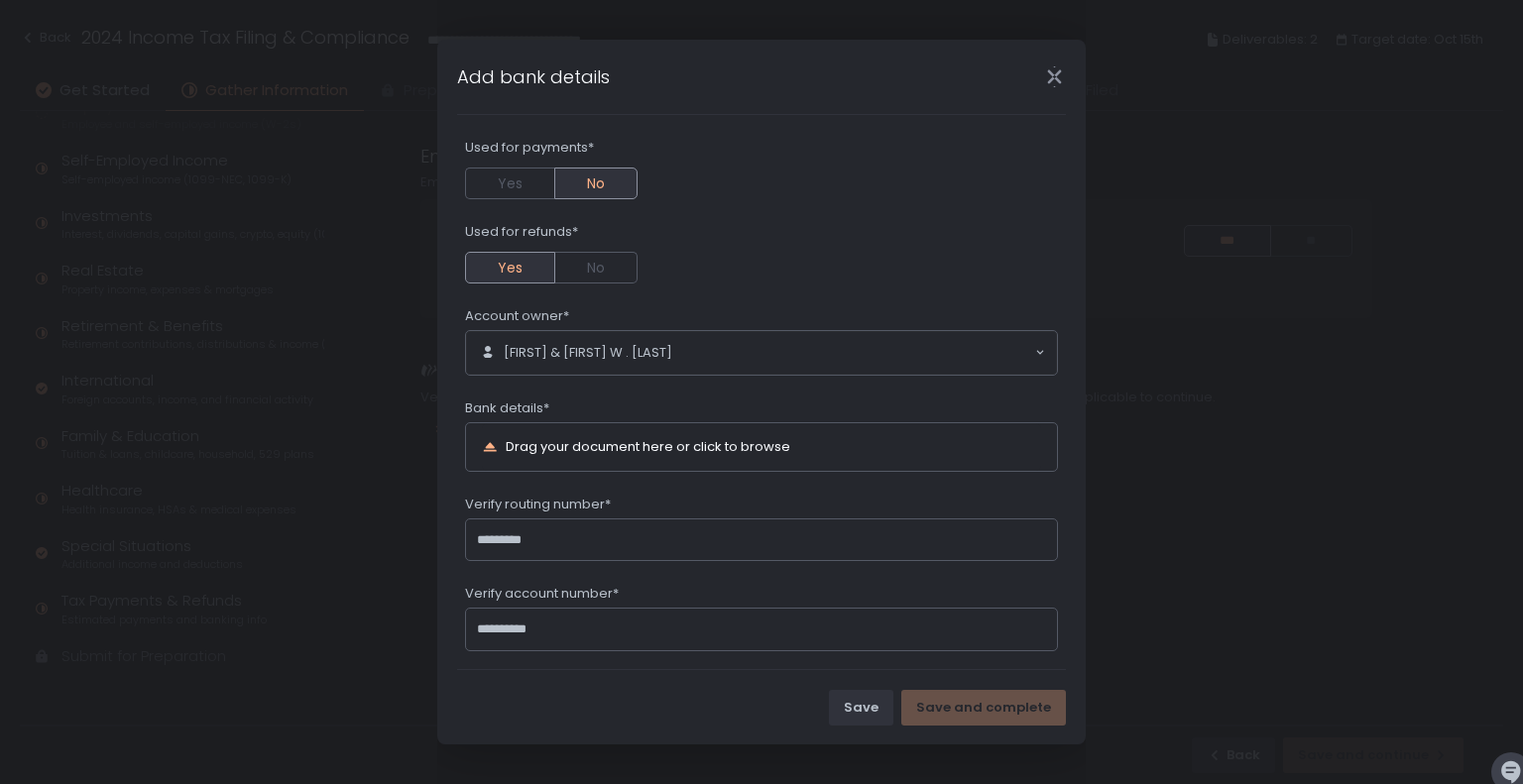 click on "Save Save and complete" at bounding box center (762, 707) 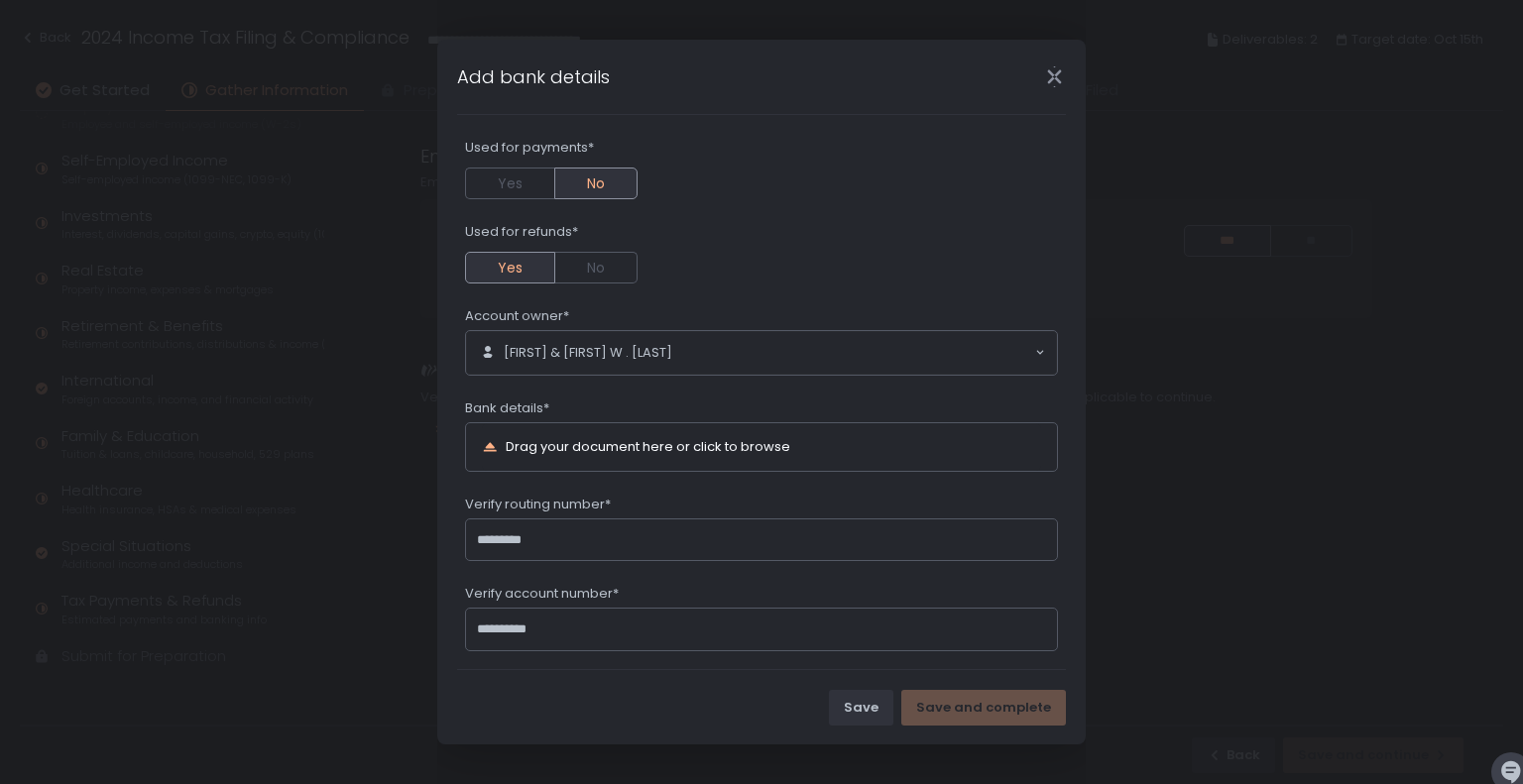 click on "Drag your document here or click to browse" at bounding box center [647, 446] 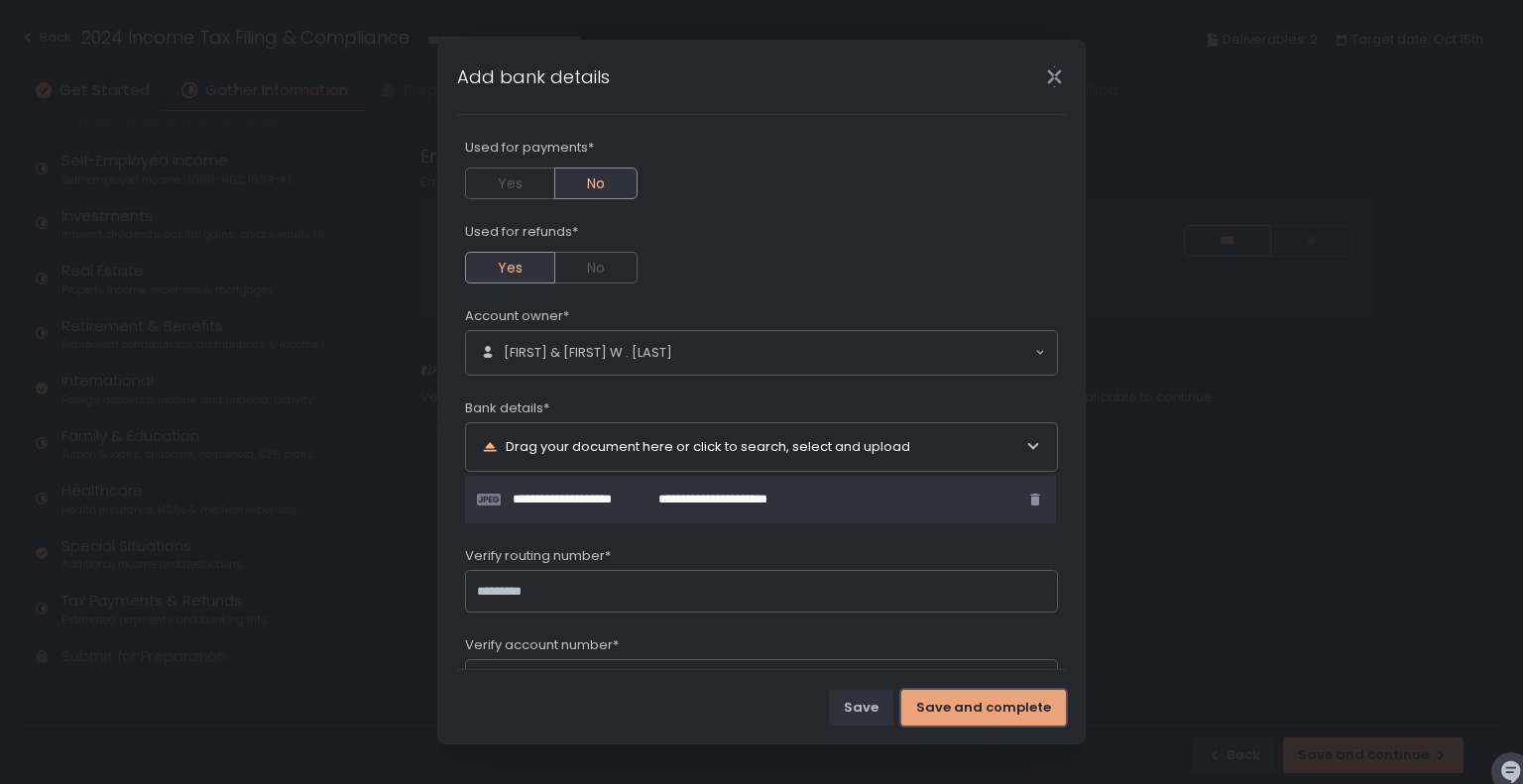 click on "Save and complete" at bounding box center (984, 708) 